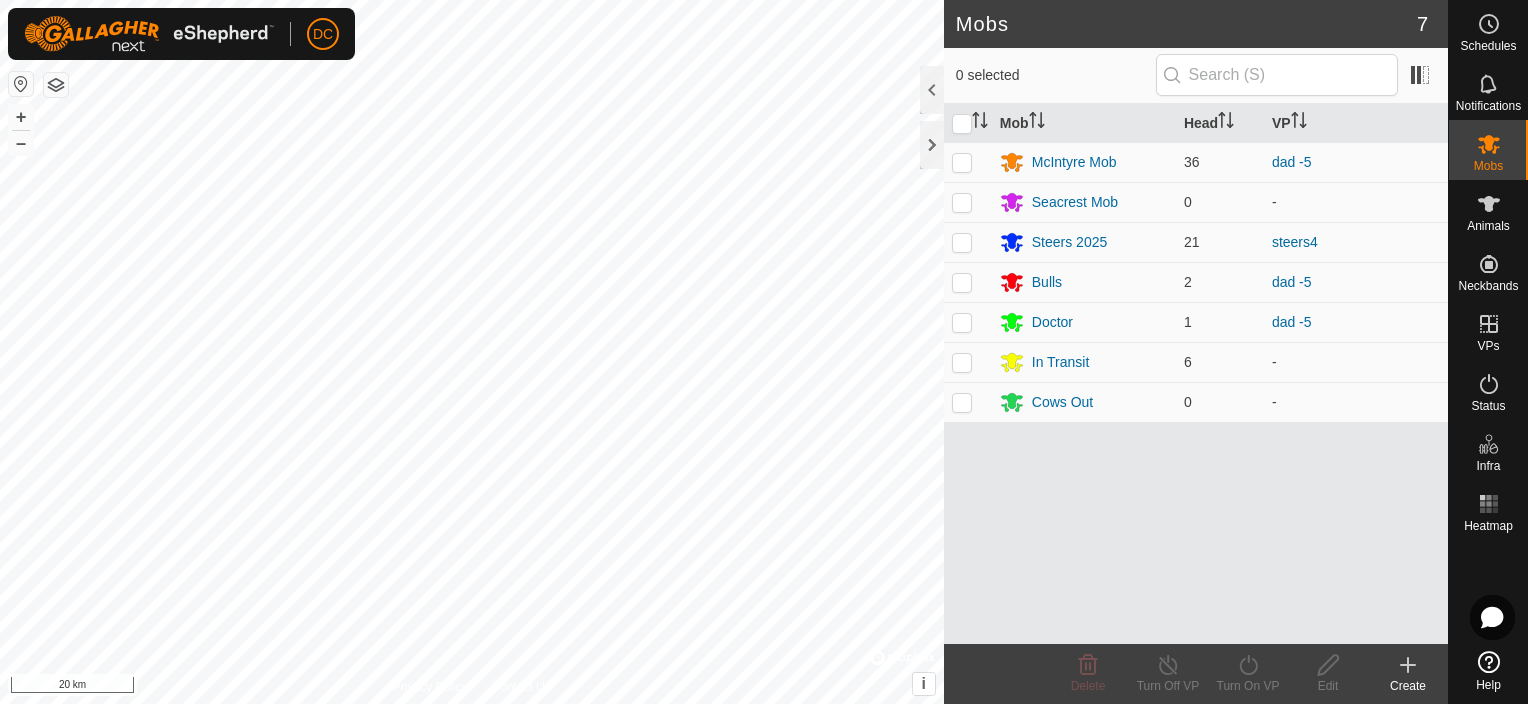 scroll, scrollTop: 0, scrollLeft: 0, axis: both 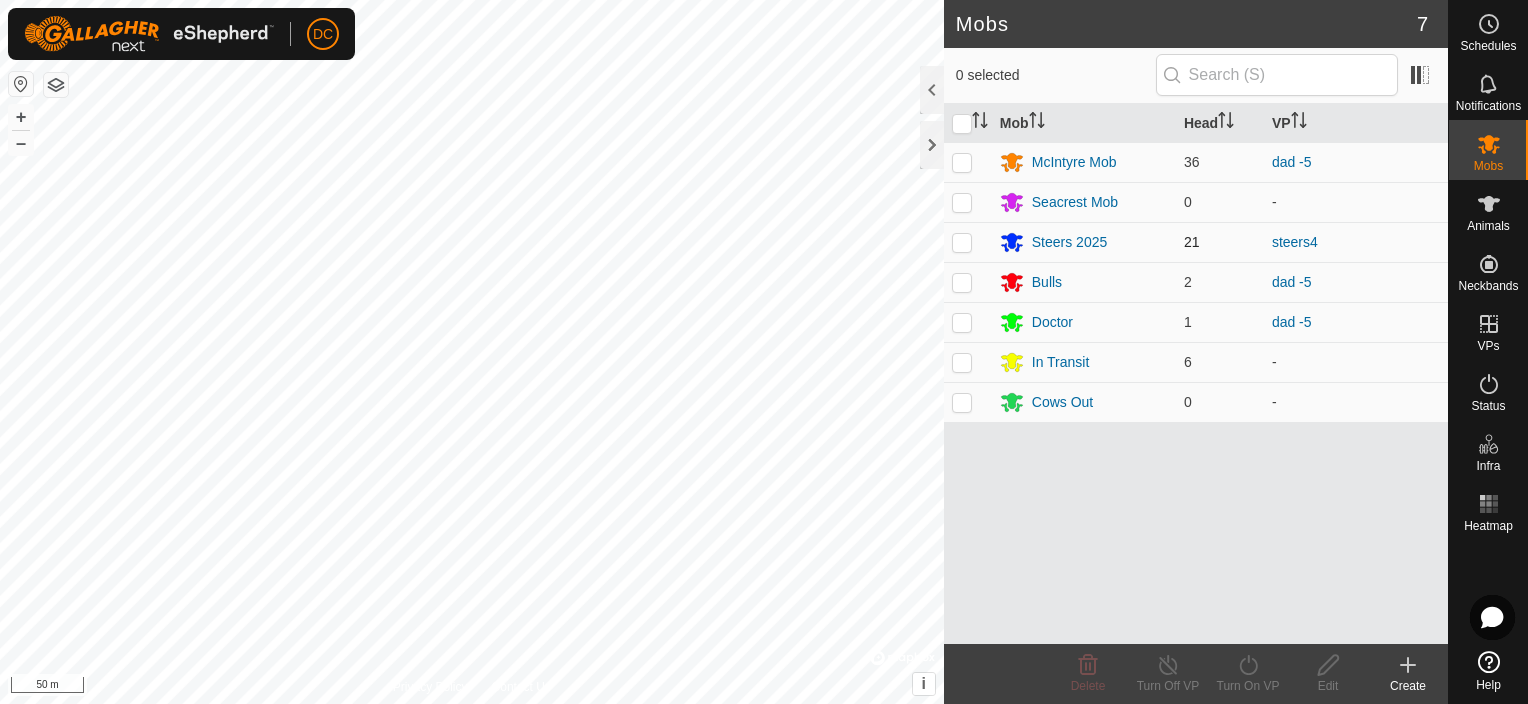 click at bounding box center (962, 242) 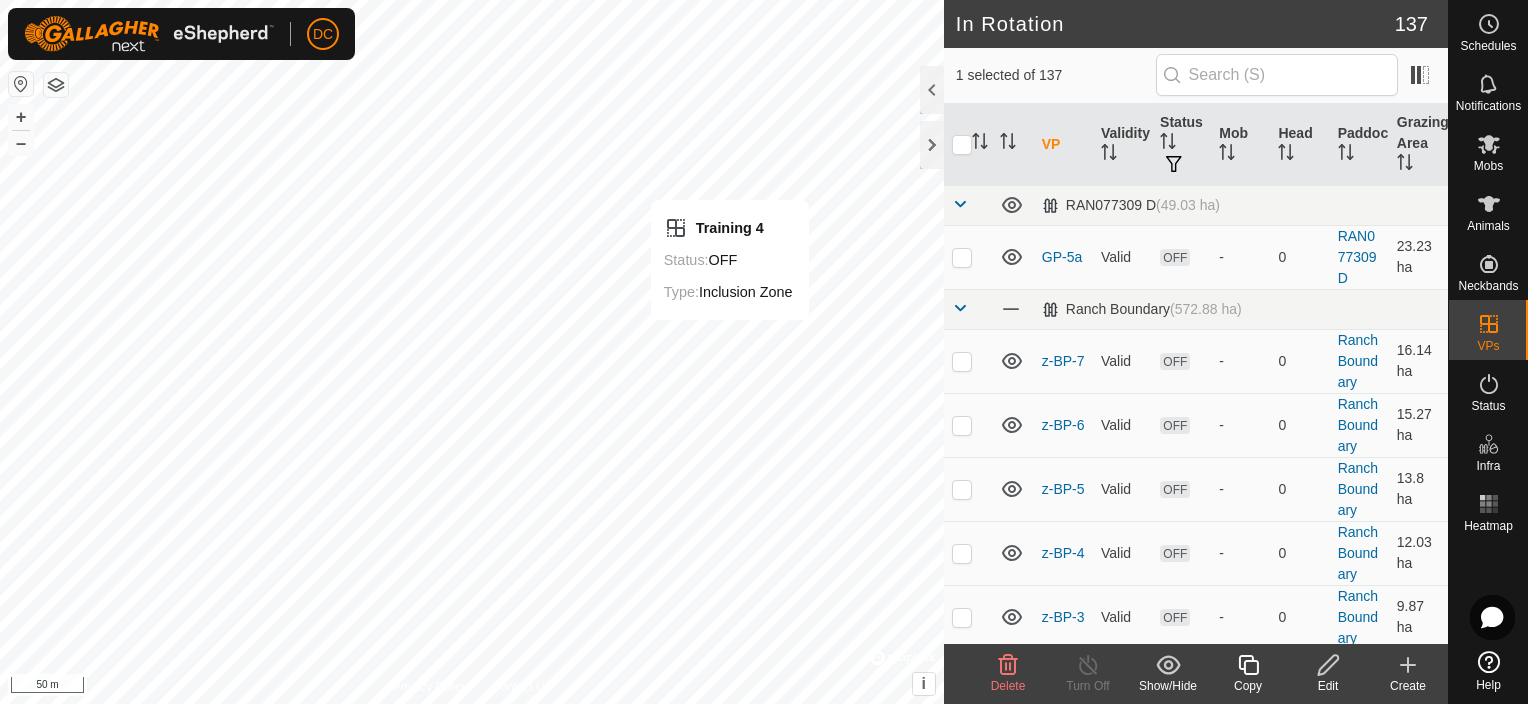 checkbox on "true" 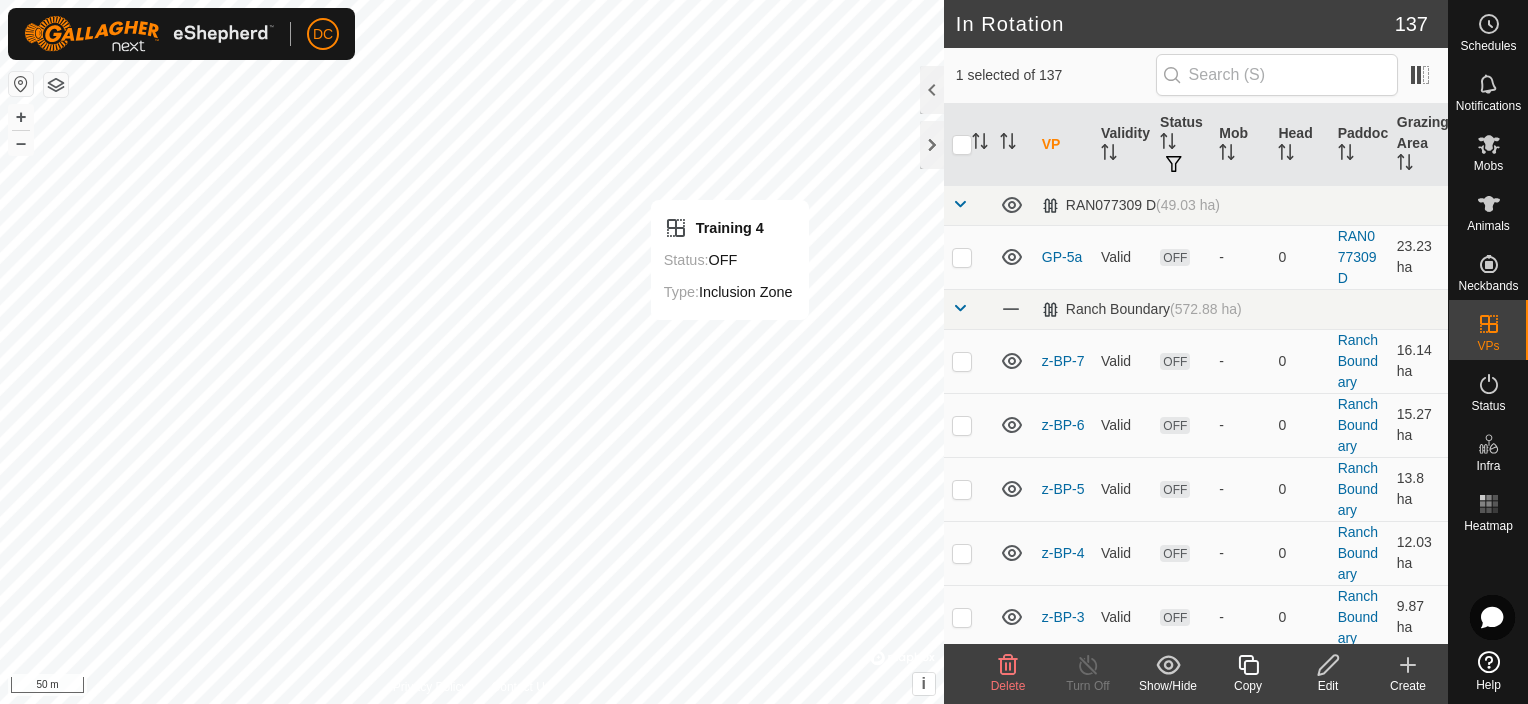 checkbox on "false" 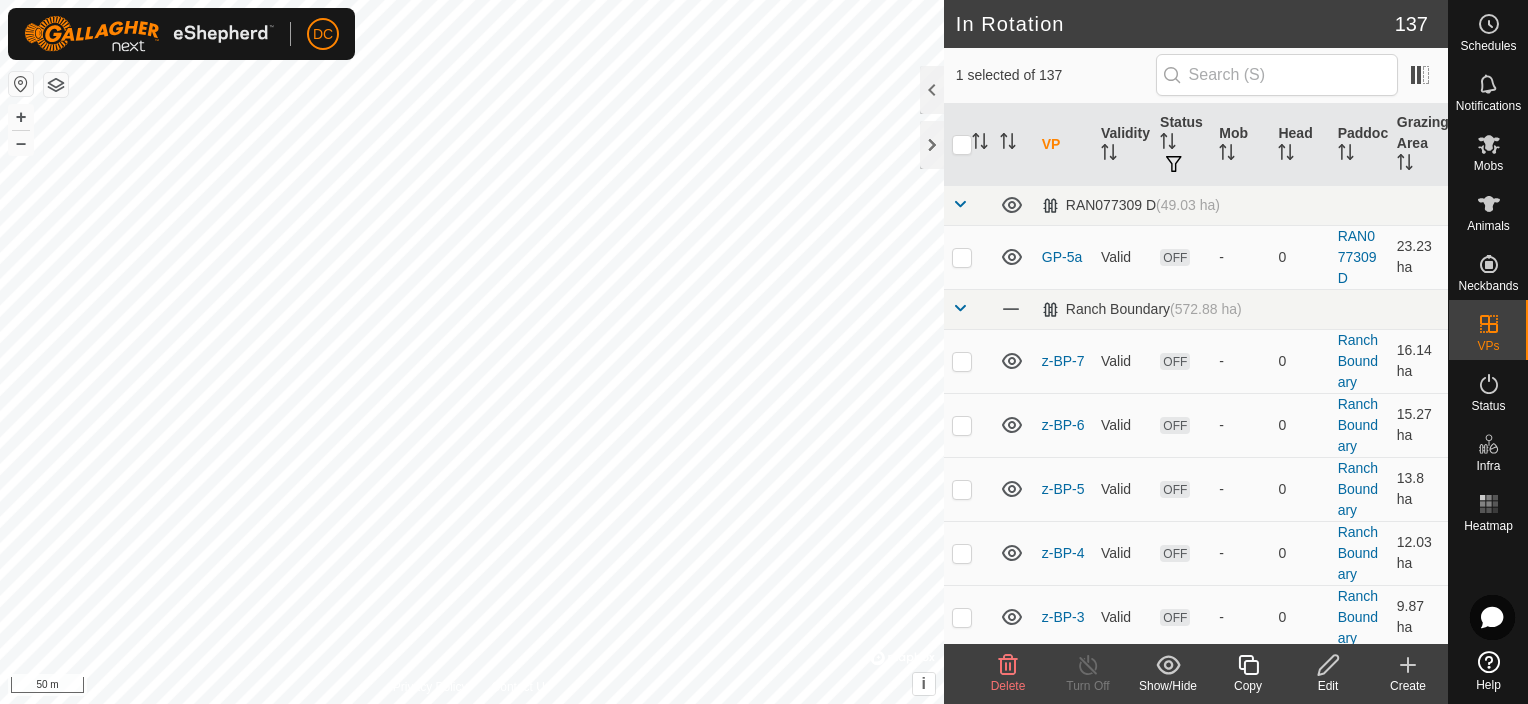checkbox on "false" 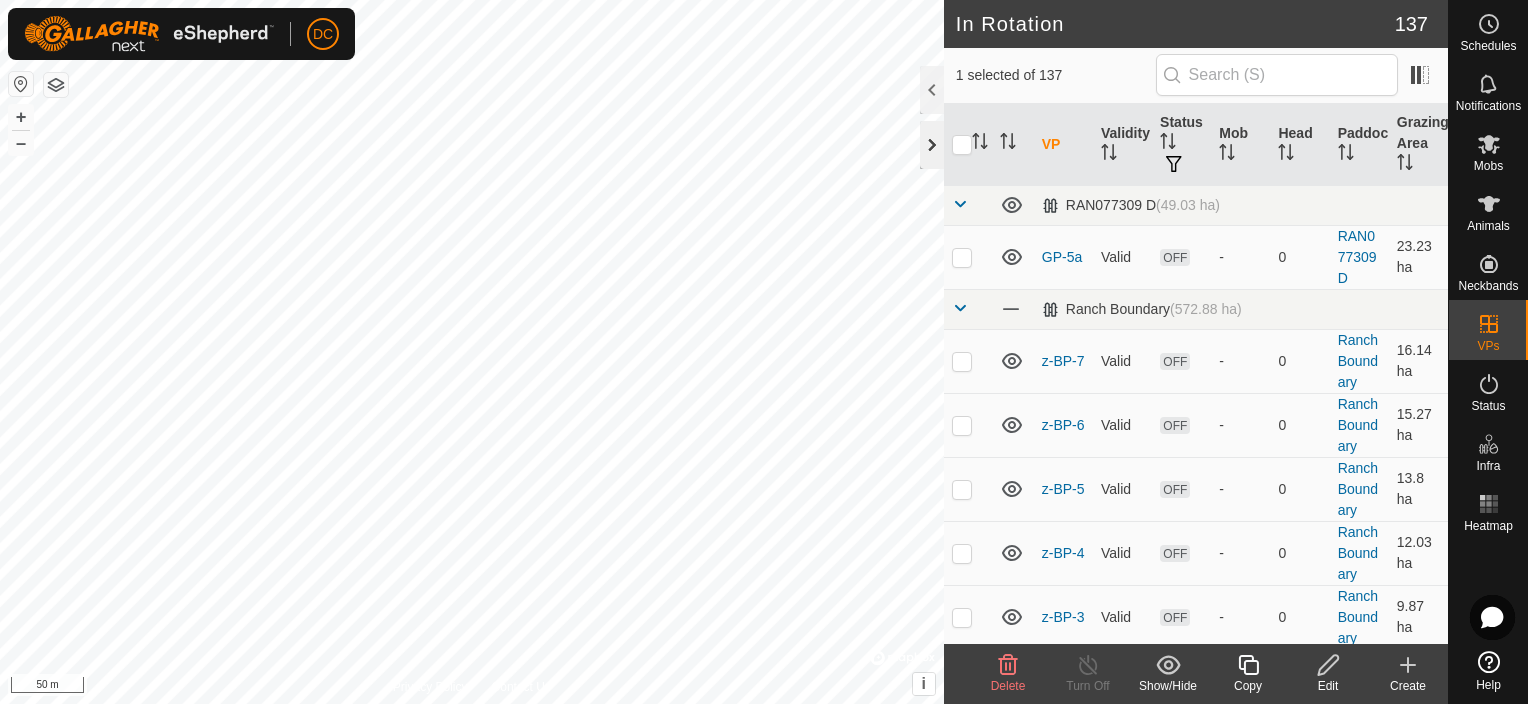 checkbox on "false" 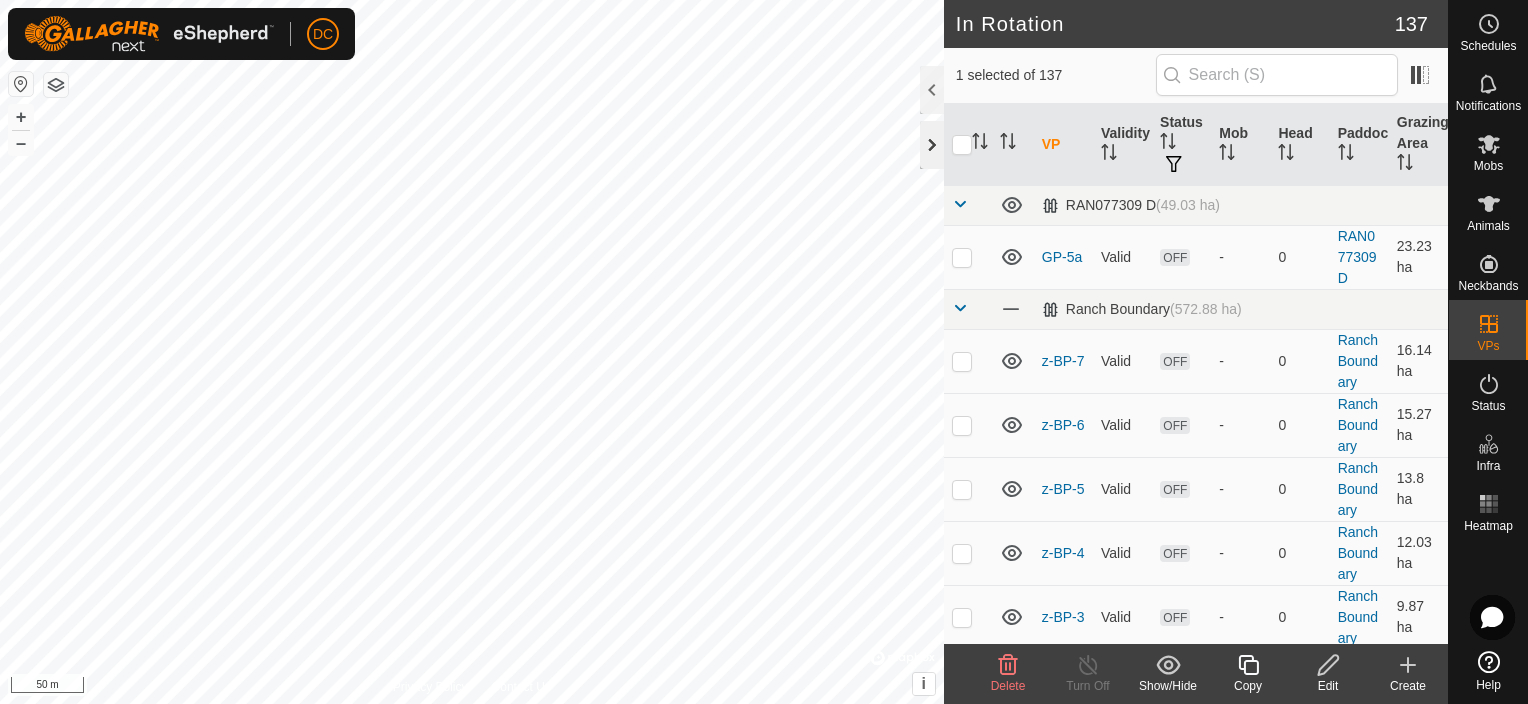 checkbox on "true" 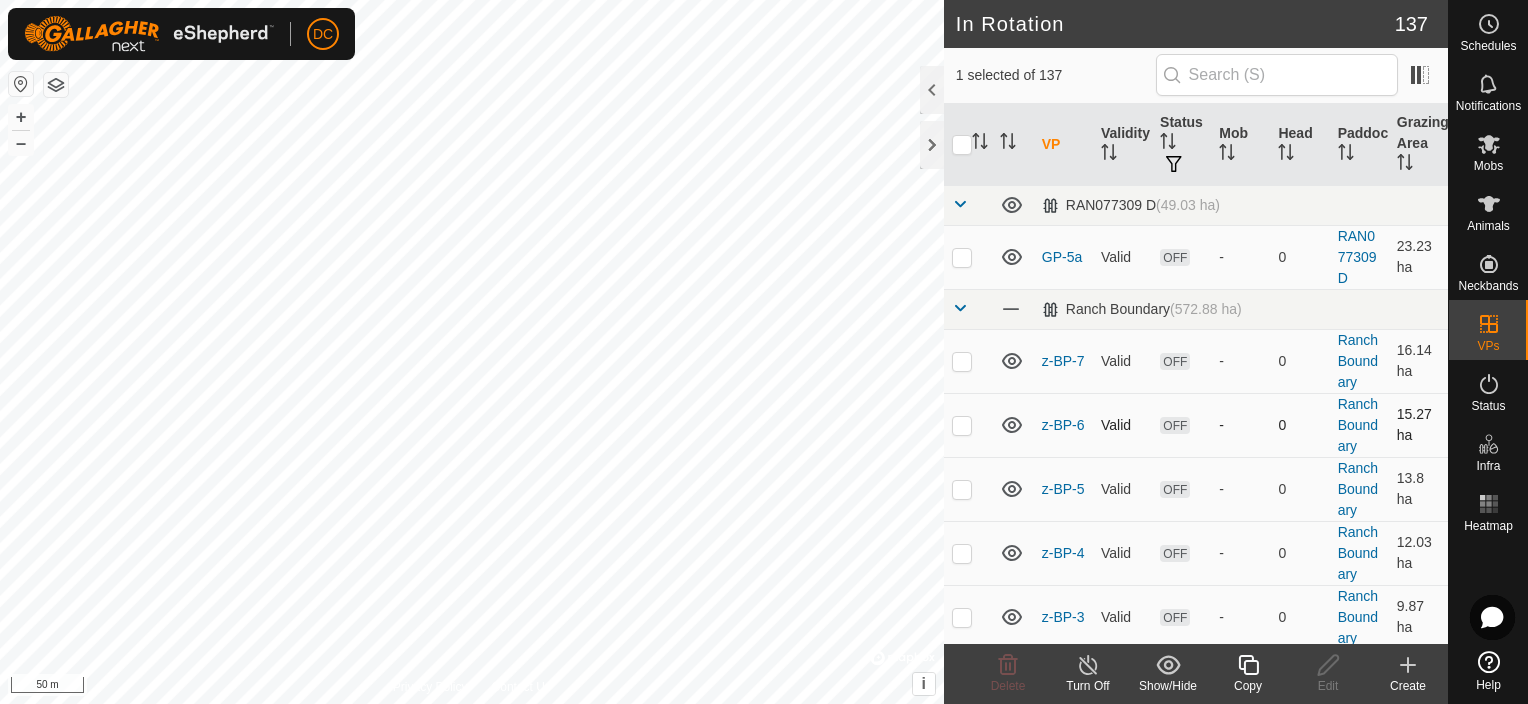 checkbox on "true" 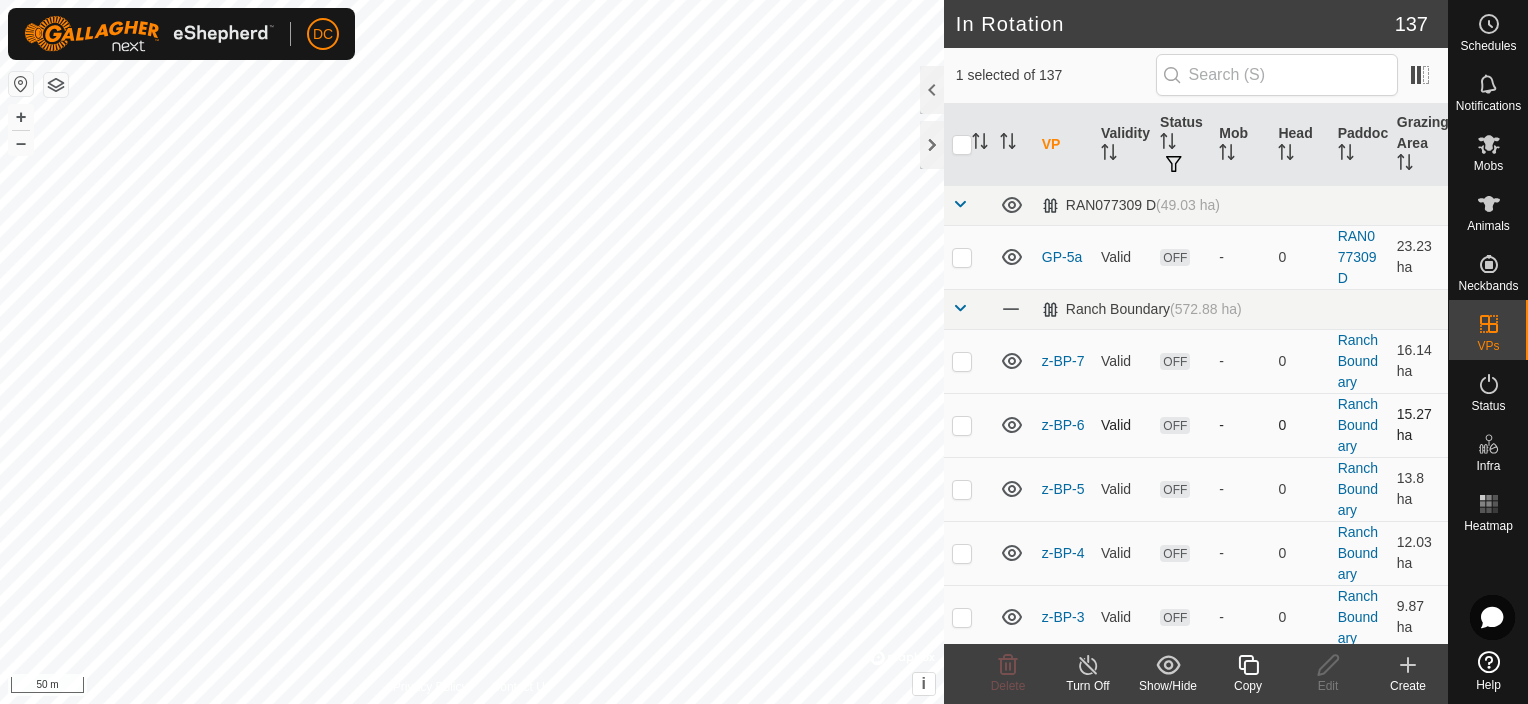 checkbox on "false" 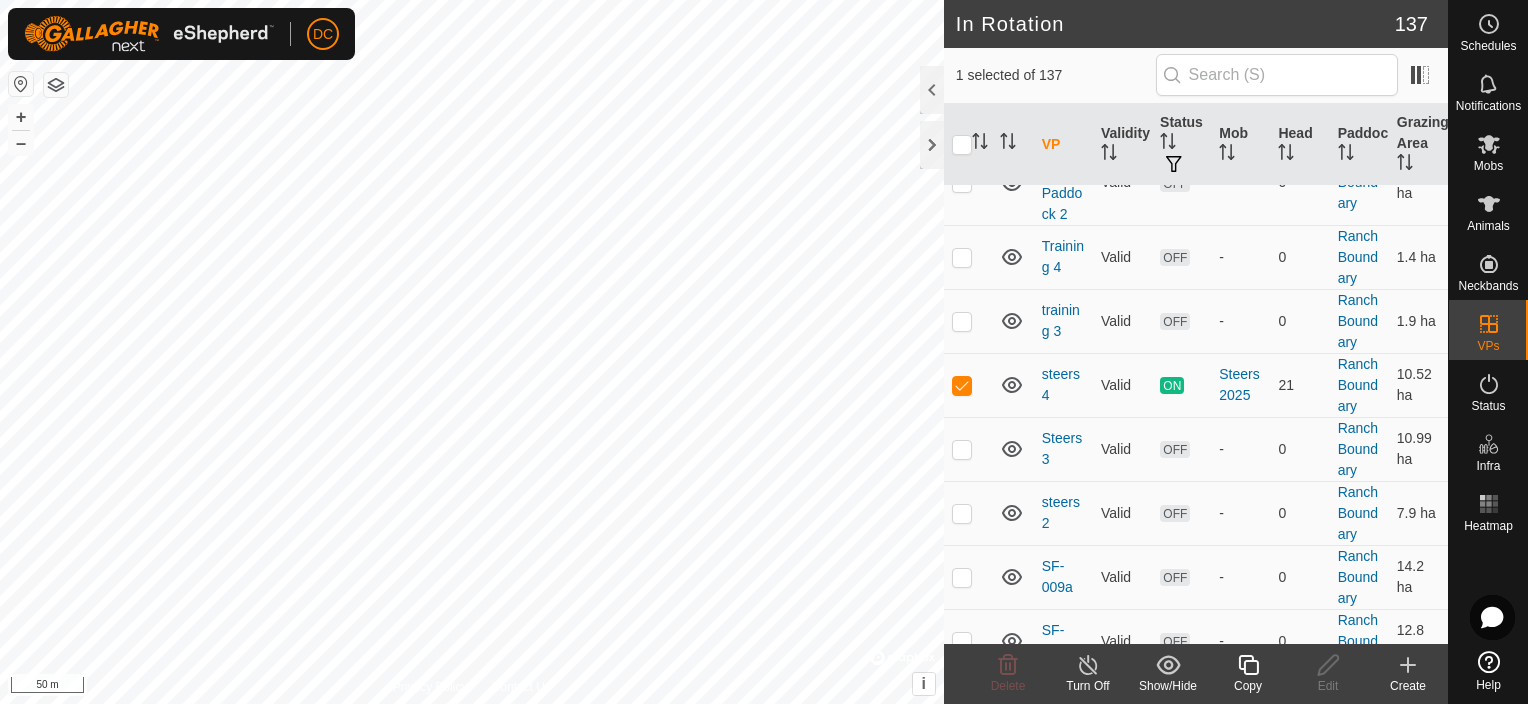 scroll, scrollTop: 900, scrollLeft: 0, axis: vertical 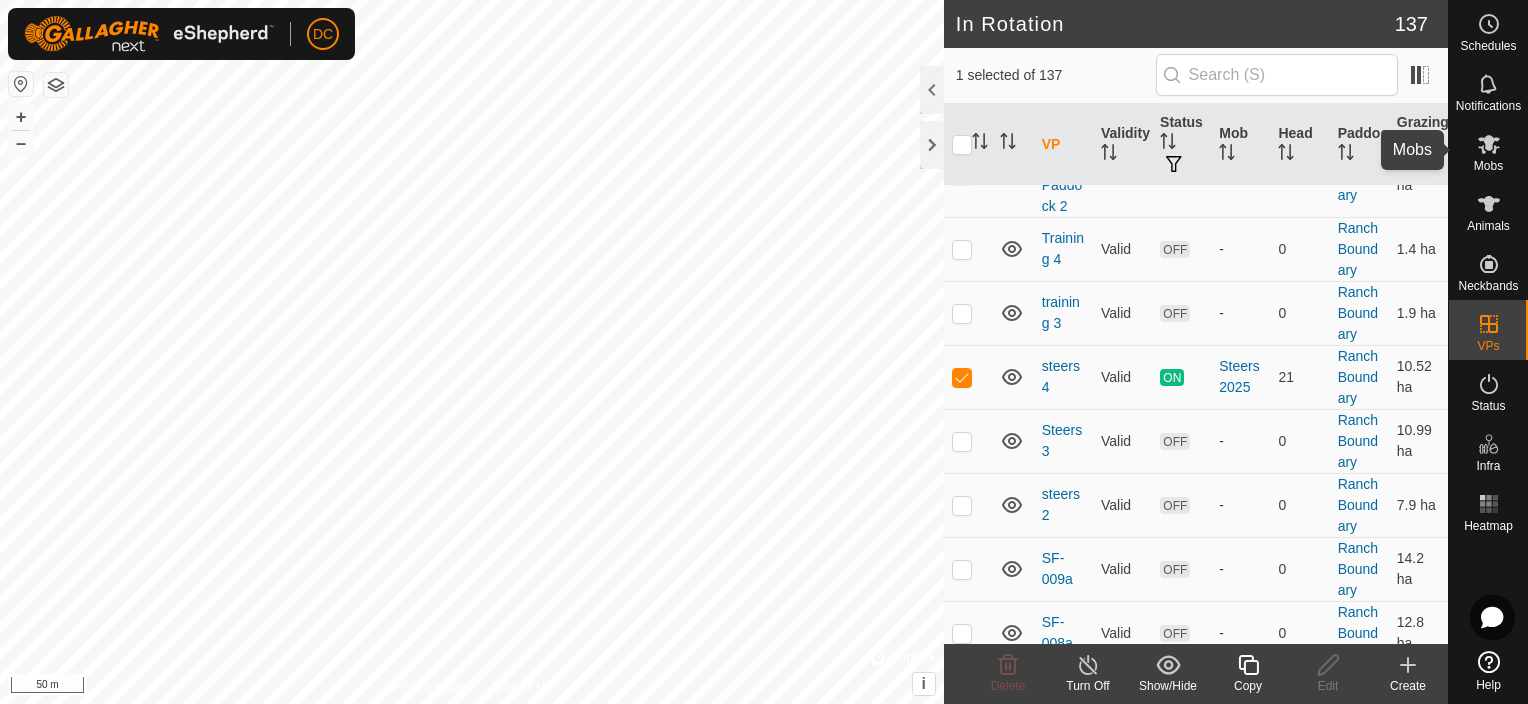 click on "Mobs" at bounding box center (1488, 150) 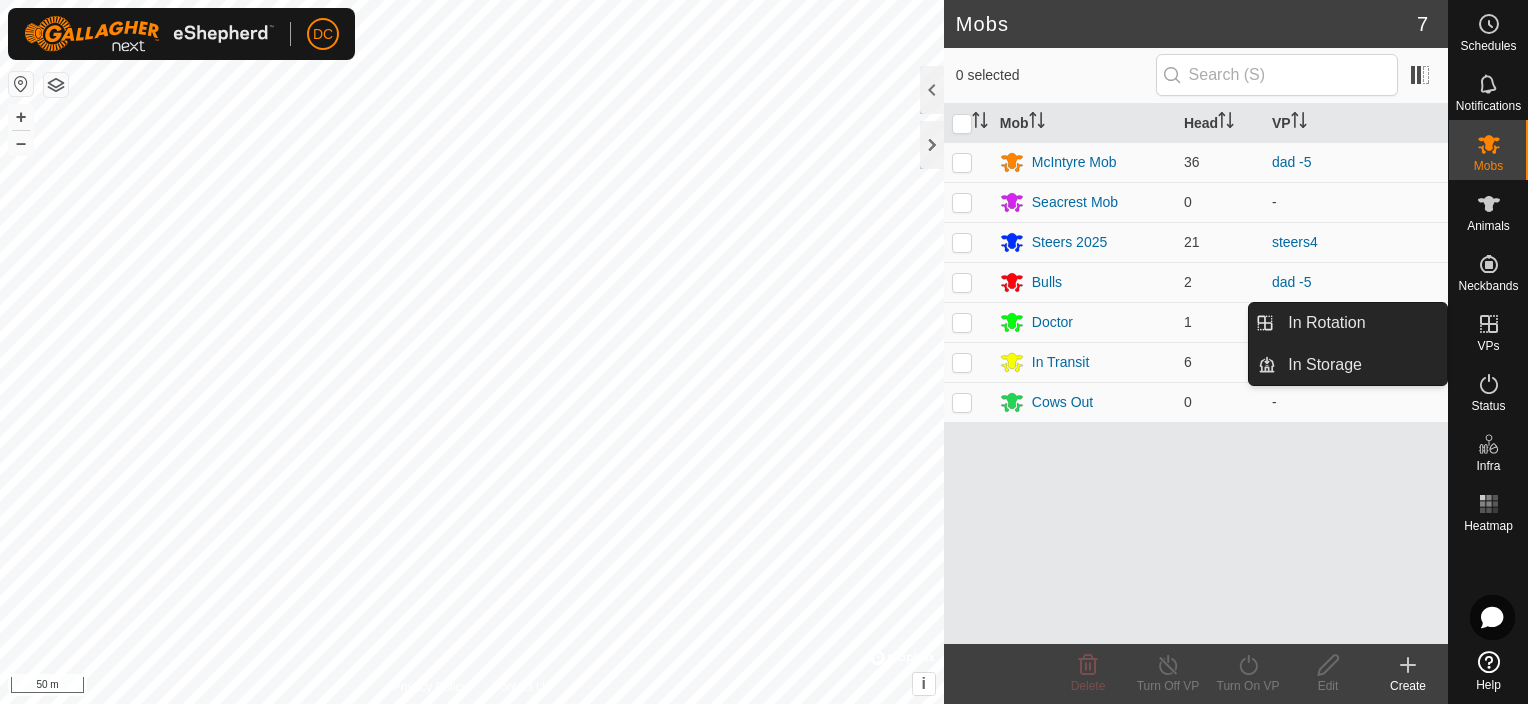 click 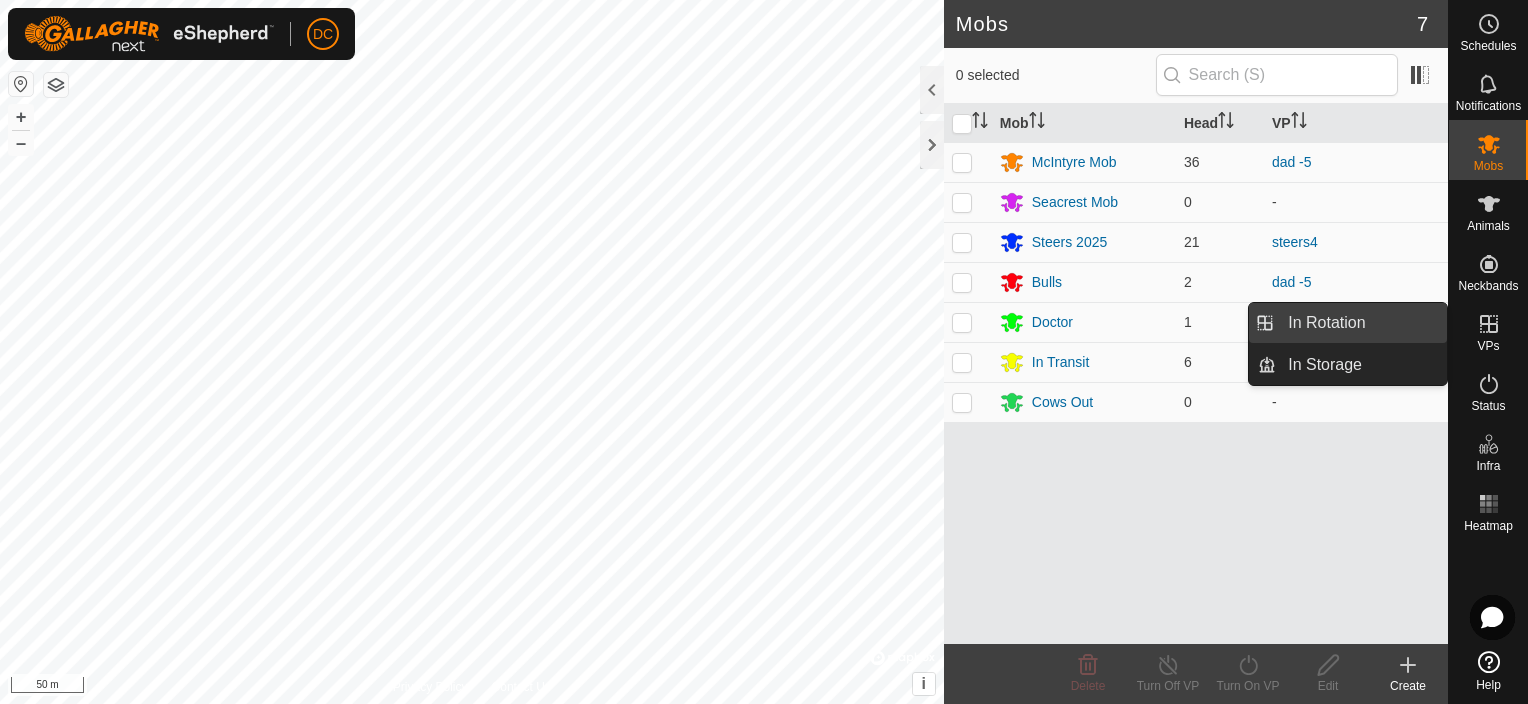 click on "In Rotation" at bounding box center [1361, 323] 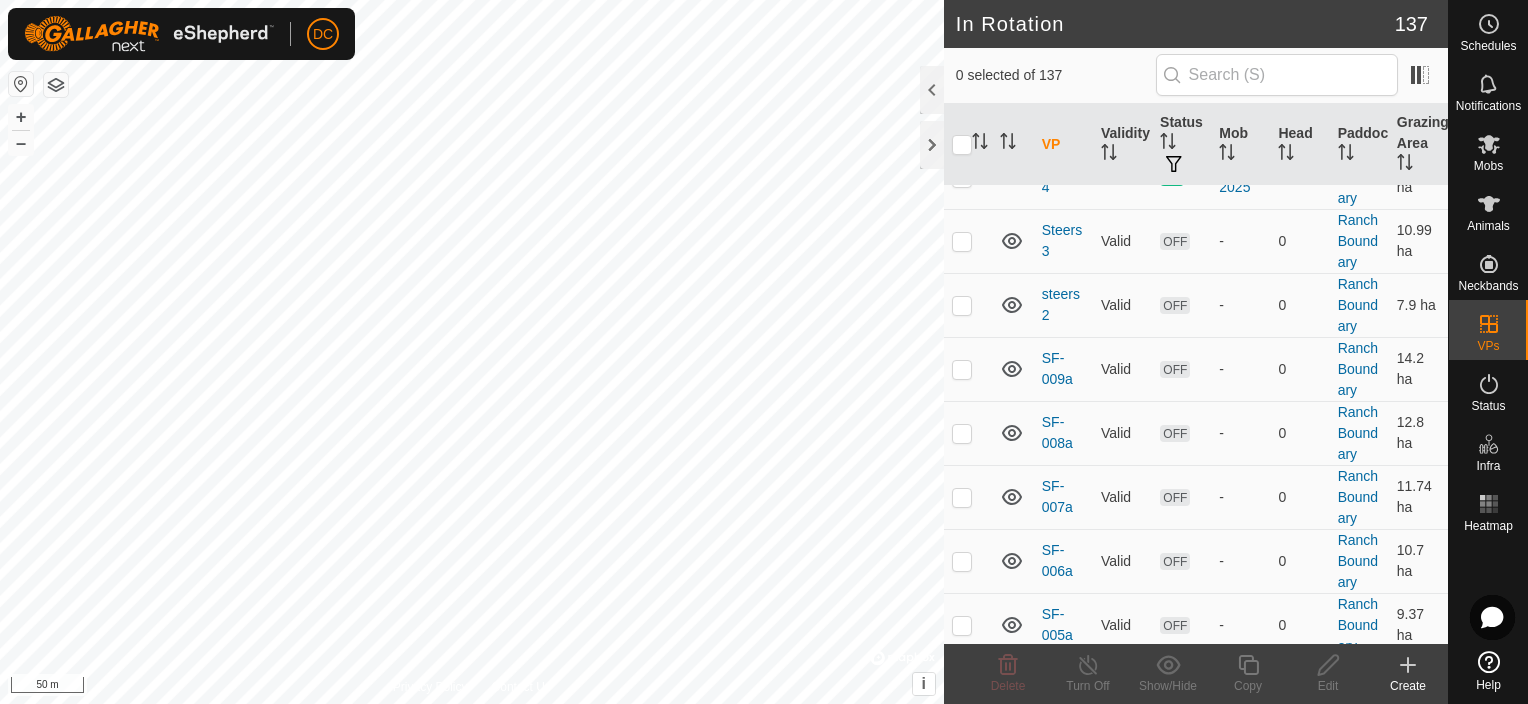scroll, scrollTop: 1000, scrollLeft: 0, axis: vertical 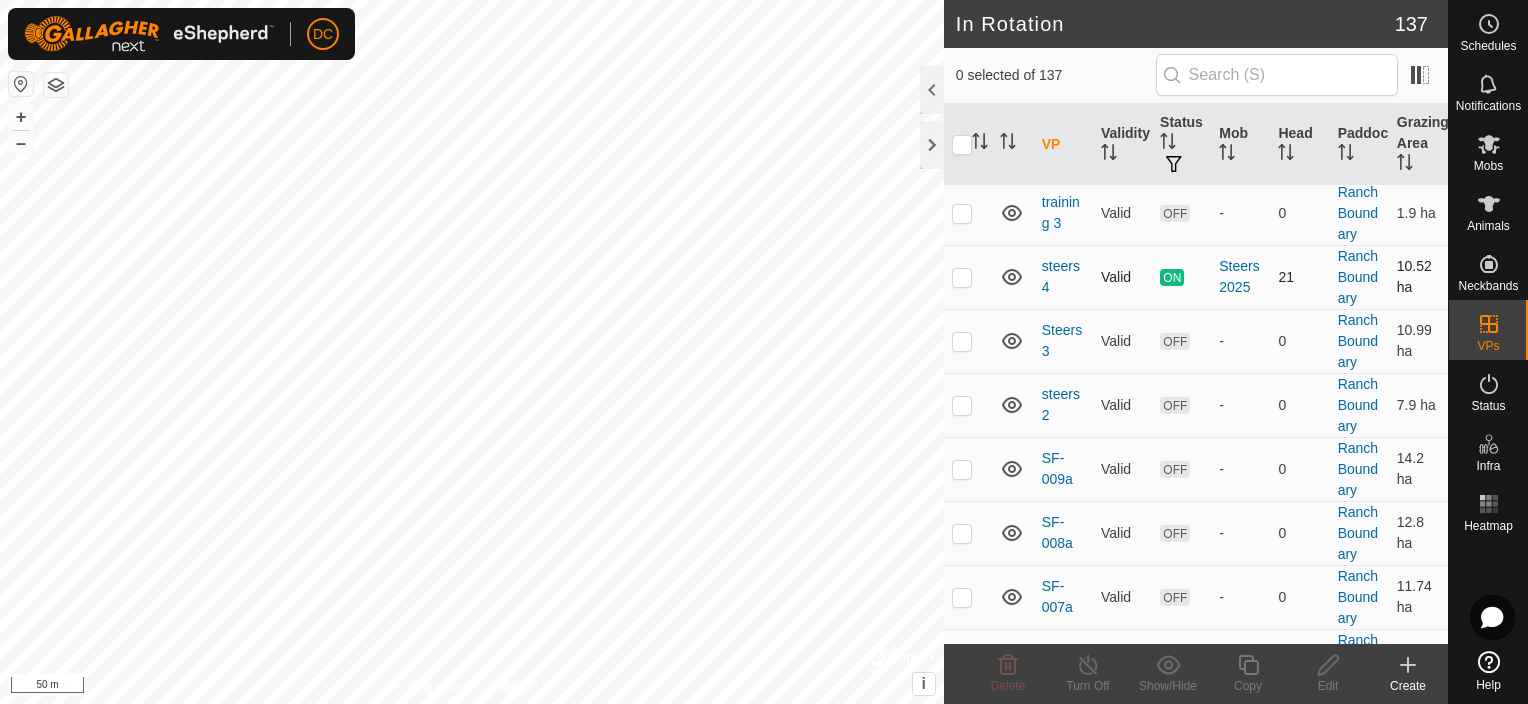 click at bounding box center [962, 277] 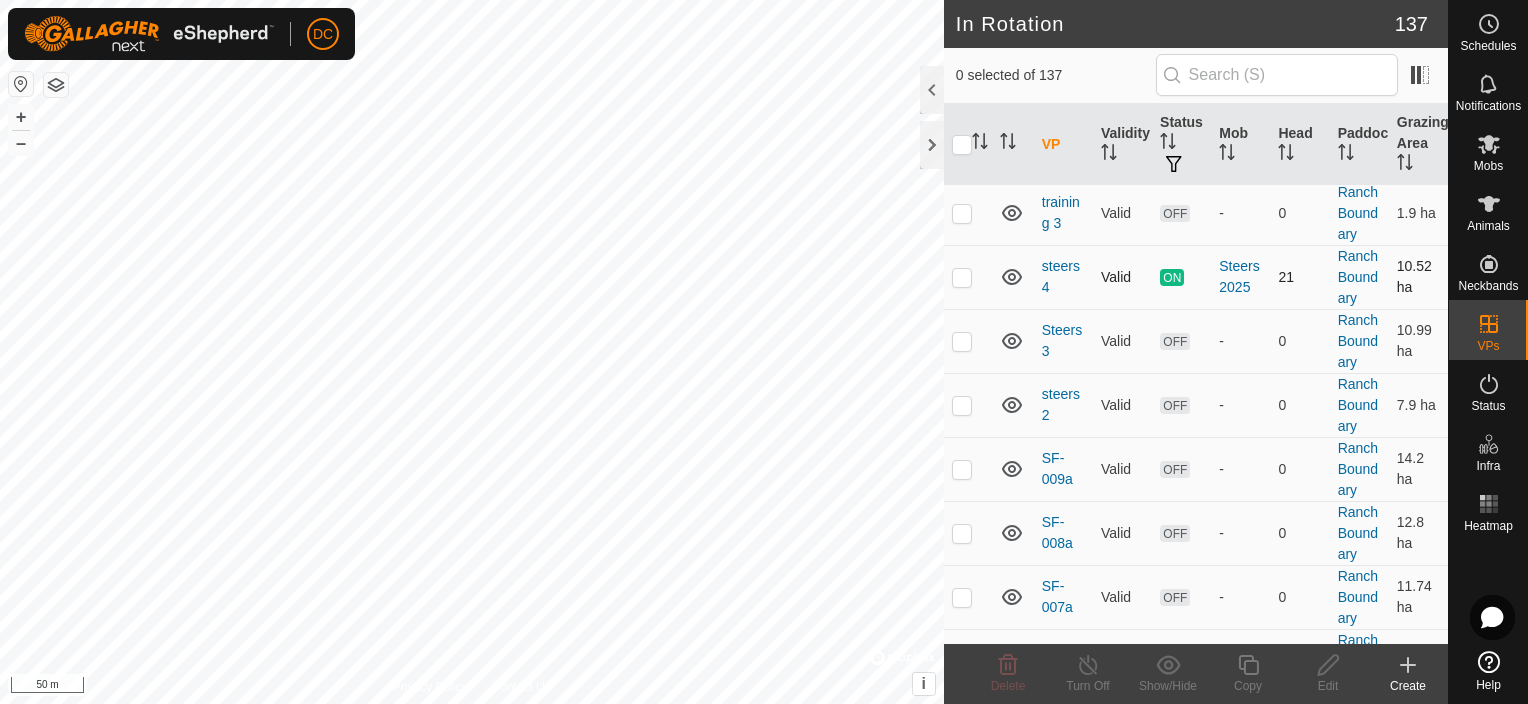 checkbox on "true" 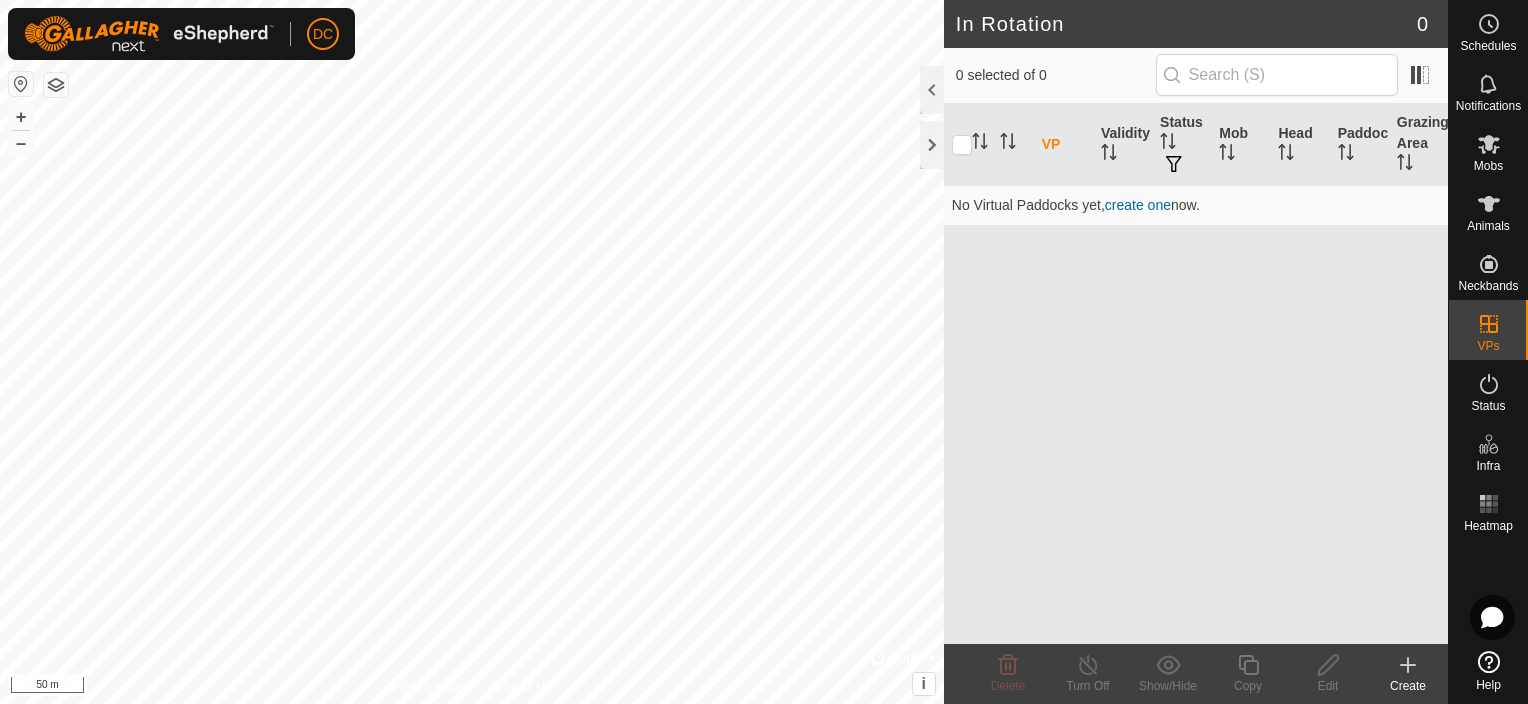 scroll, scrollTop: 0, scrollLeft: 0, axis: both 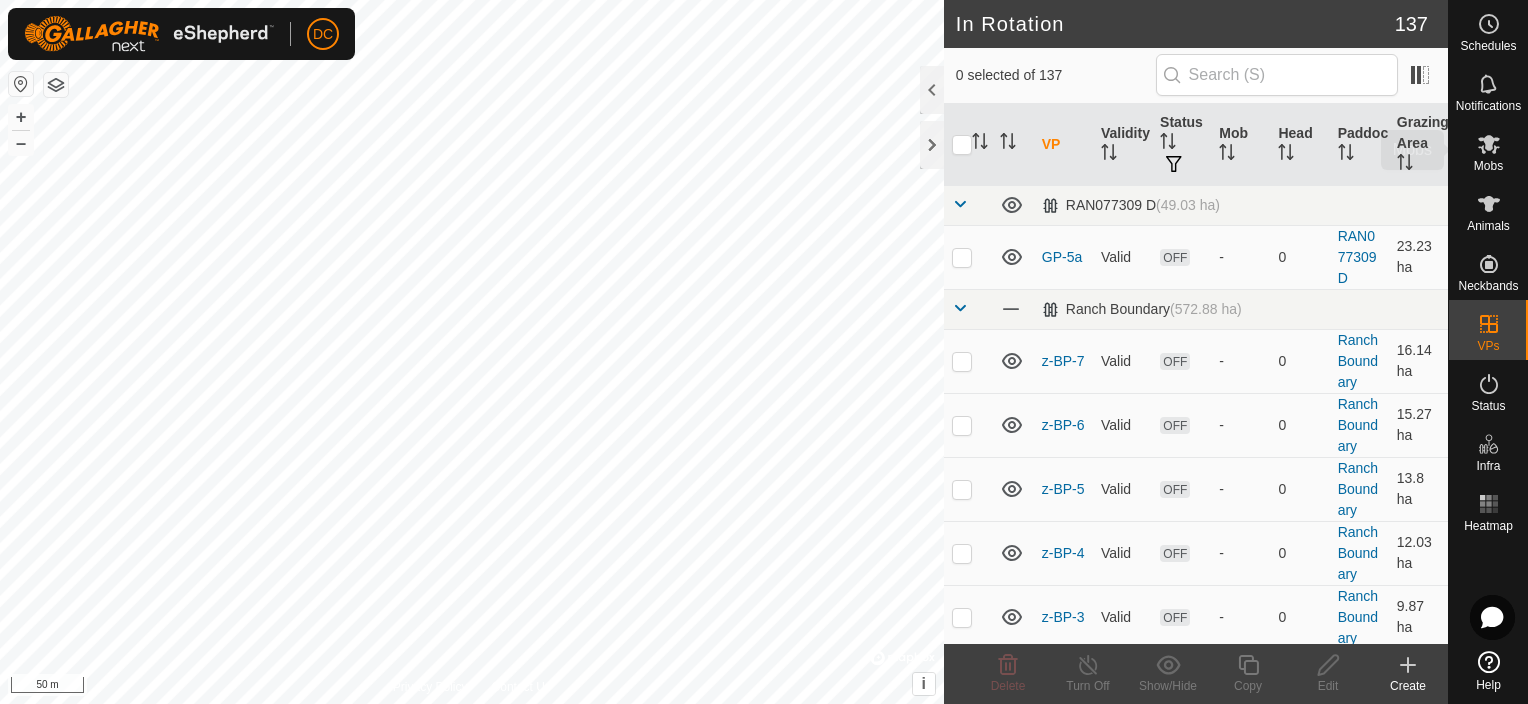 click 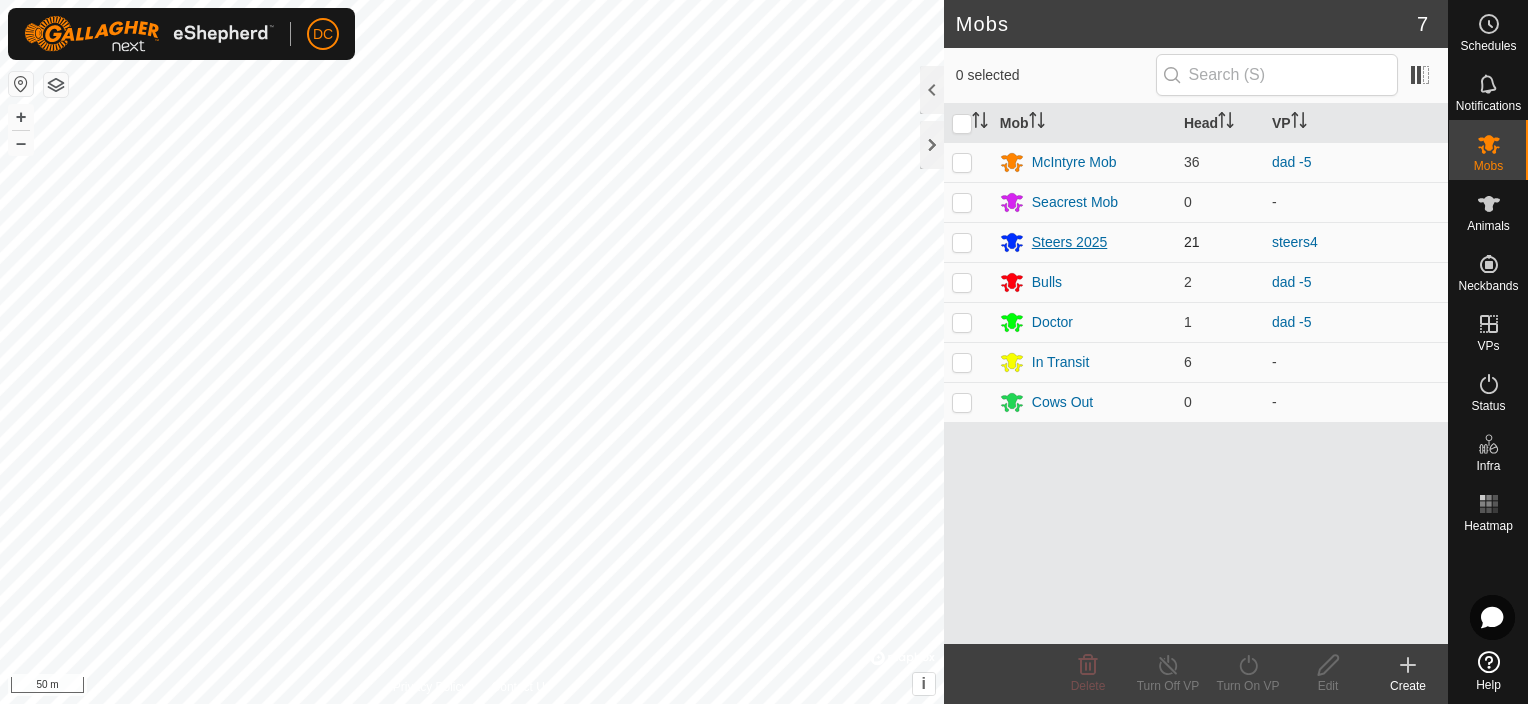 click on "Steers 2025" at bounding box center [1070, 242] 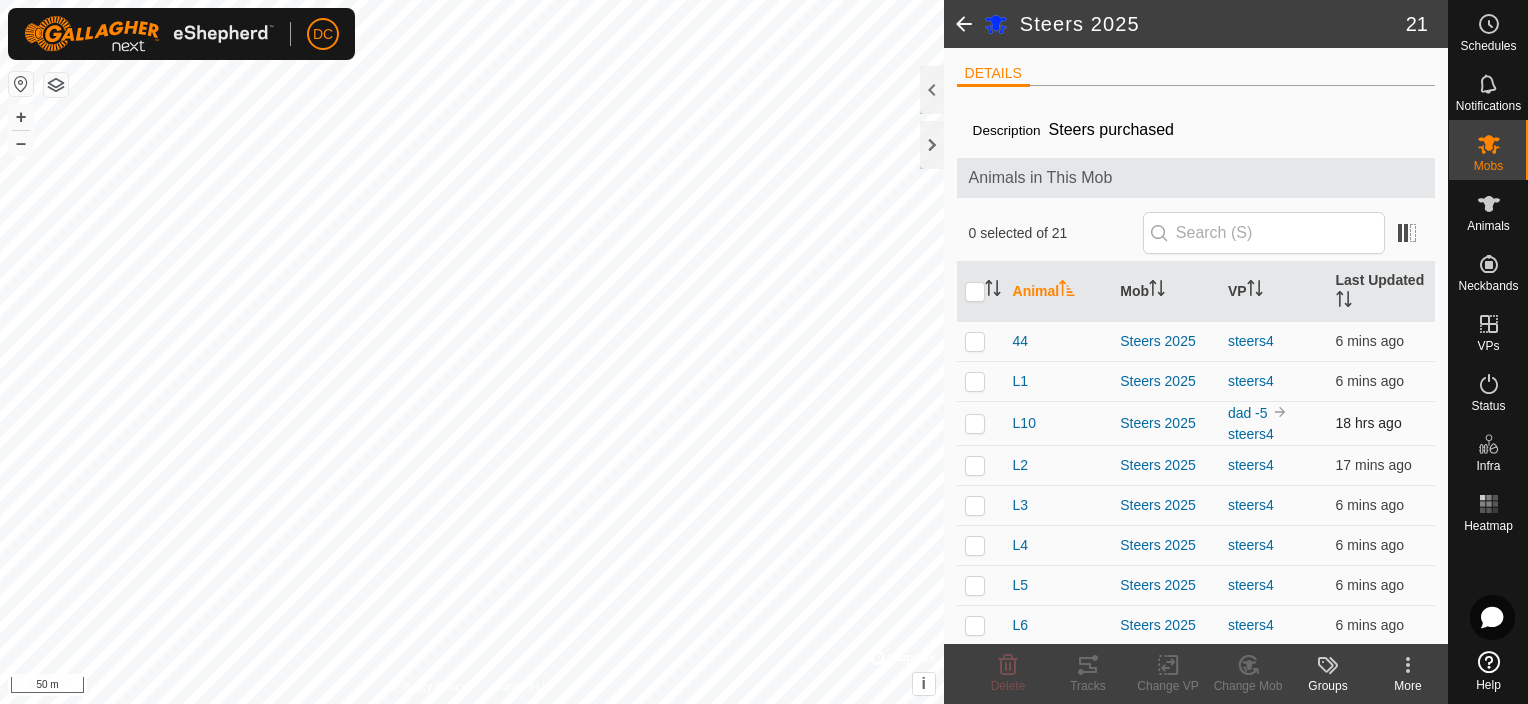 click at bounding box center (975, 423) 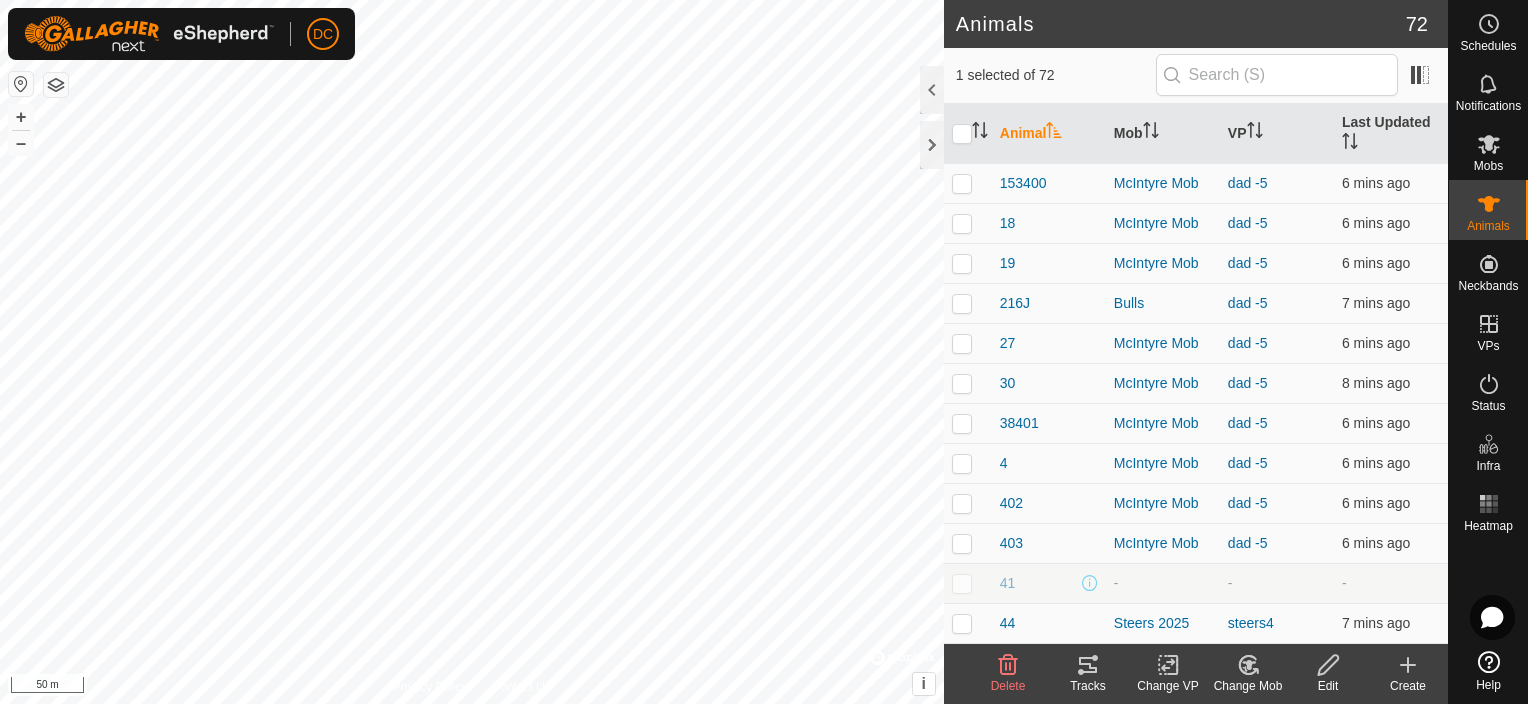 click 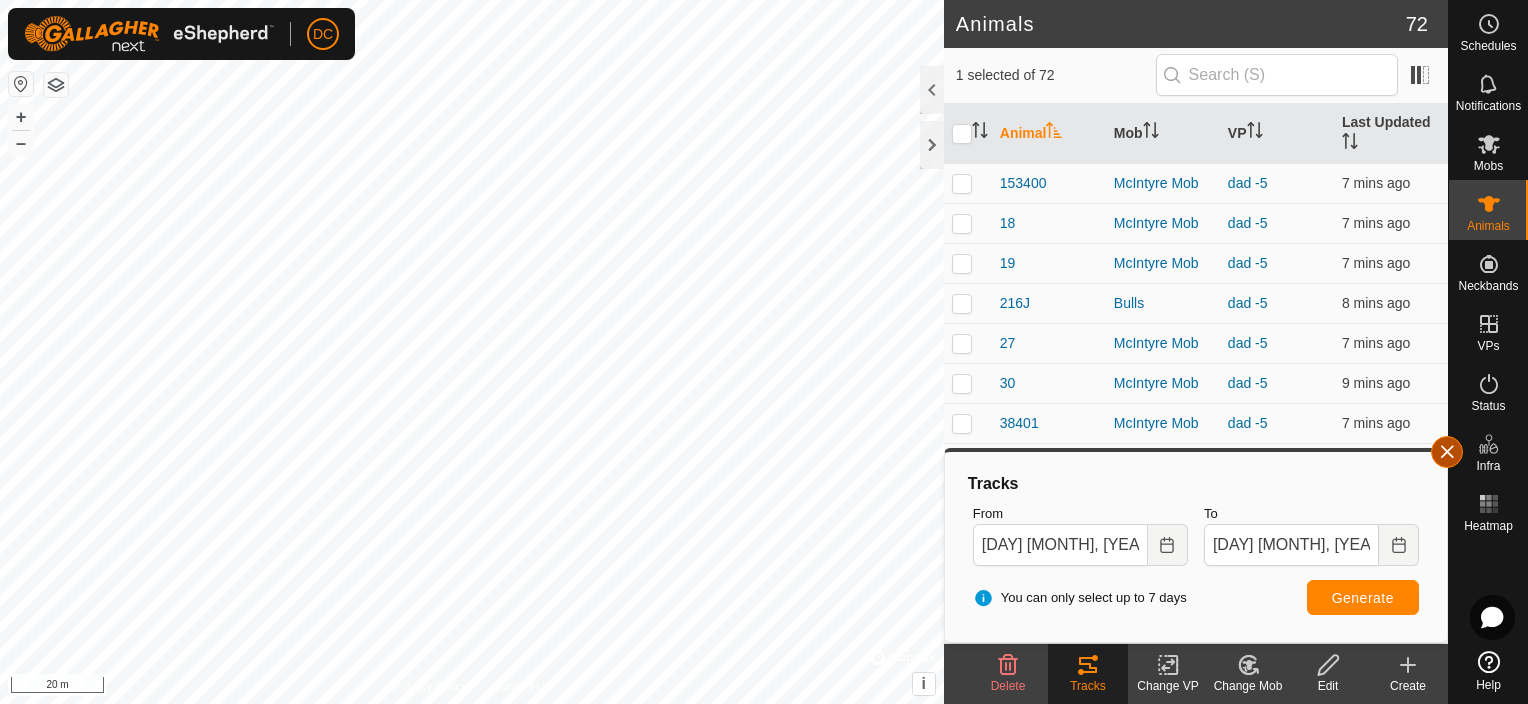 click at bounding box center [1447, 452] 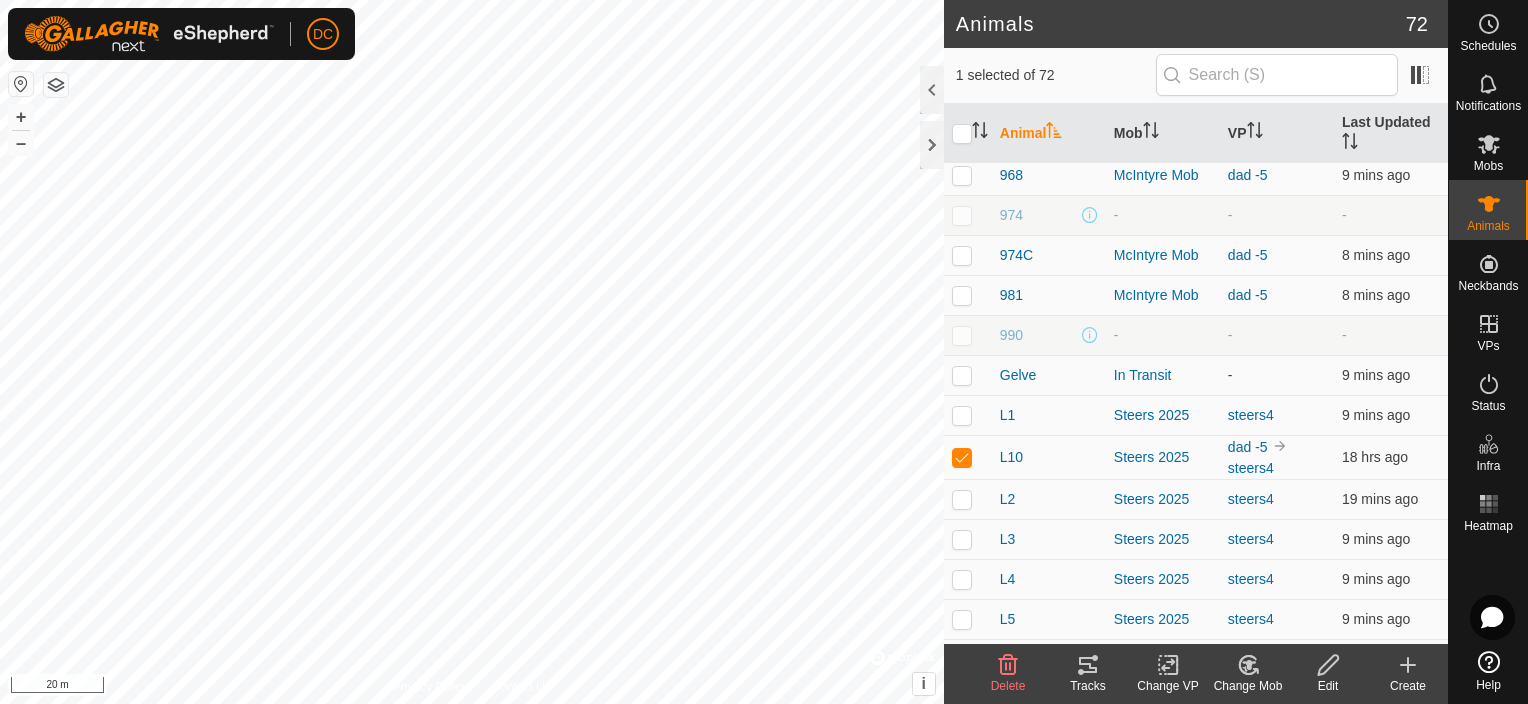 scroll, scrollTop: 1700, scrollLeft: 0, axis: vertical 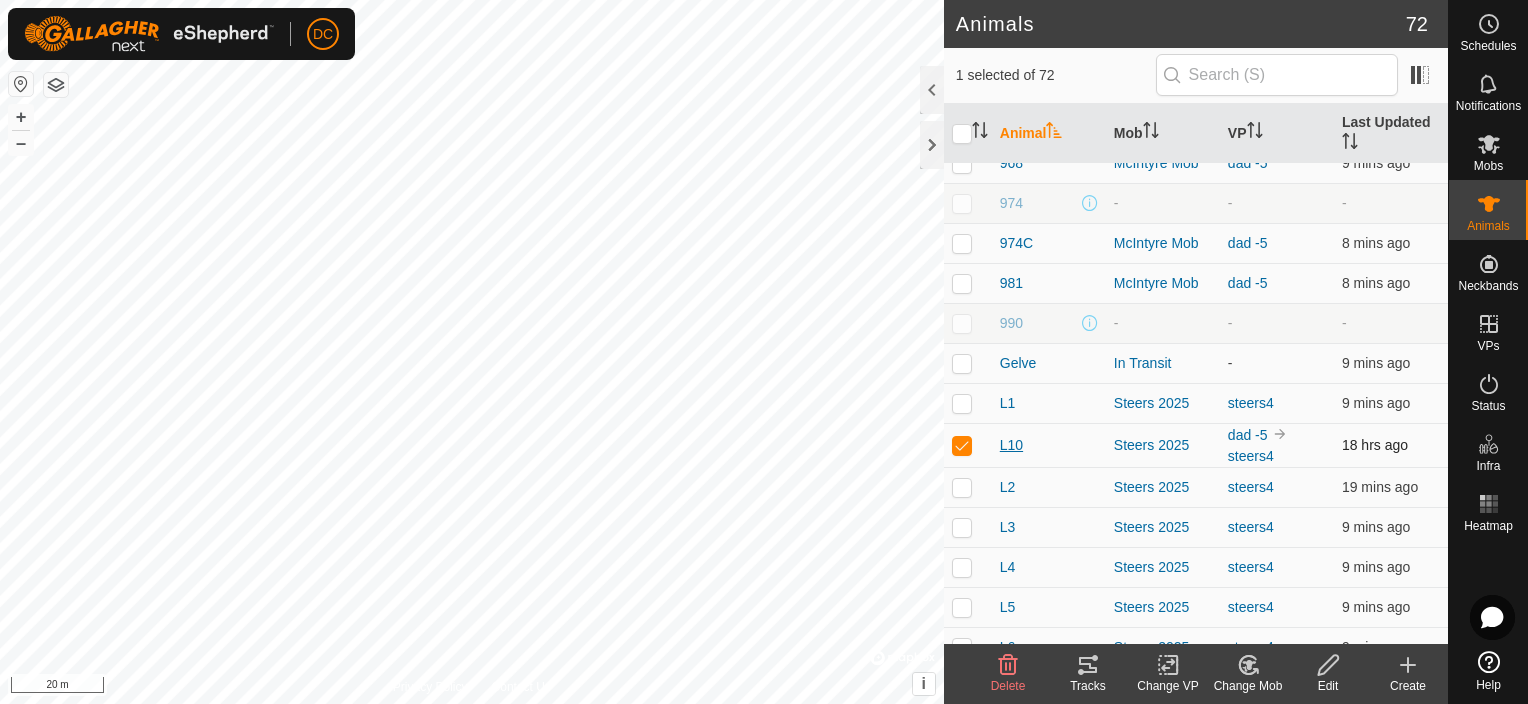 click on "L10" at bounding box center [1011, 445] 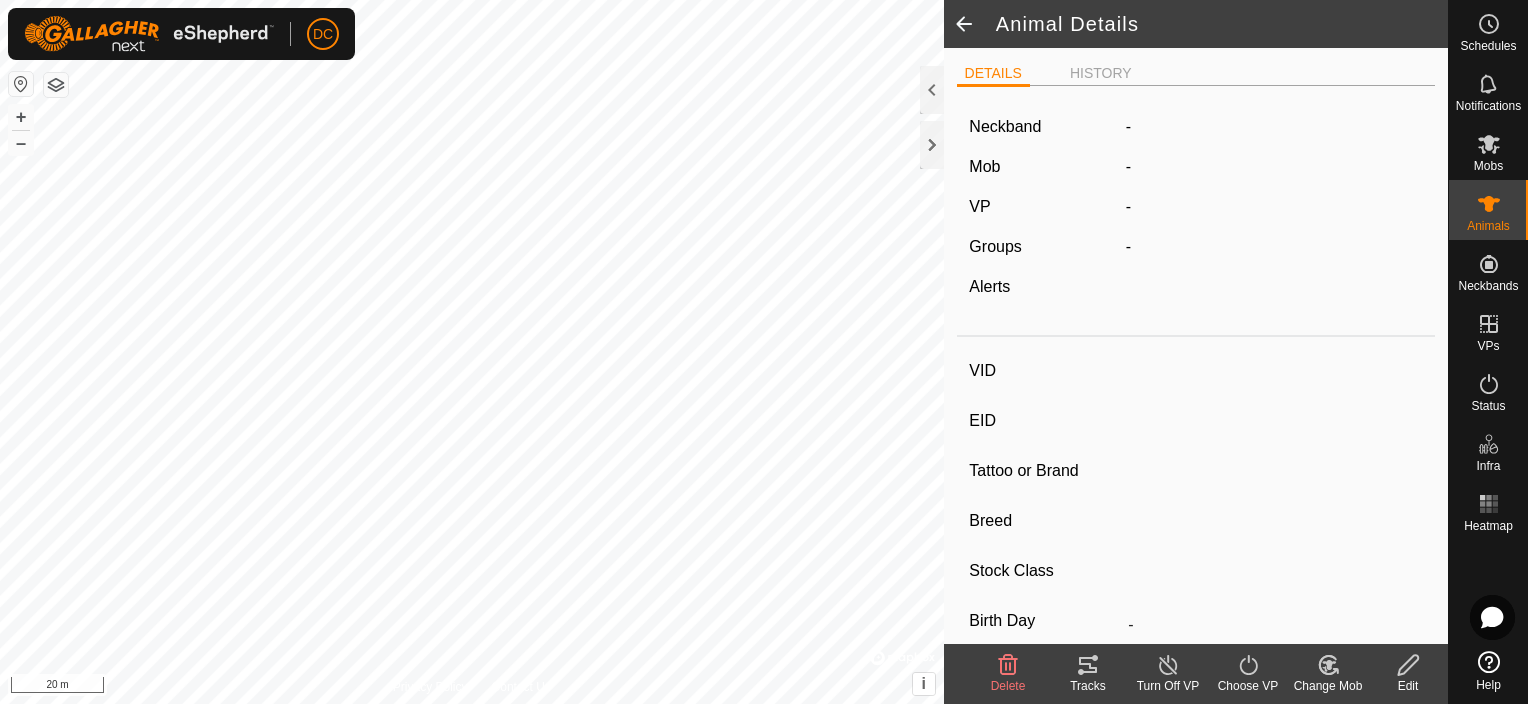 type on "L10" 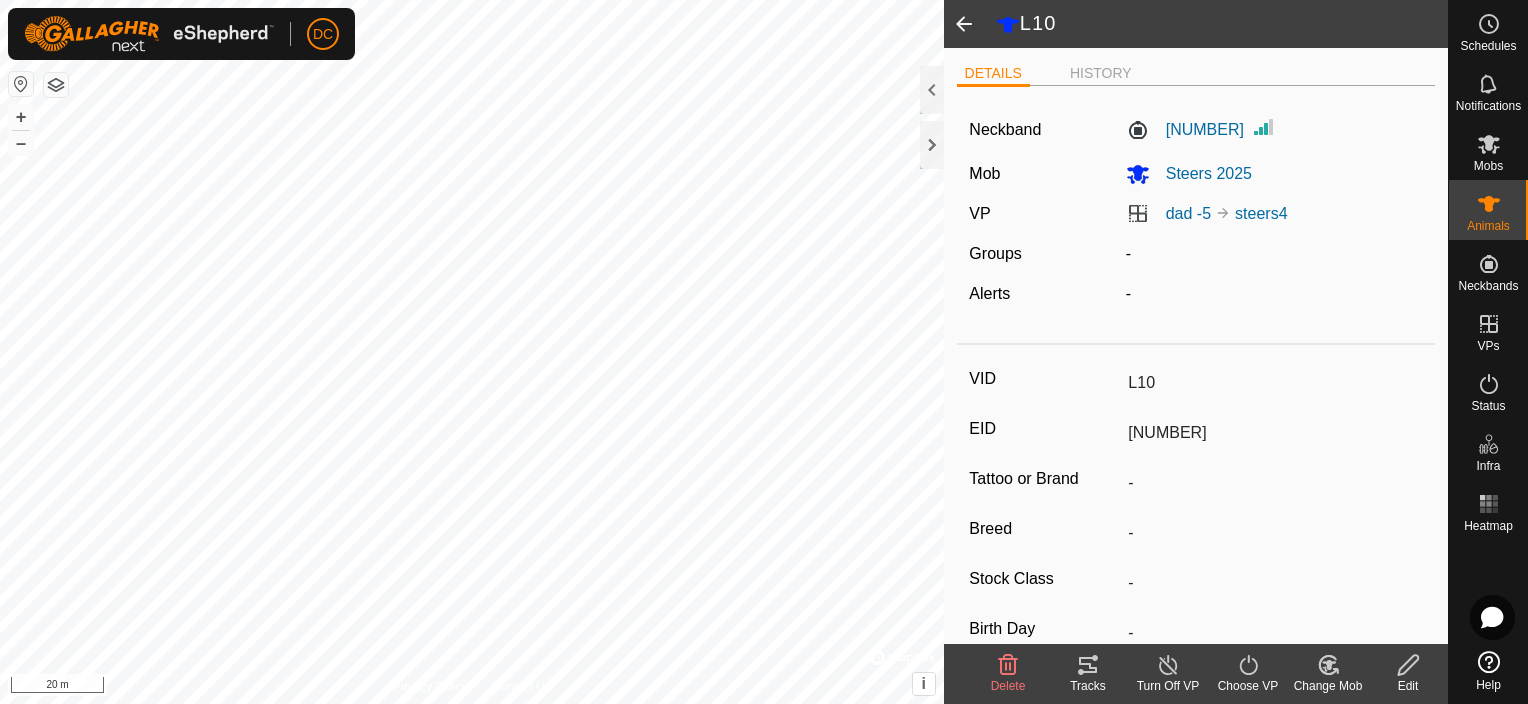 click 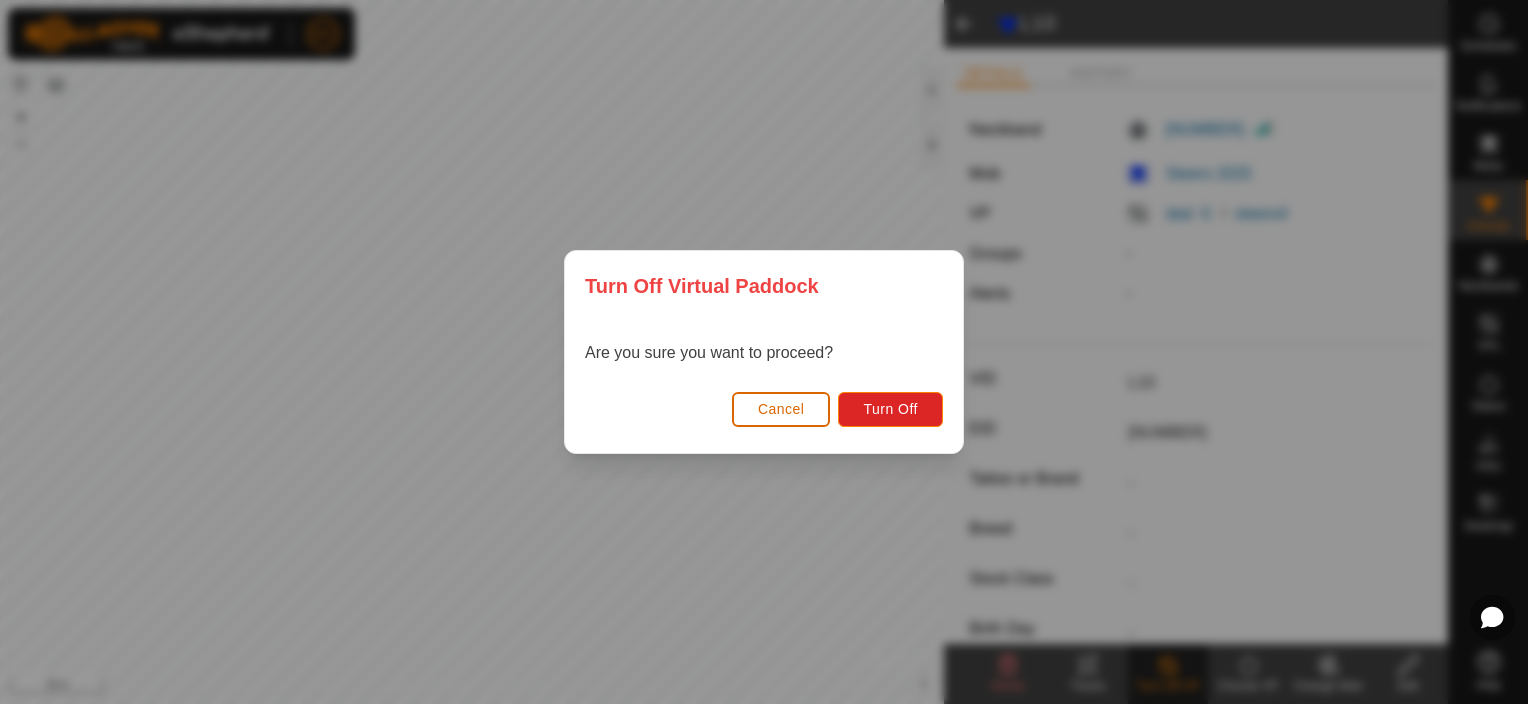 click on "Cancel" at bounding box center [781, 409] 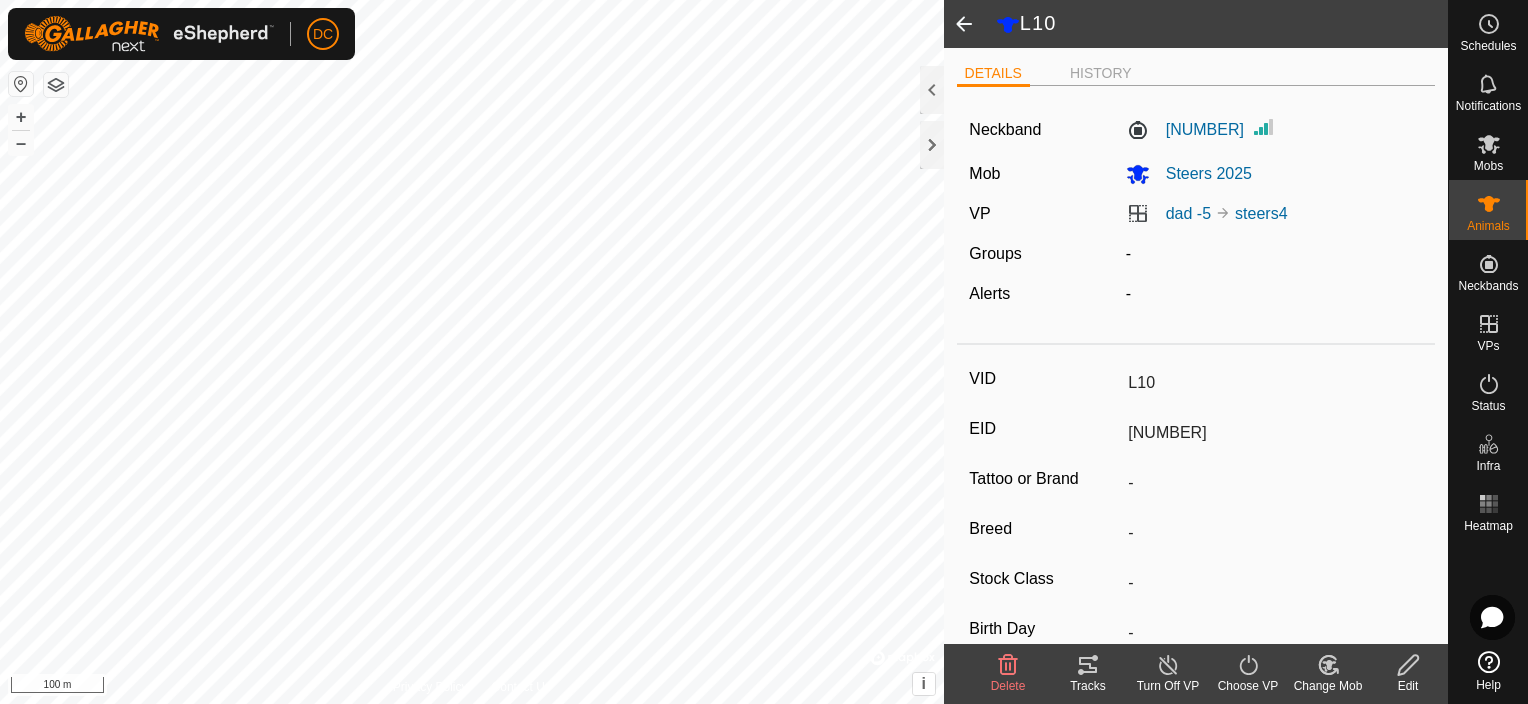 click 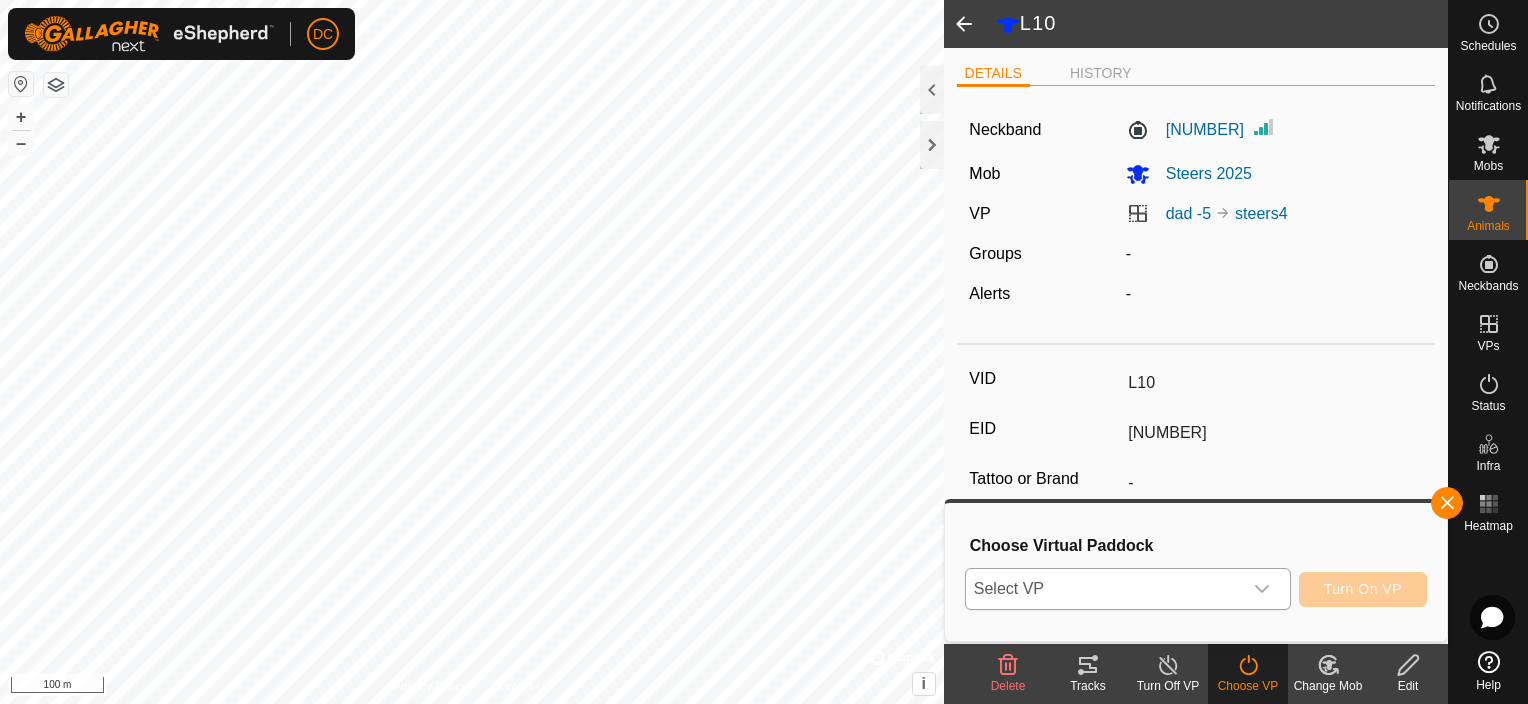 click 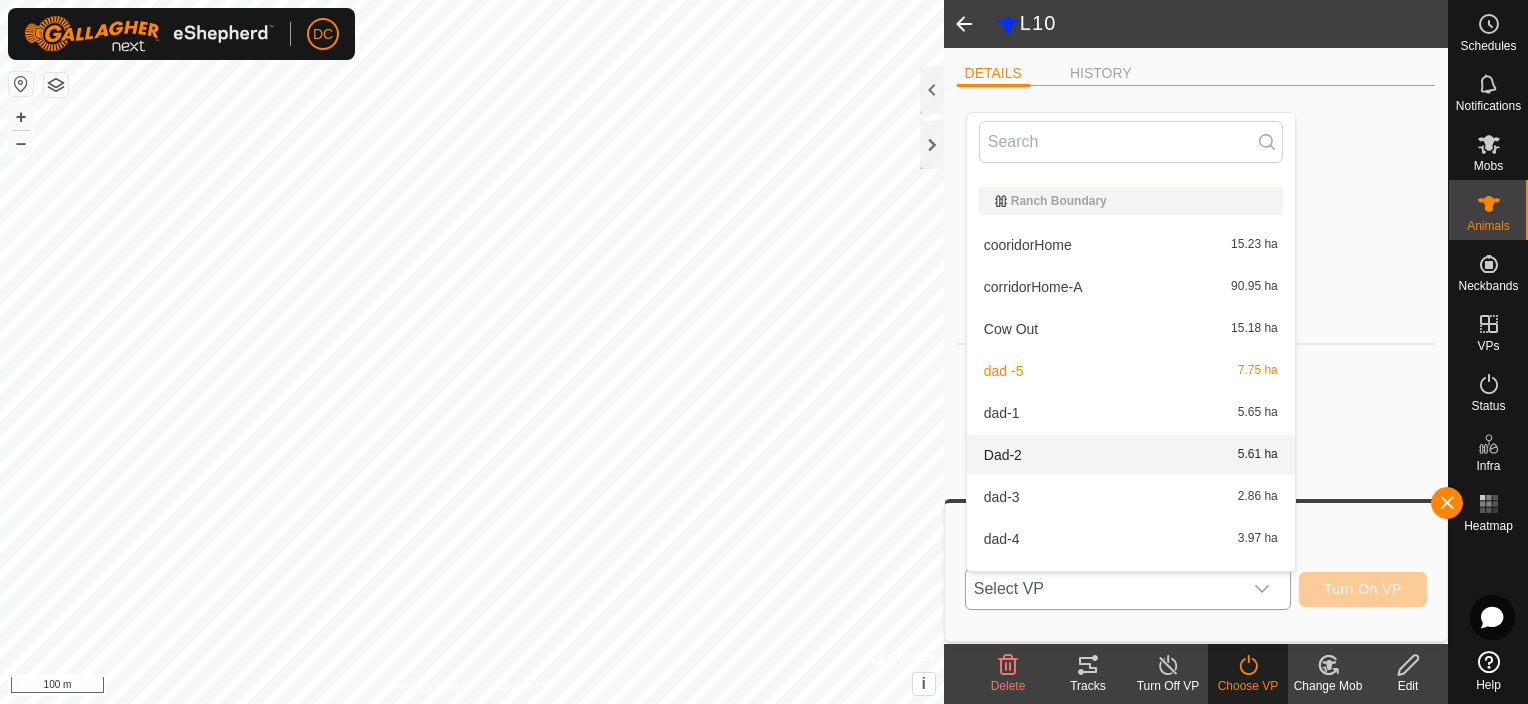 scroll, scrollTop: 126, scrollLeft: 0, axis: vertical 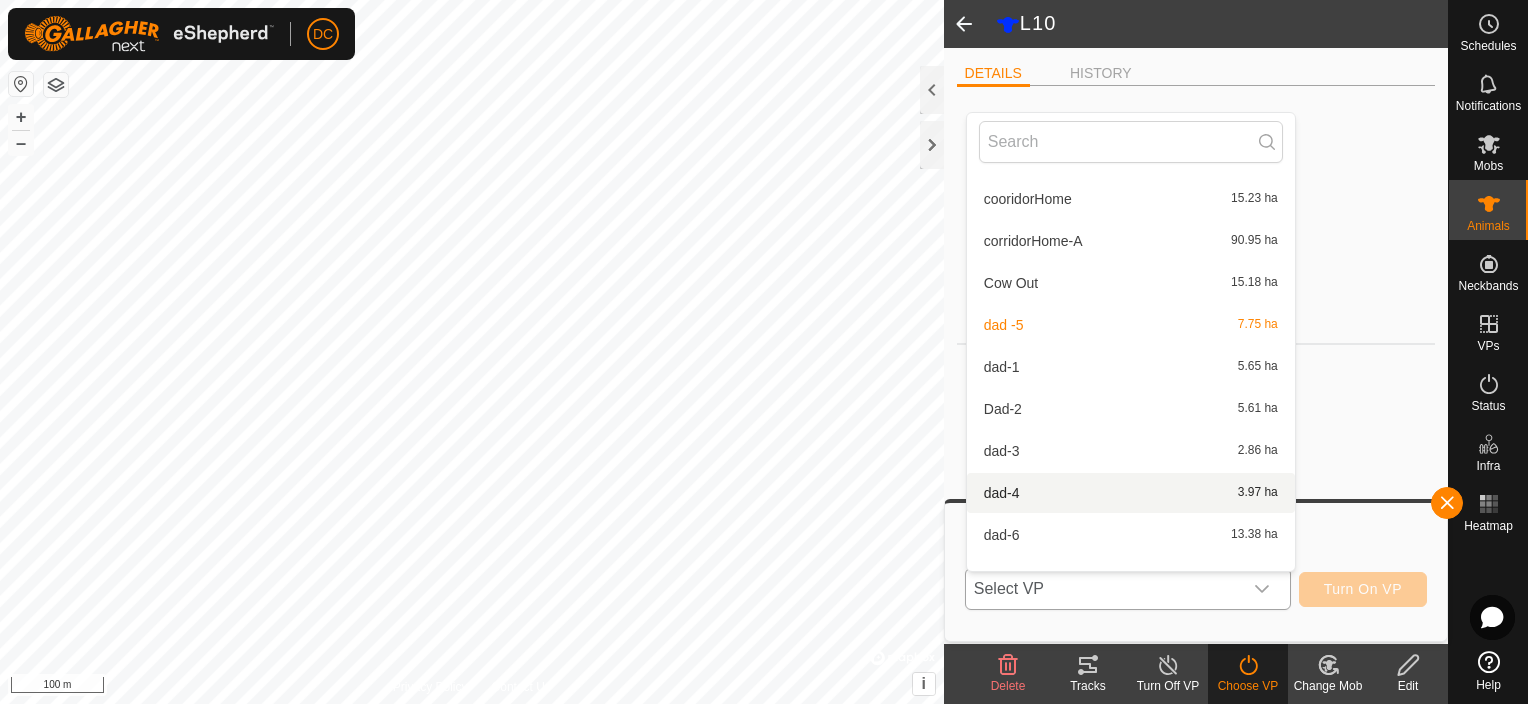 click on "dad-4  3.97 ha" at bounding box center [1131, 493] 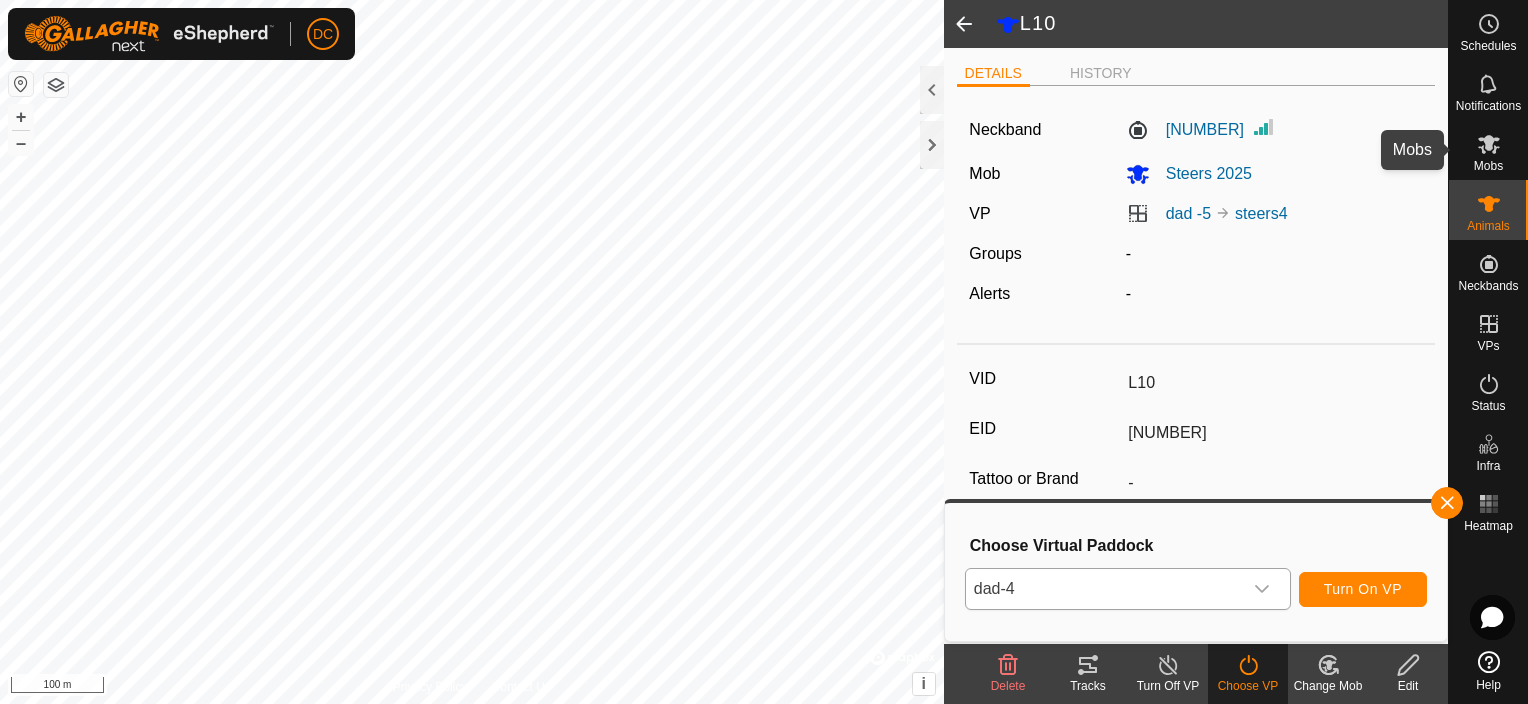 click 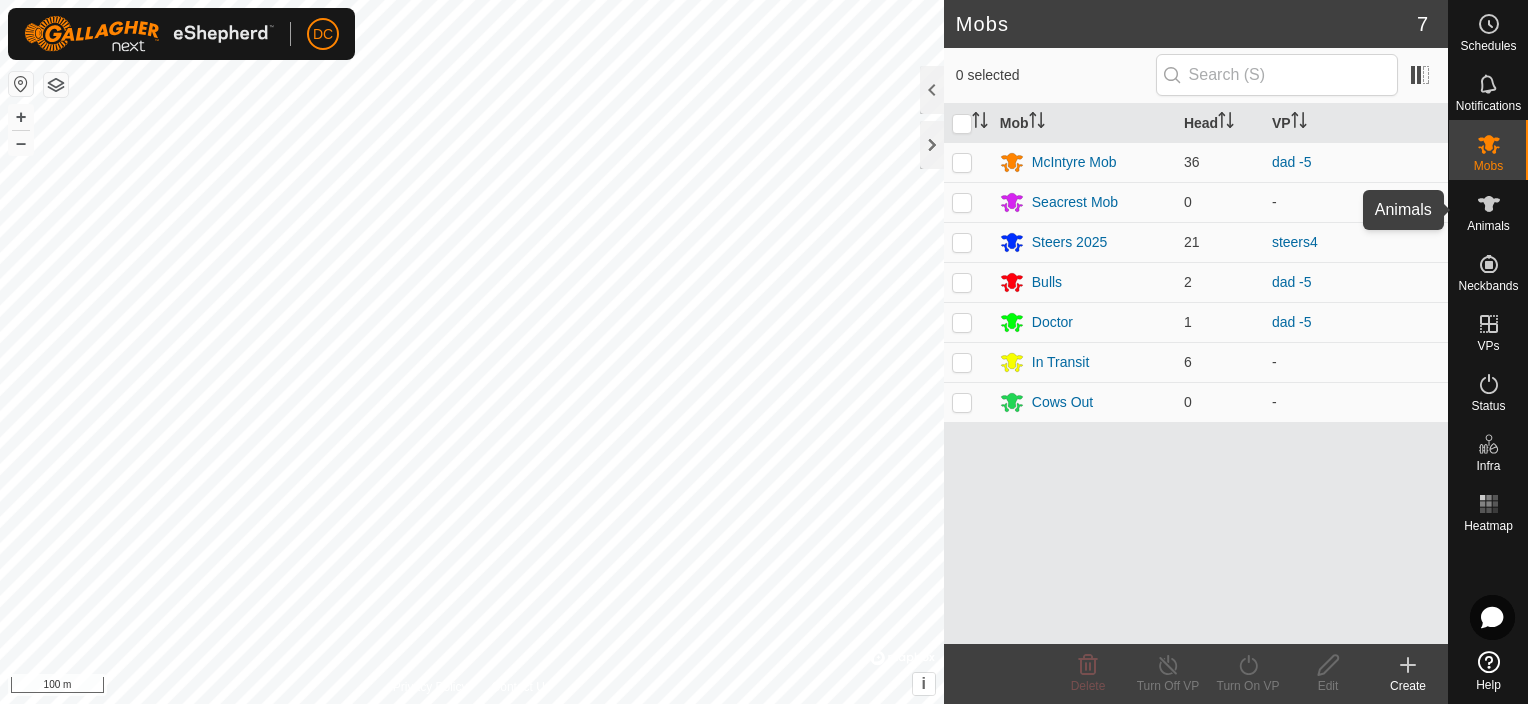 click at bounding box center [1489, 204] 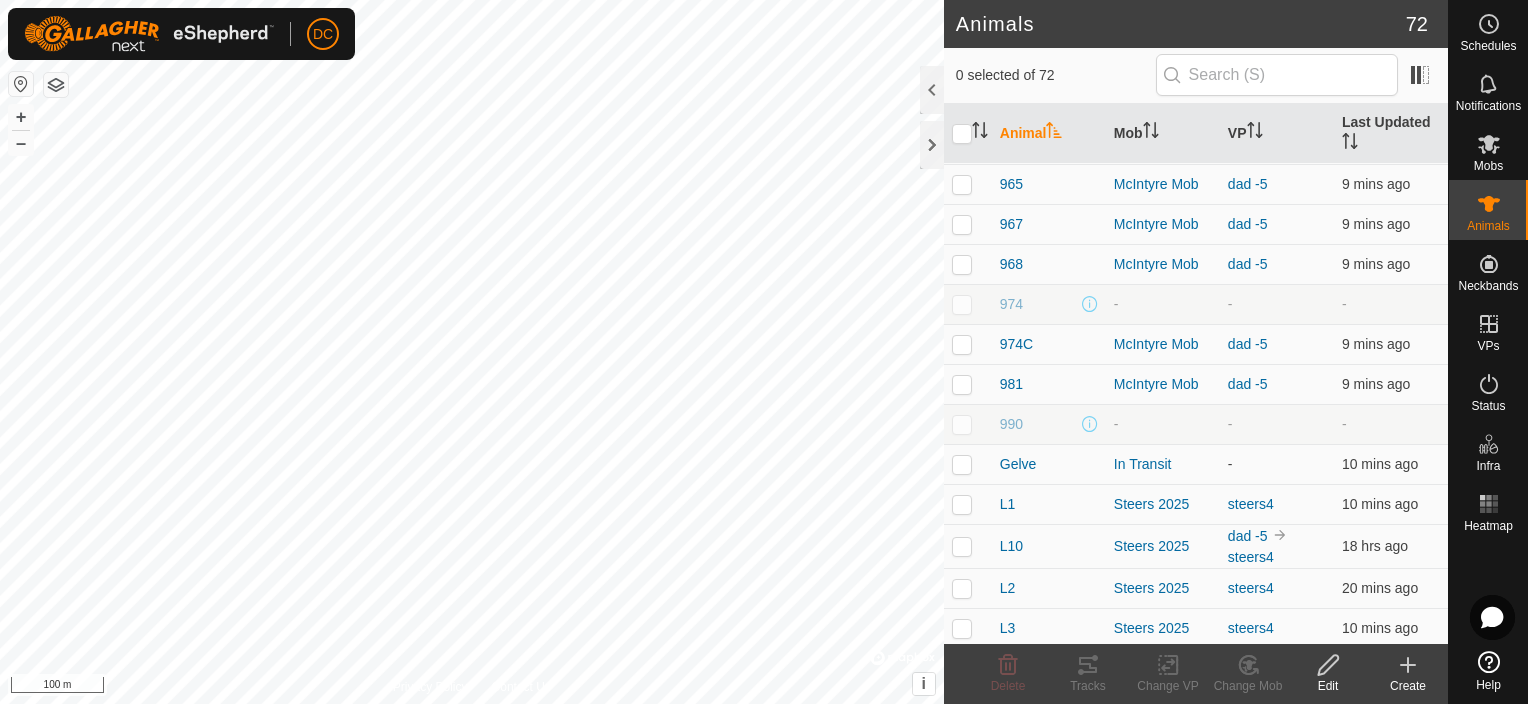 scroll, scrollTop: 1600, scrollLeft: 0, axis: vertical 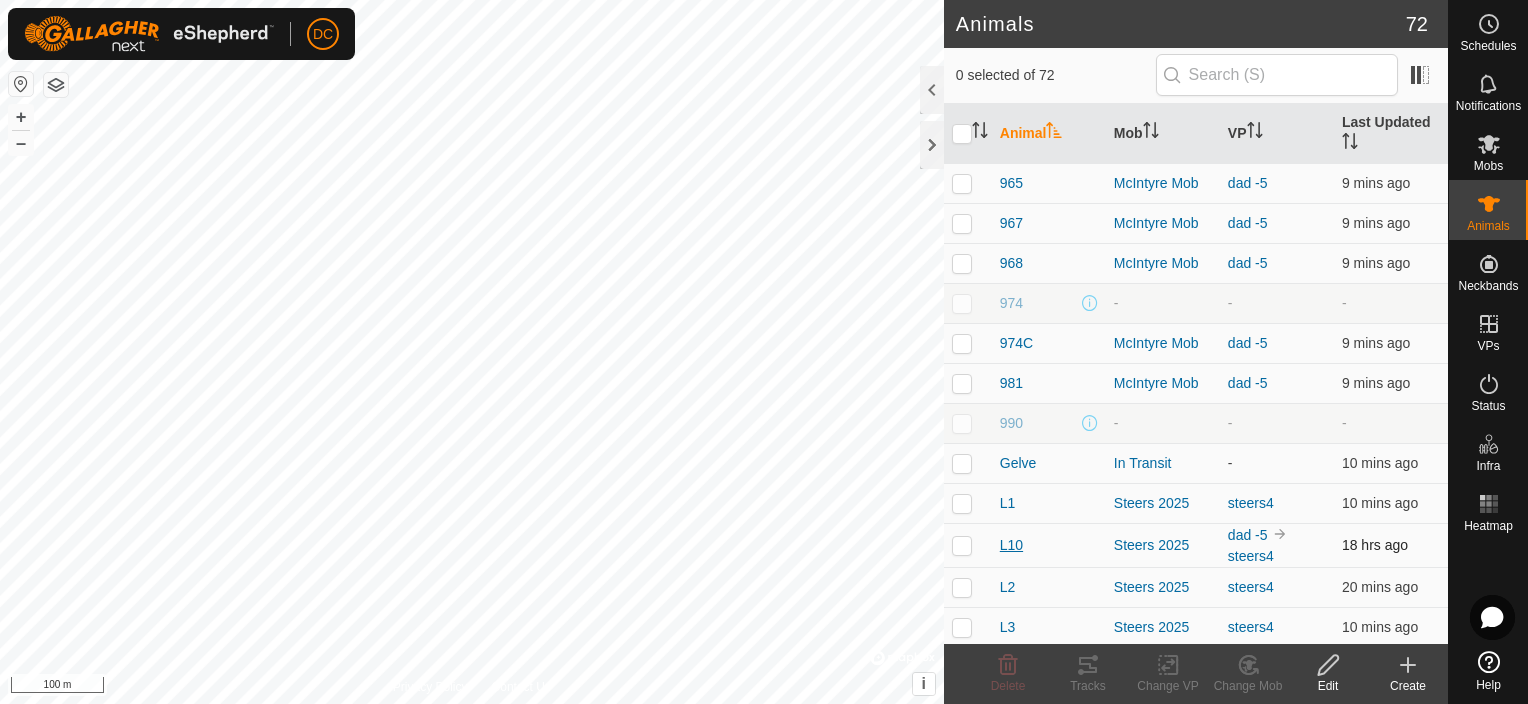 click on "L10" at bounding box center (1011, 545) 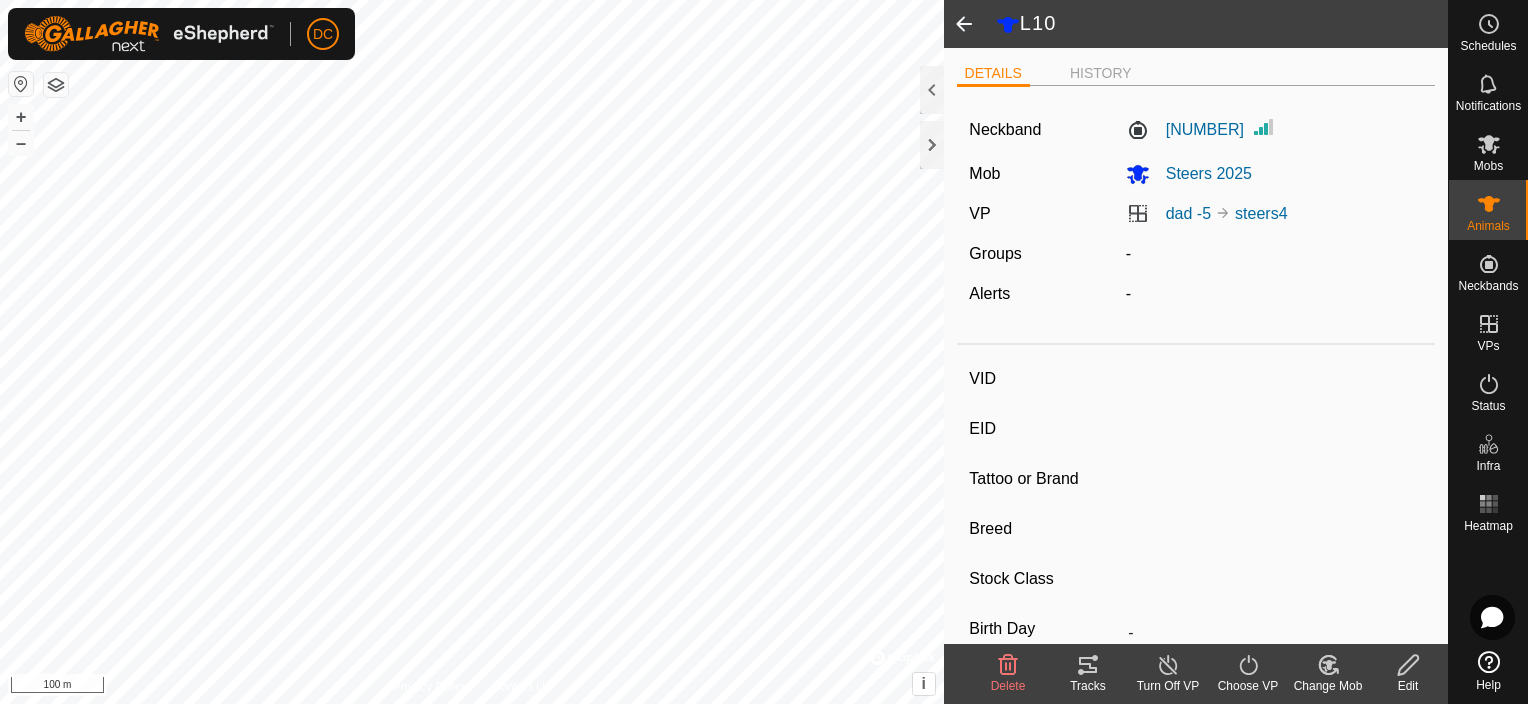 type on "L10" 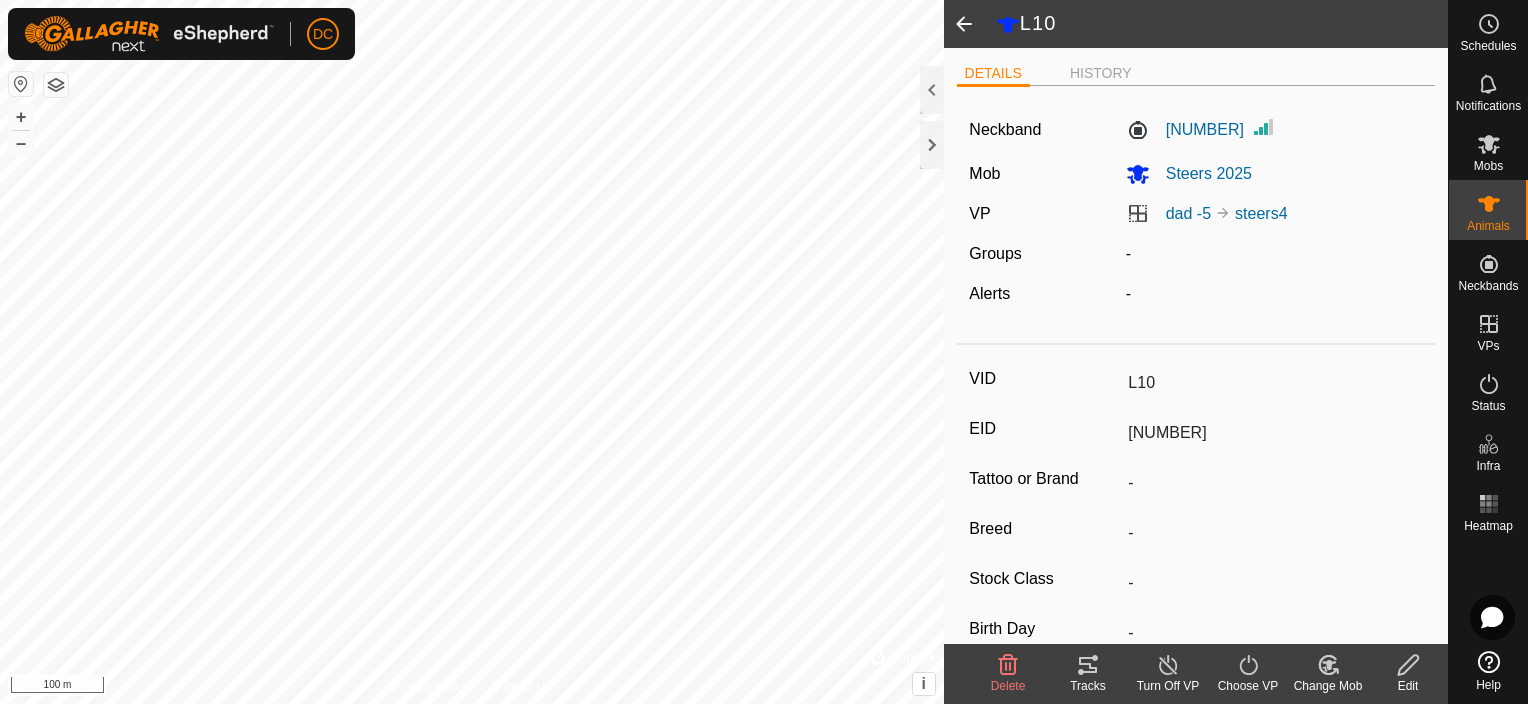 click 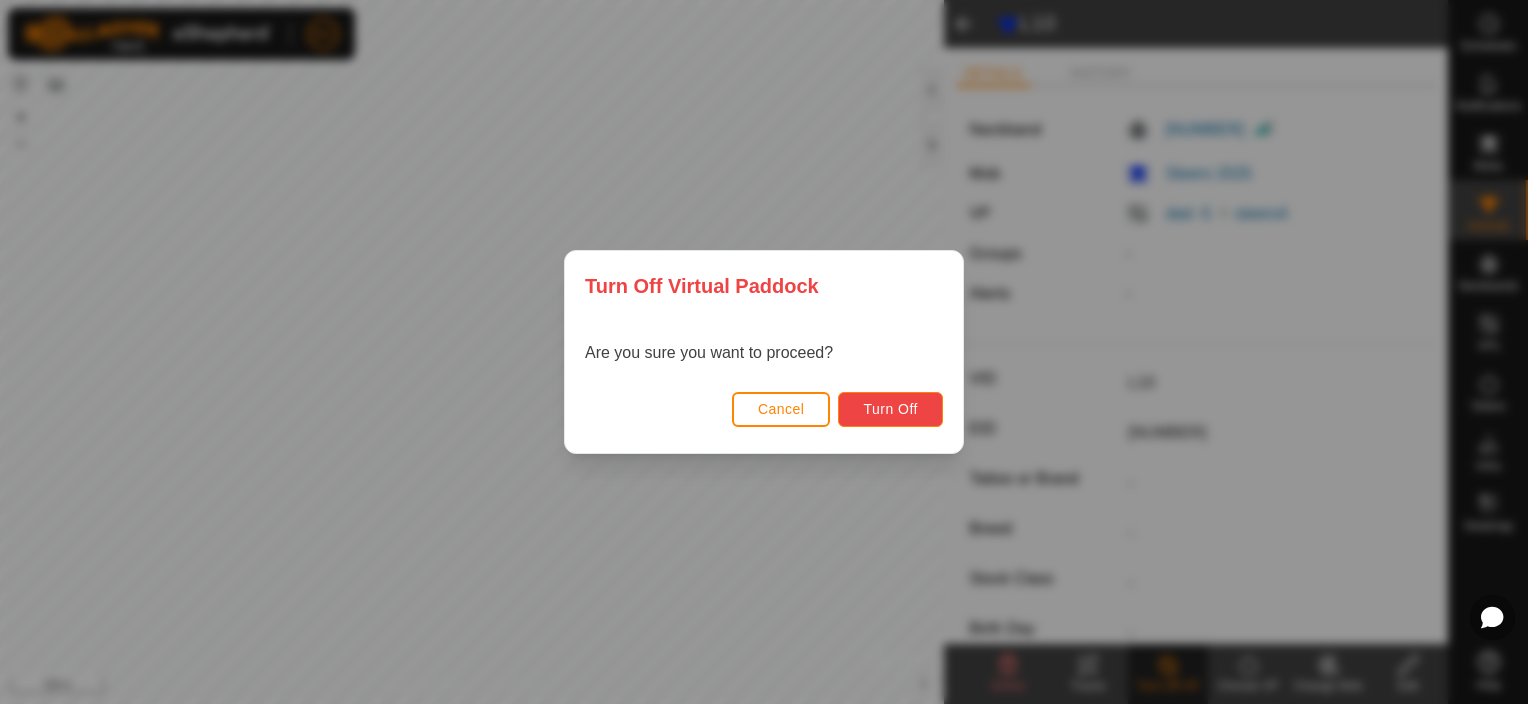 click on "Turn Off" at bounding box center [890, 409] 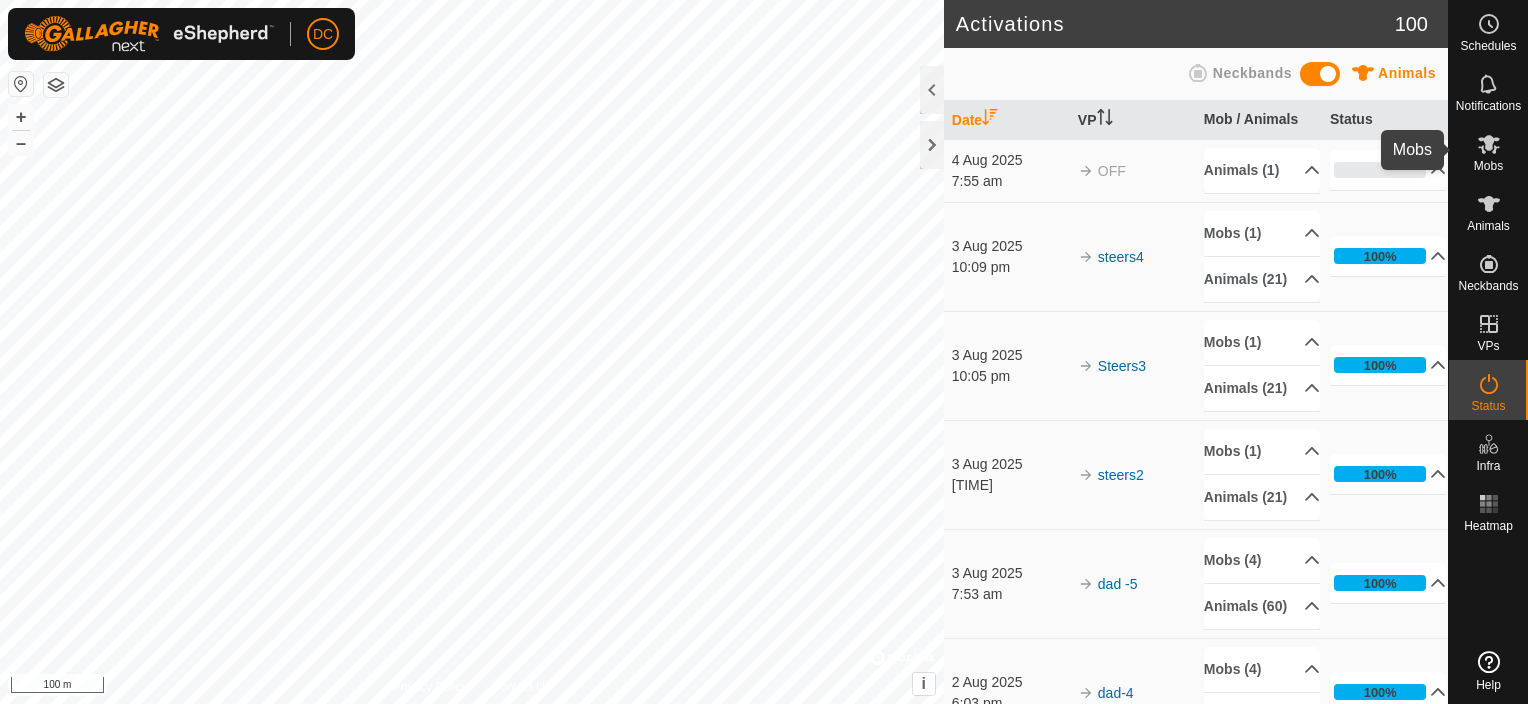 scroll, scrollTop: 0, scrollLeft: 0, axis: both 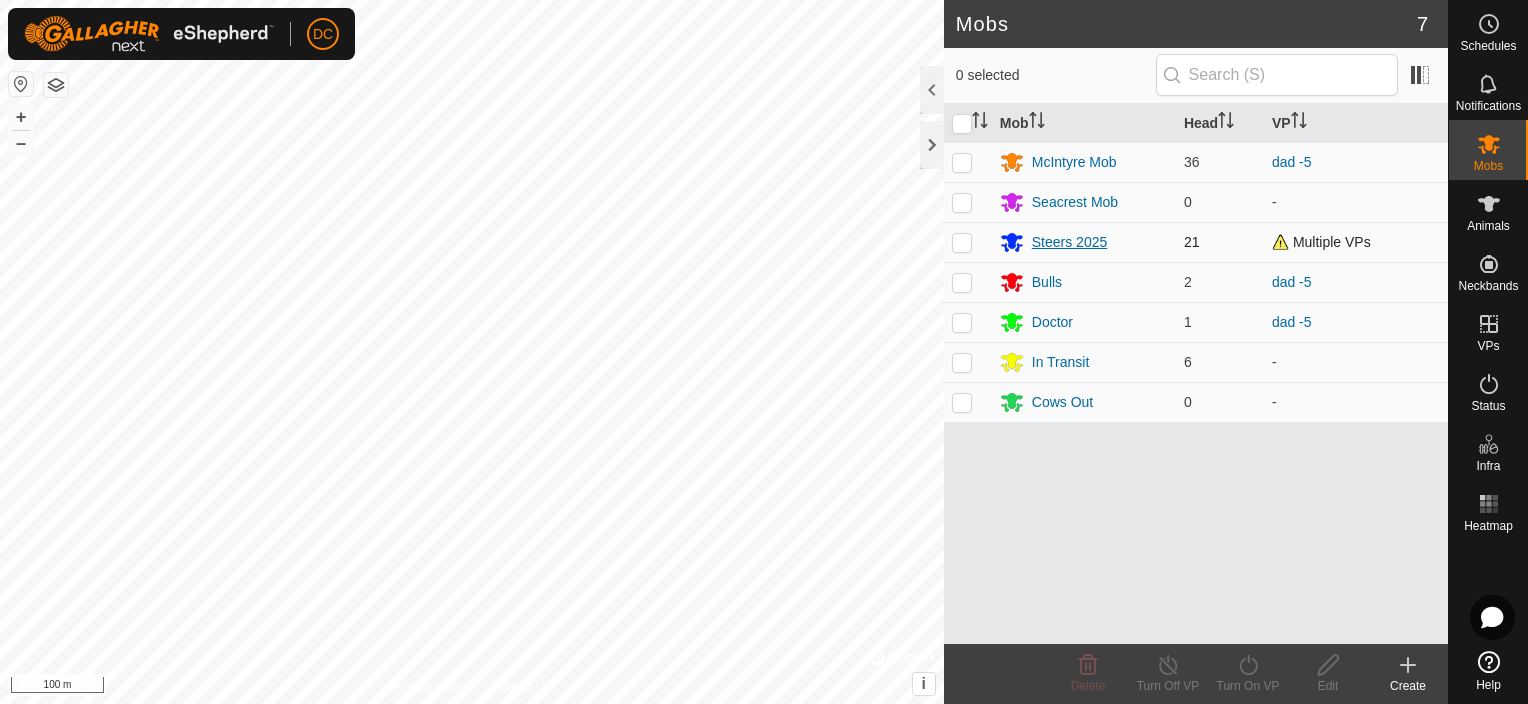 click on "Steers 2025" at bounding box center [1070, 242] 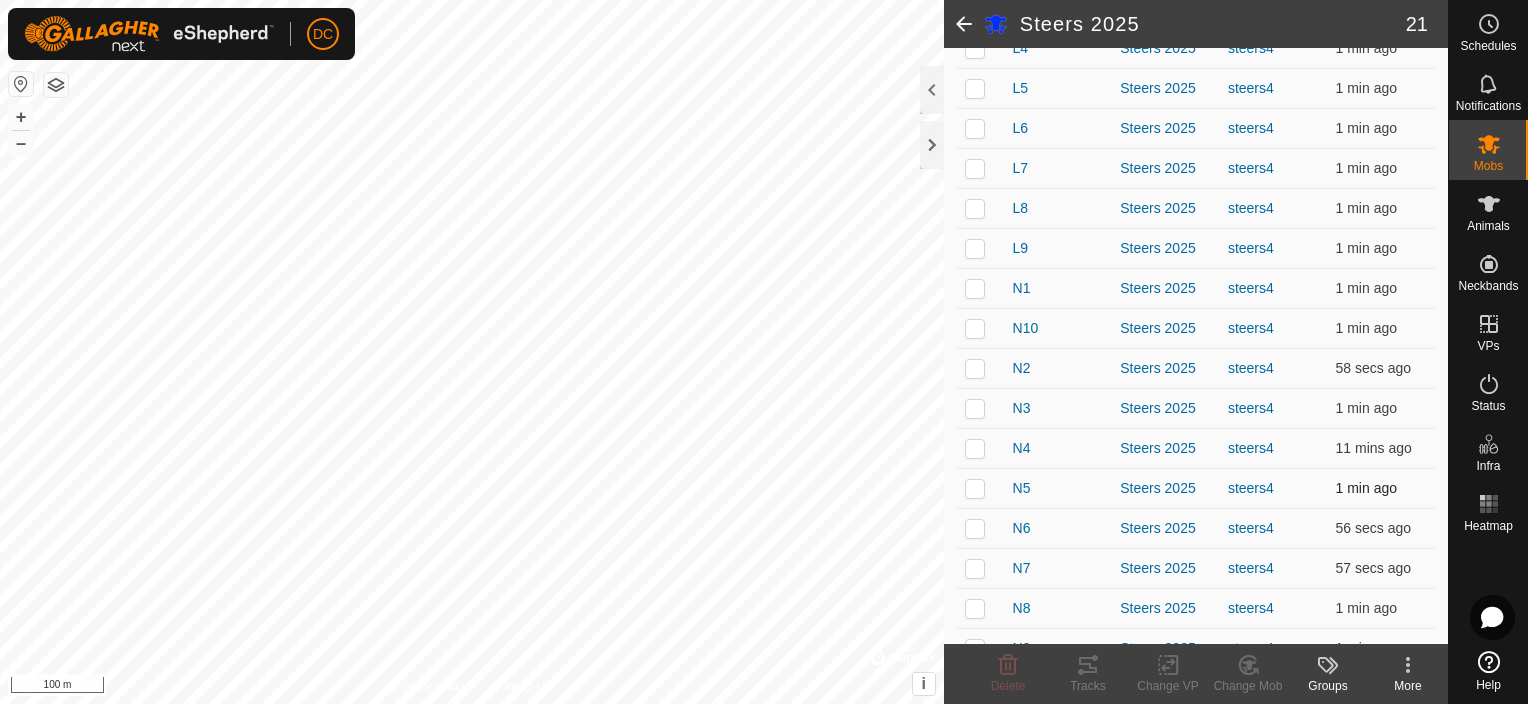 scroll, scrollTop: 516, scrollLeft: 0, axis: vertical 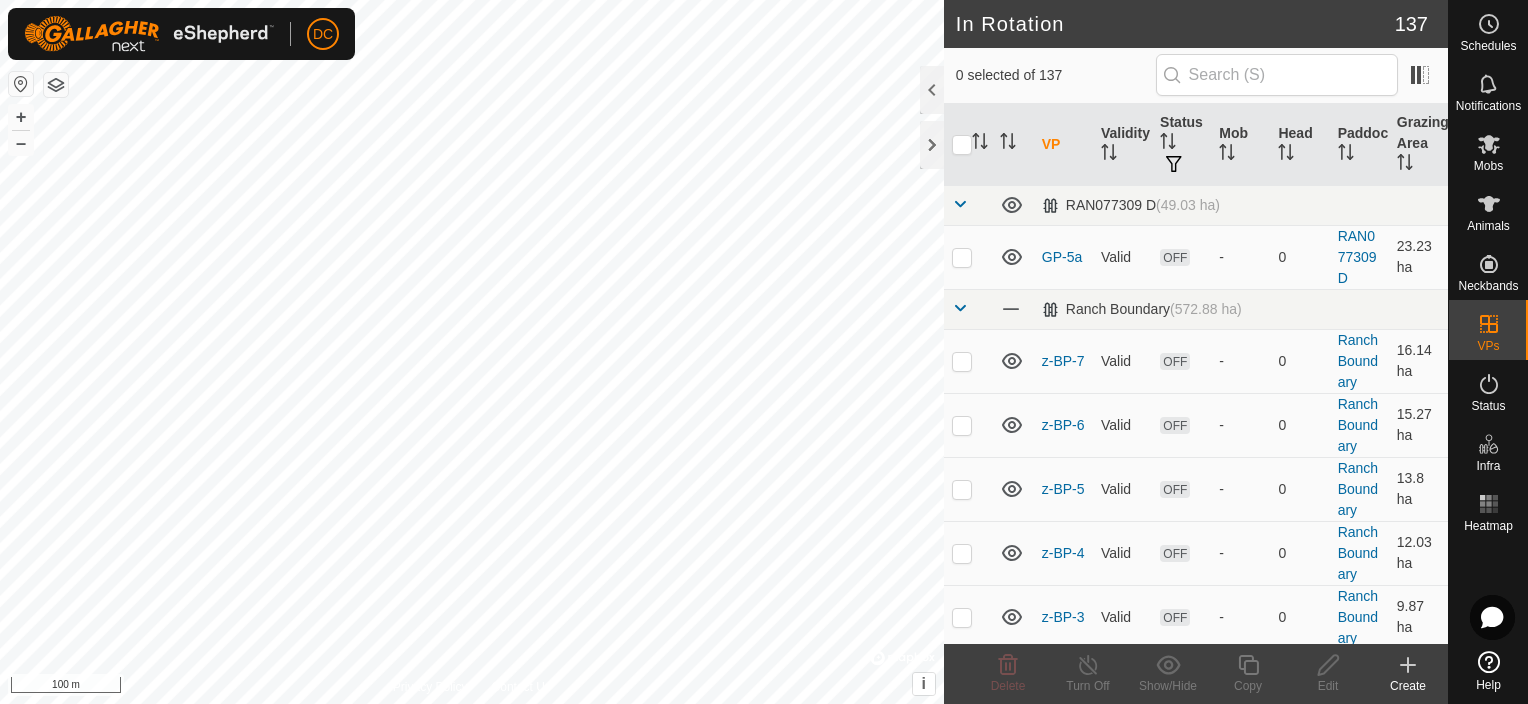 checkbox on "true" 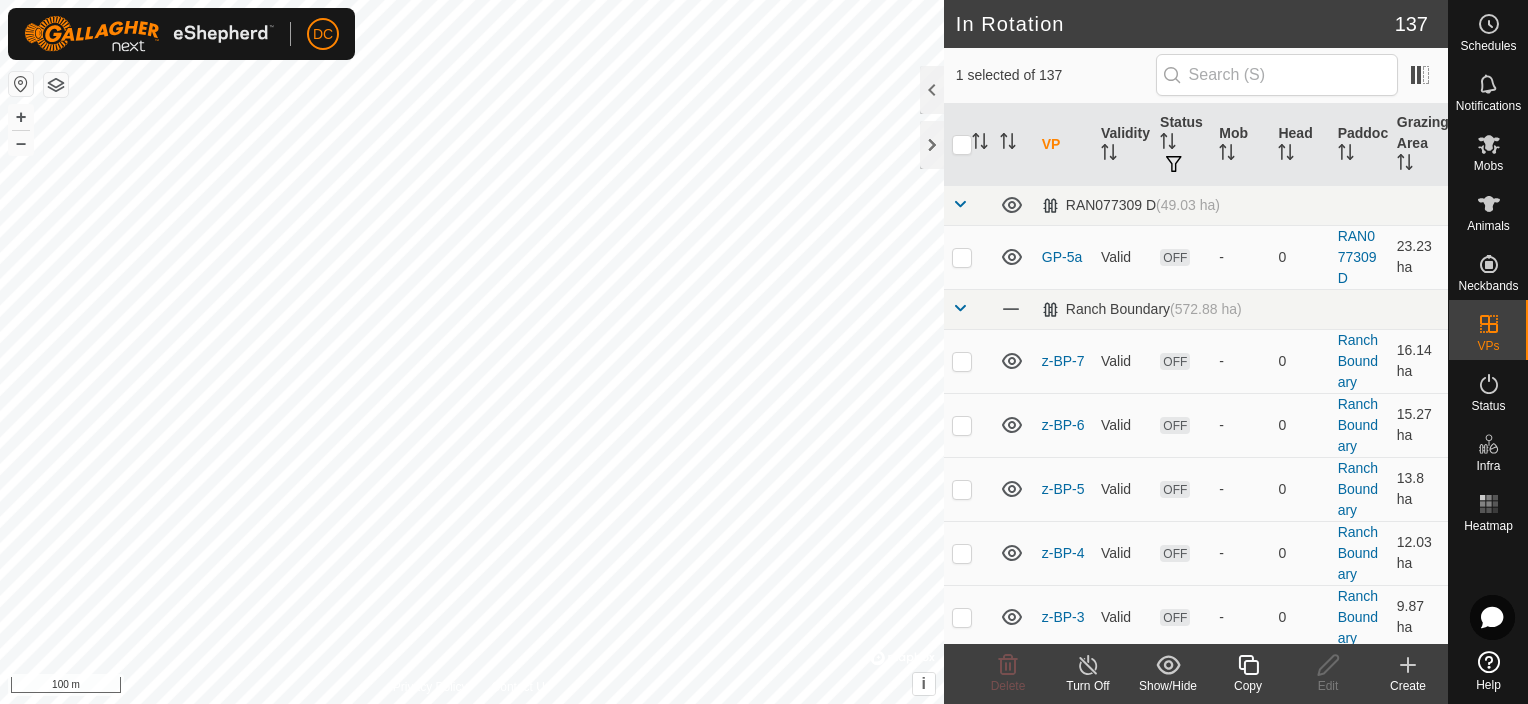 checkbox on "true" 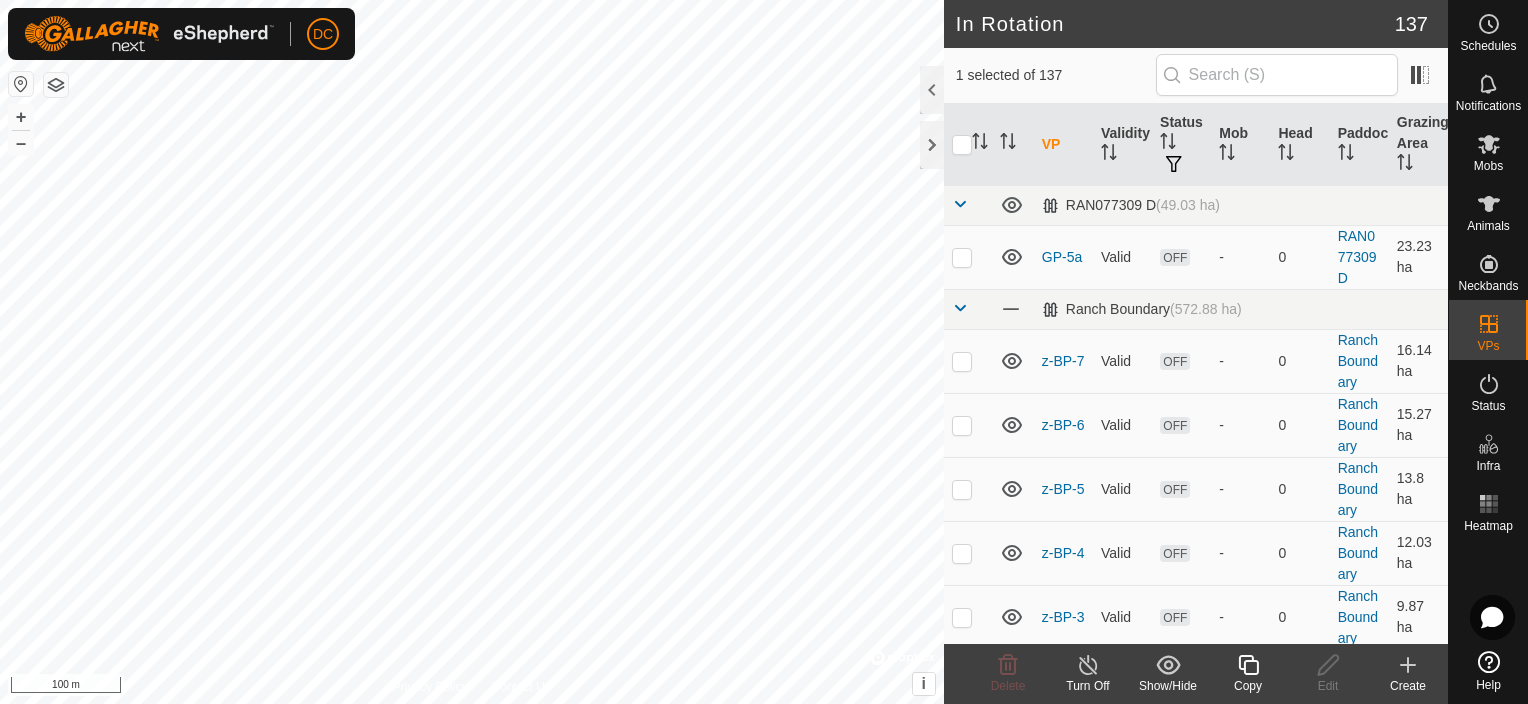 checkbox on "false" 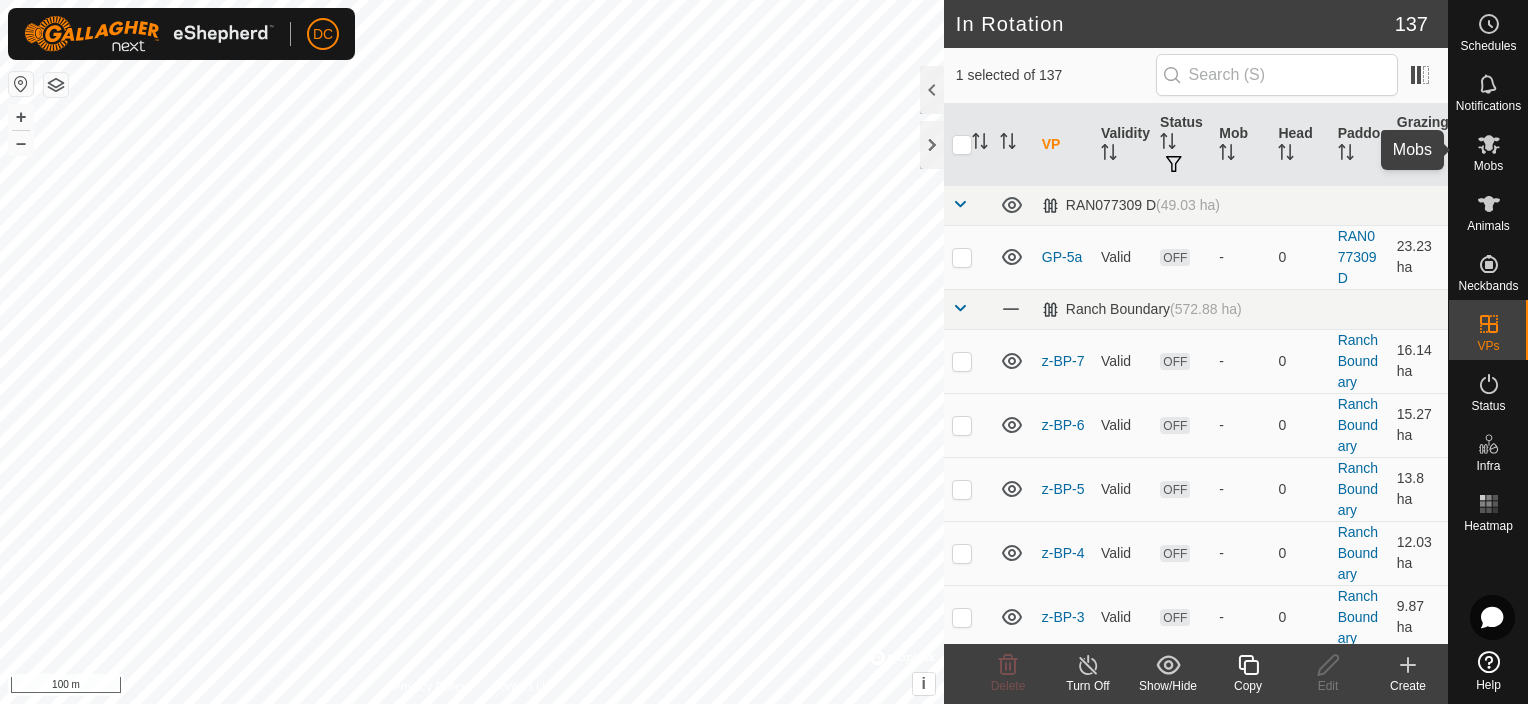 click 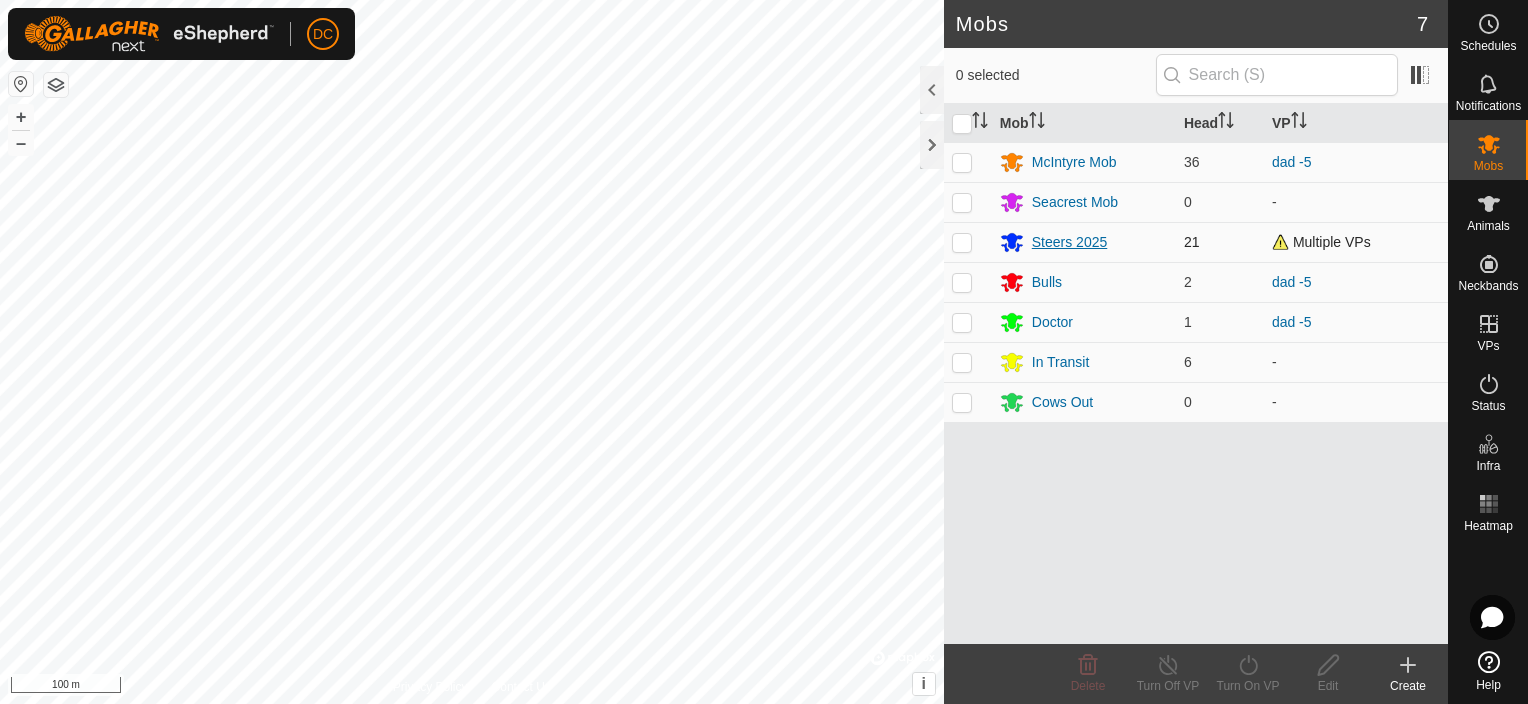click on "Steers 2025" at bounding box center (1070, 242) 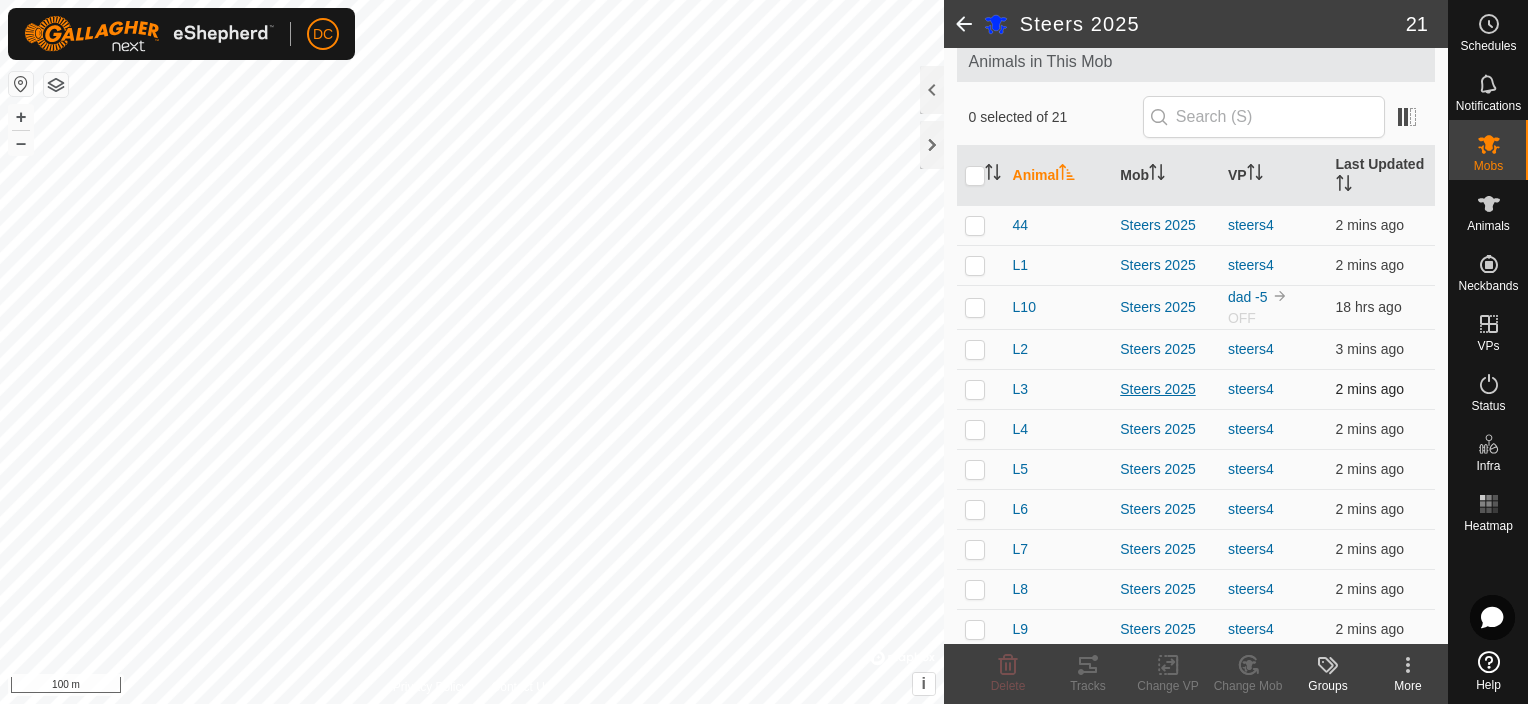 scroll, scrollTop: 0, scrollLeft: 0, axis: both 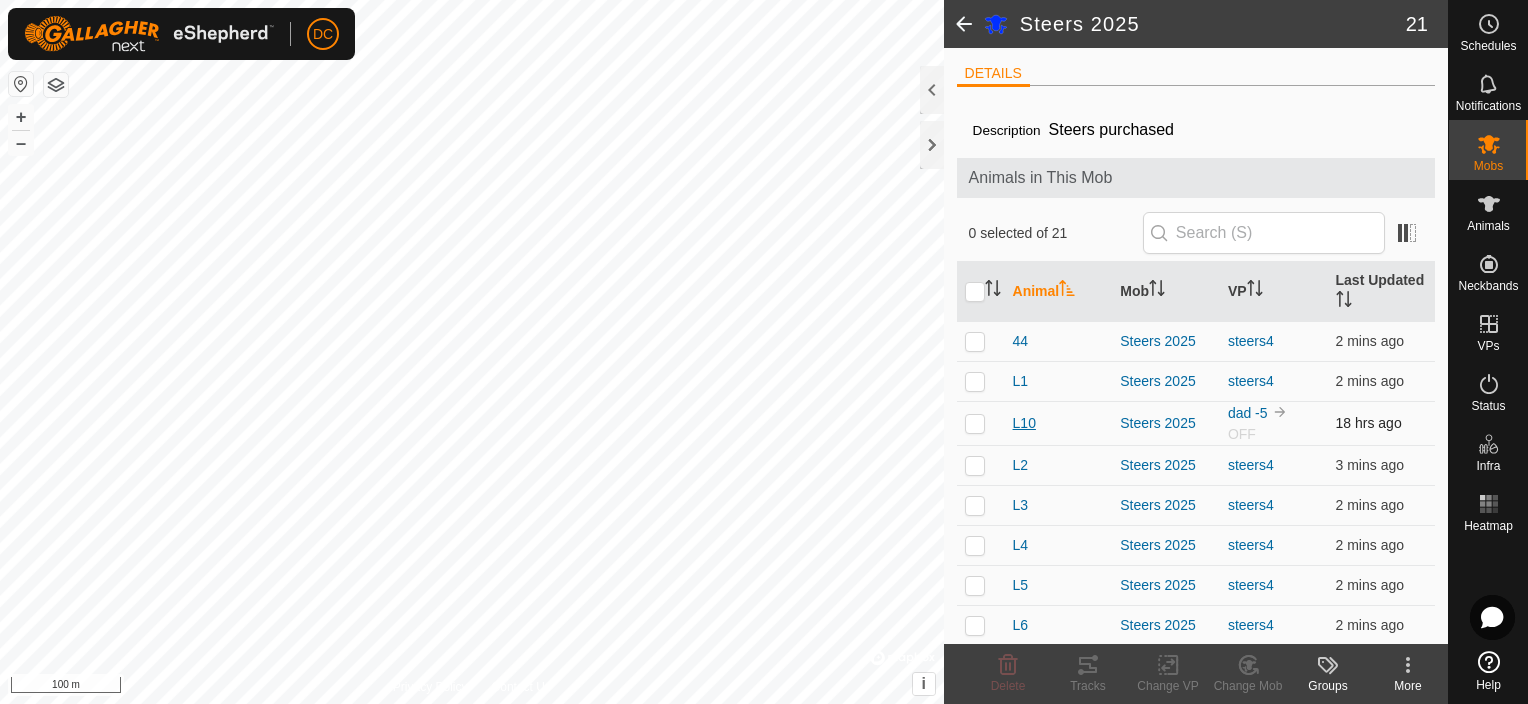 click on "L10" at bounding box center (1024, 423) 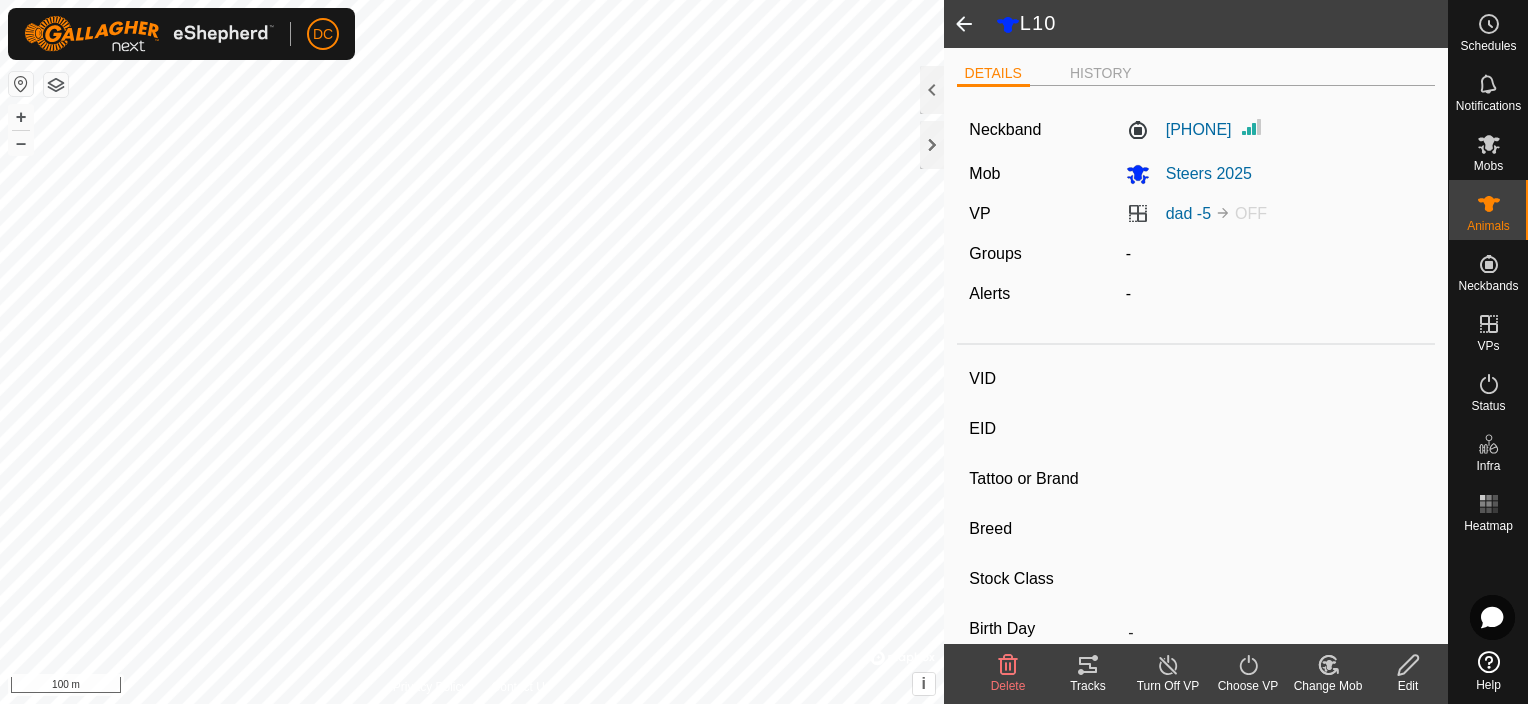 type on "L10" 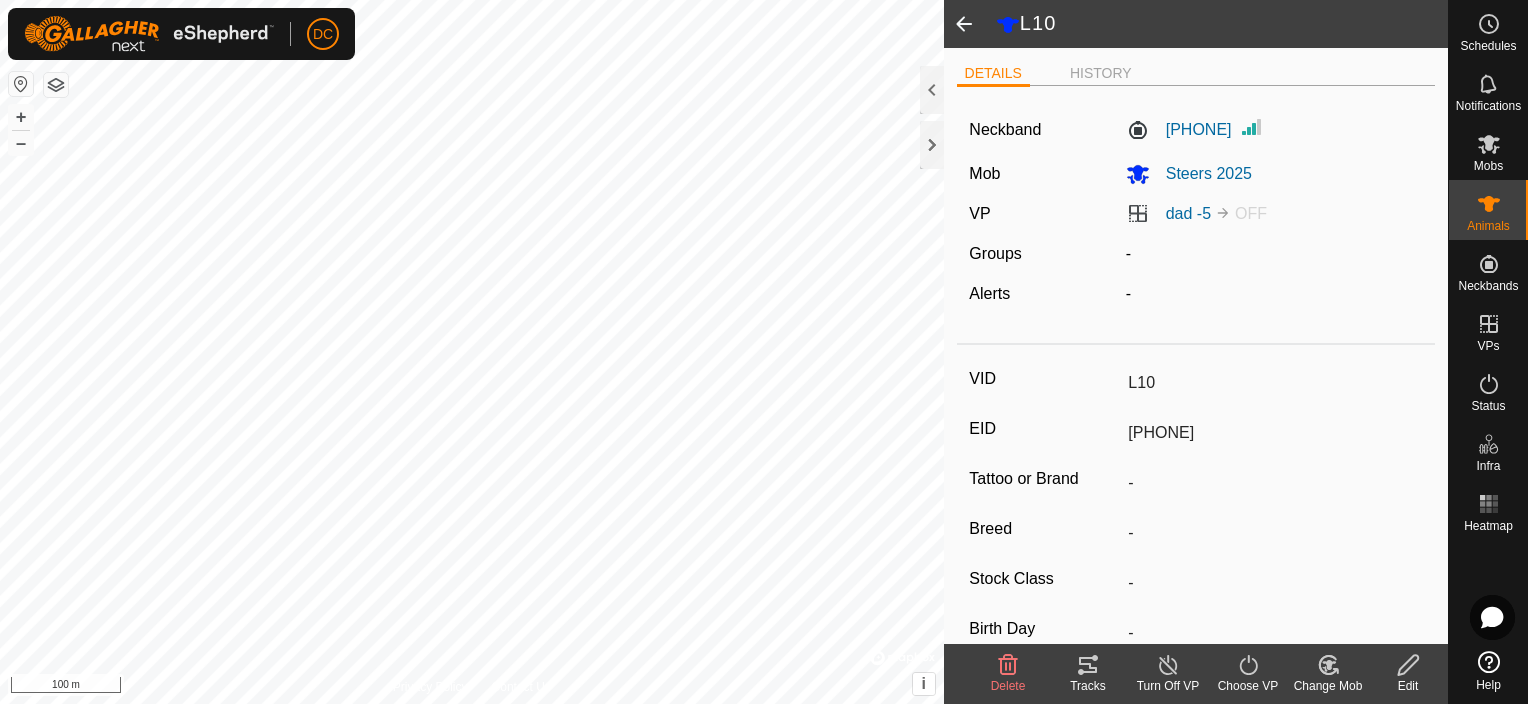 click 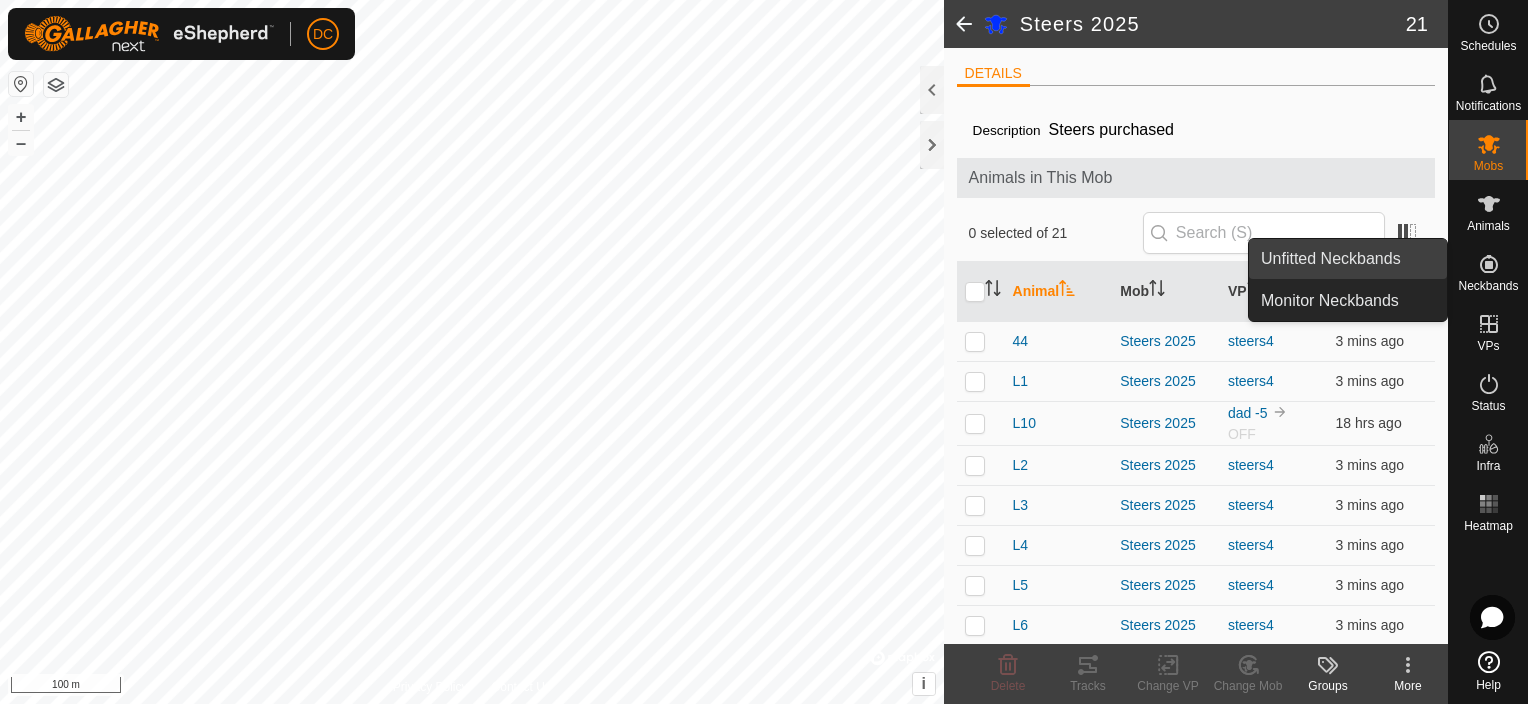 click on "Unfitted Neckbands" at bounding box center [1348, 259] 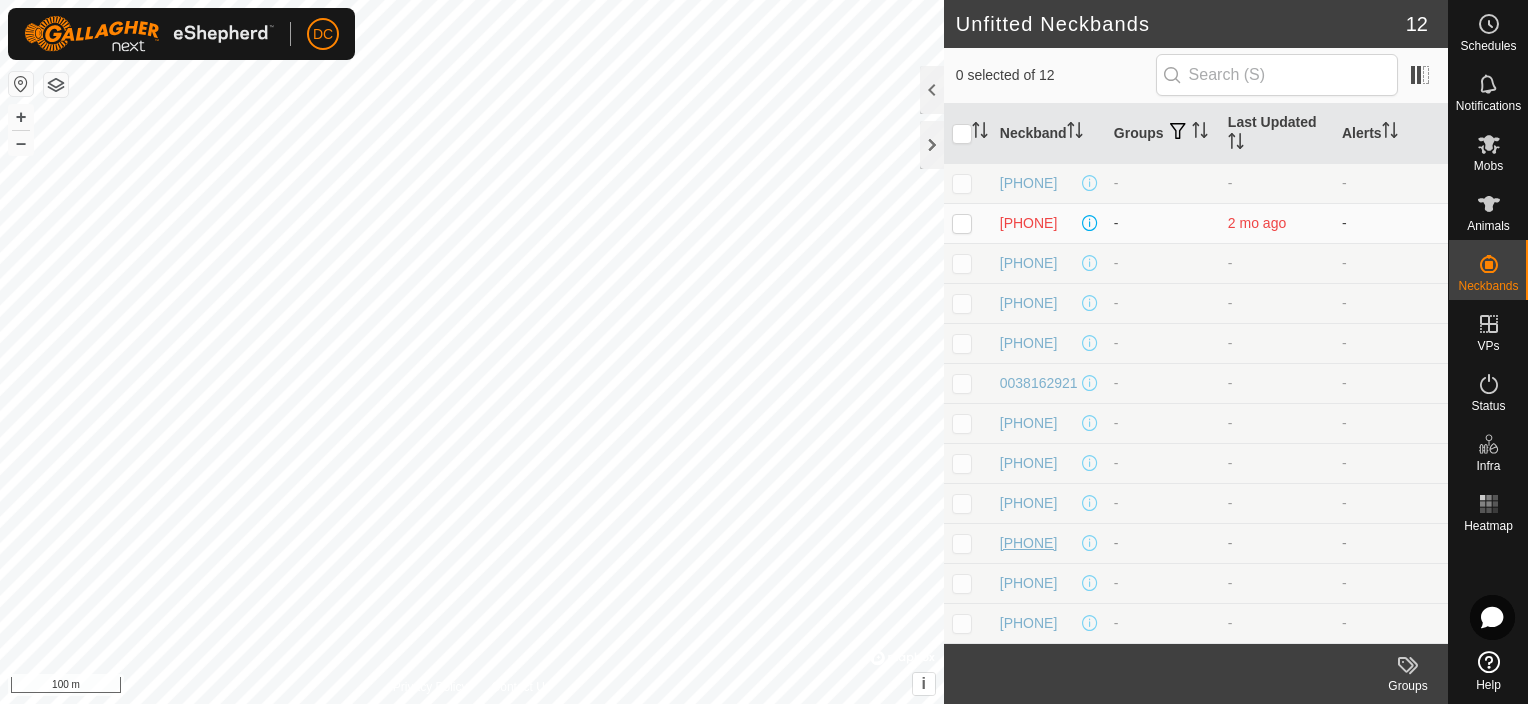 scroll, scrollTop: 0, scrollLeft: 0, axis: both 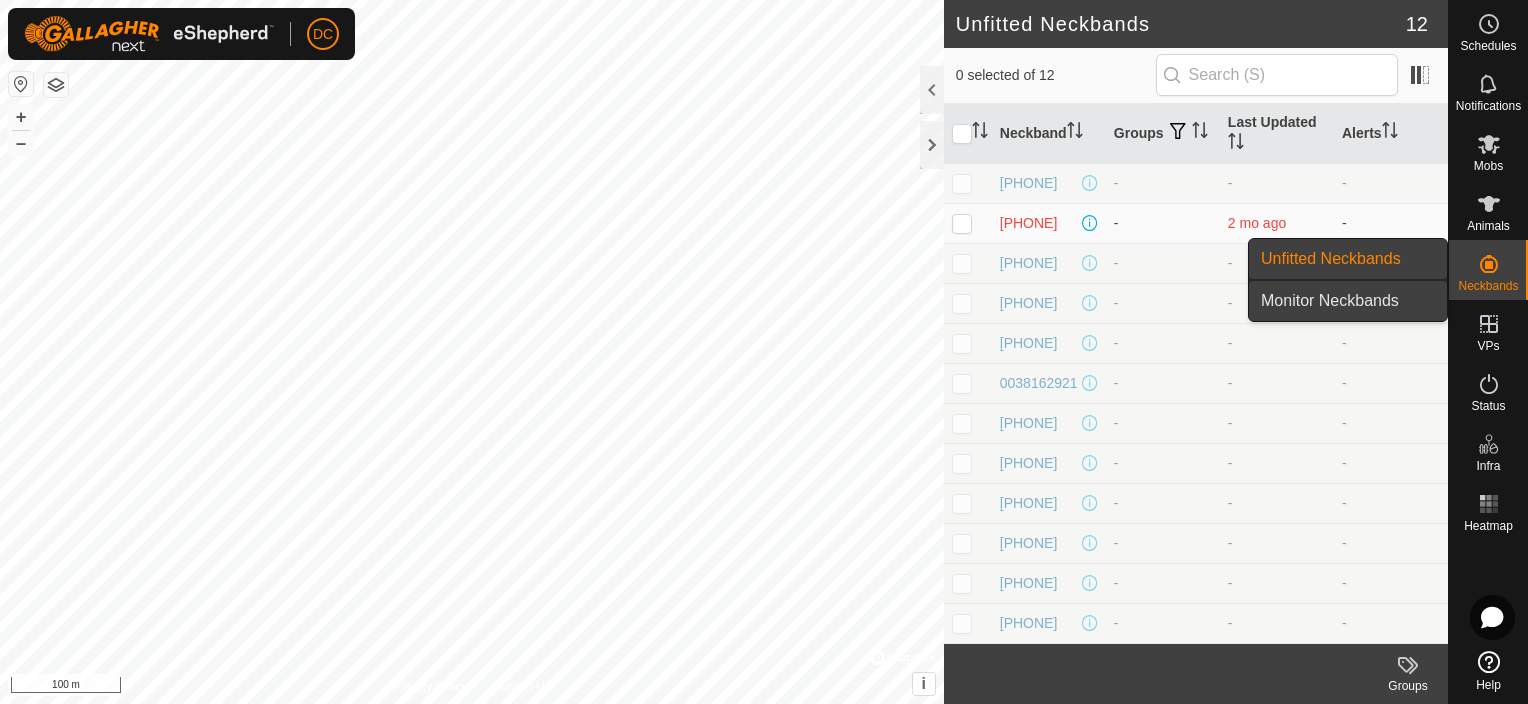 click on "Monitor Neckbands" at bounding box center [1348, 301] 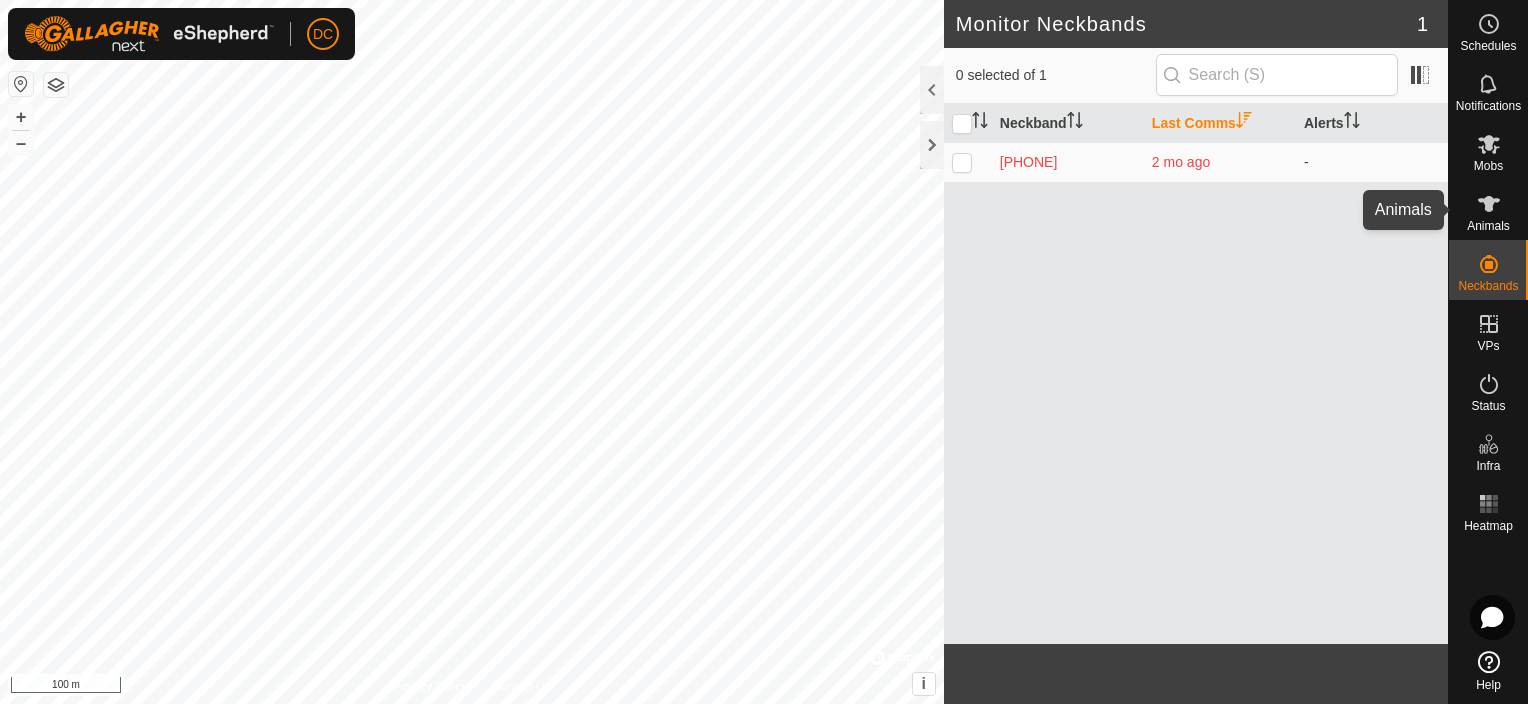click 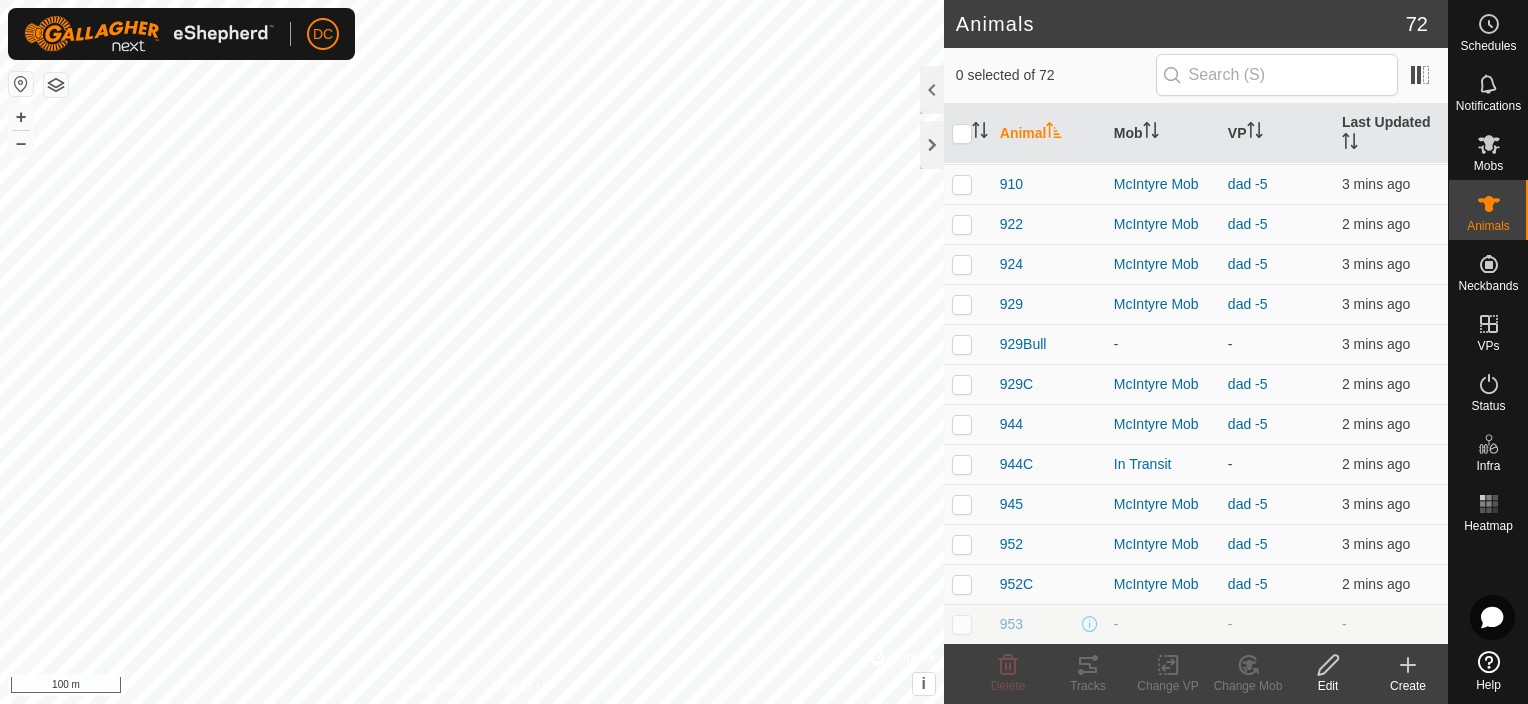 scroll, scrollTop: 1000, scrollLeft: 0, axis: vertical 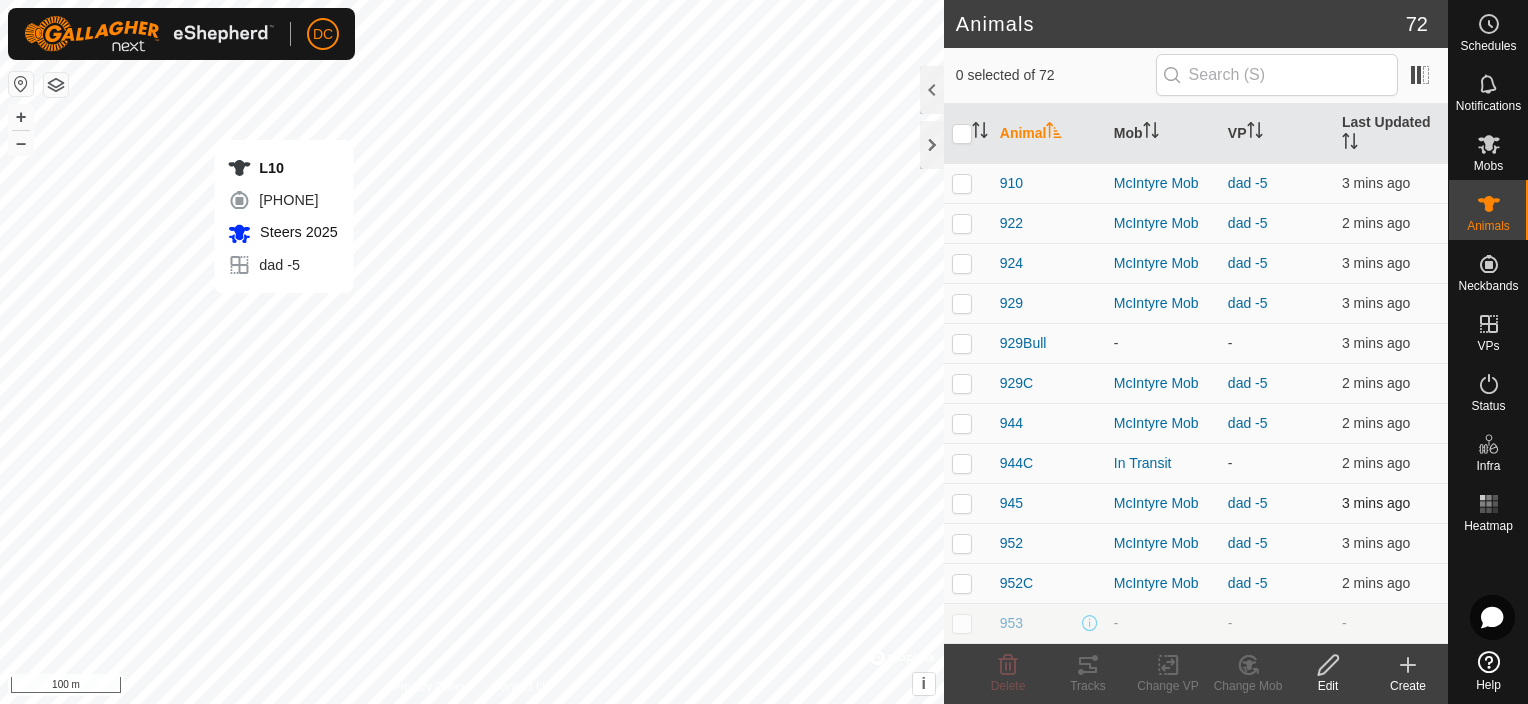 checkbox on "true" 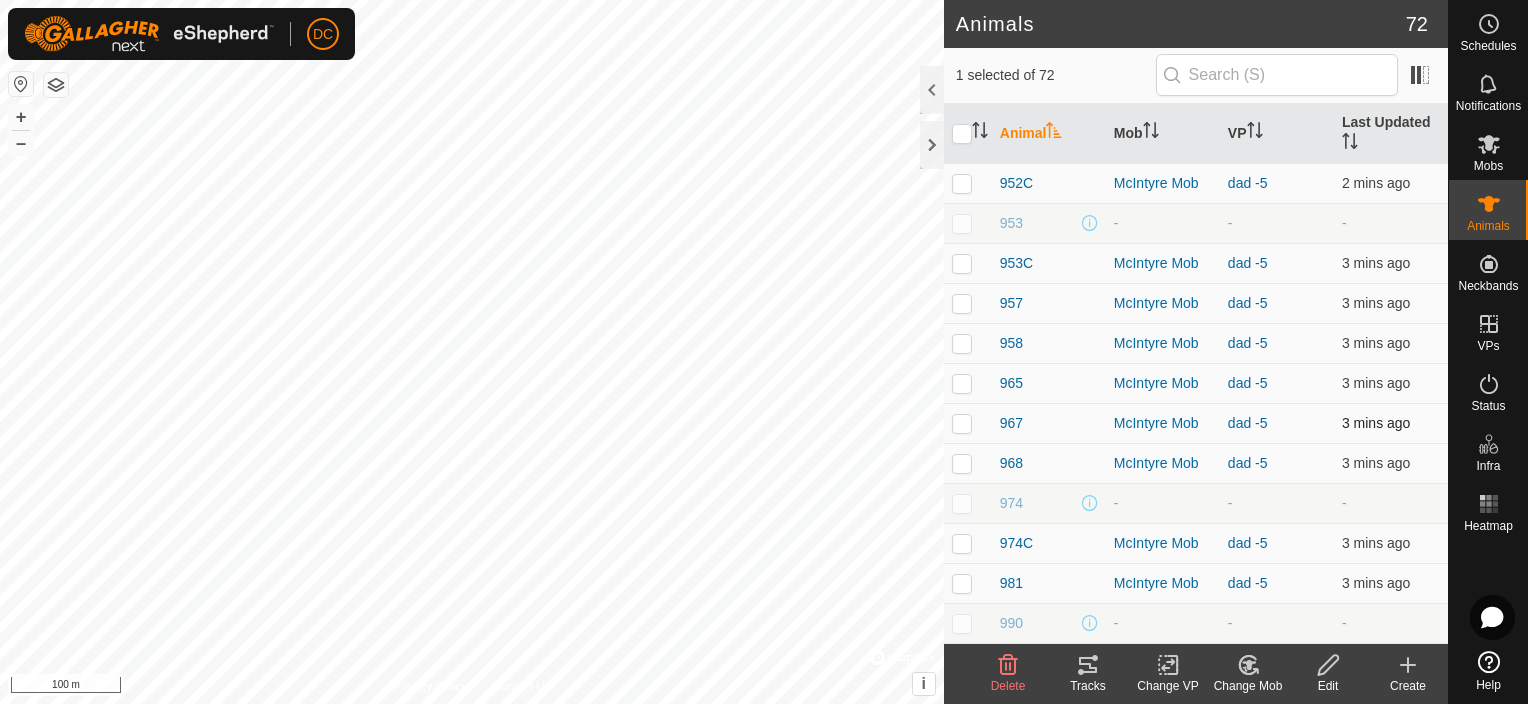 scroll, scrollTop: 1800, scrollLeft: 0, axis: vertical 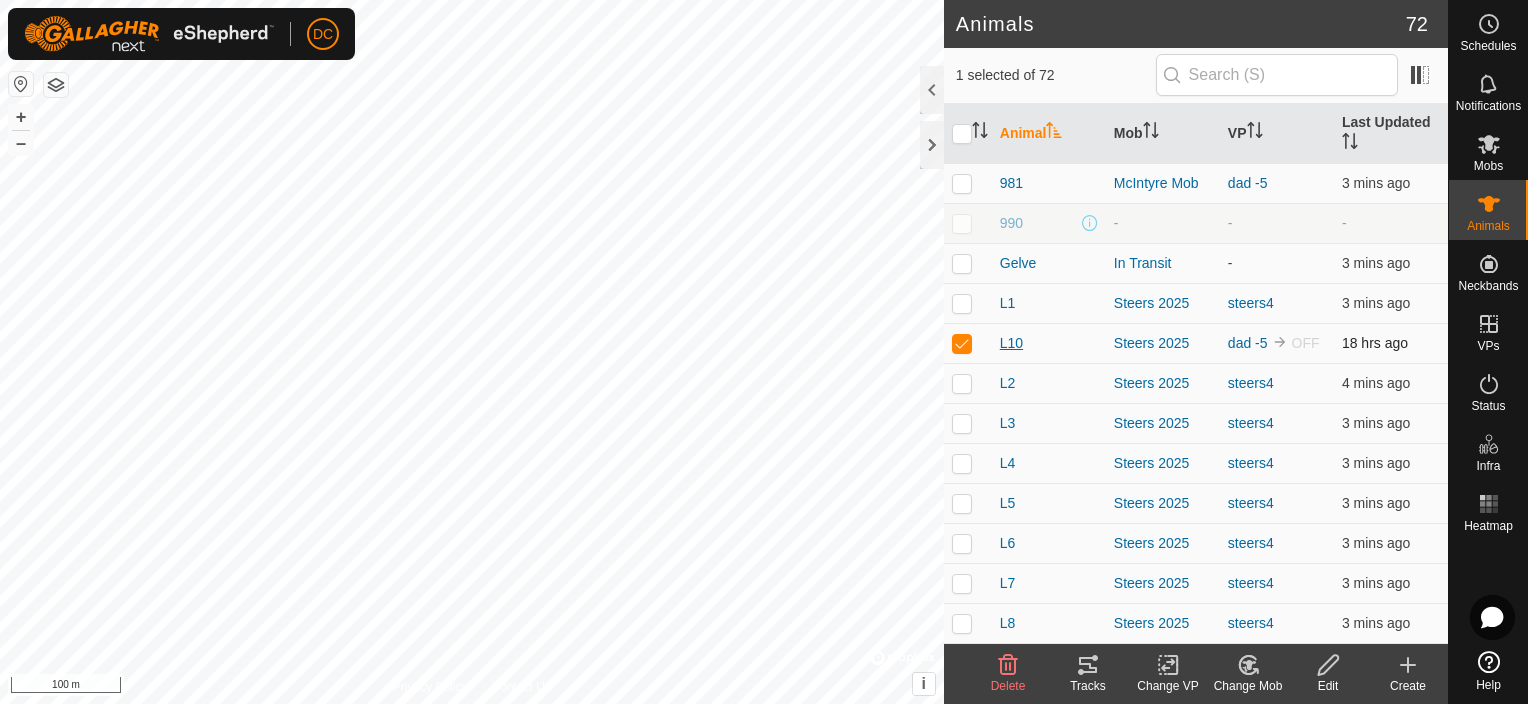 click on "L10" at bounding box center [1011, 343] 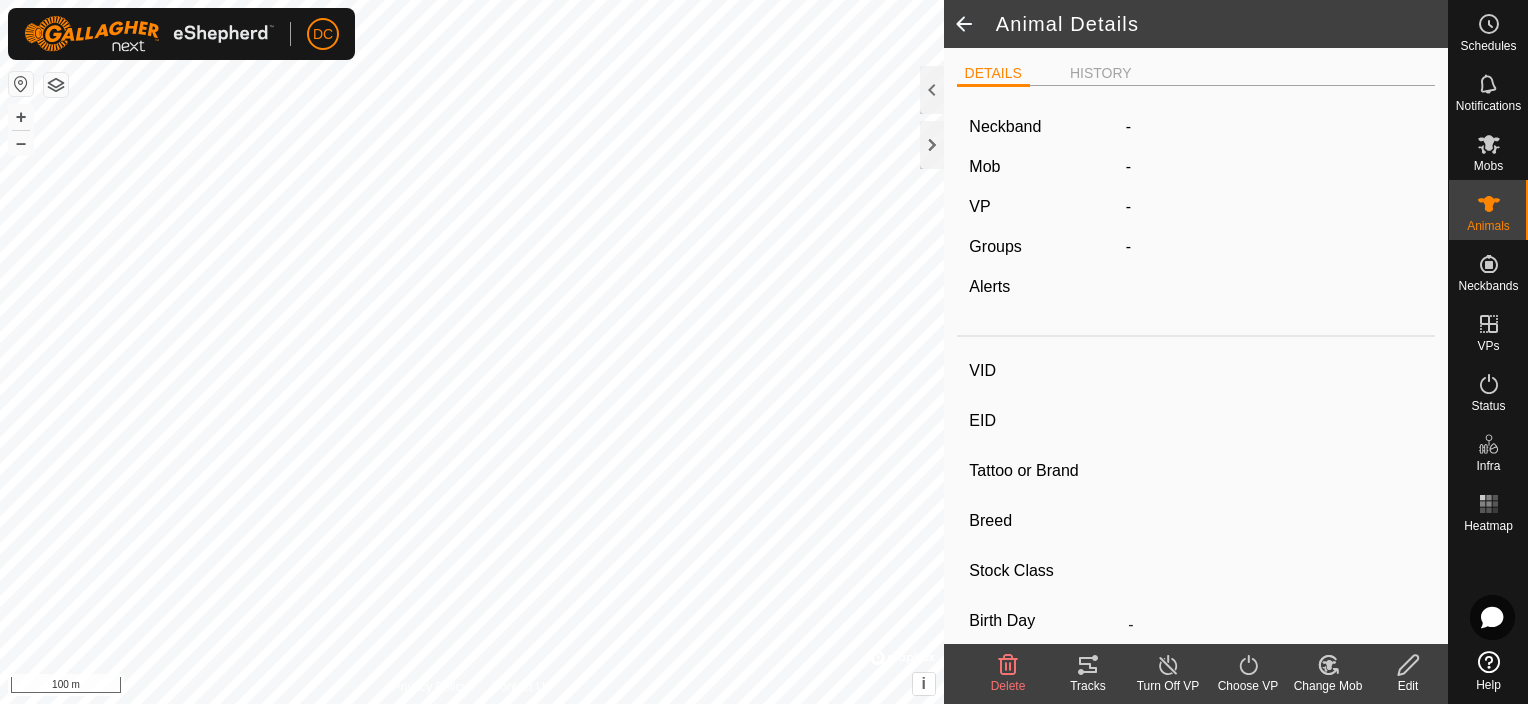 type on "L10" 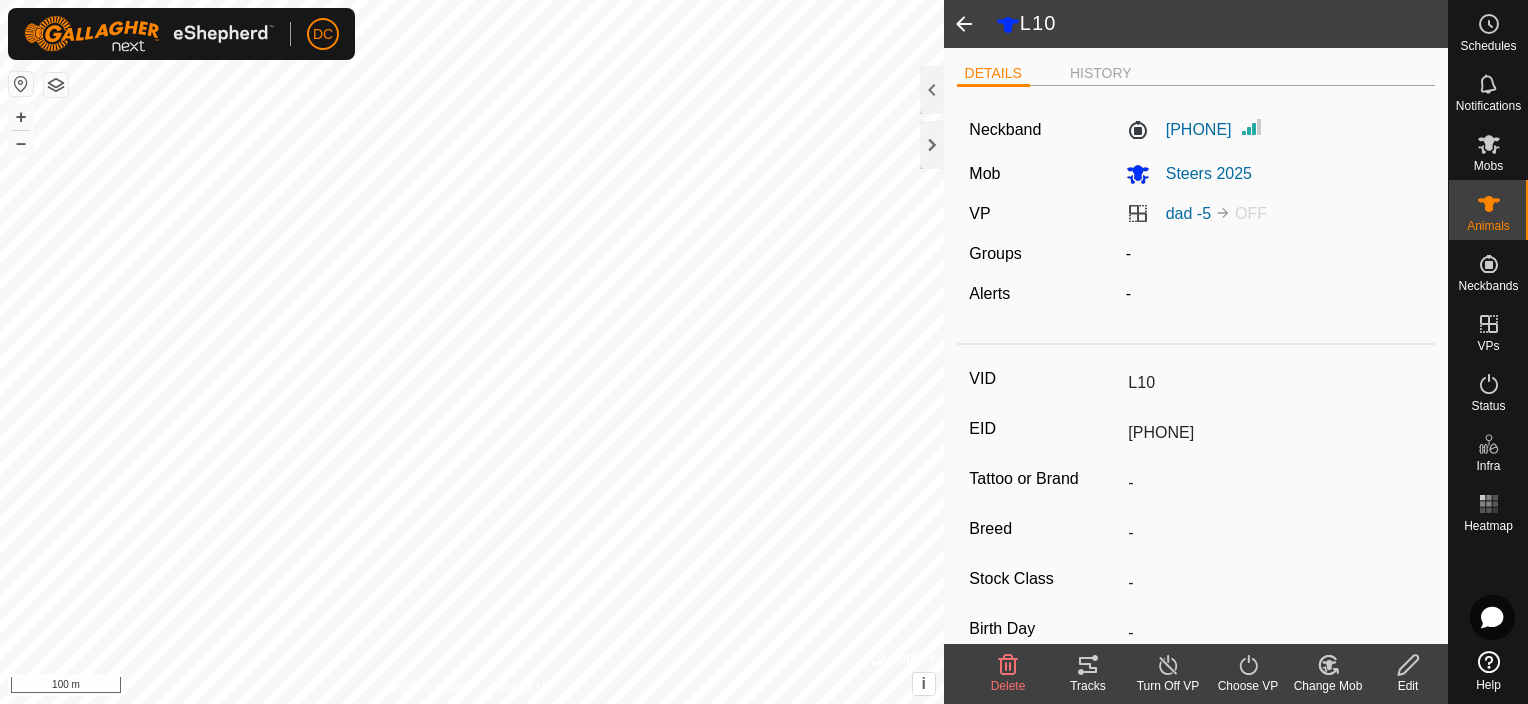 click 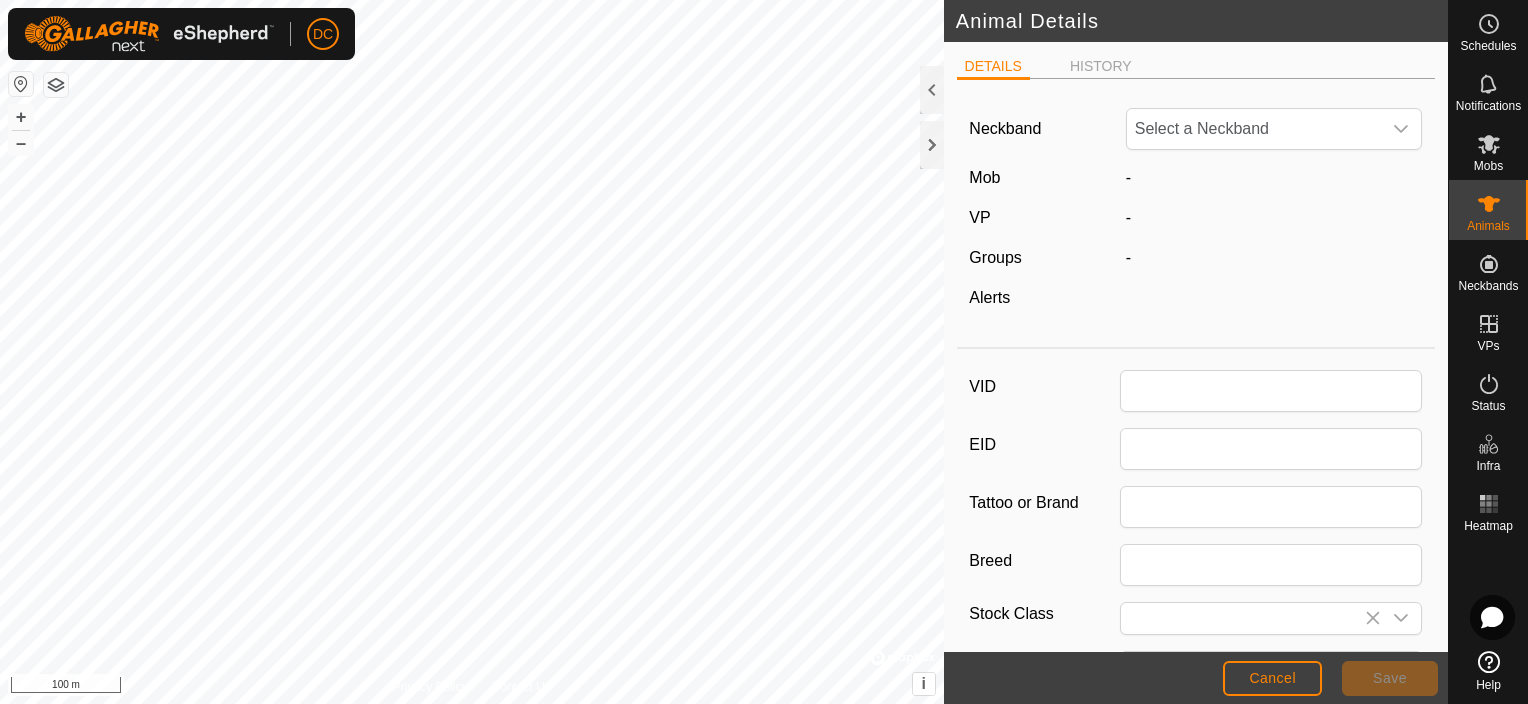 type on "L10" 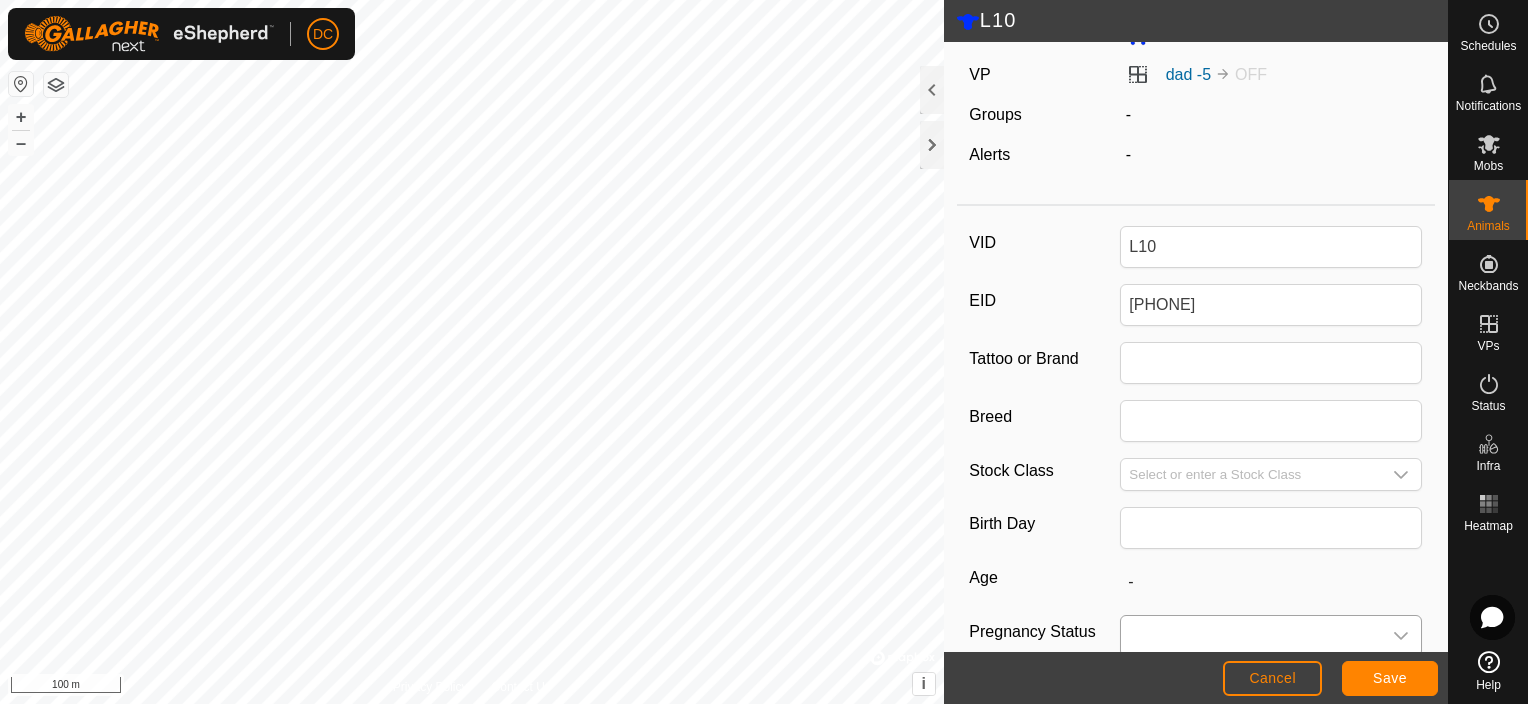 scroll, scrollTop: 322, scrollLeft: 0, axis: vertical 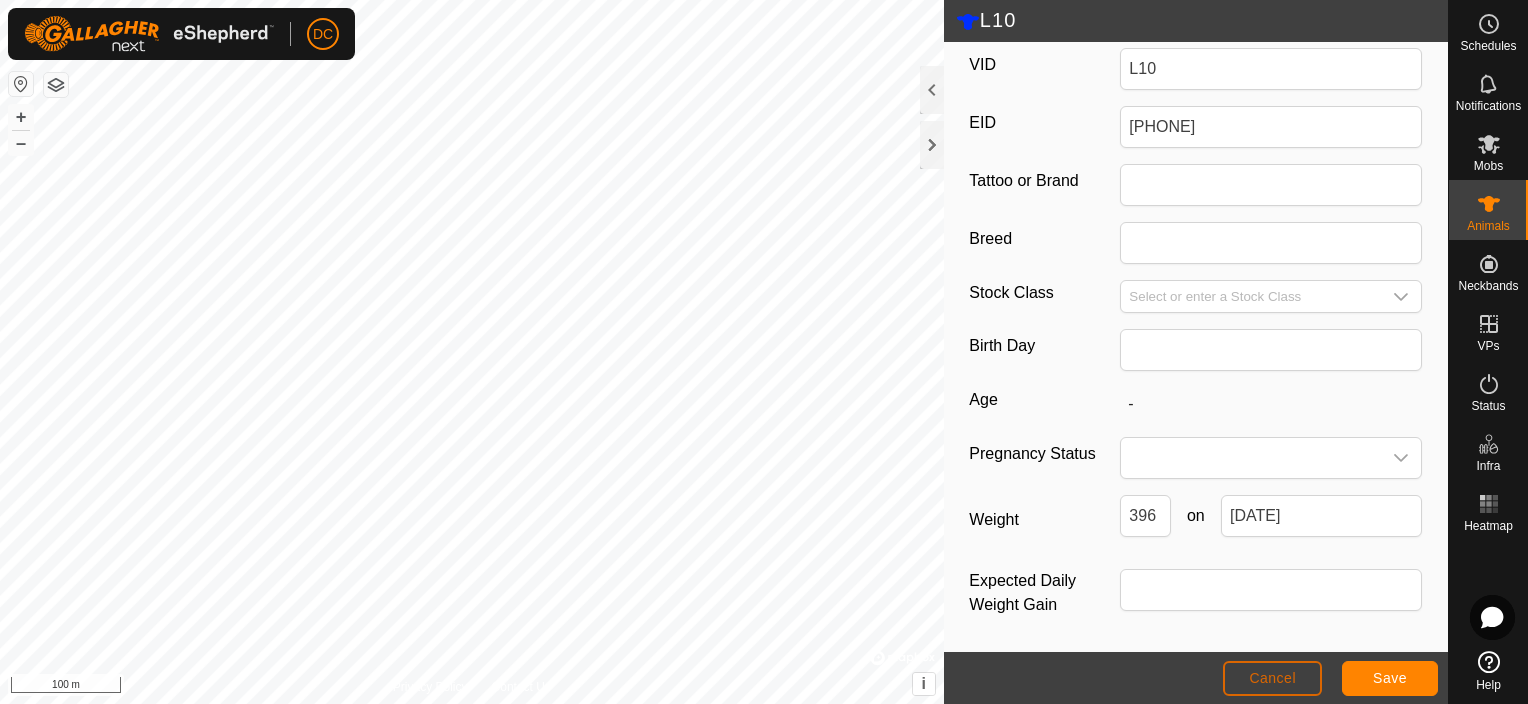 click on "Cancel" 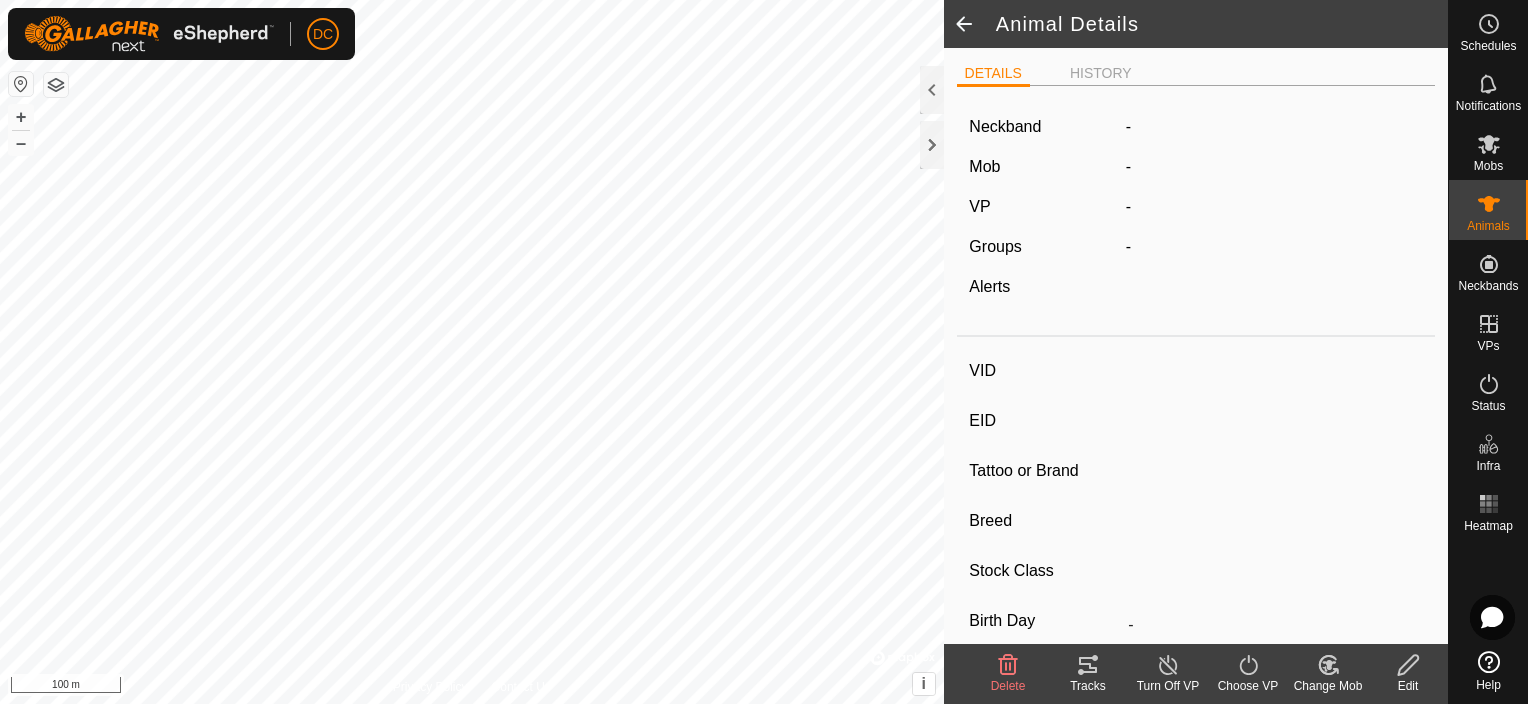 type on "L10" 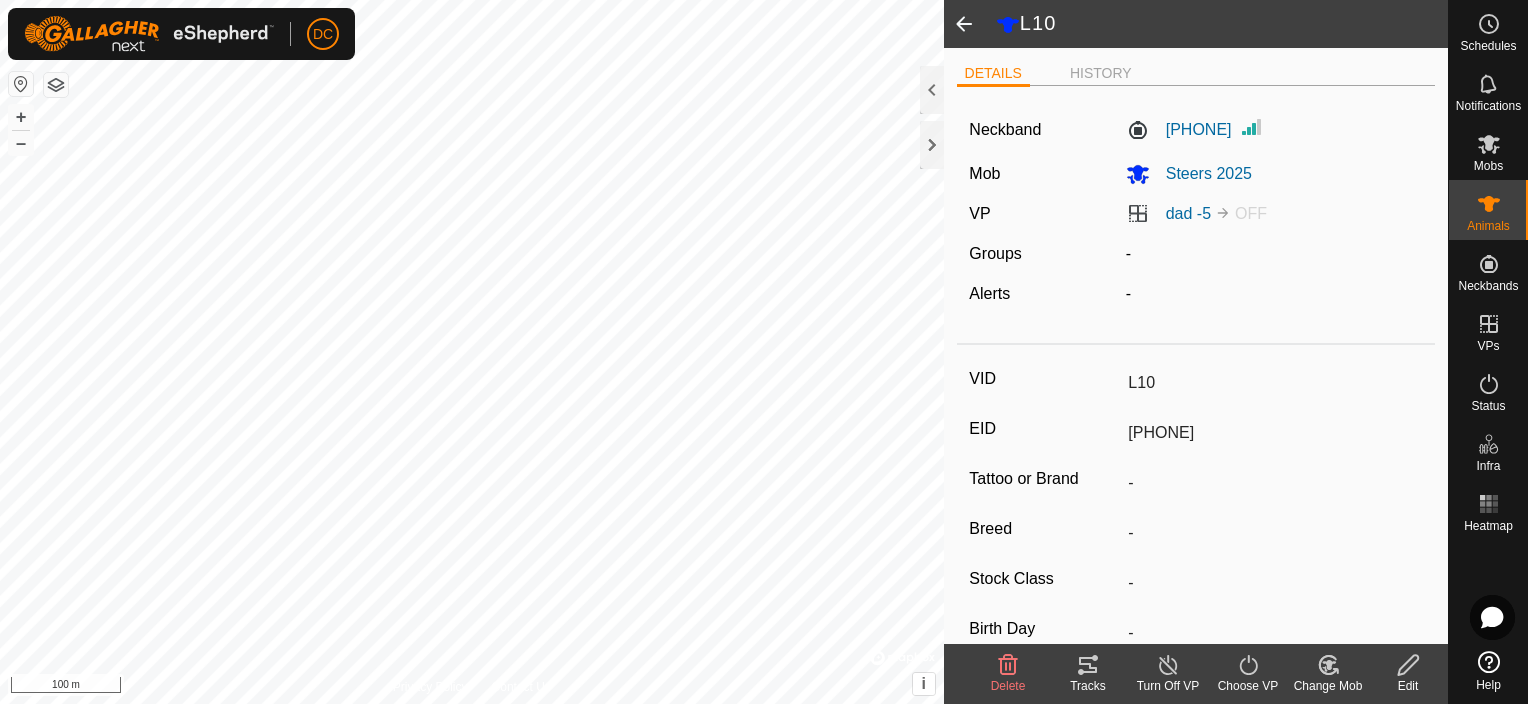 click 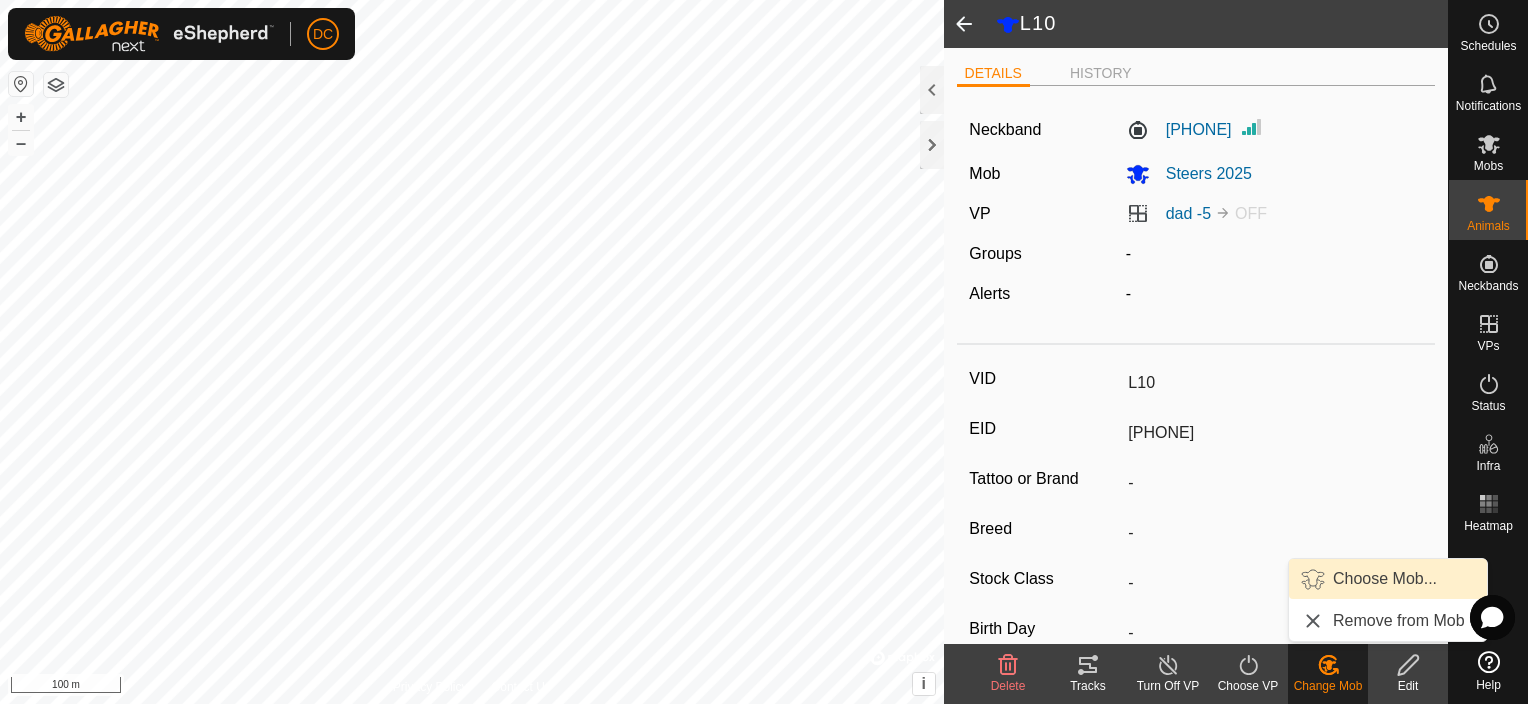 click on "Choose Mob..." at bounding box center [1388, 579] 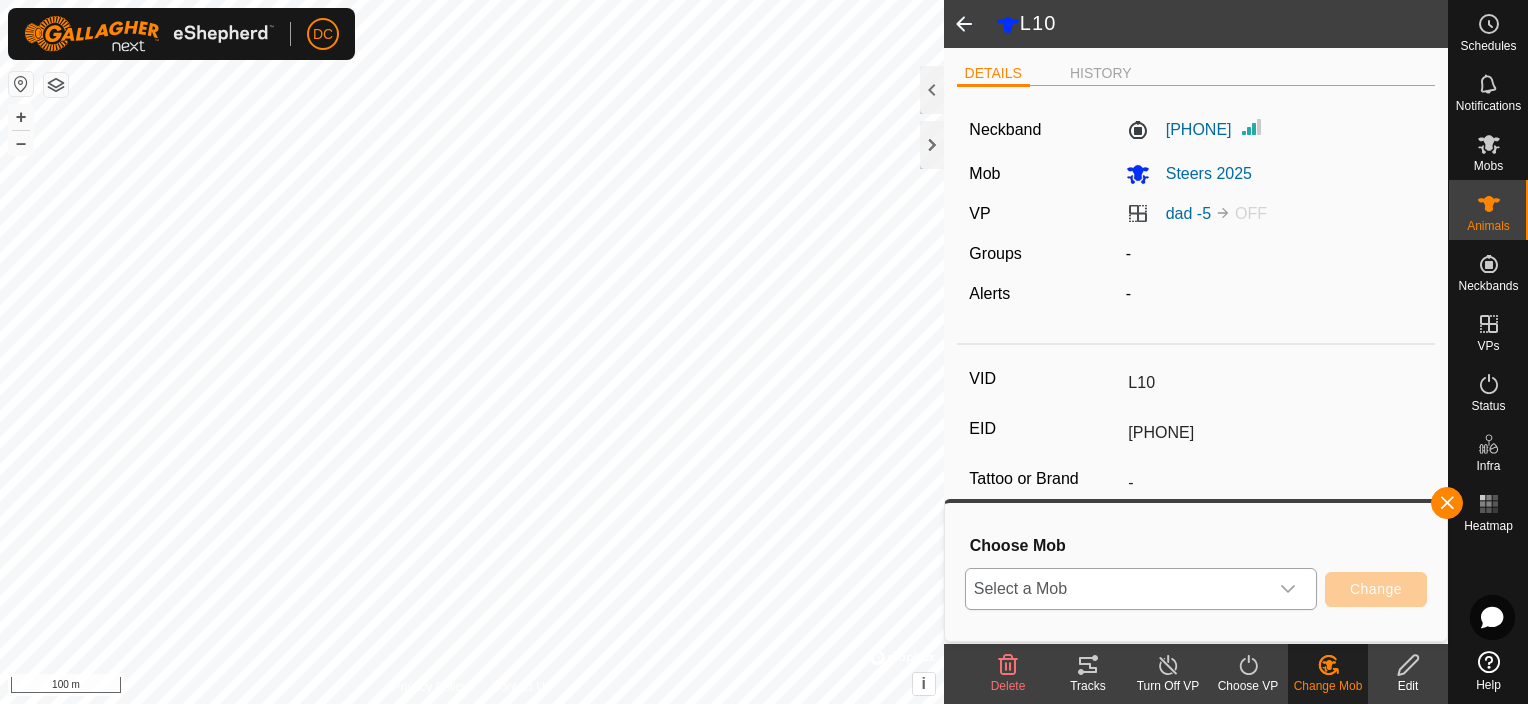 click 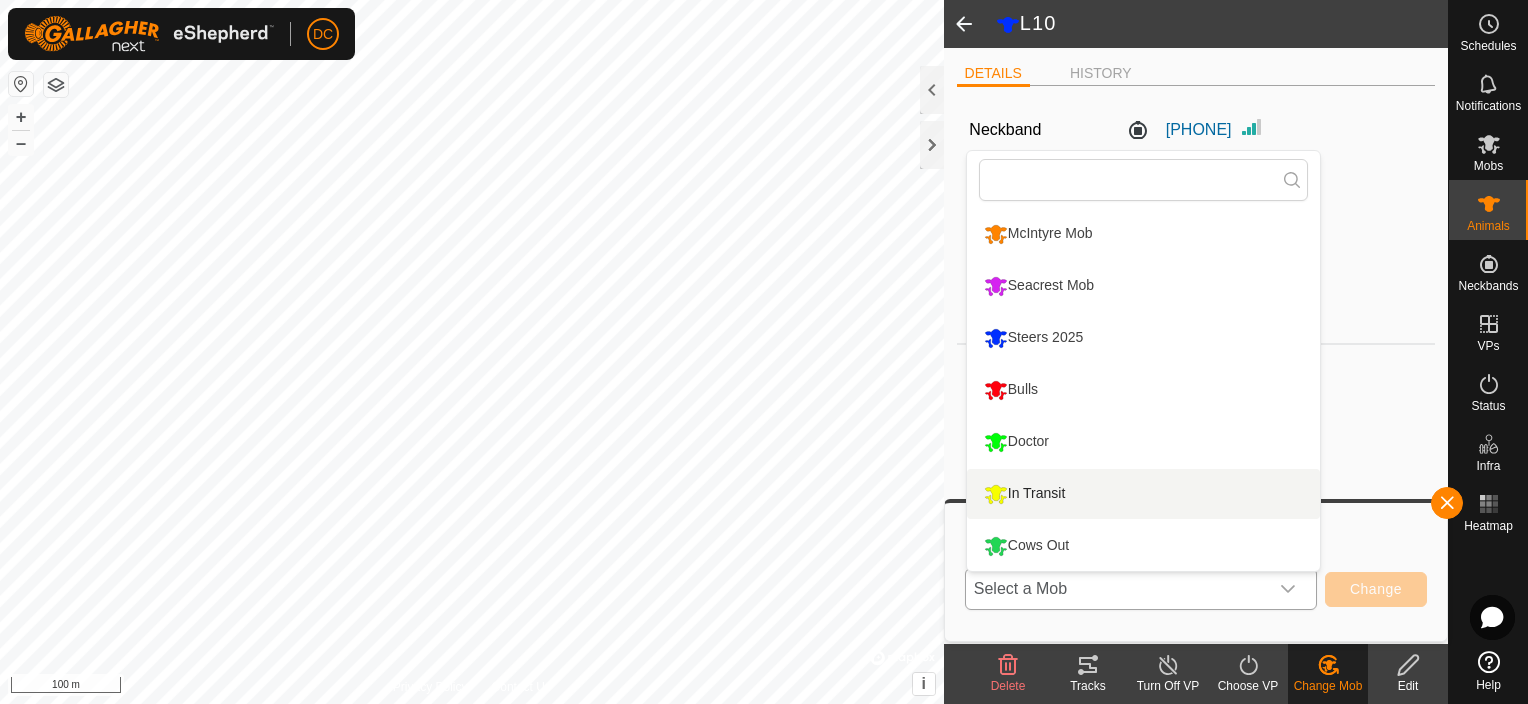 click on "In Transit" at bounding box center (1143, 494) 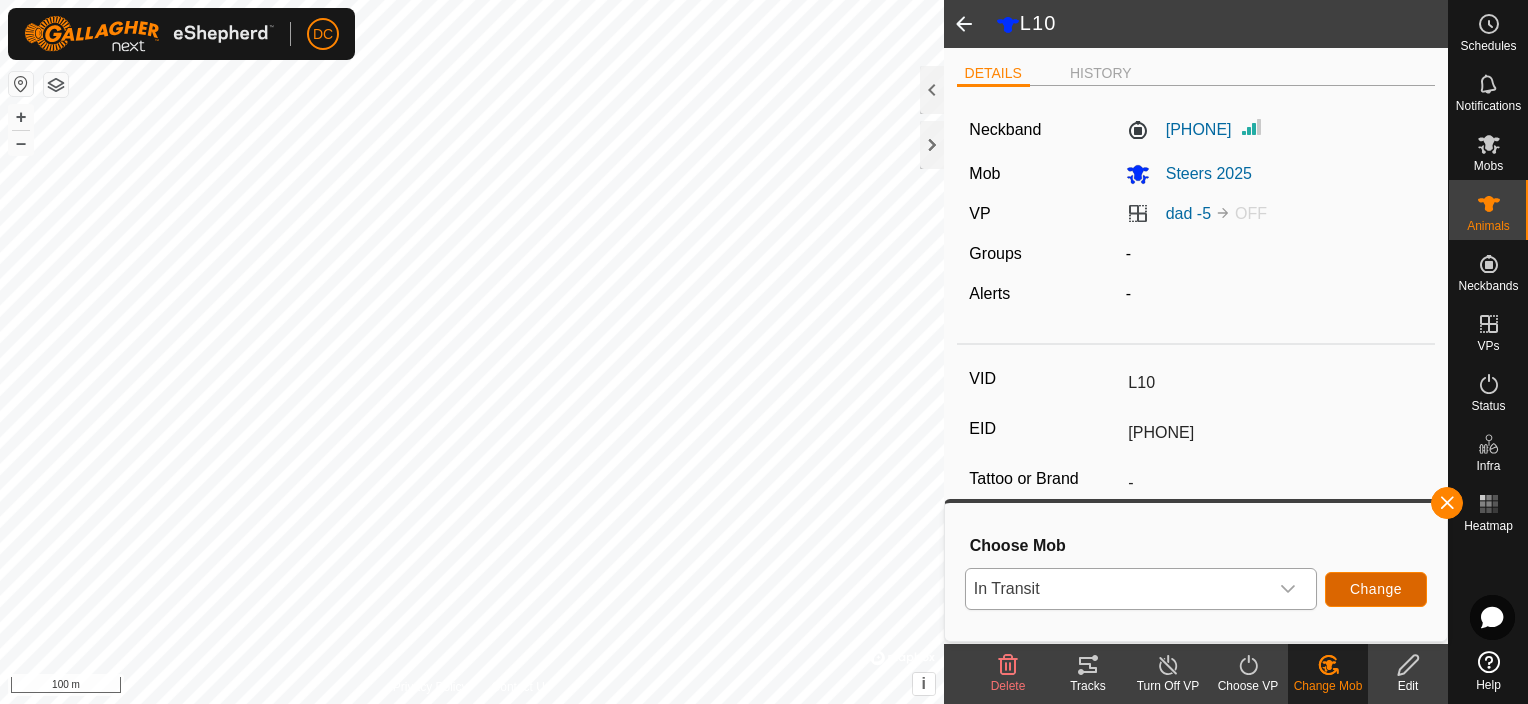click on "Change" at bounding box center (1376, 589) 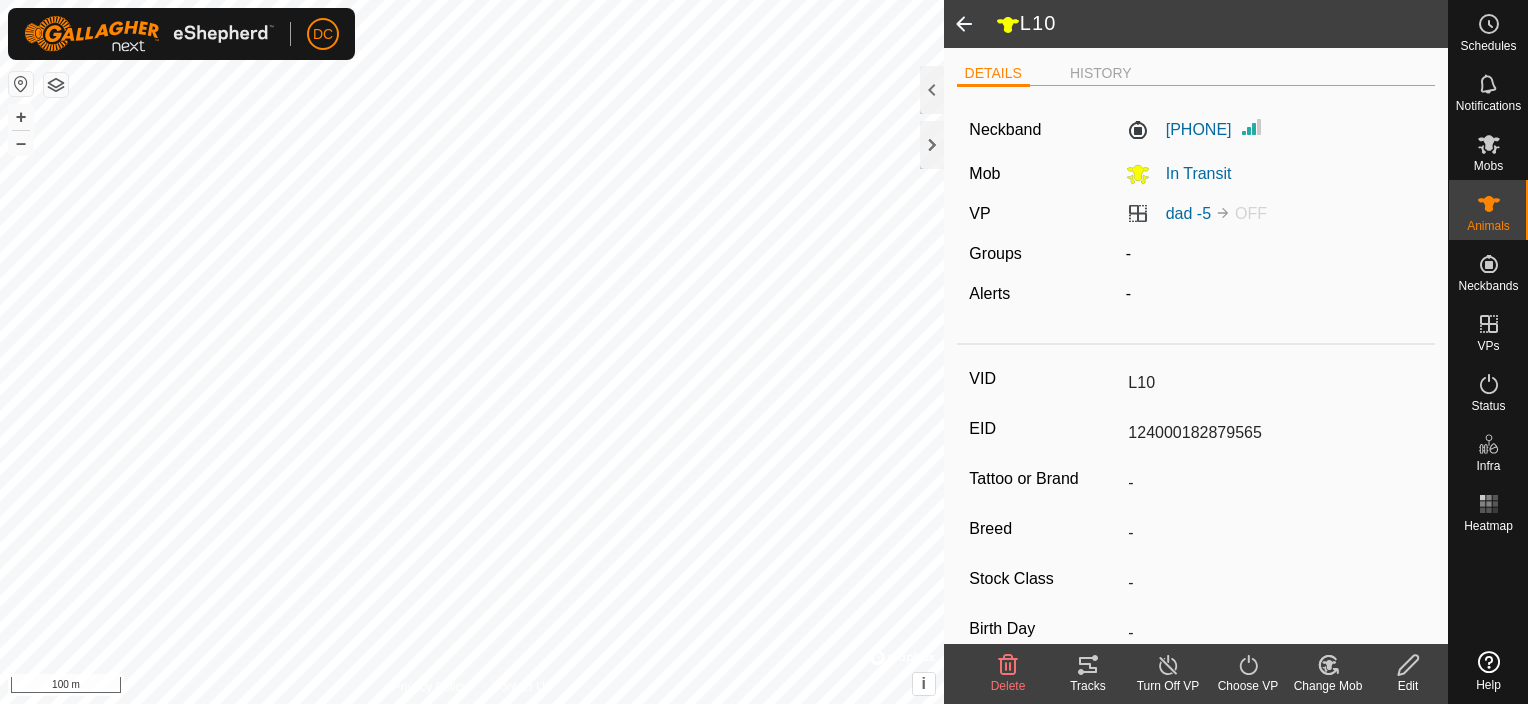 scroll, scrollTop: 0, scrollLeft: 0, axis: both 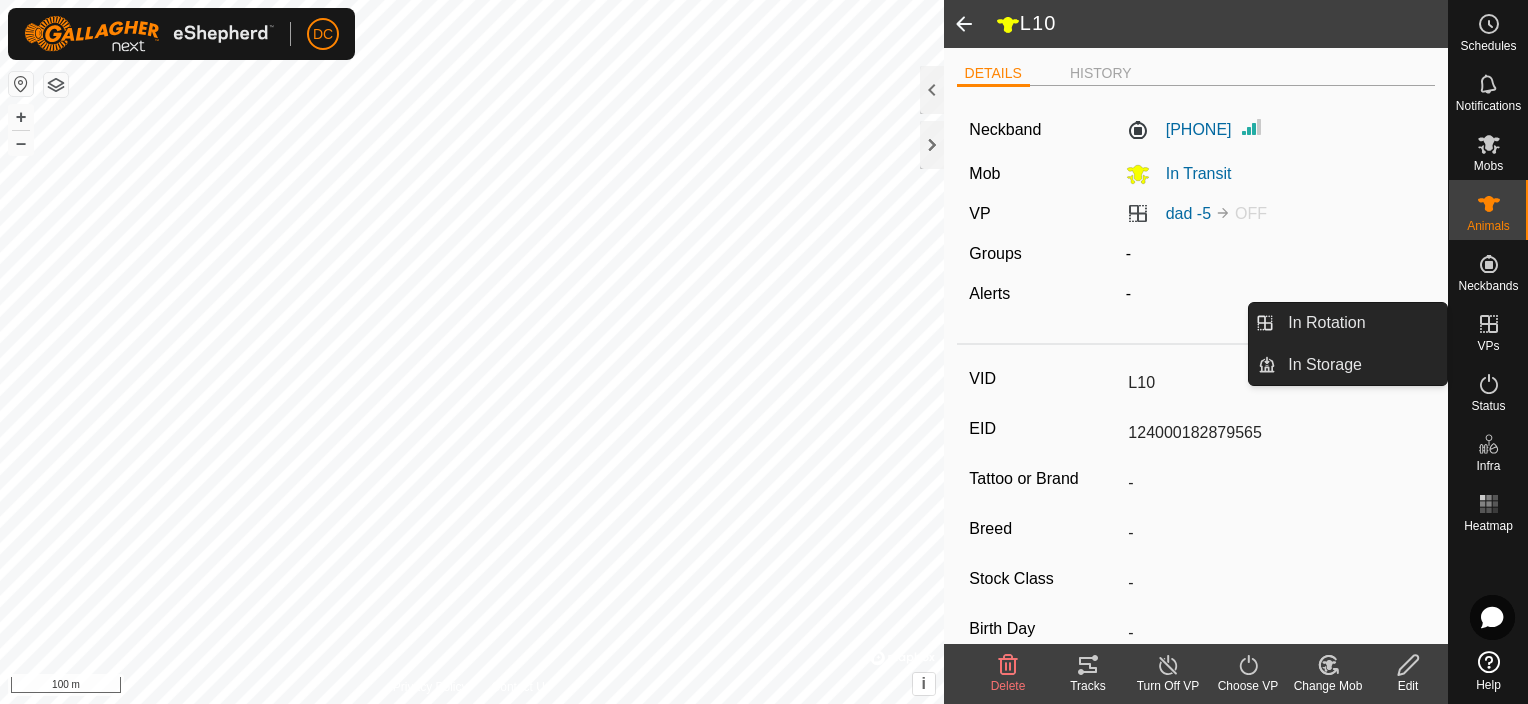 click 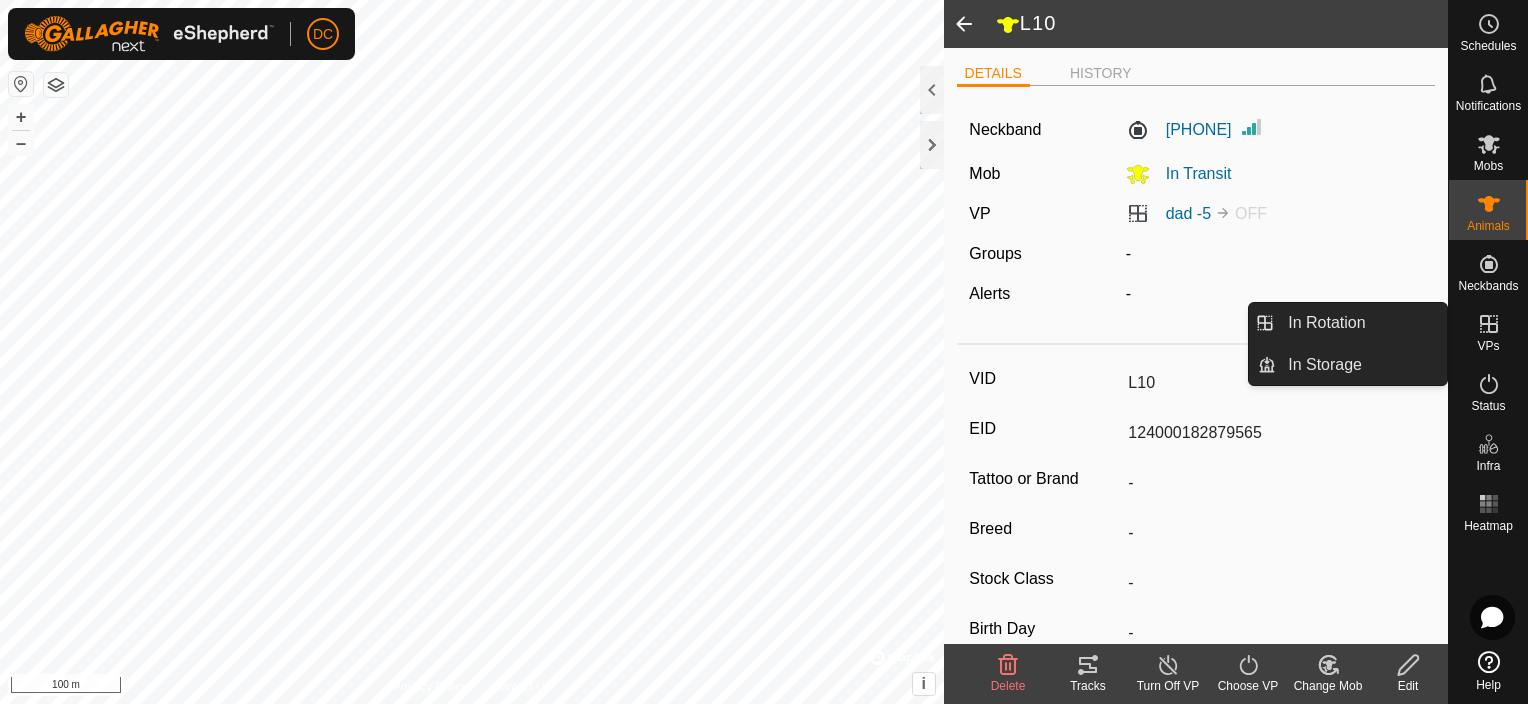 click on "In Rotation" at bounding box center [1361, 323] 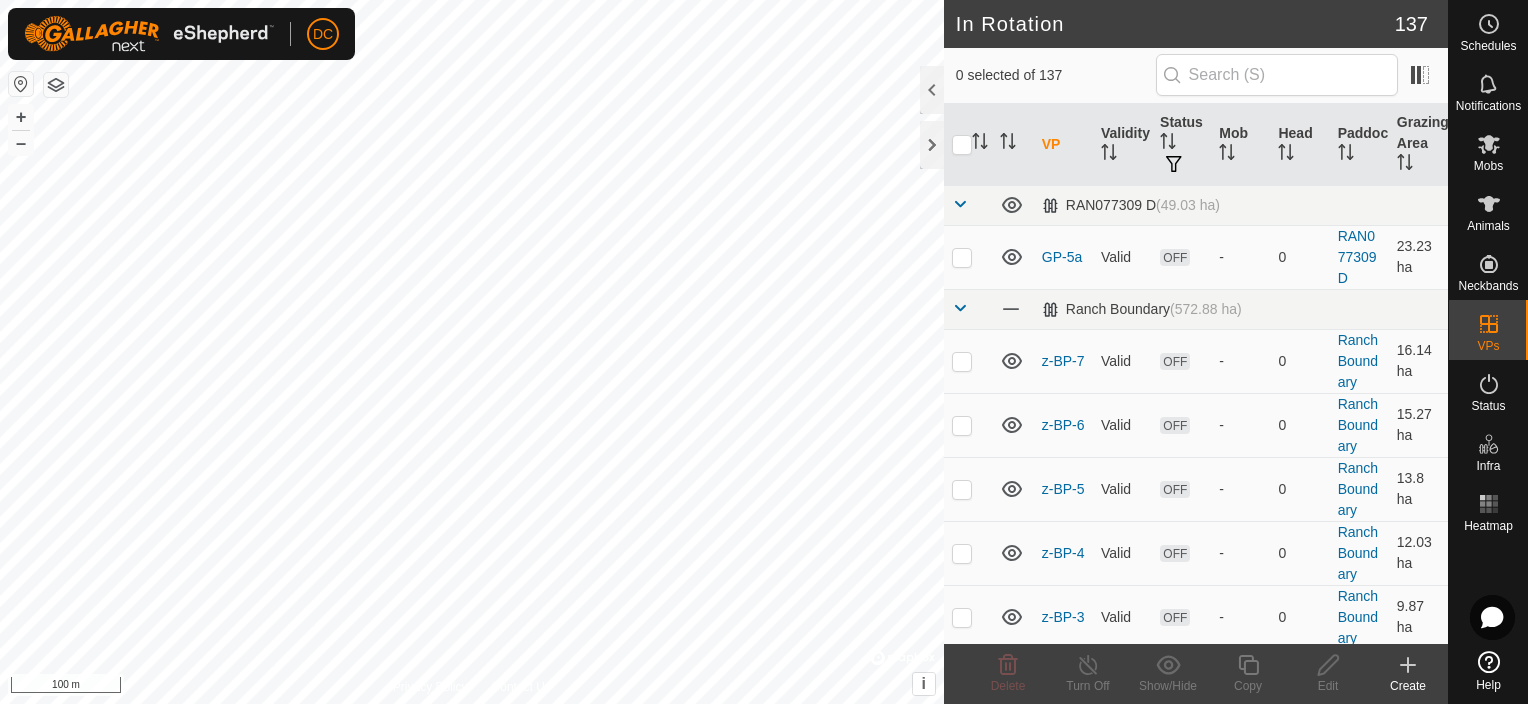 scroll, scrollTop: 0, scrollLeft: 0, axis: both 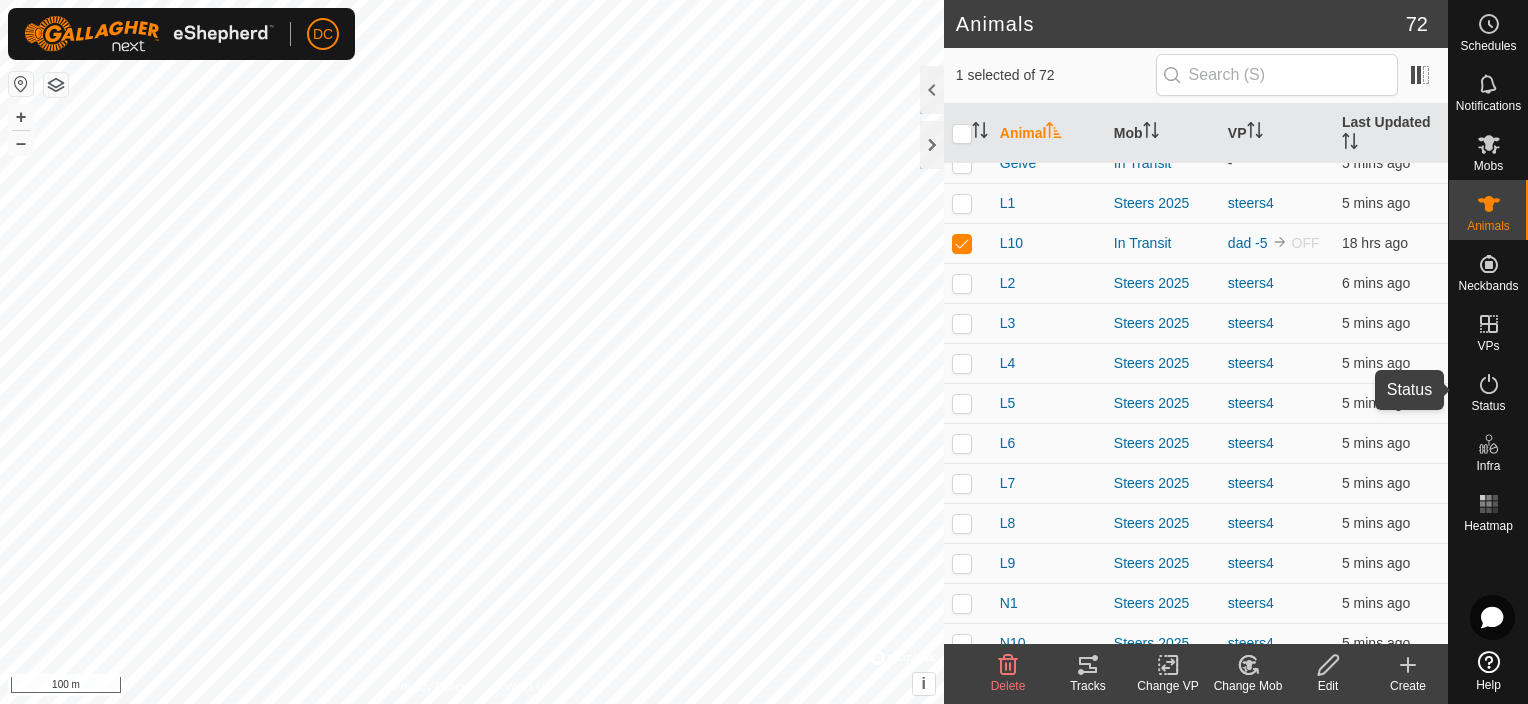 click 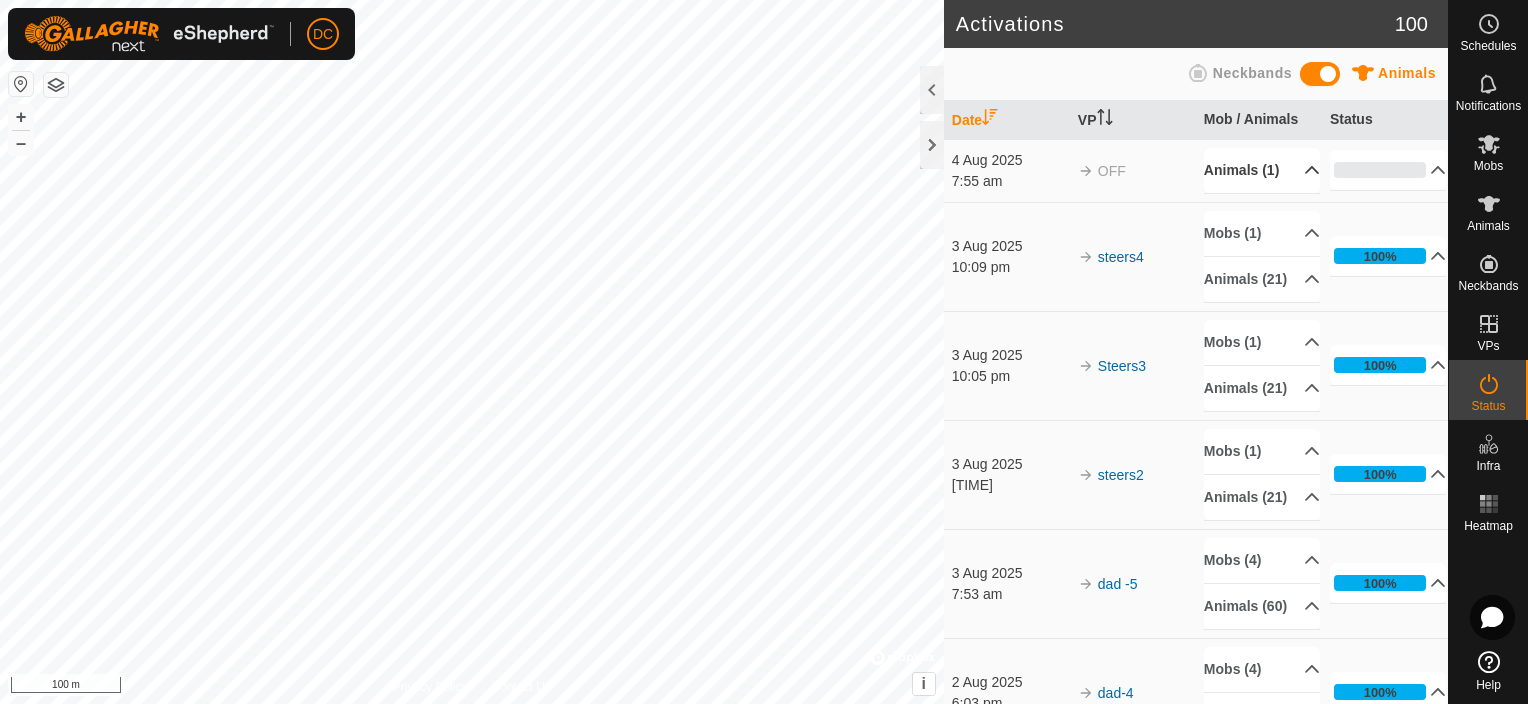 click 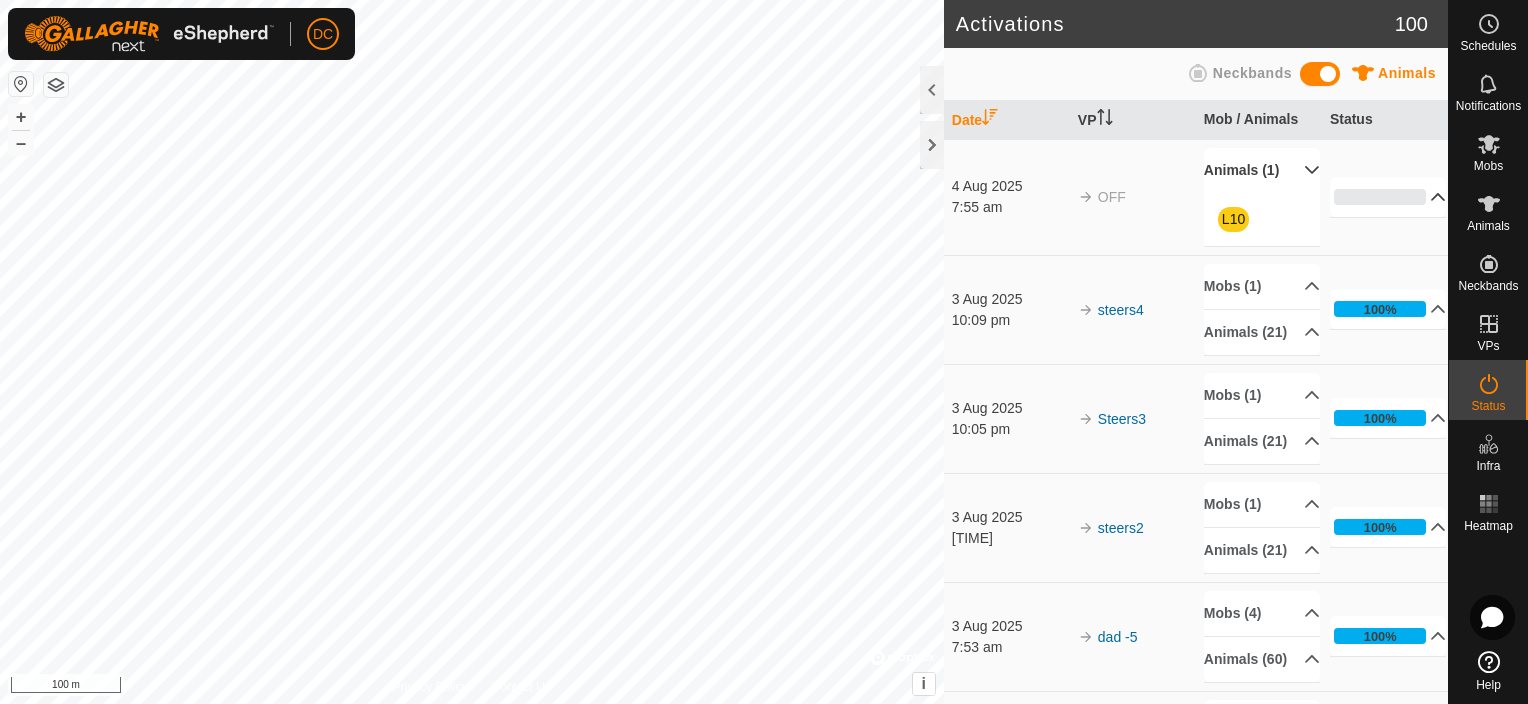 click 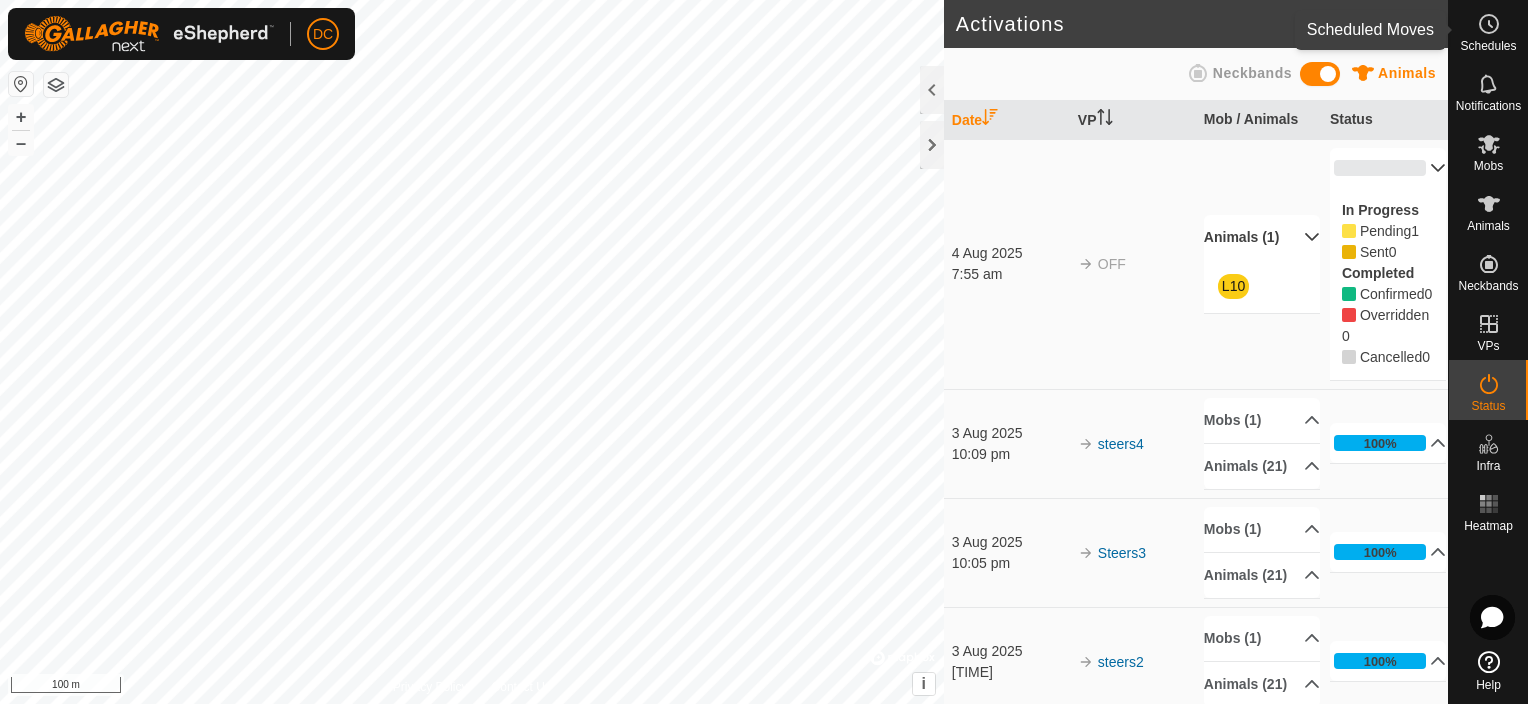 click 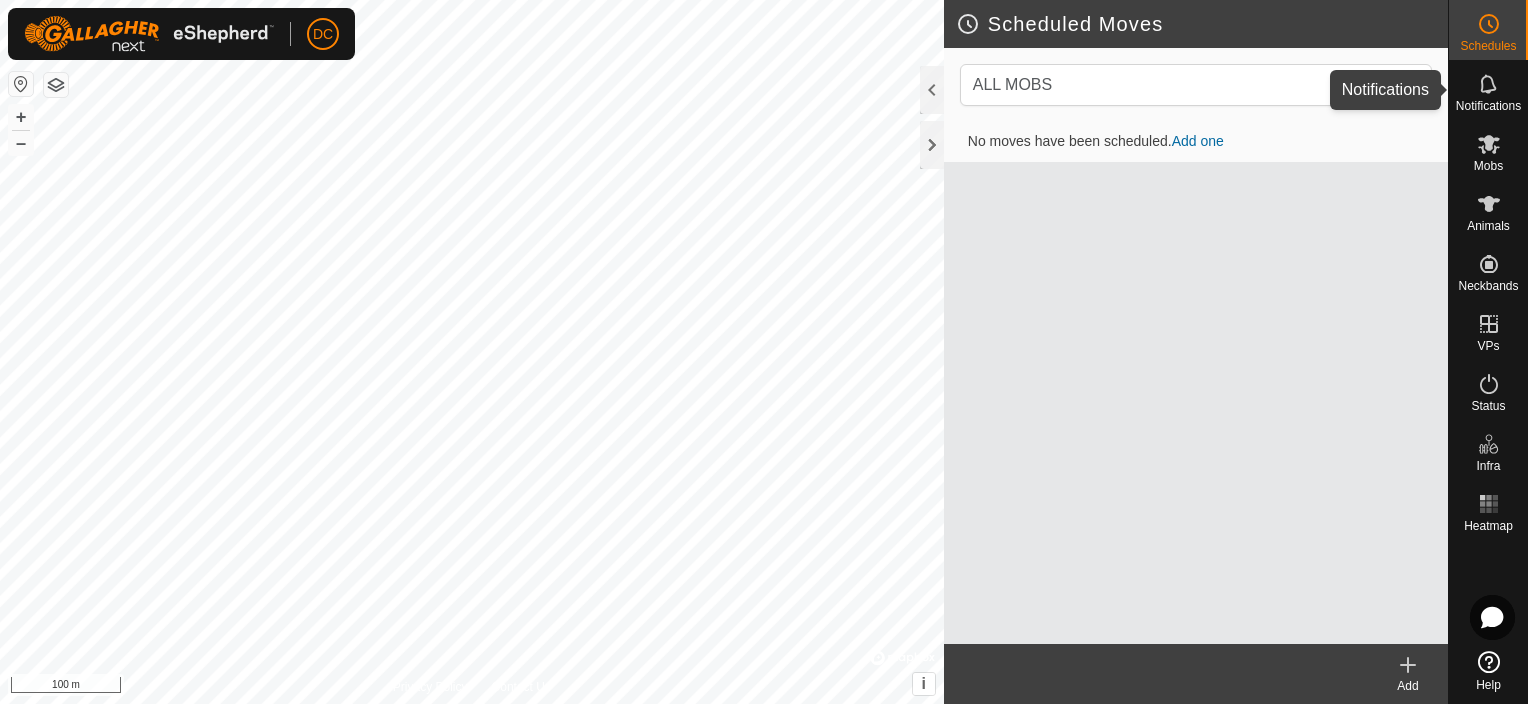 click 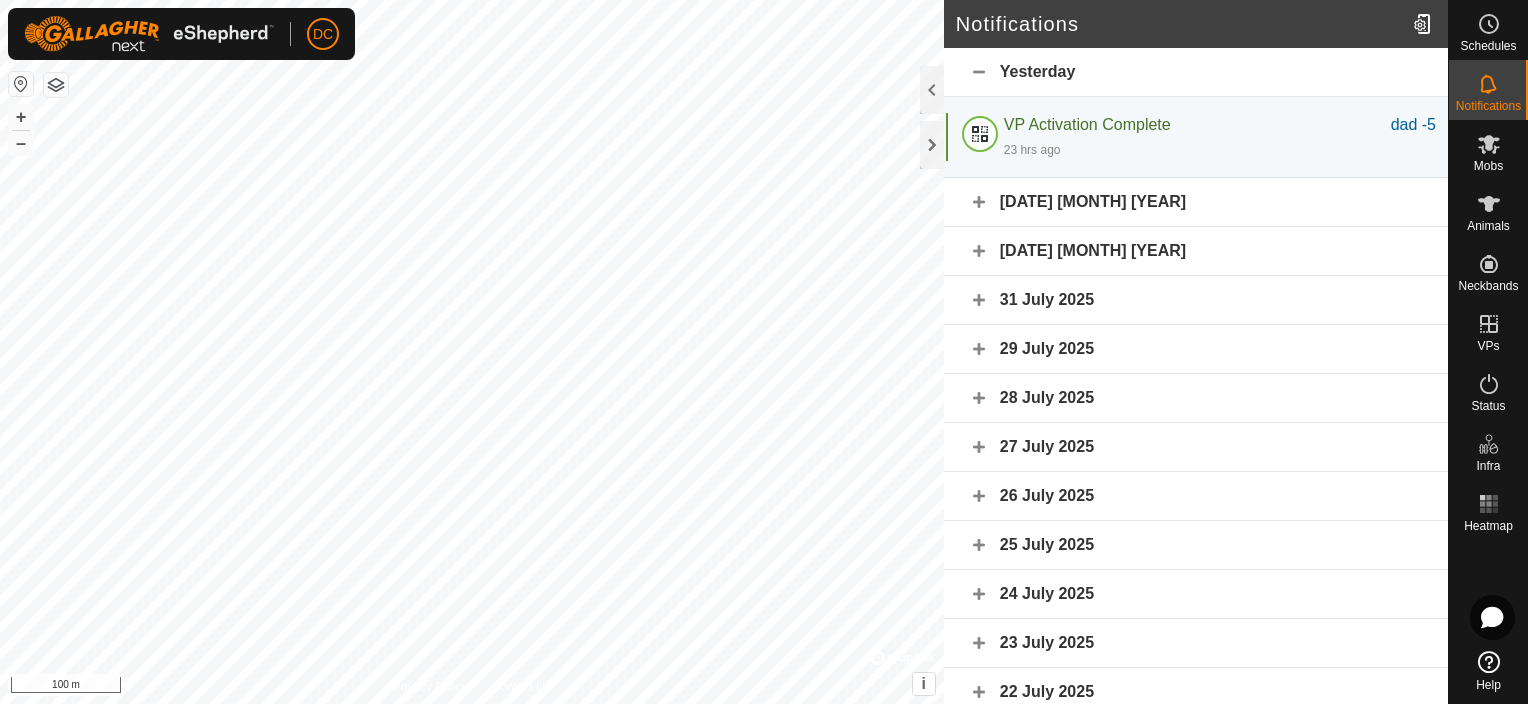 click on "2 August 2025" 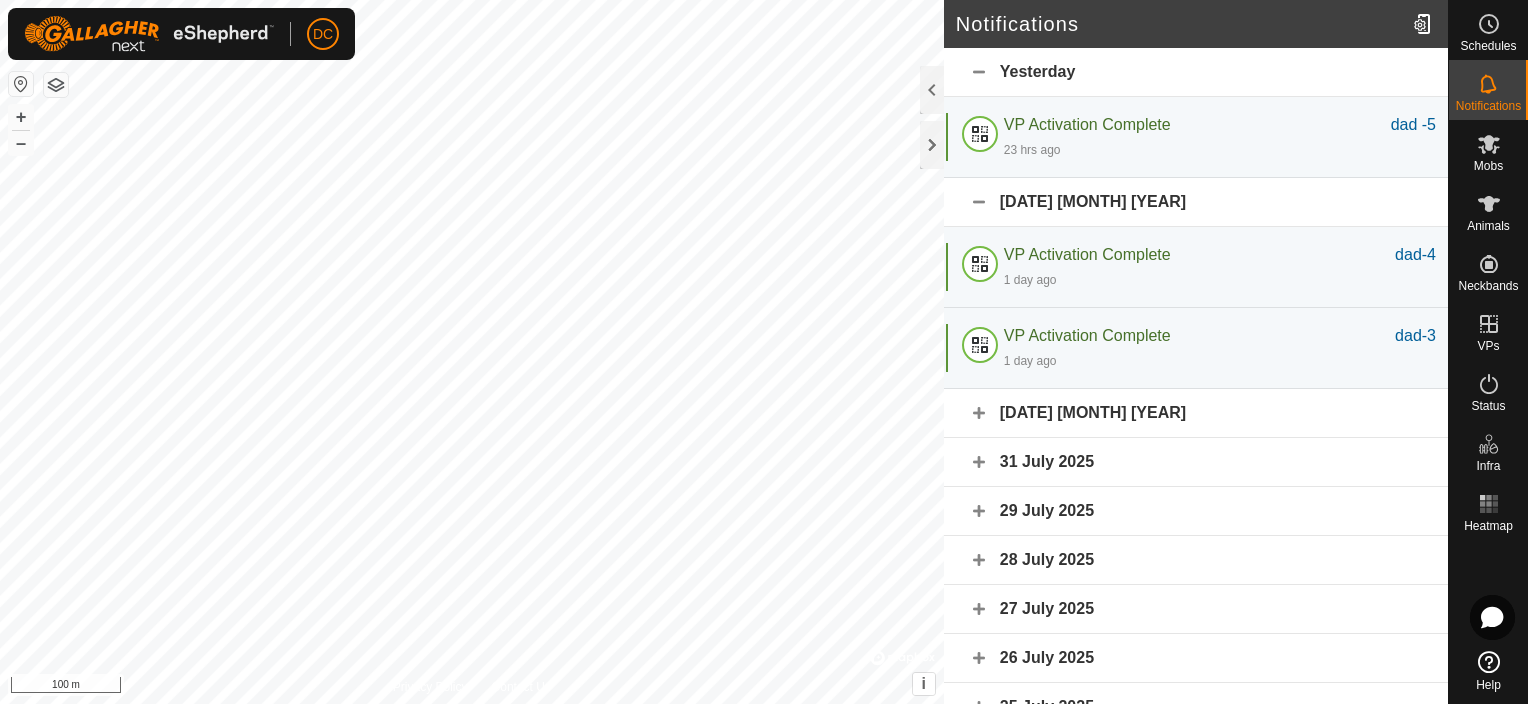 click on "2 August 2025" 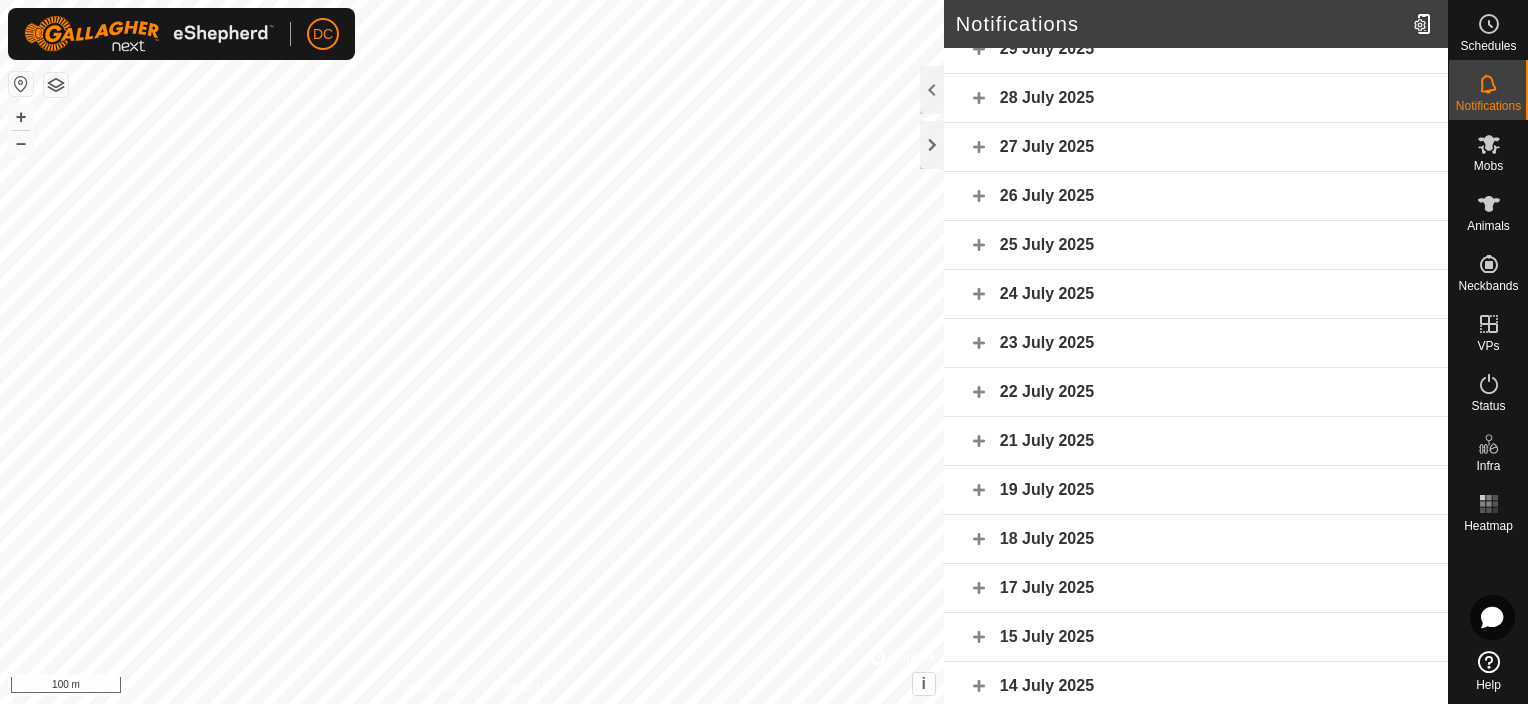 scroll, scrollTop: 0, scrollLeft: 0, axis: both 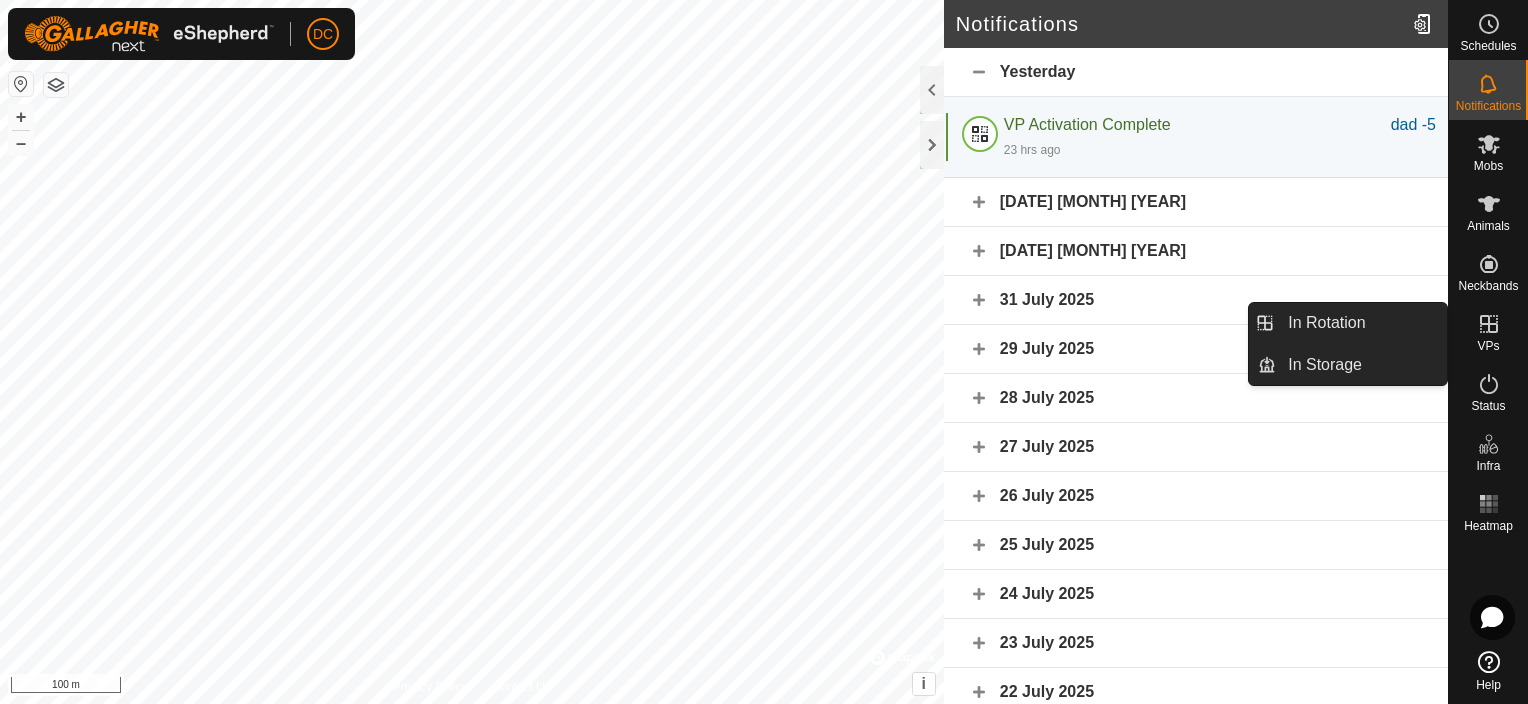 click 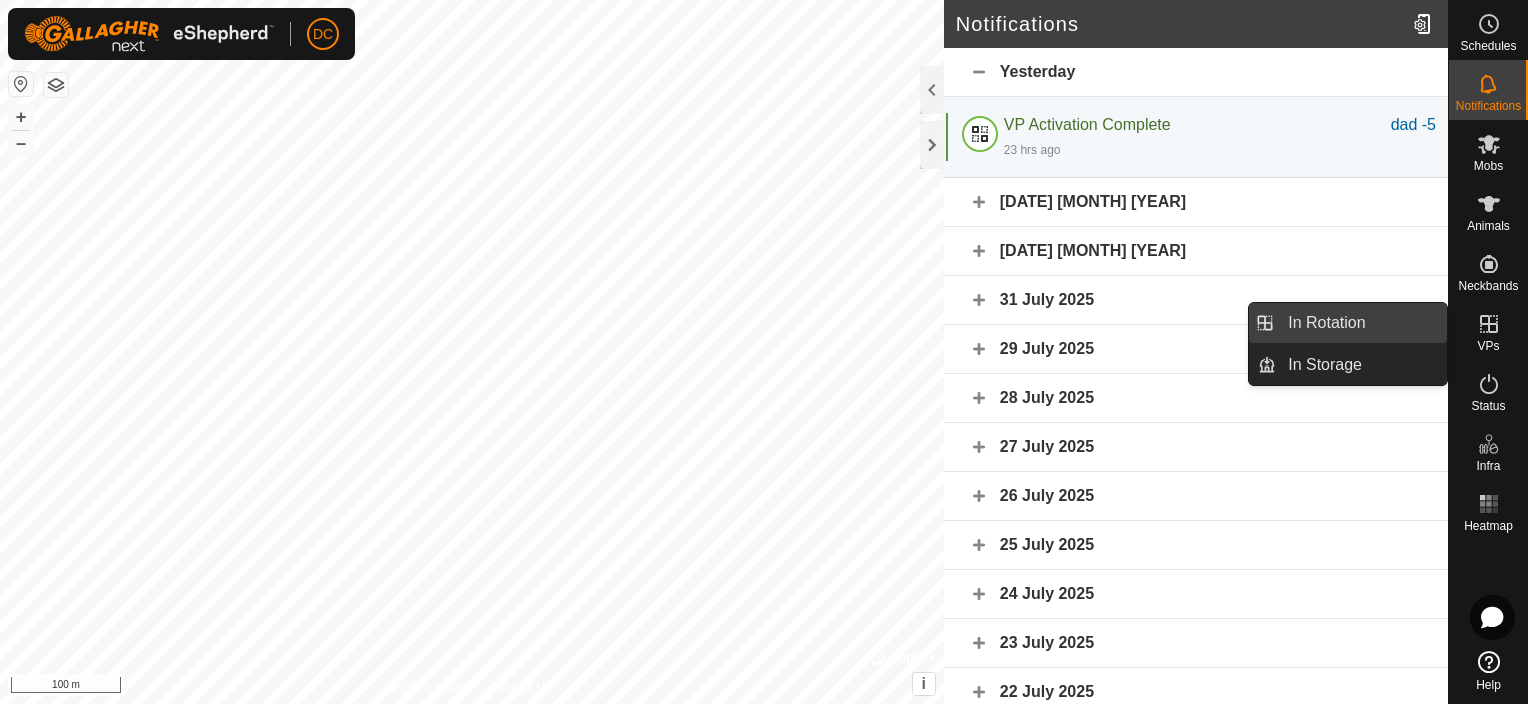 click on "In Rotation" at bounding box center [1361, 323] 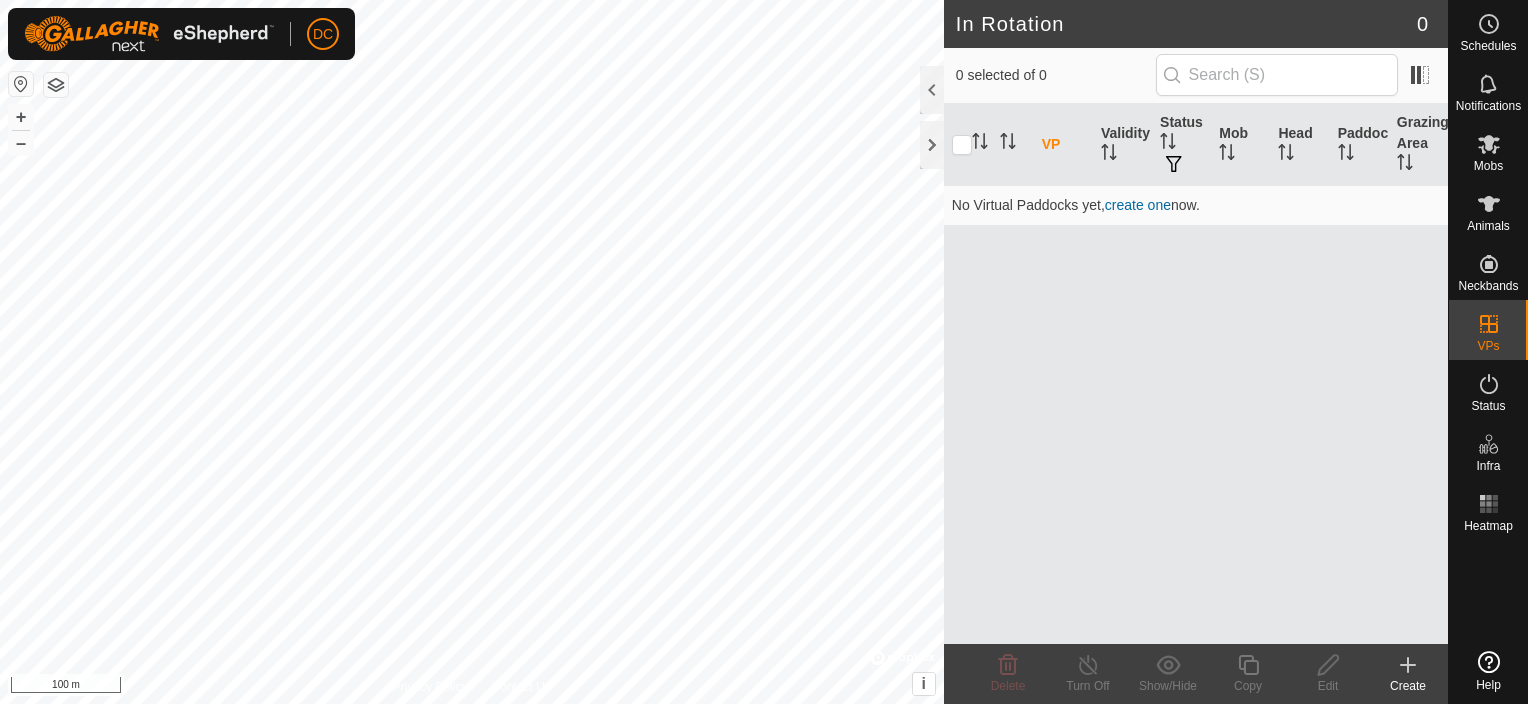 scroll, scrollTop: 0, scrollLeft: 0, axis: both 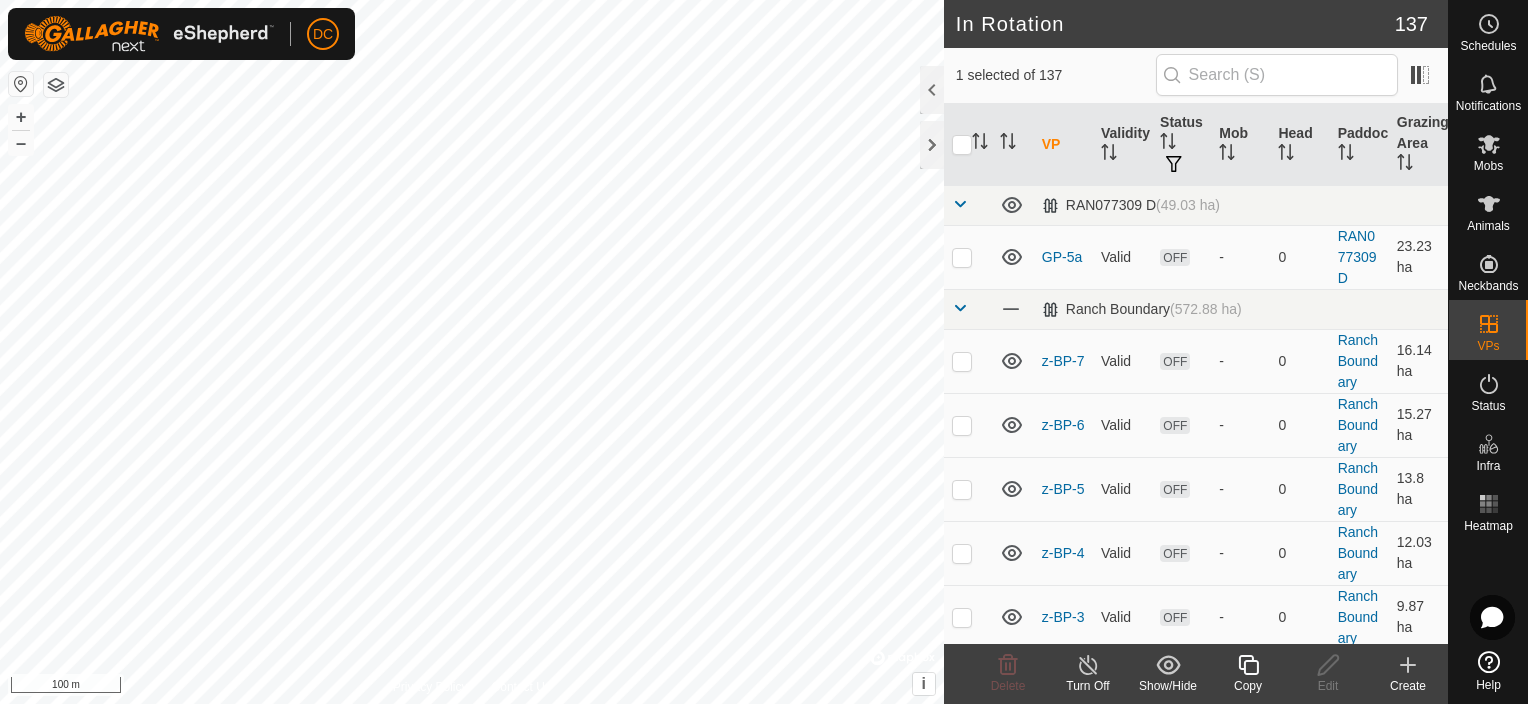 checkbox on "true" 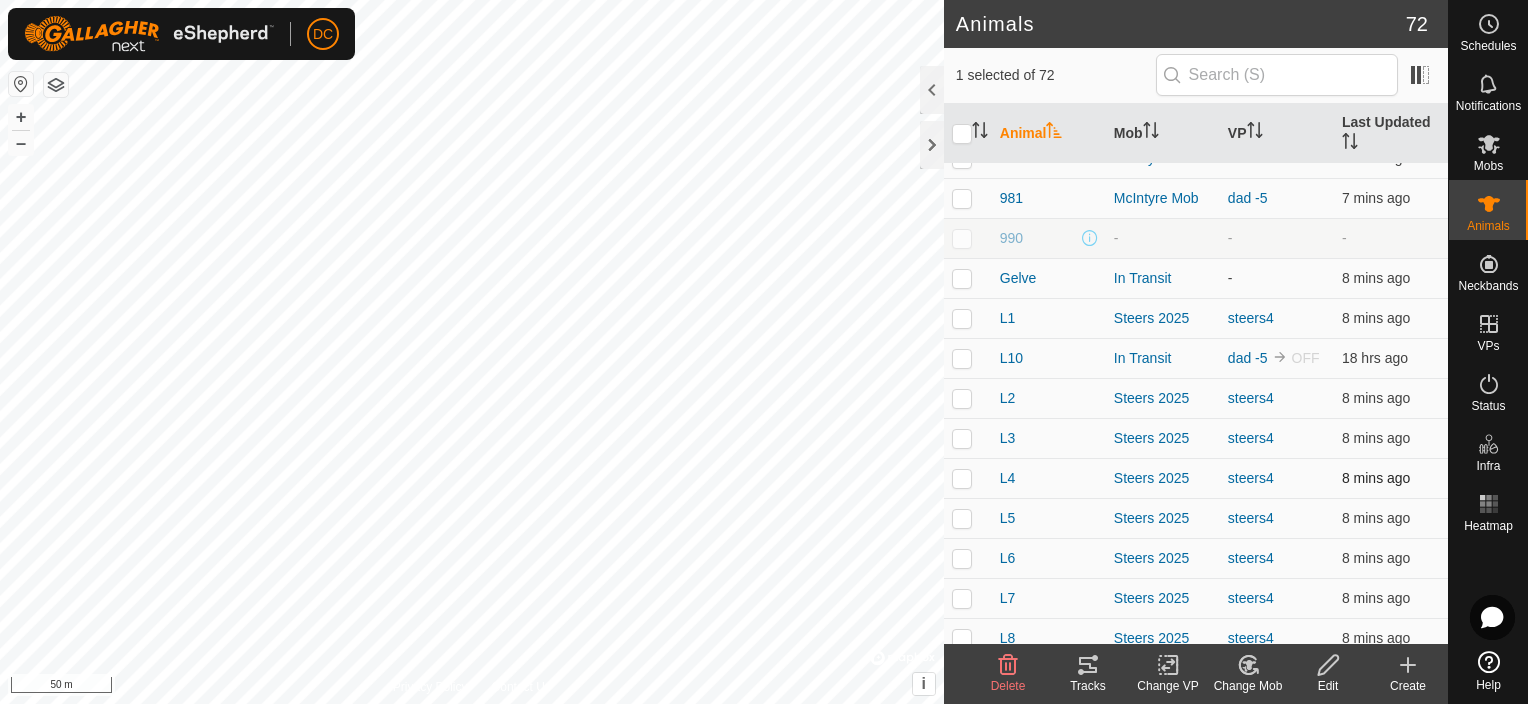 scroll, scrollTop: 1799, scrollLeft: 0, axis: vertical 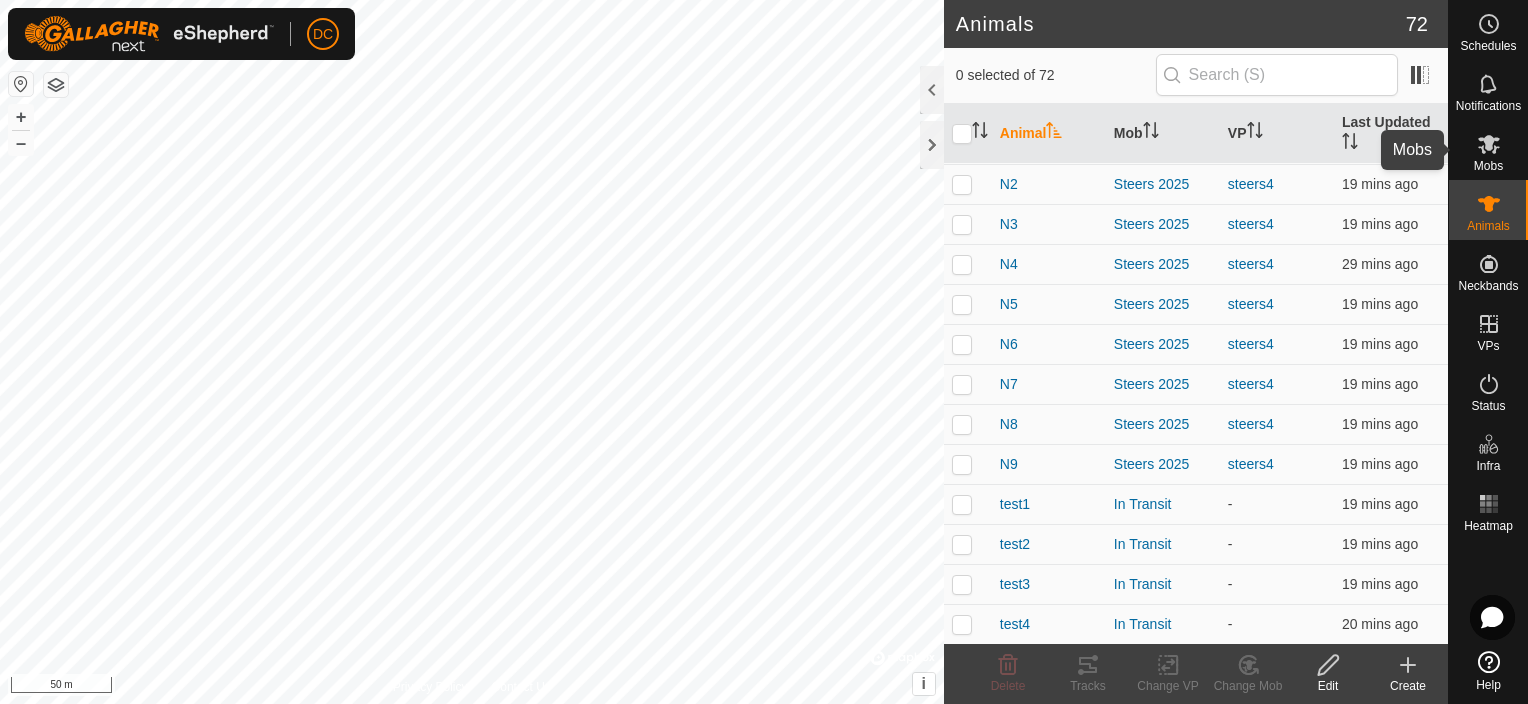 drag, startPoint x: 1496, startPoint y: 165, endPoint x: 1457, endPoint y: 171, distance: 39.45884 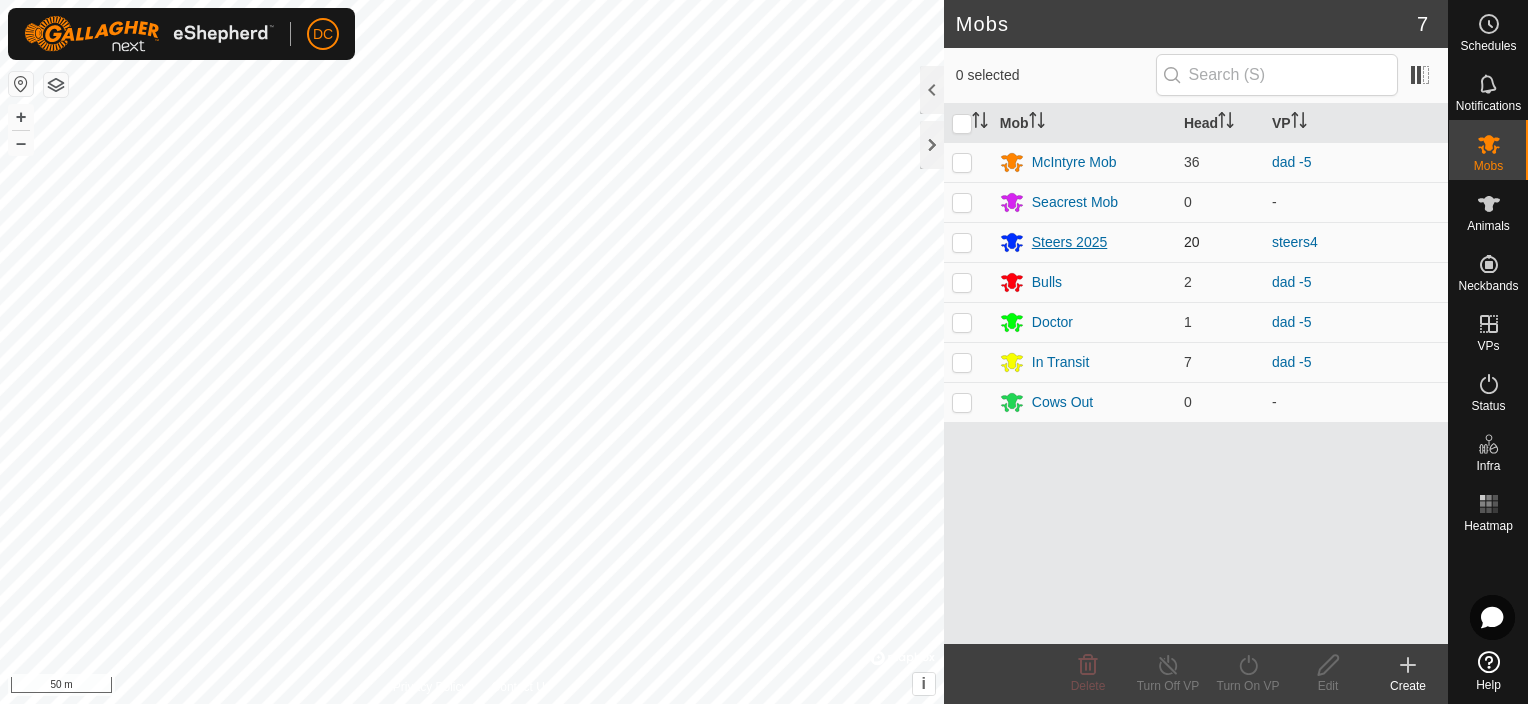 click on "Steers 2025" at bounding box center [1070, 242] 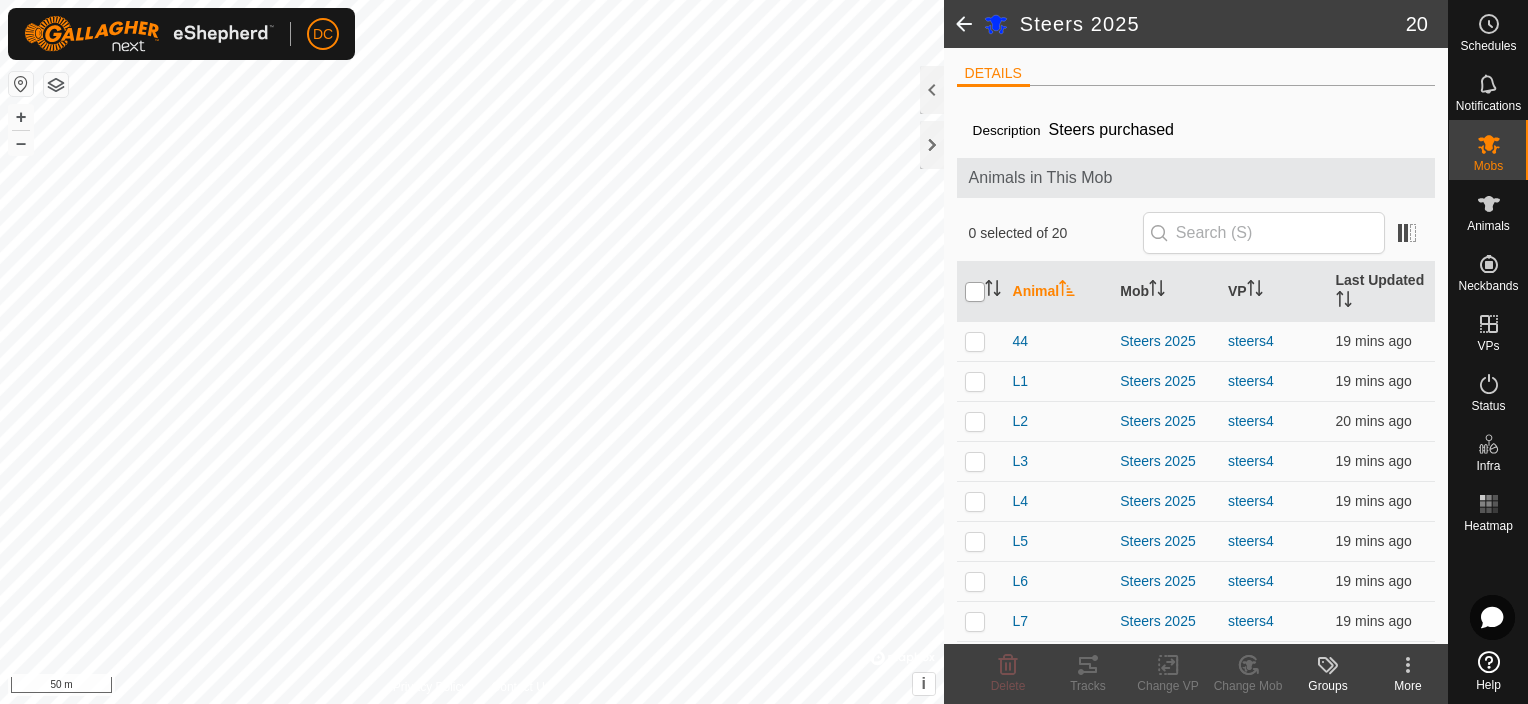 click at bounding box center (975, 292) 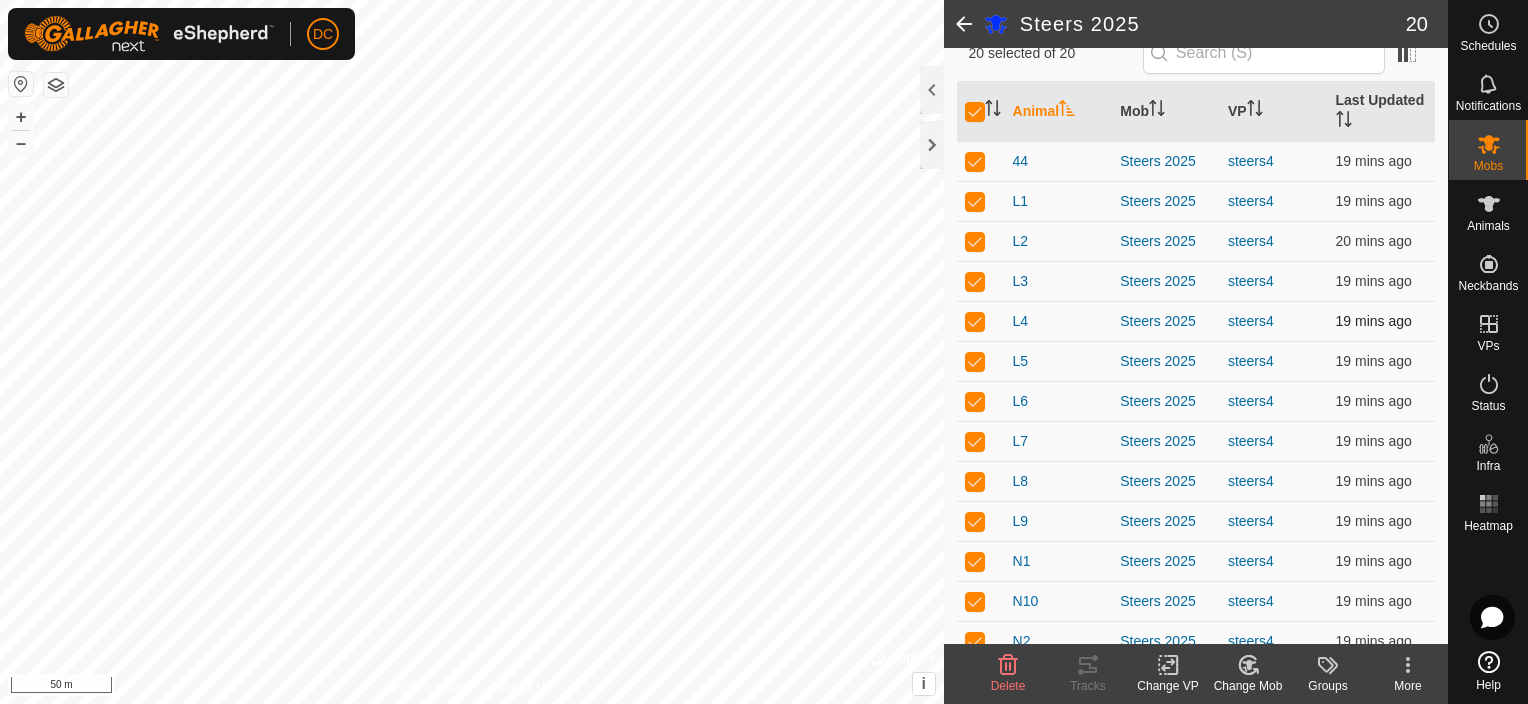 scroll, scrollTop: 176, scrollLeft: 0, axis: vertical 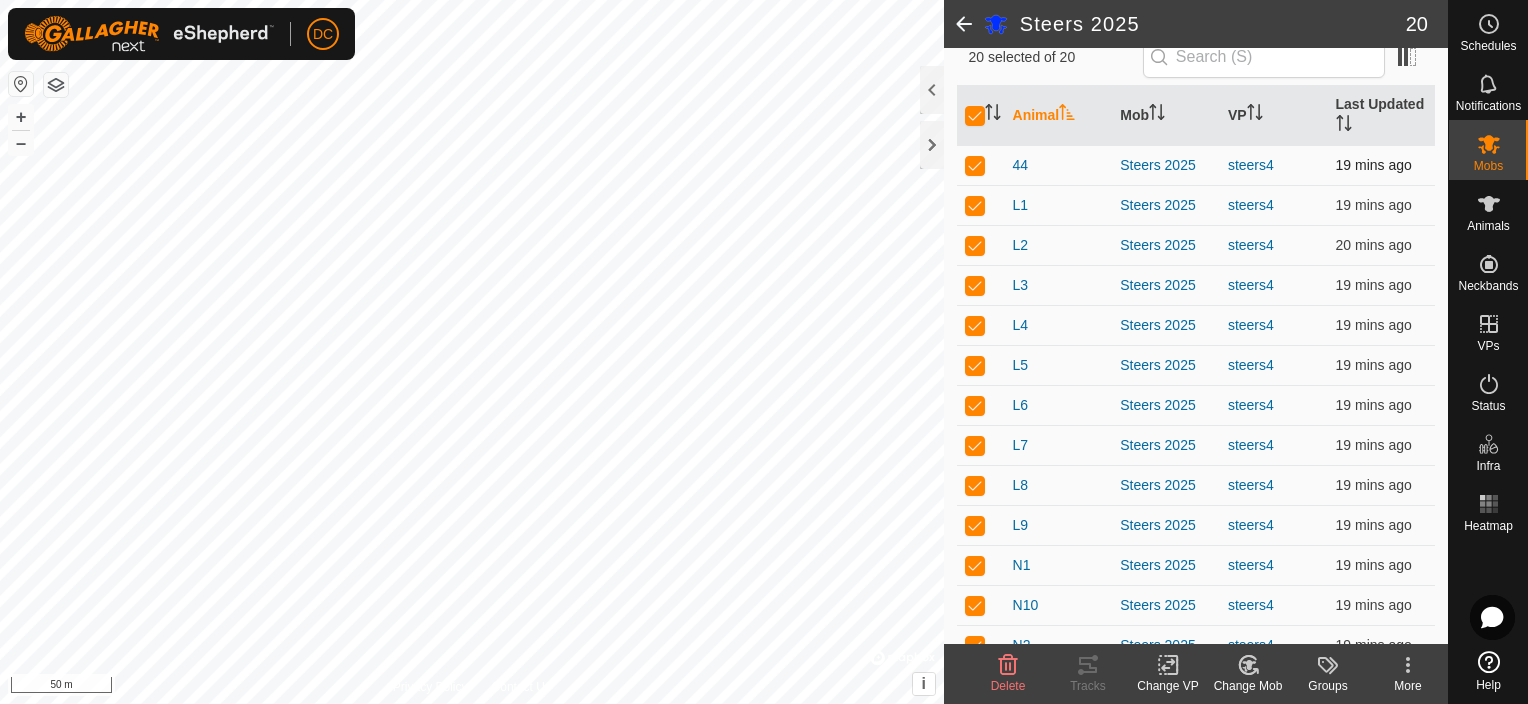 click at bounding box center (975, 165) 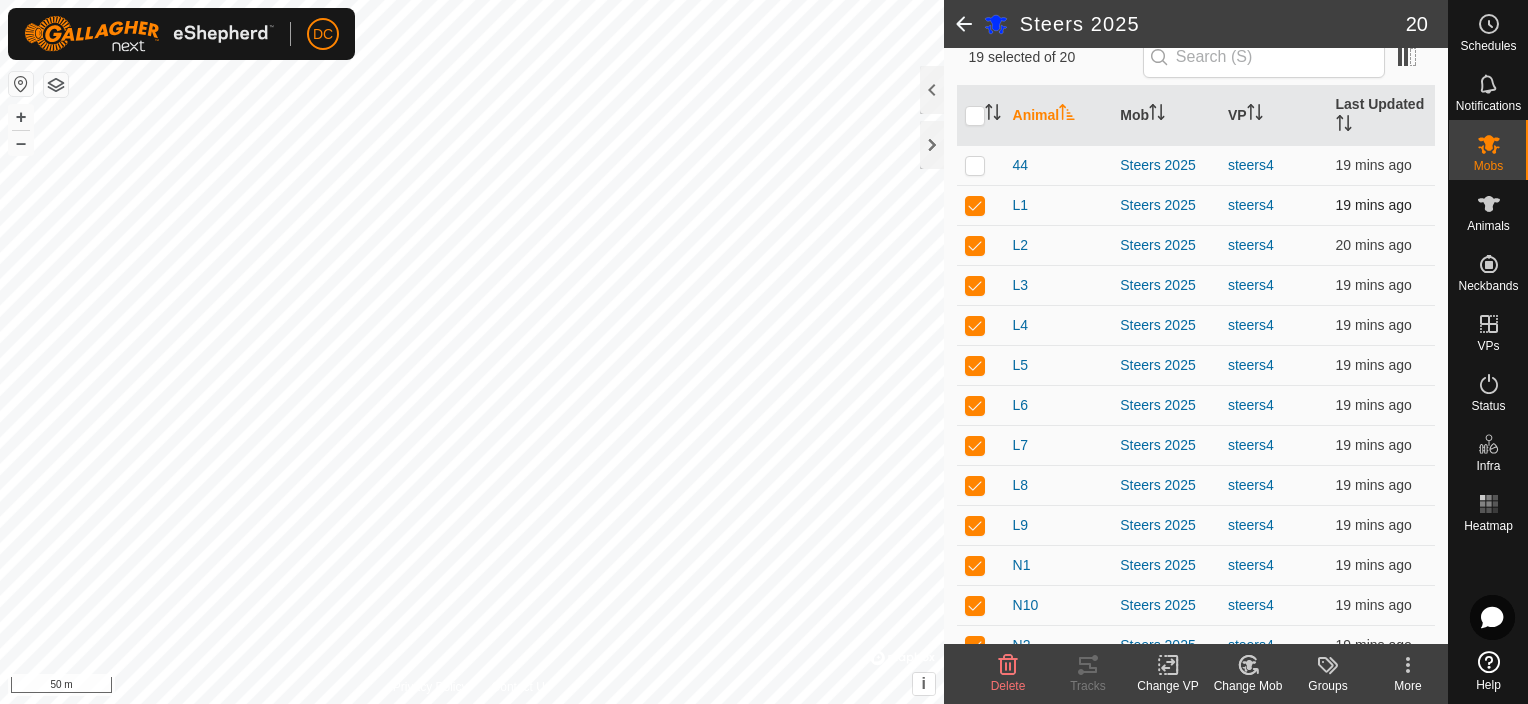 click at bounding box center (975, 205) 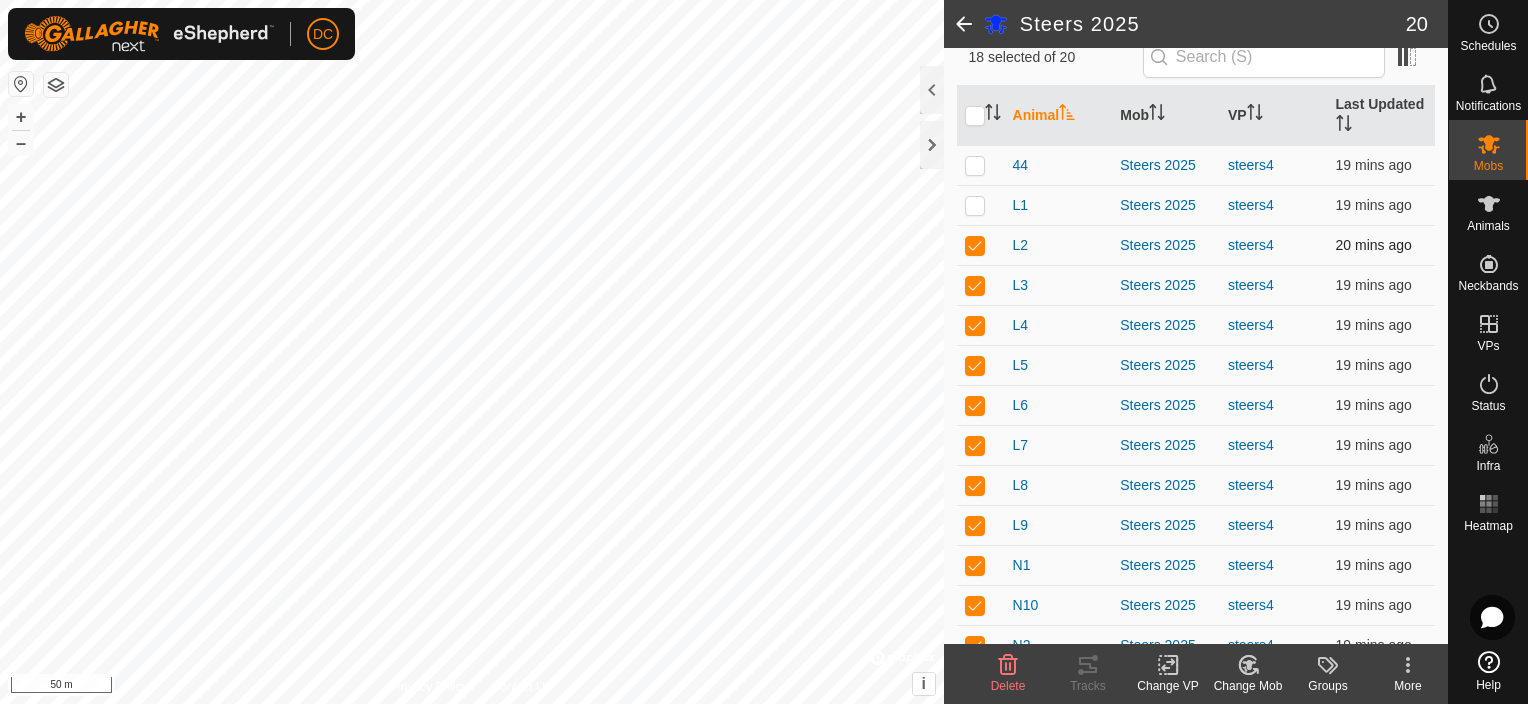 click at bounding box center [975, 245] 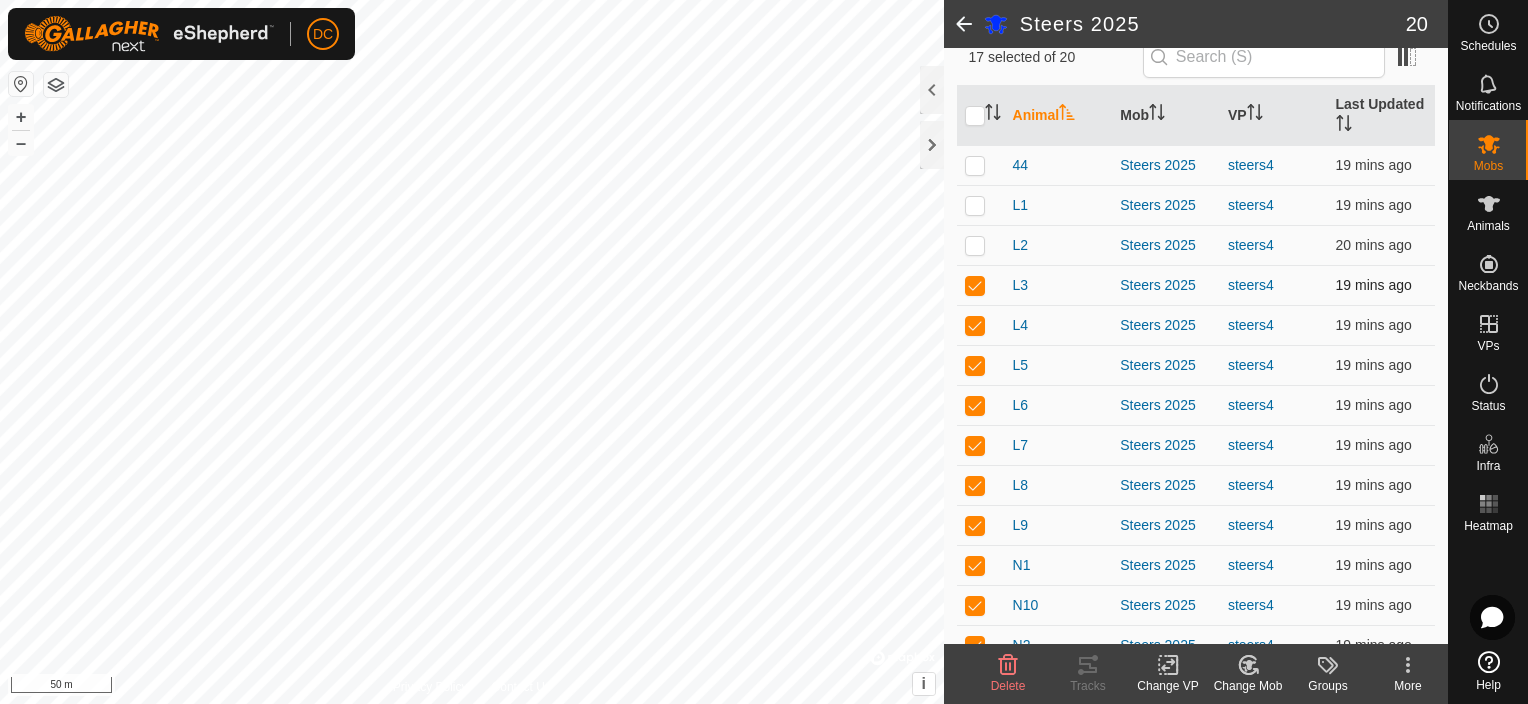 drag, startPoint x: 976, startPoint y: 284, endPoint x: 974, endPoint y: 298, distance: 14.142136 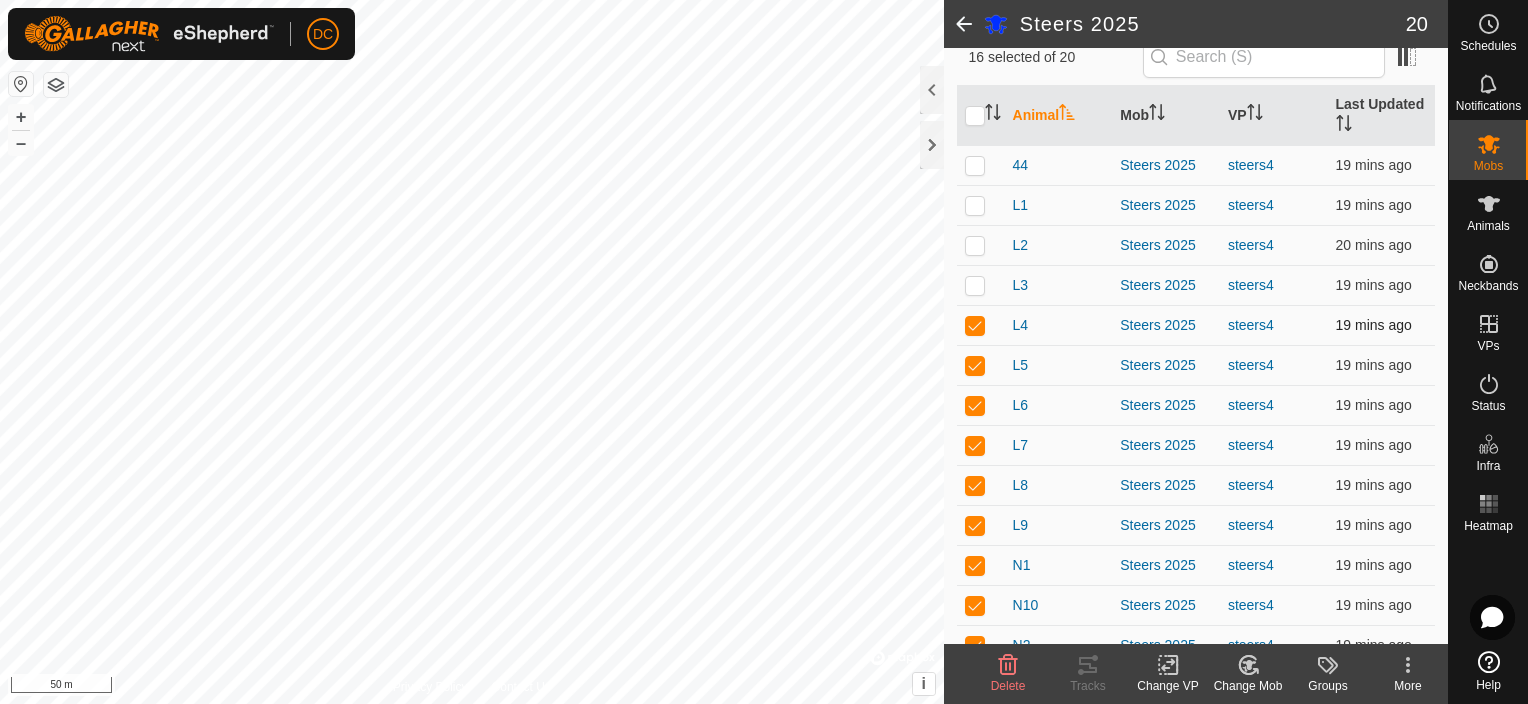 click at bounding box center [981, 325] 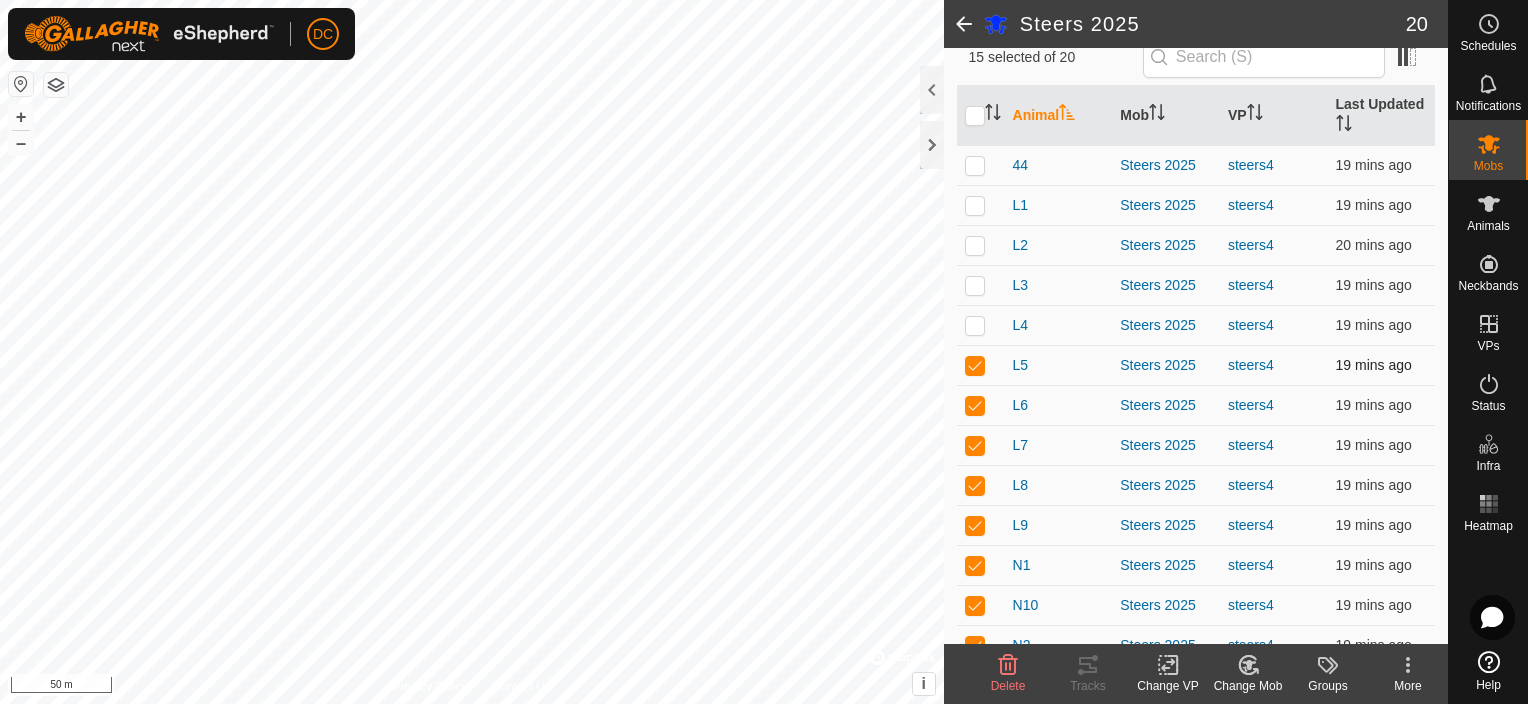 click at bounding box center [975, 365] 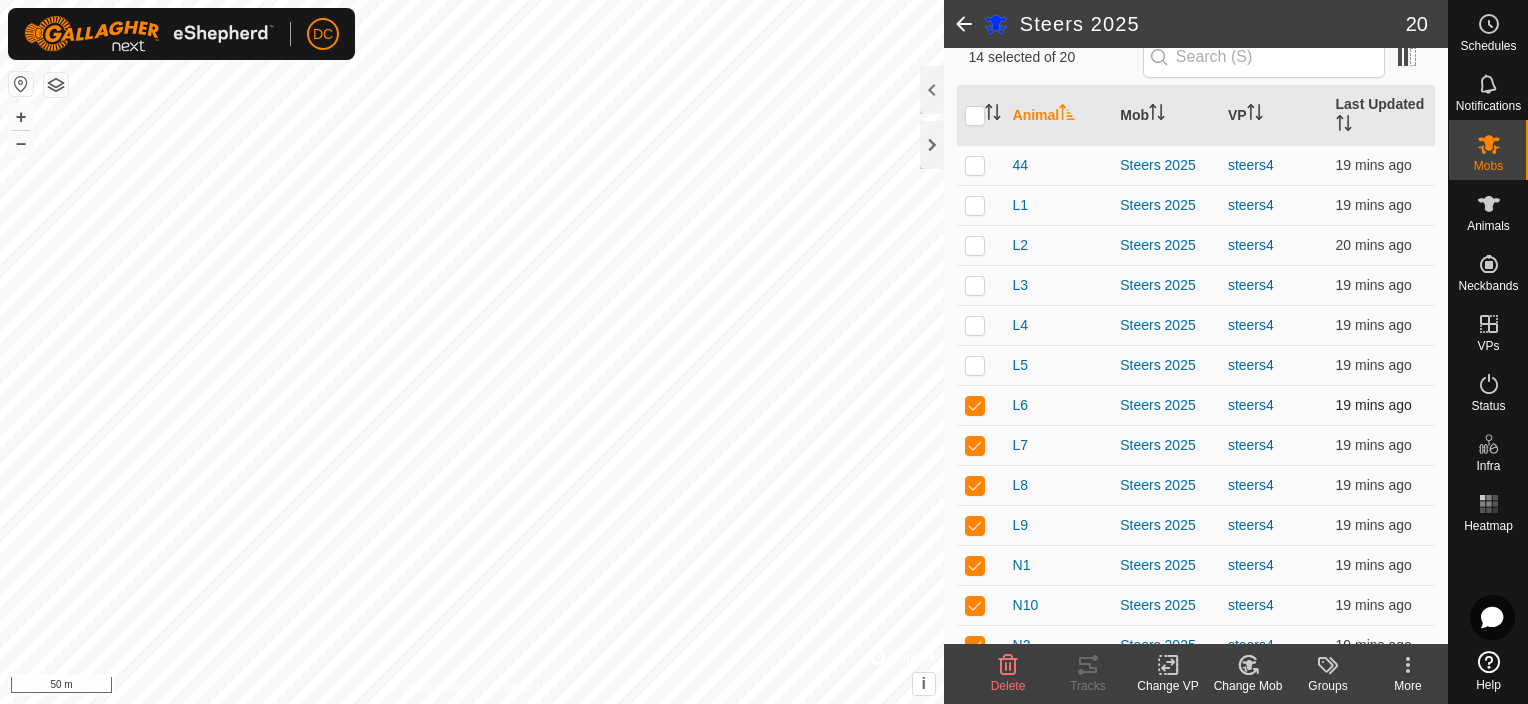 click at bounding box center (975, 405) 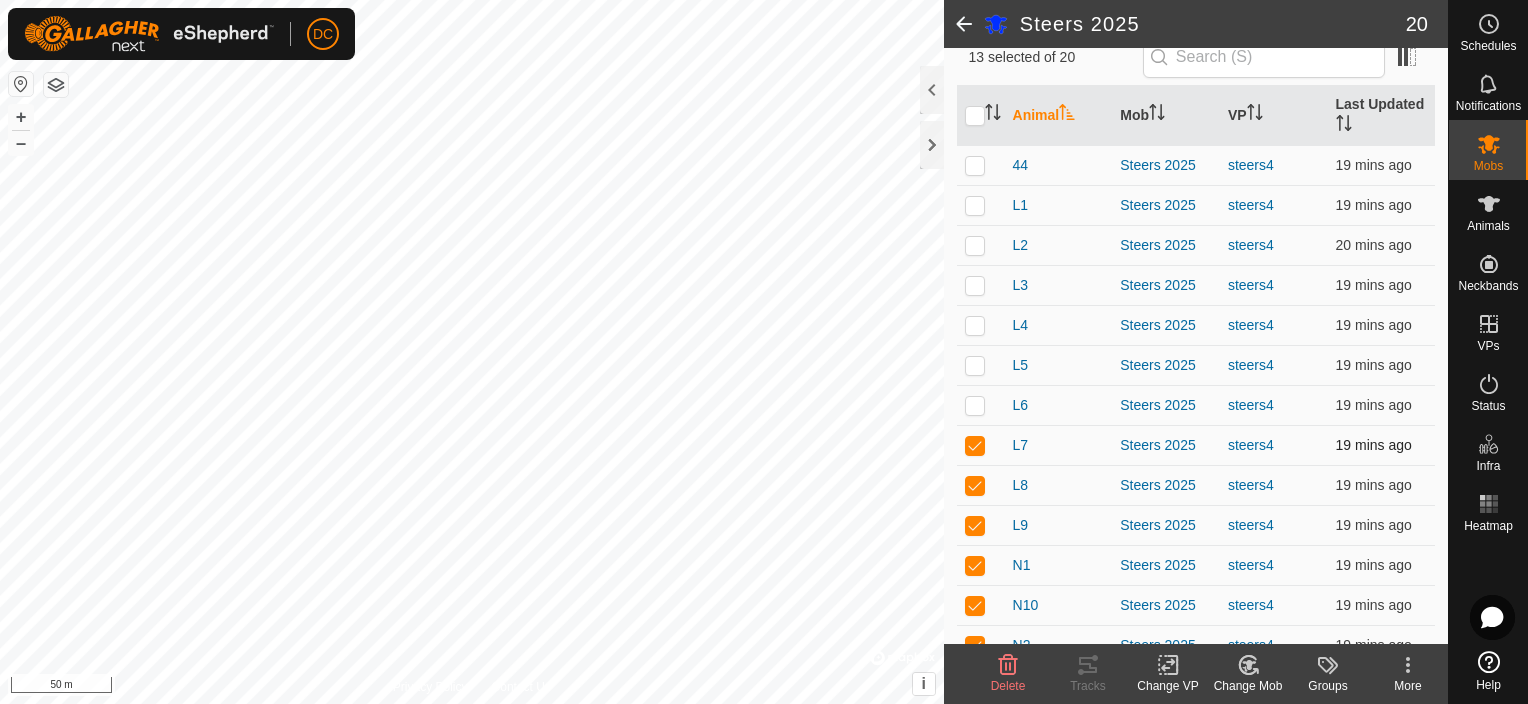 click at bounding box center [975, 445] 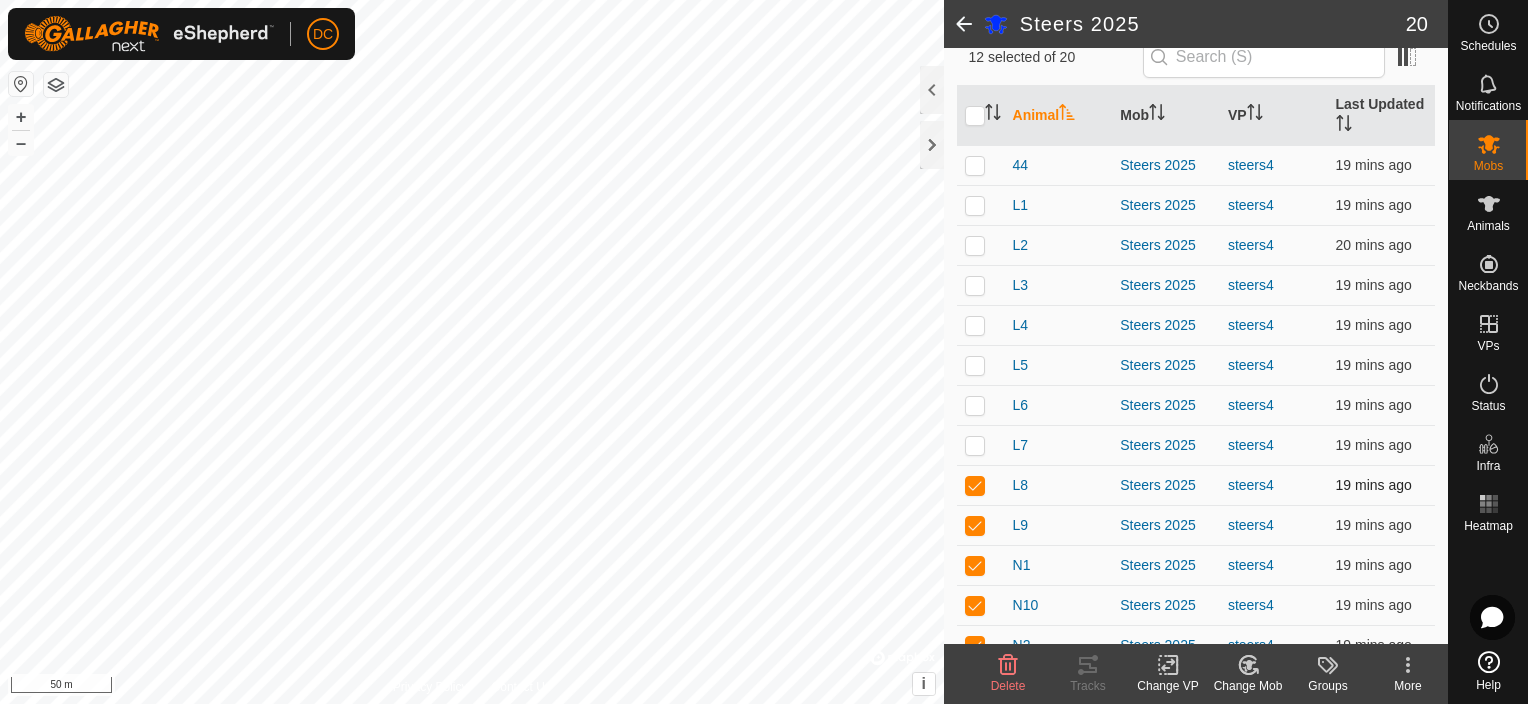 click at bounding box center [975, 485] 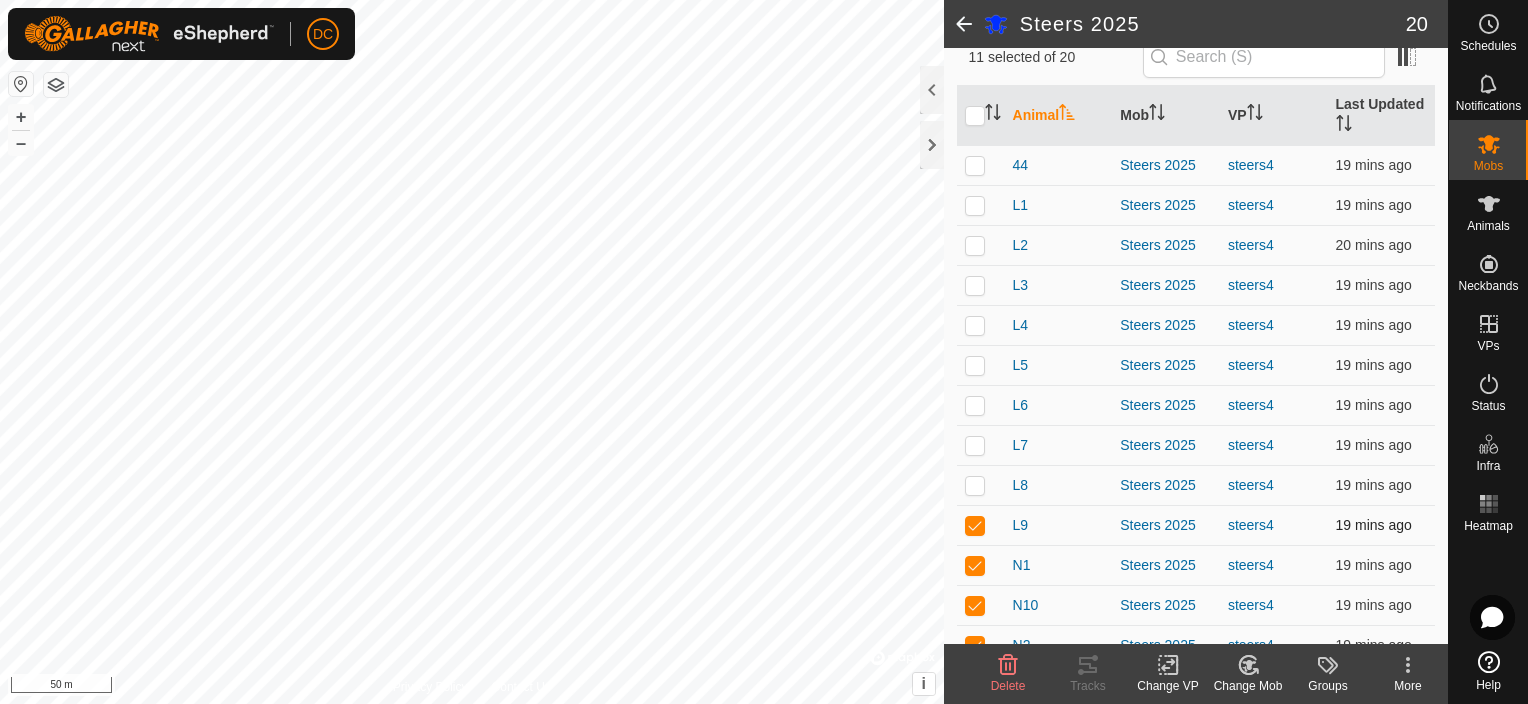 click at bounding box center (975, 525) 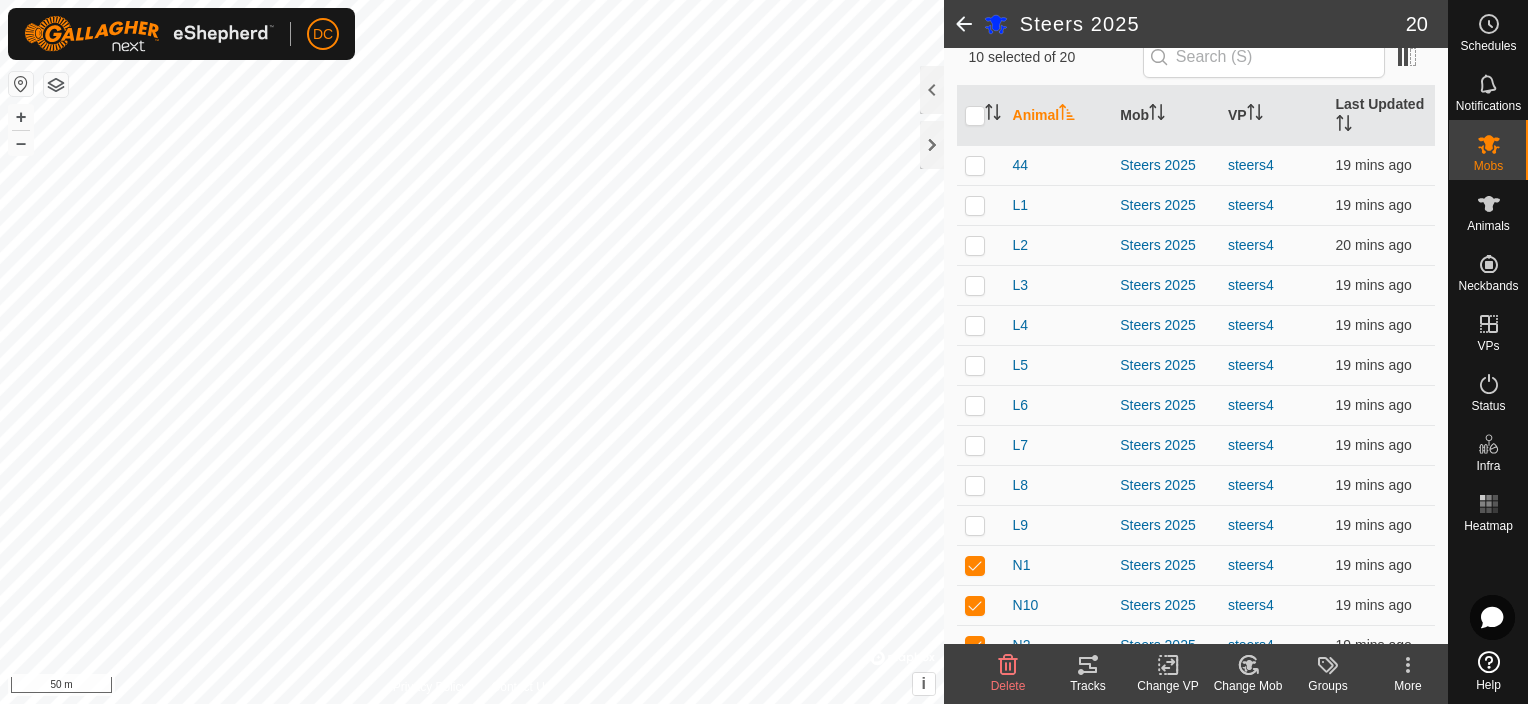 click 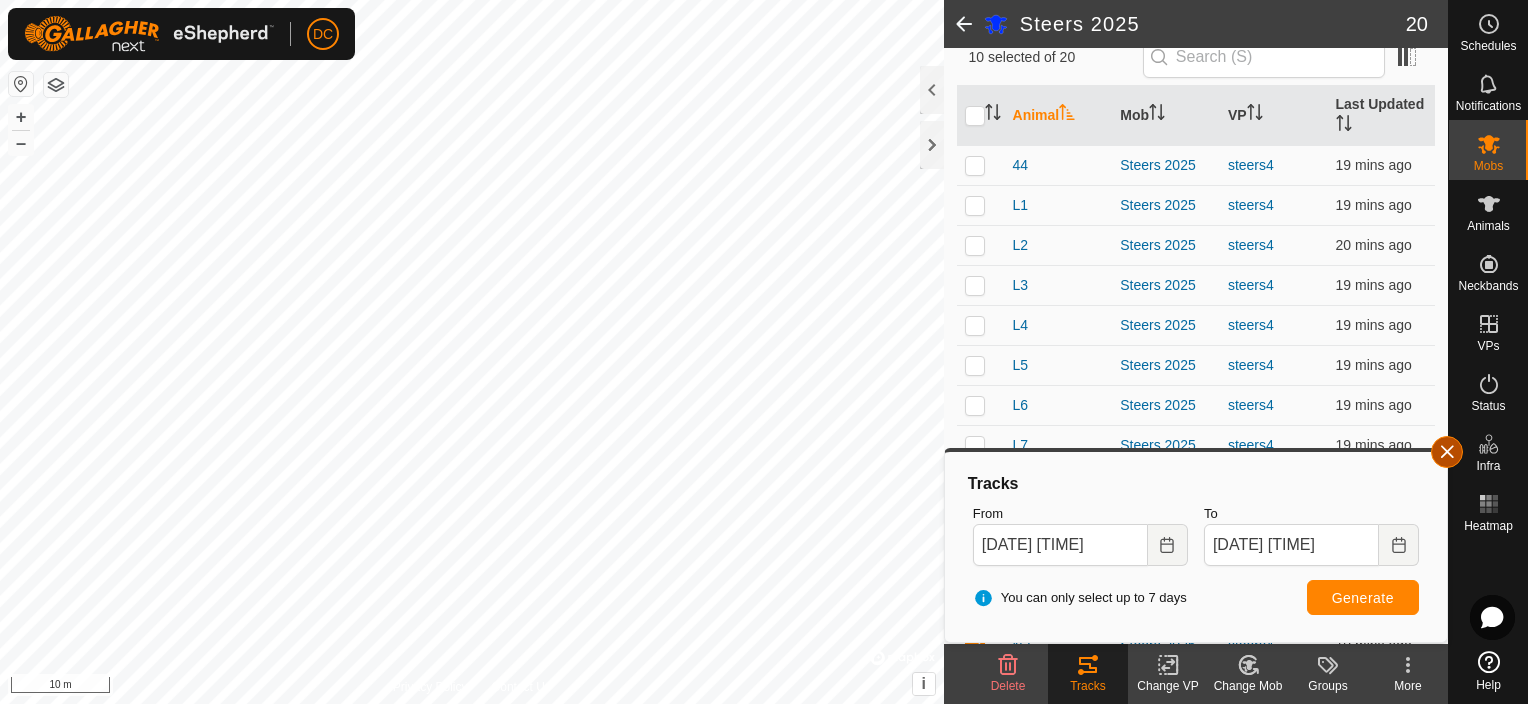 click at bounding box center [1447, 452] 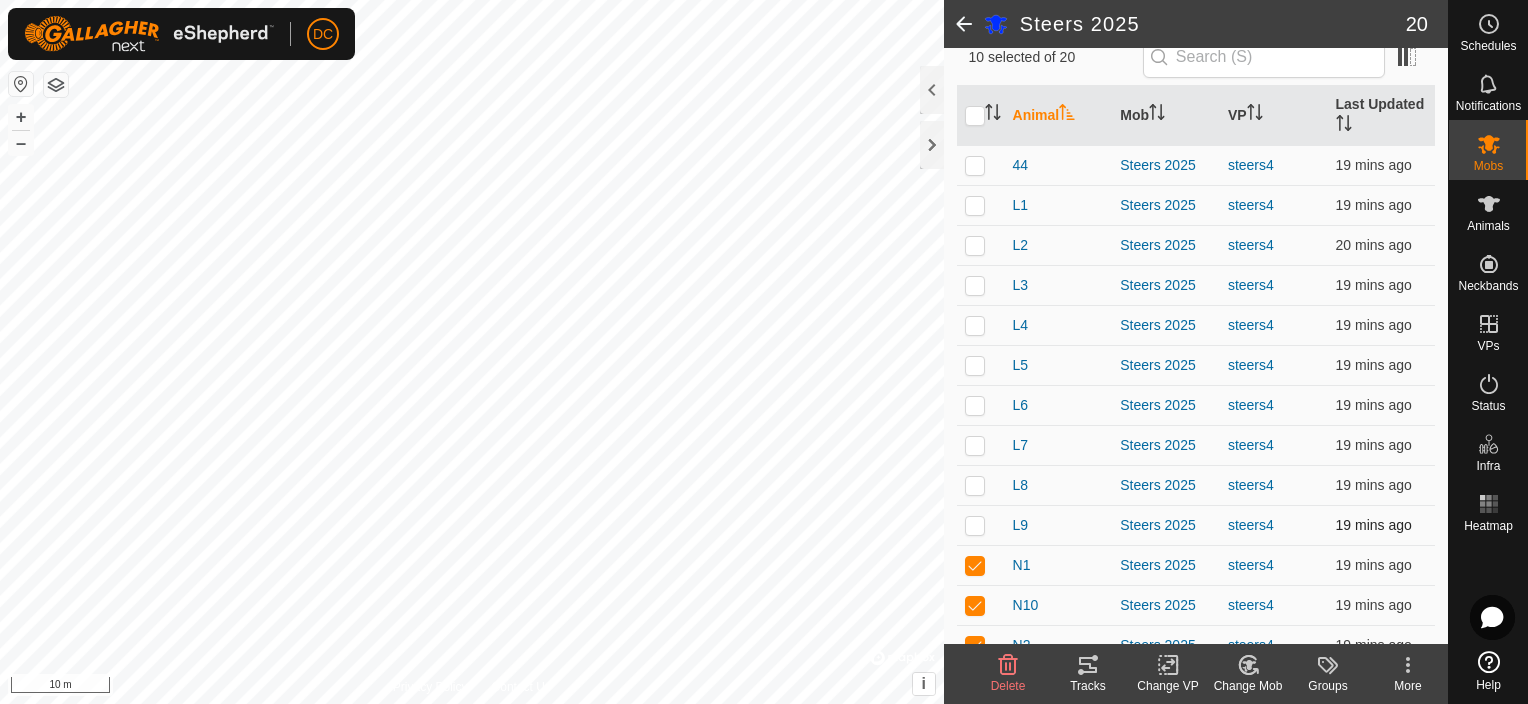 click at bounding box center (975, 525) 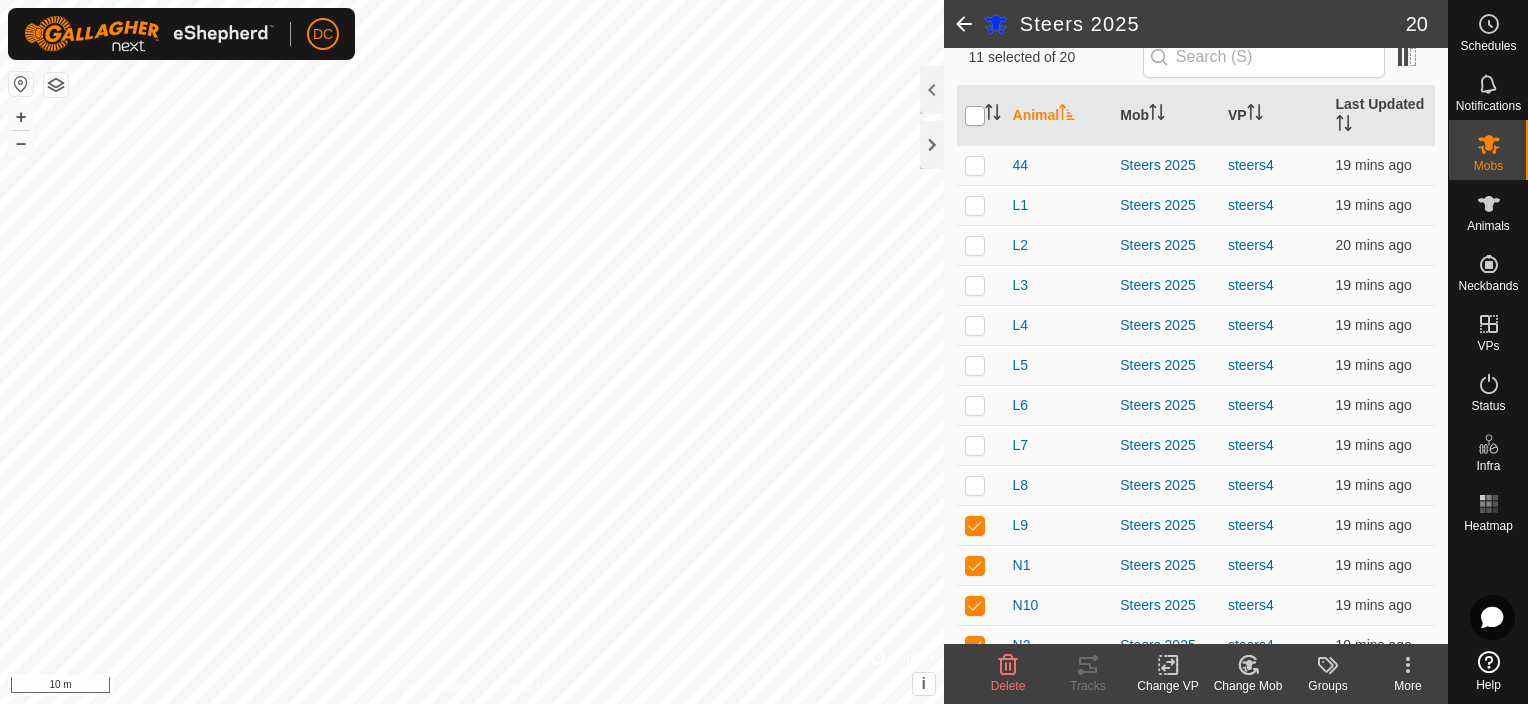 click at bounding box center [975, 116] 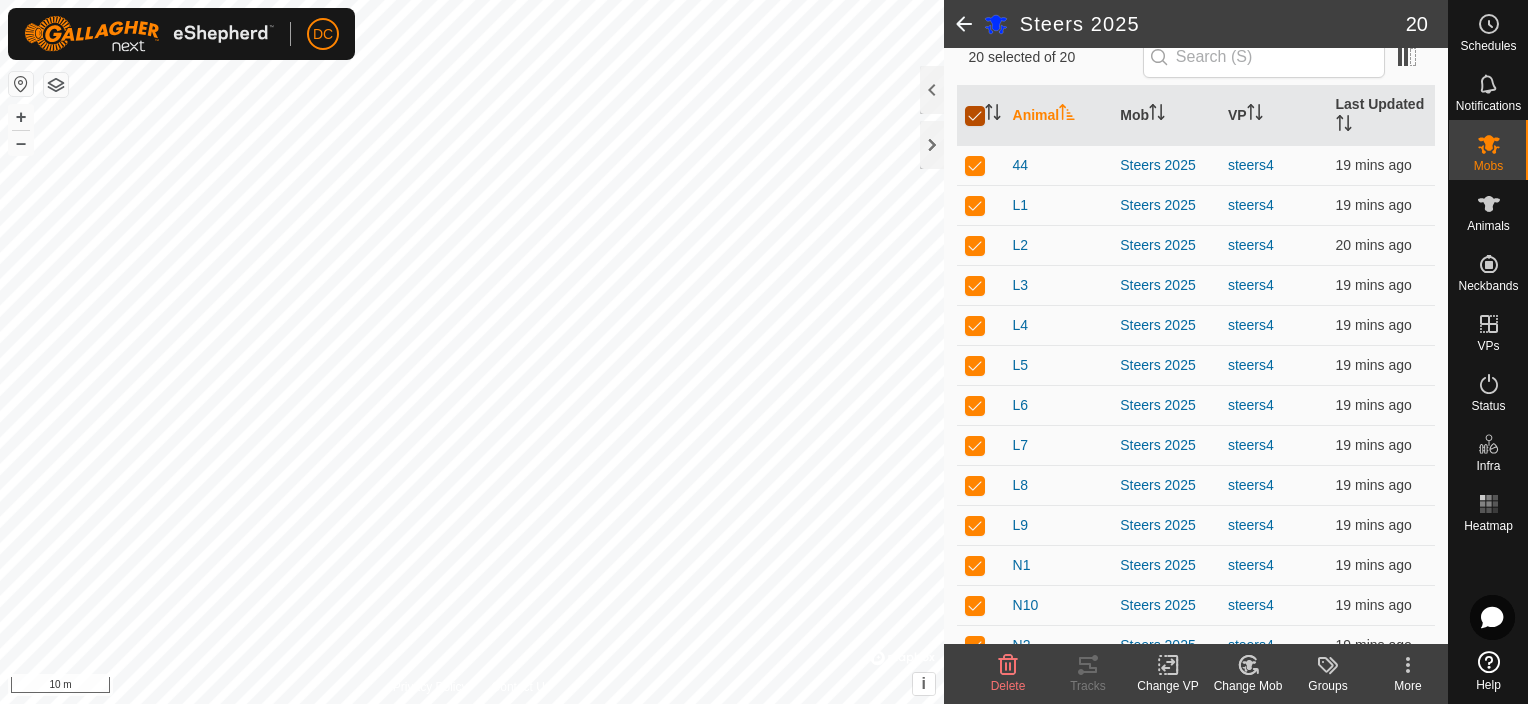 click at bounding box center (975, 116) 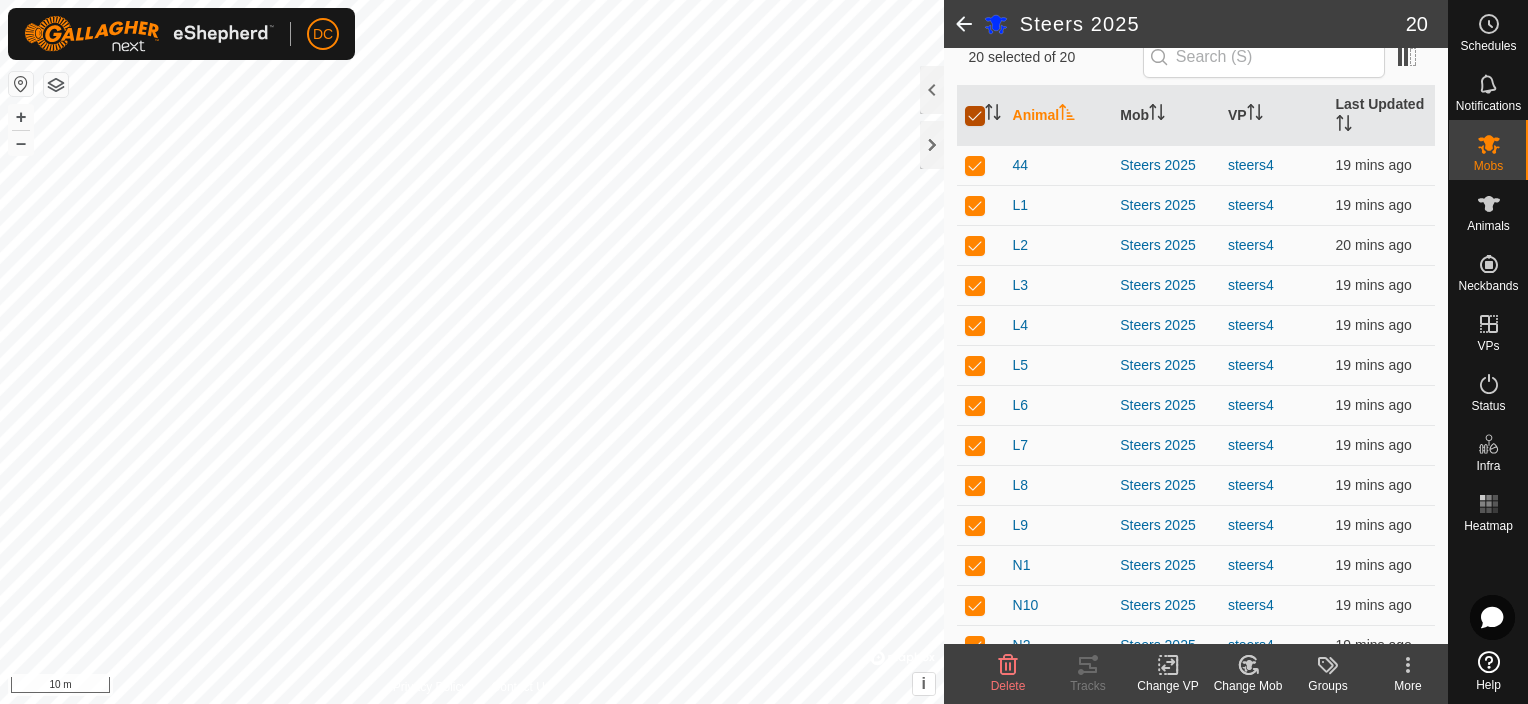 checkbox on "false" 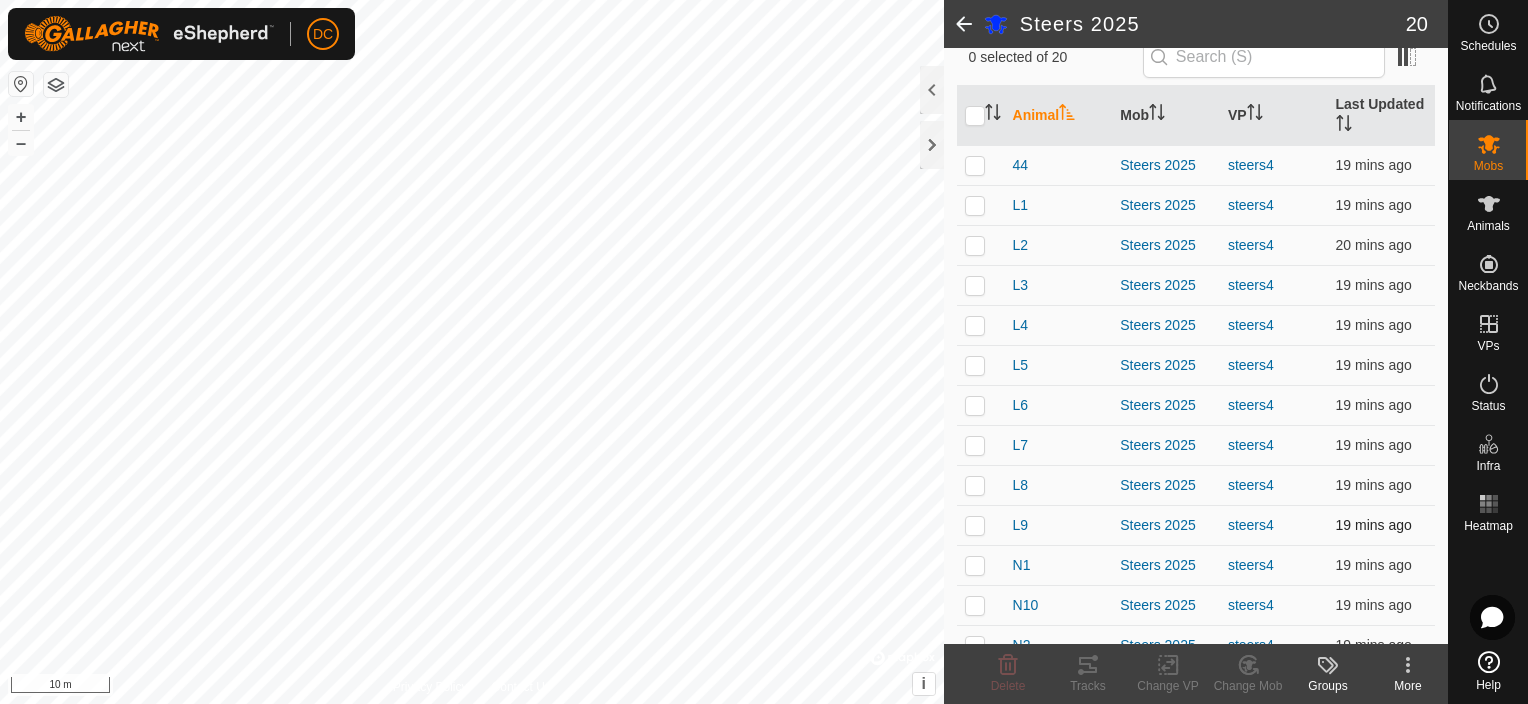 click at bounding box center [975, 525] 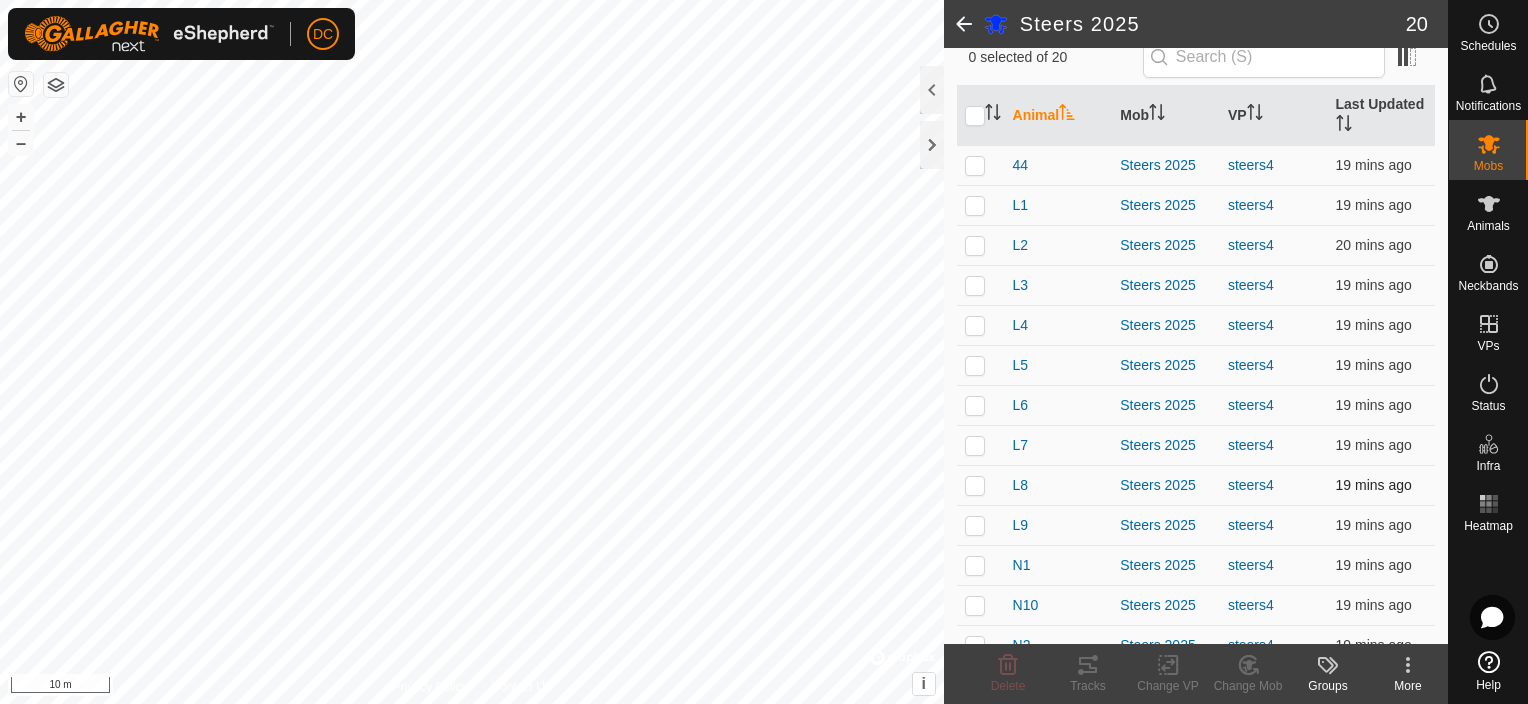checkbox on "true" 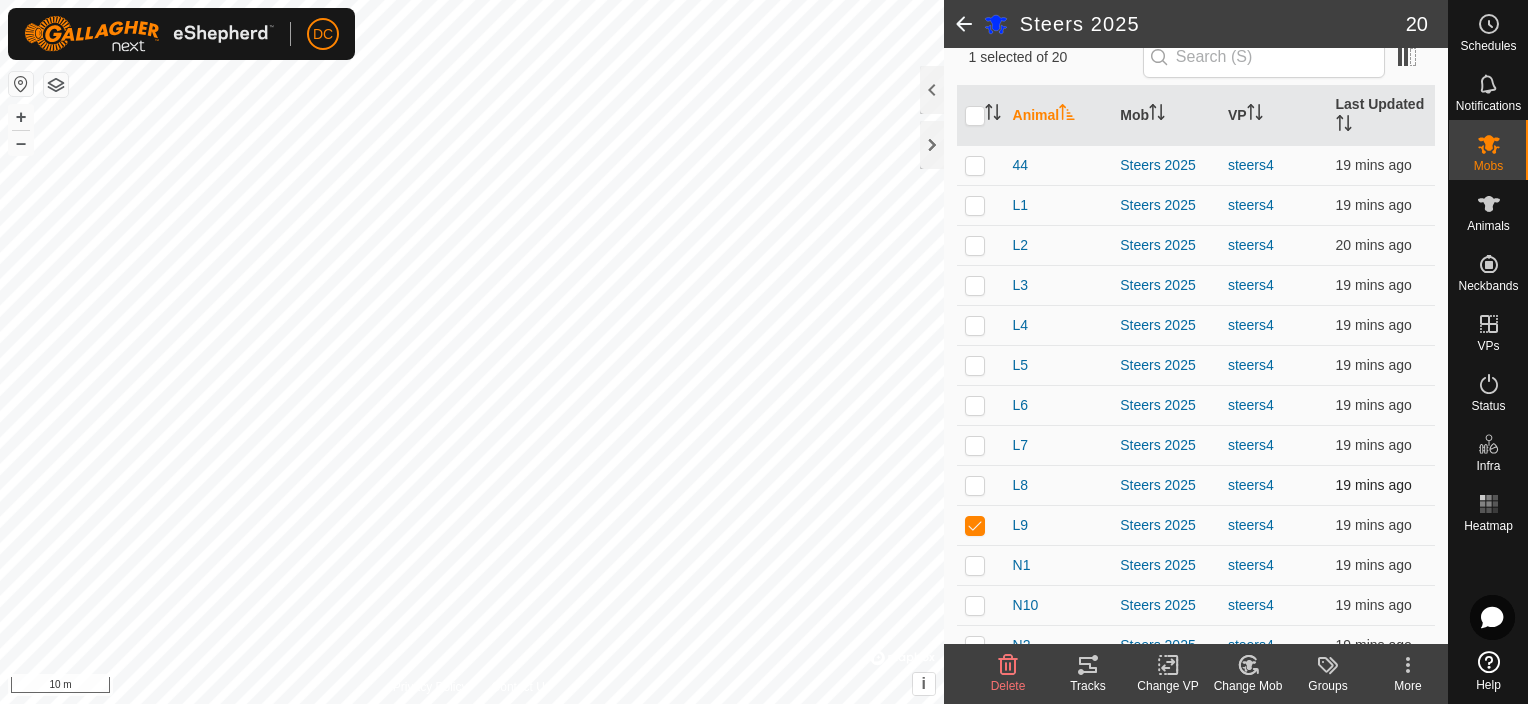 click at bounding box center (975, 485) 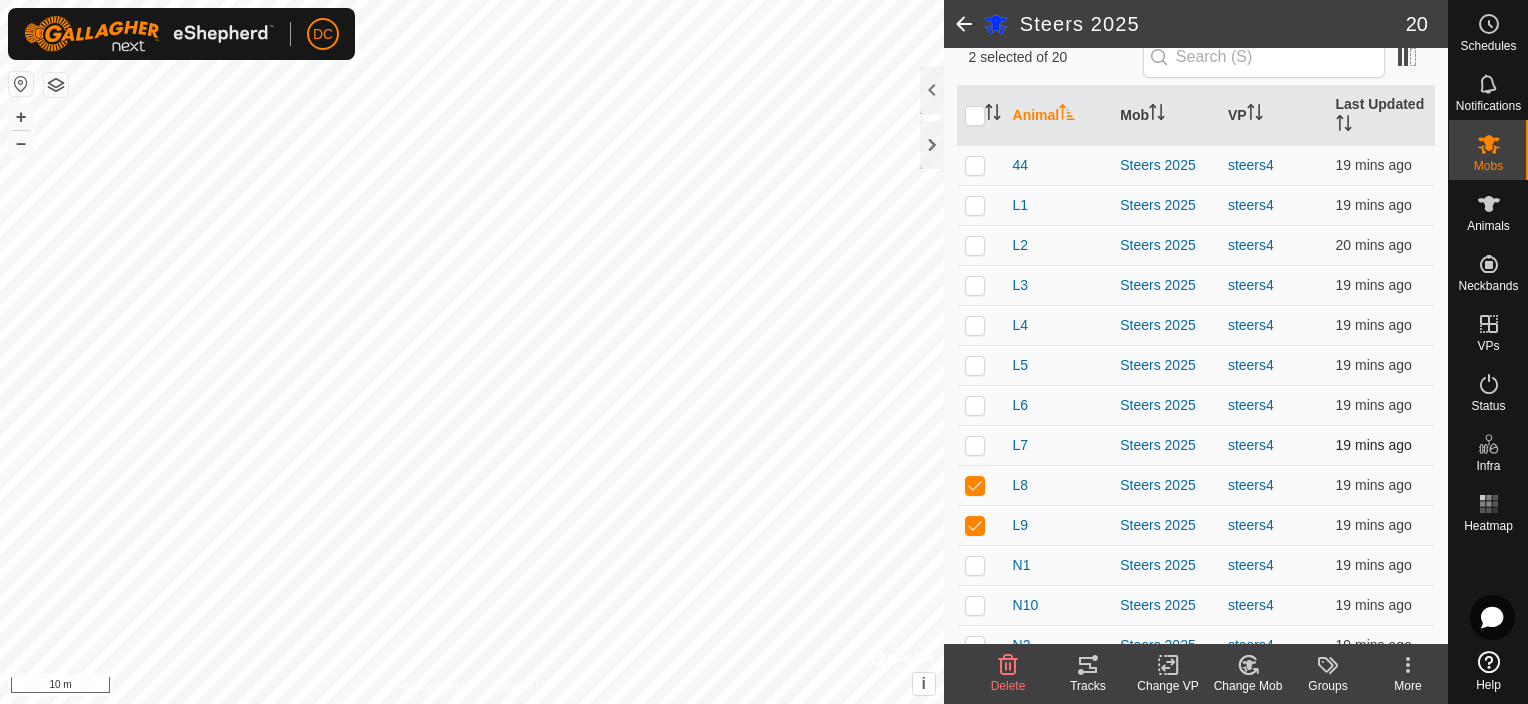 click at bounding box center (975, 445) 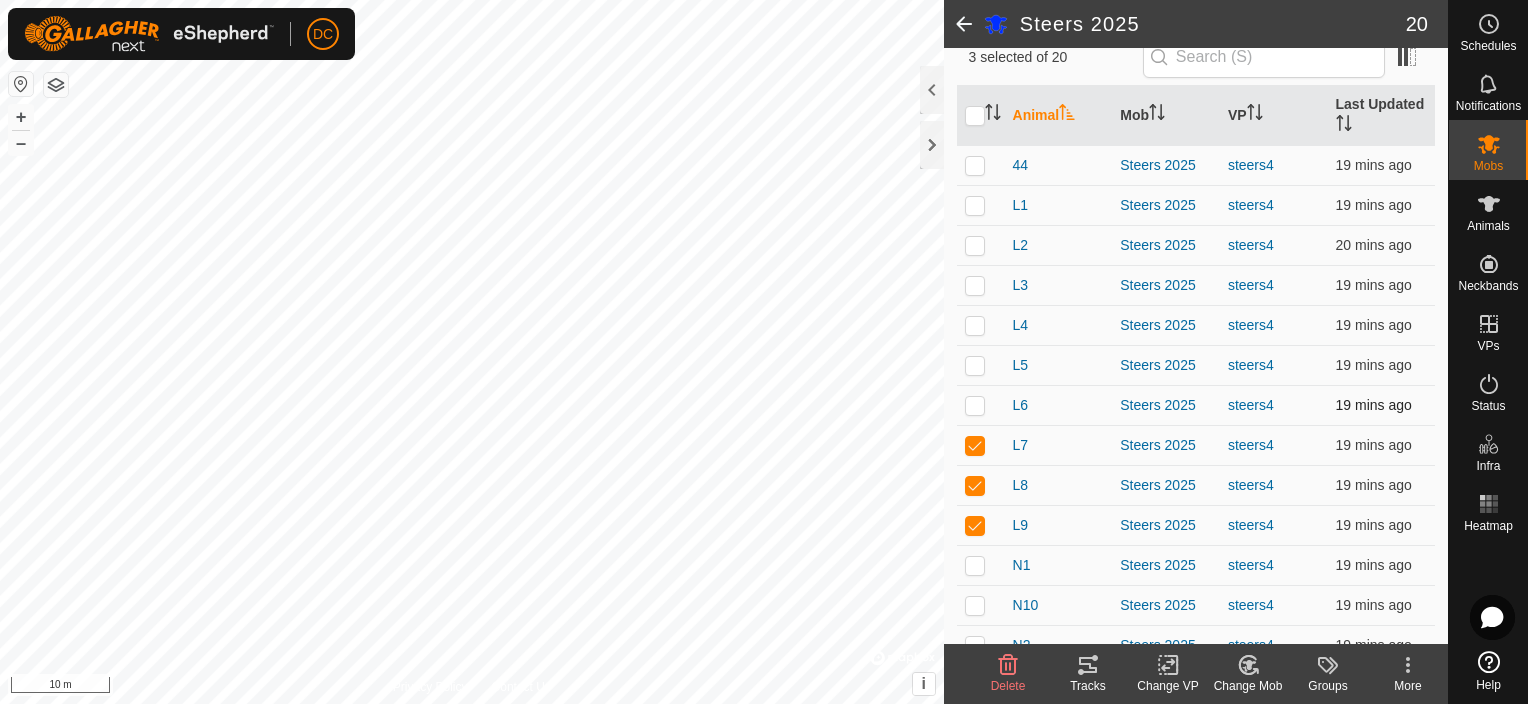 drag, startPoint x: 970, startPoint y: 409, endPoint x: 971, endPoint y: 395, distance: 14.035668 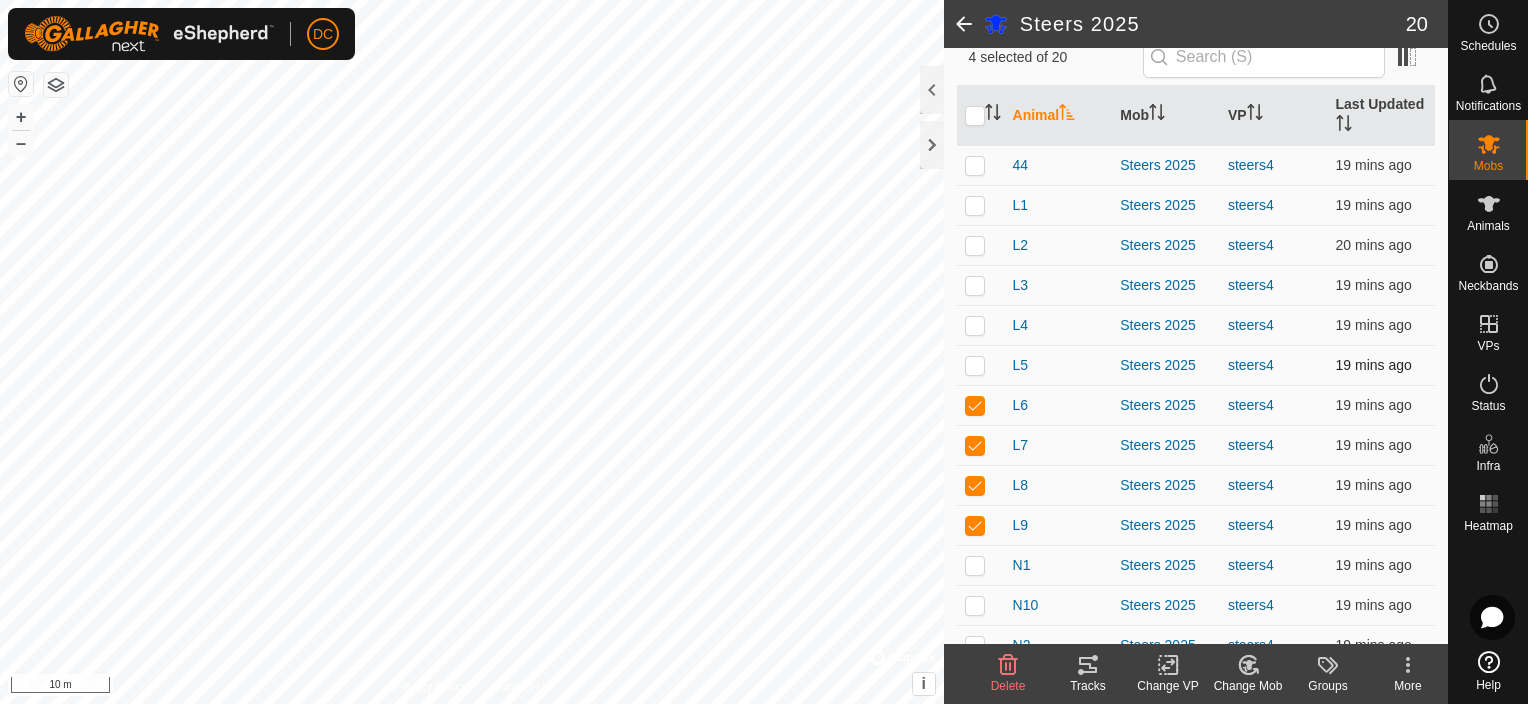 click at bounding box center [975, 365] 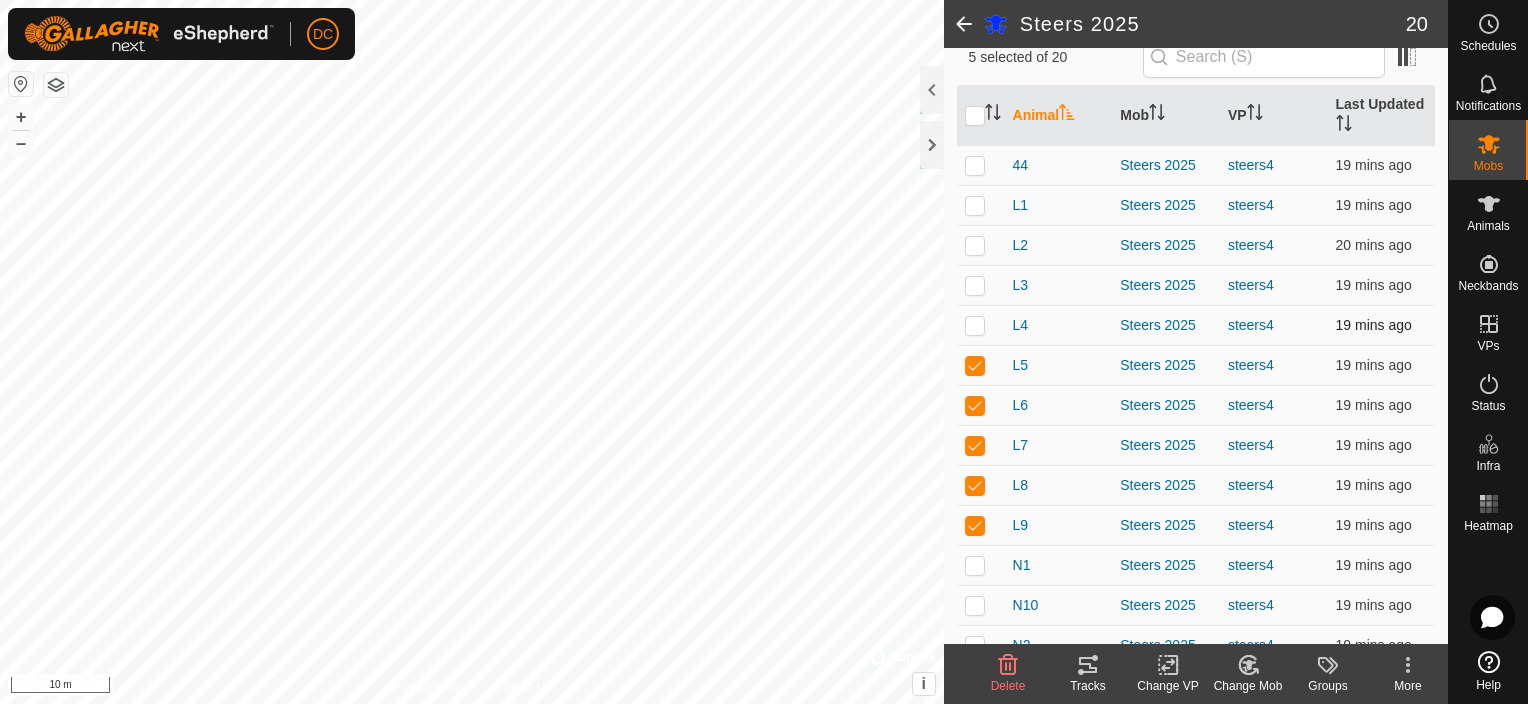 click at bounding box center [975, 325] 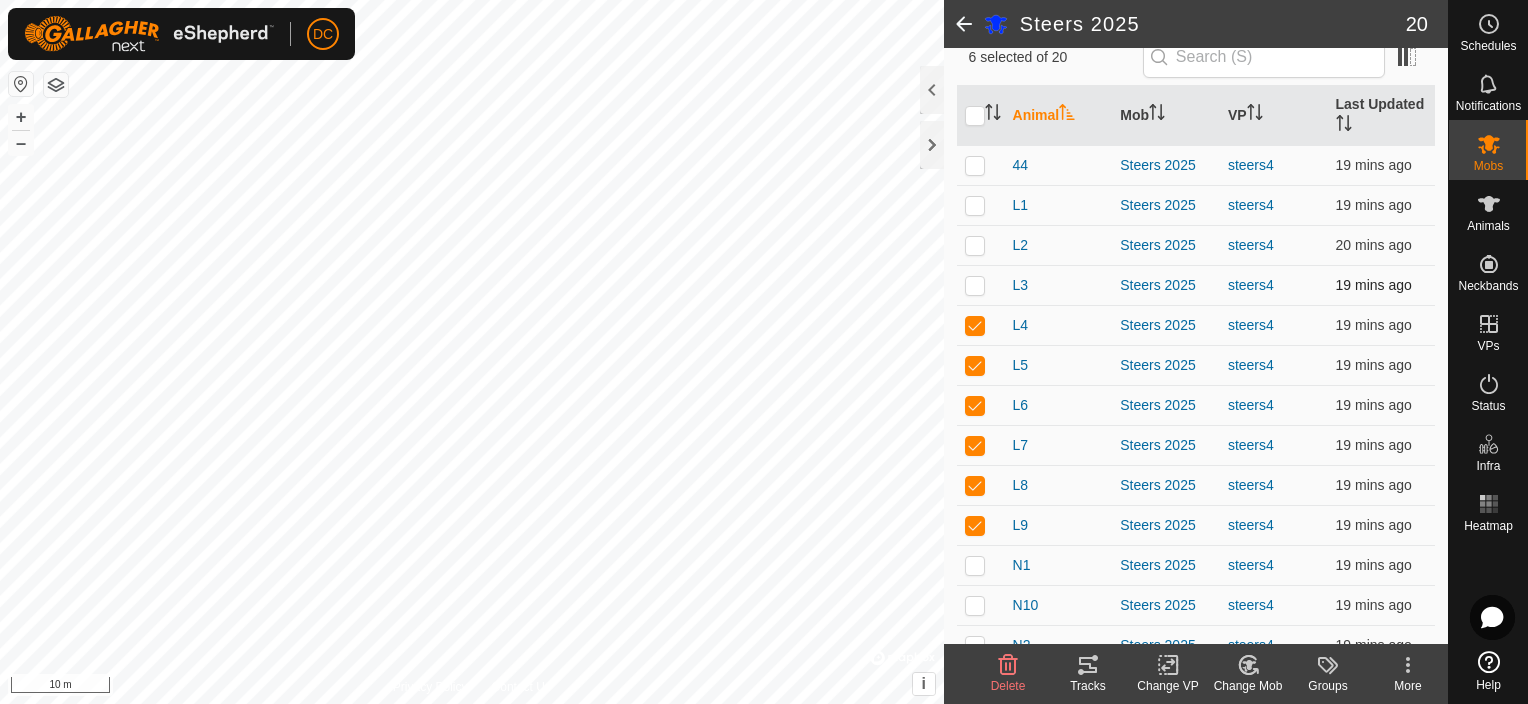 click at bounding box center [981, 285] 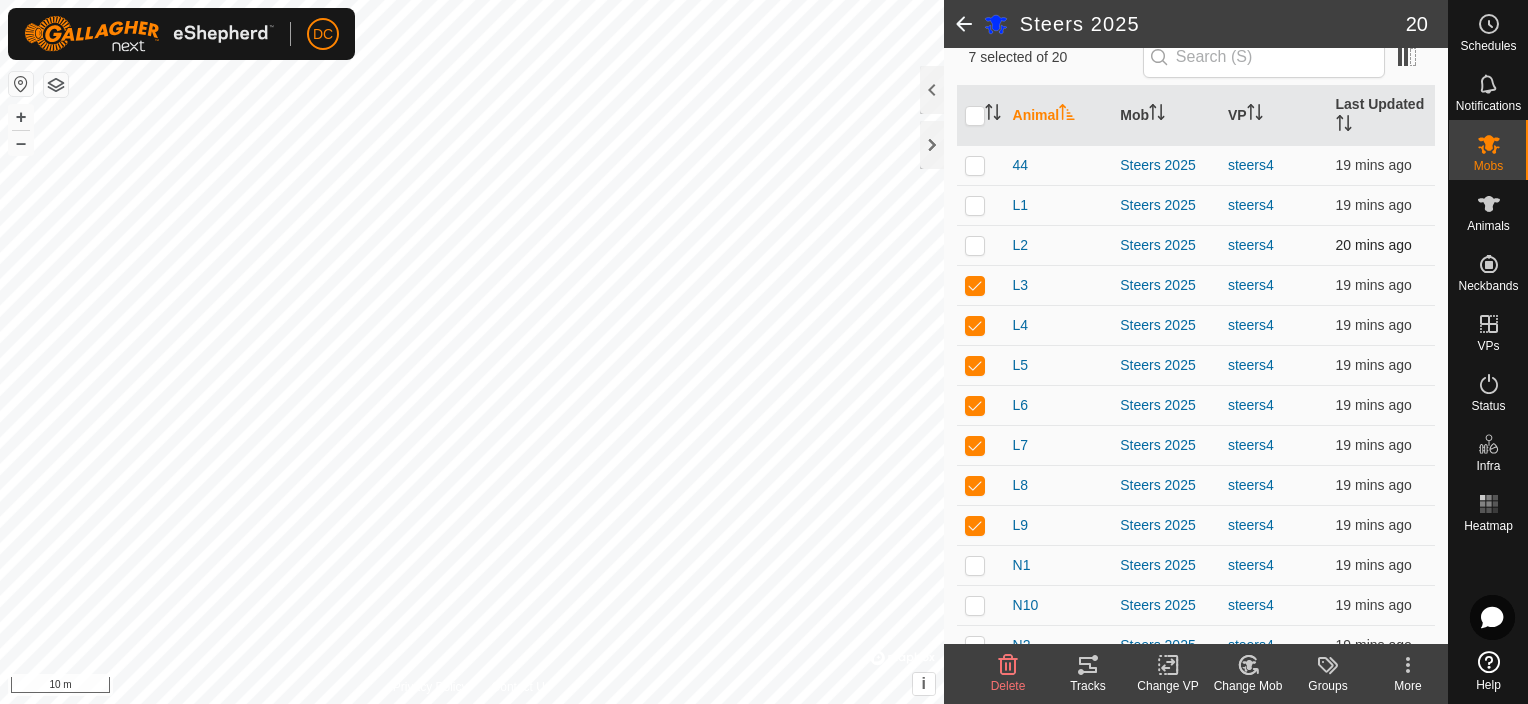 click at bounding box center [975, 245] 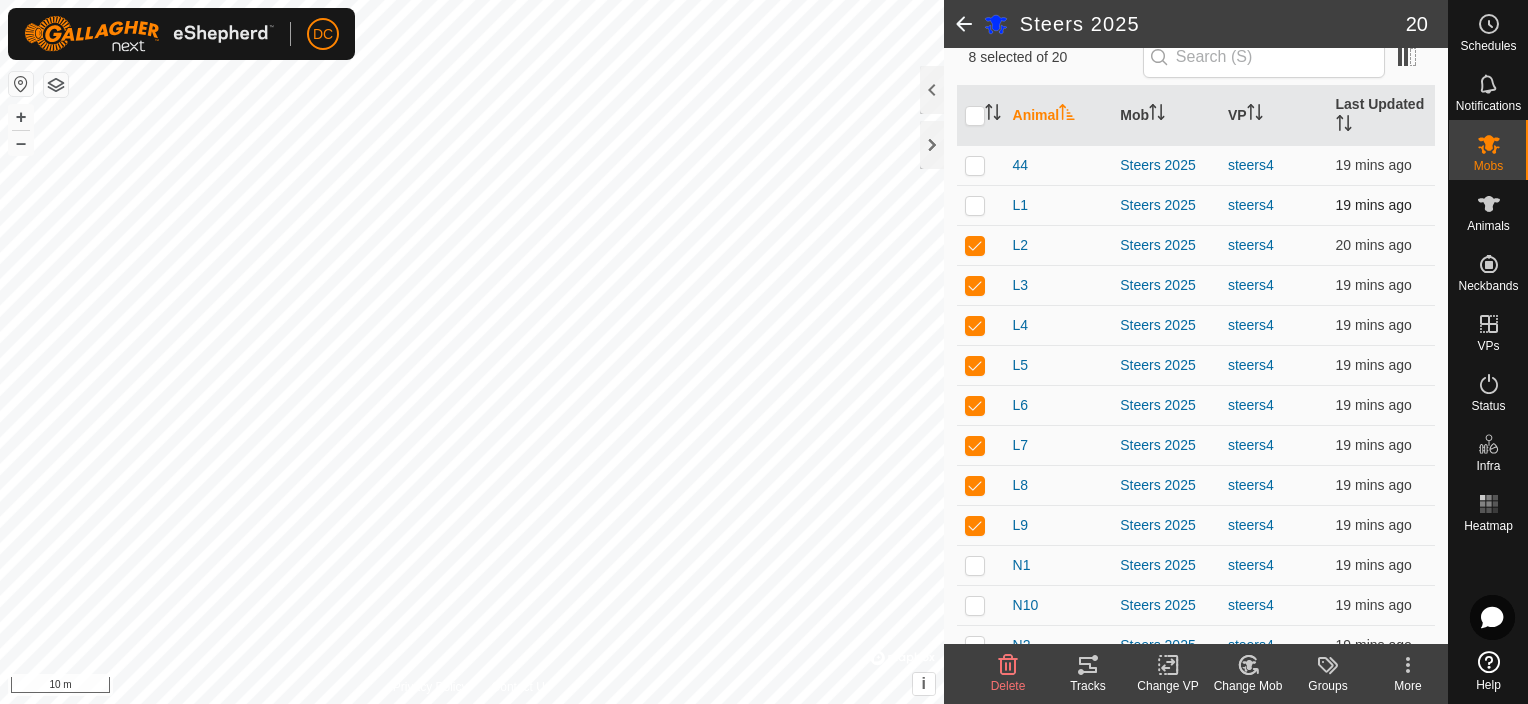 click at bounding box center (975, 205) 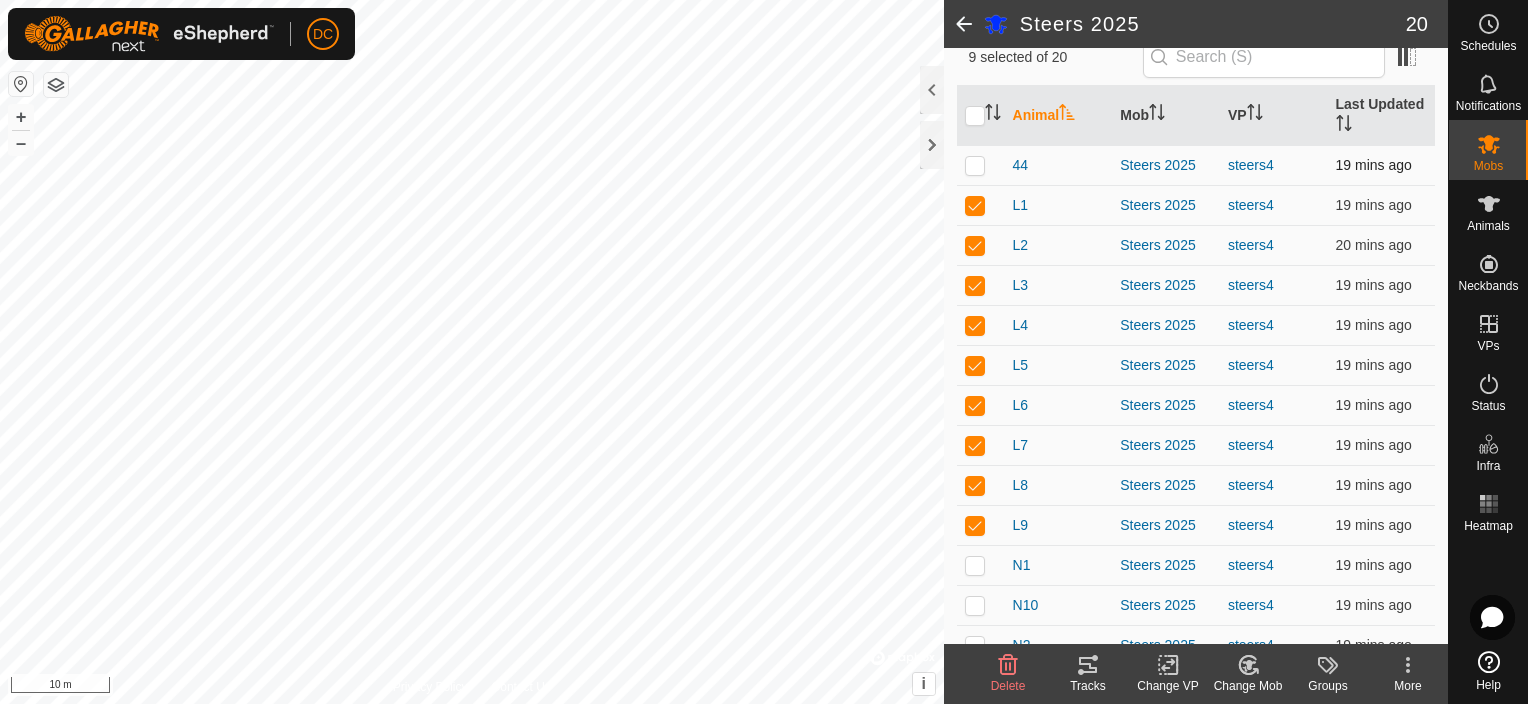 click at bounding box center (975, 165) 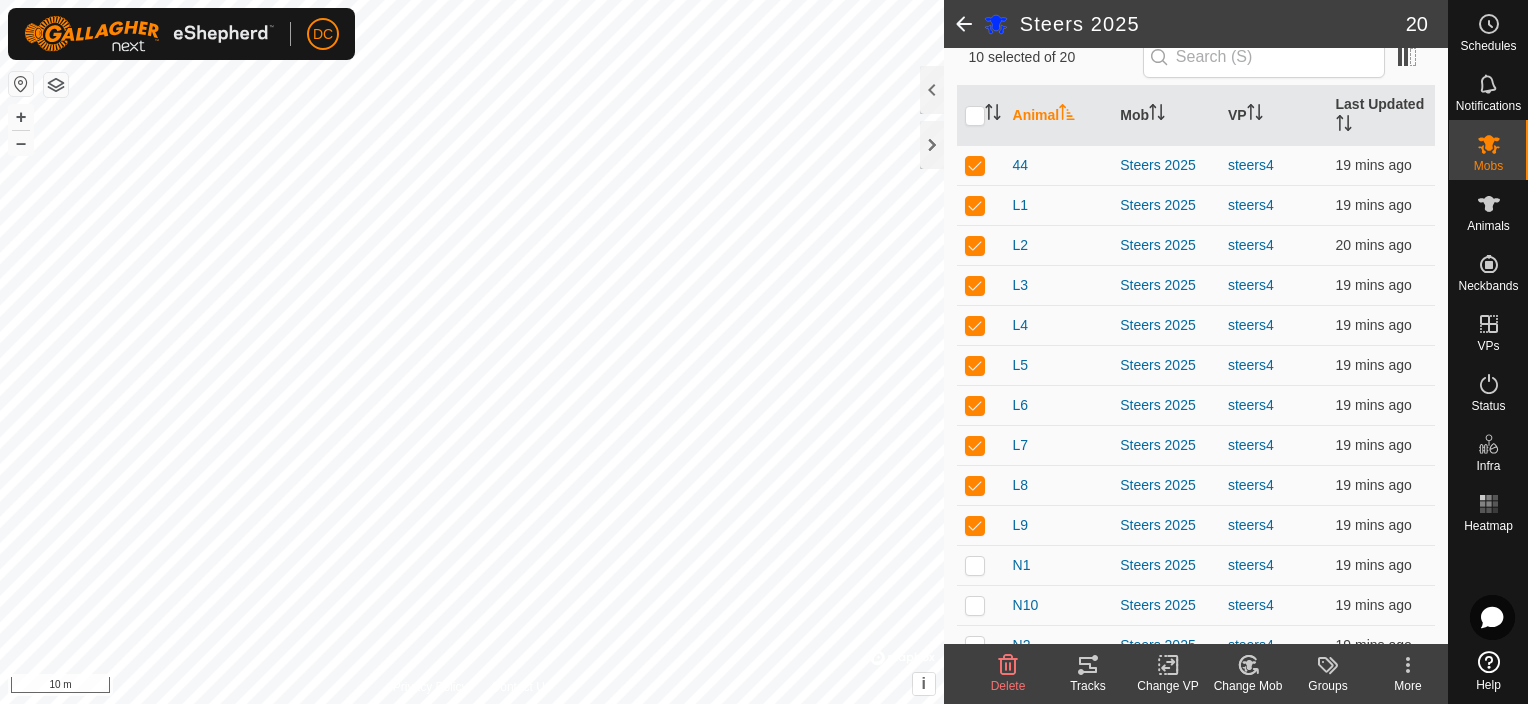 click 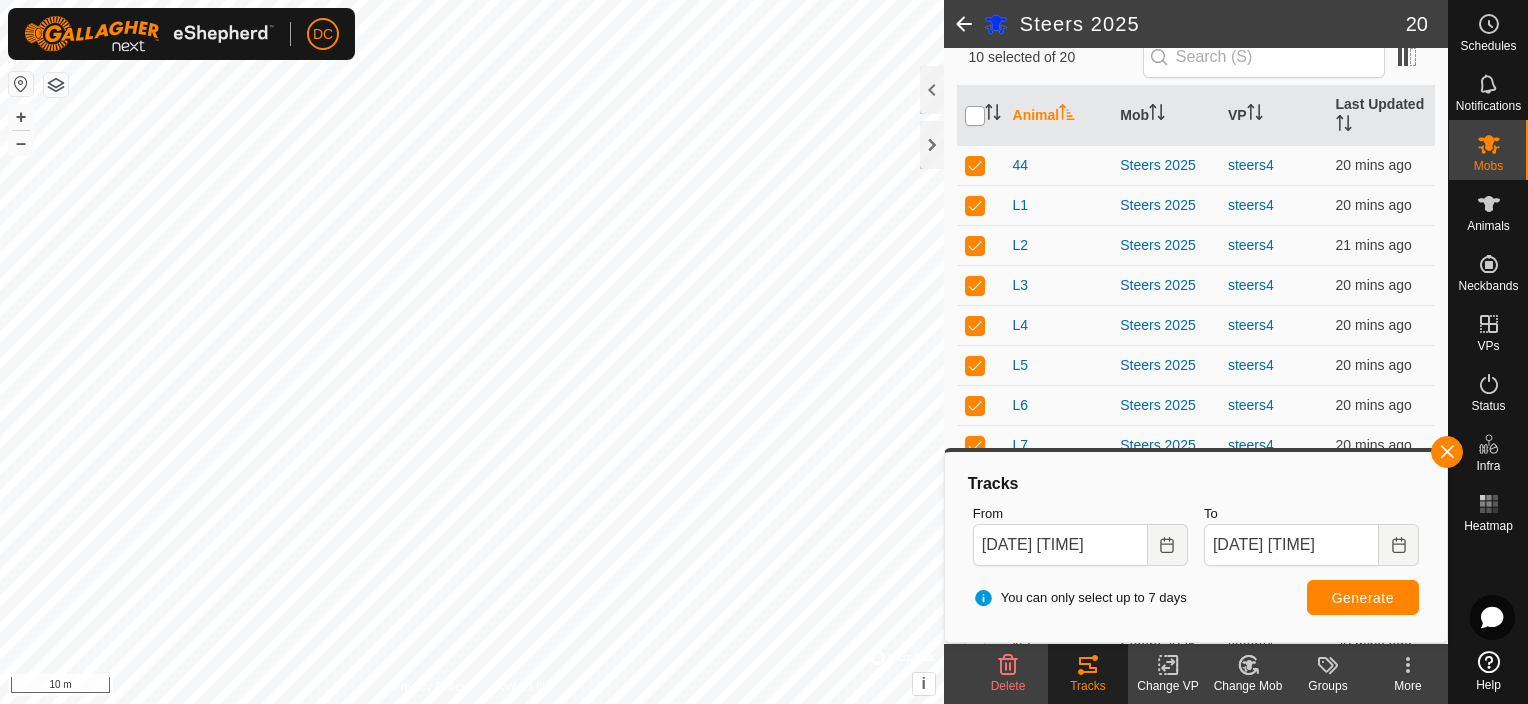 click at bounding box center [975, 116] 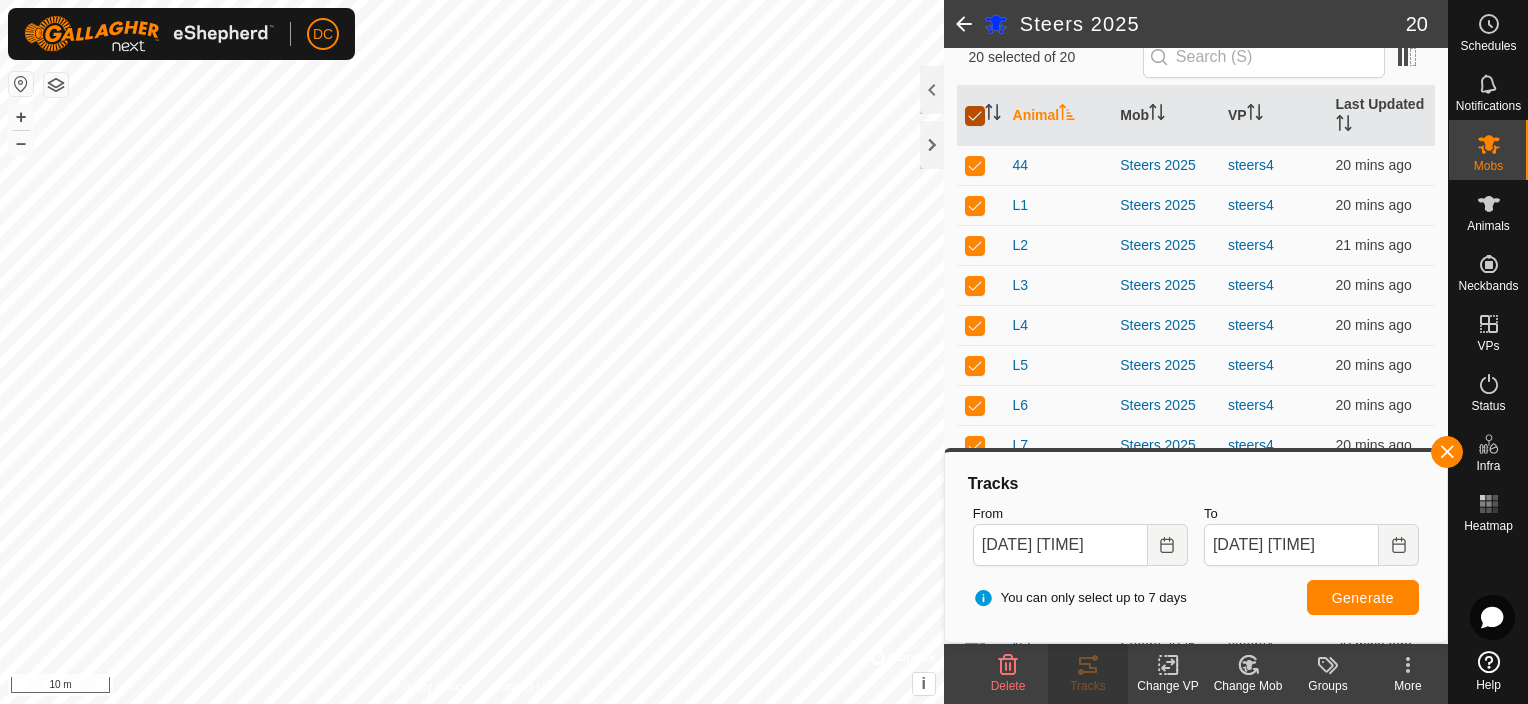 click at bounding box center [975, 116] 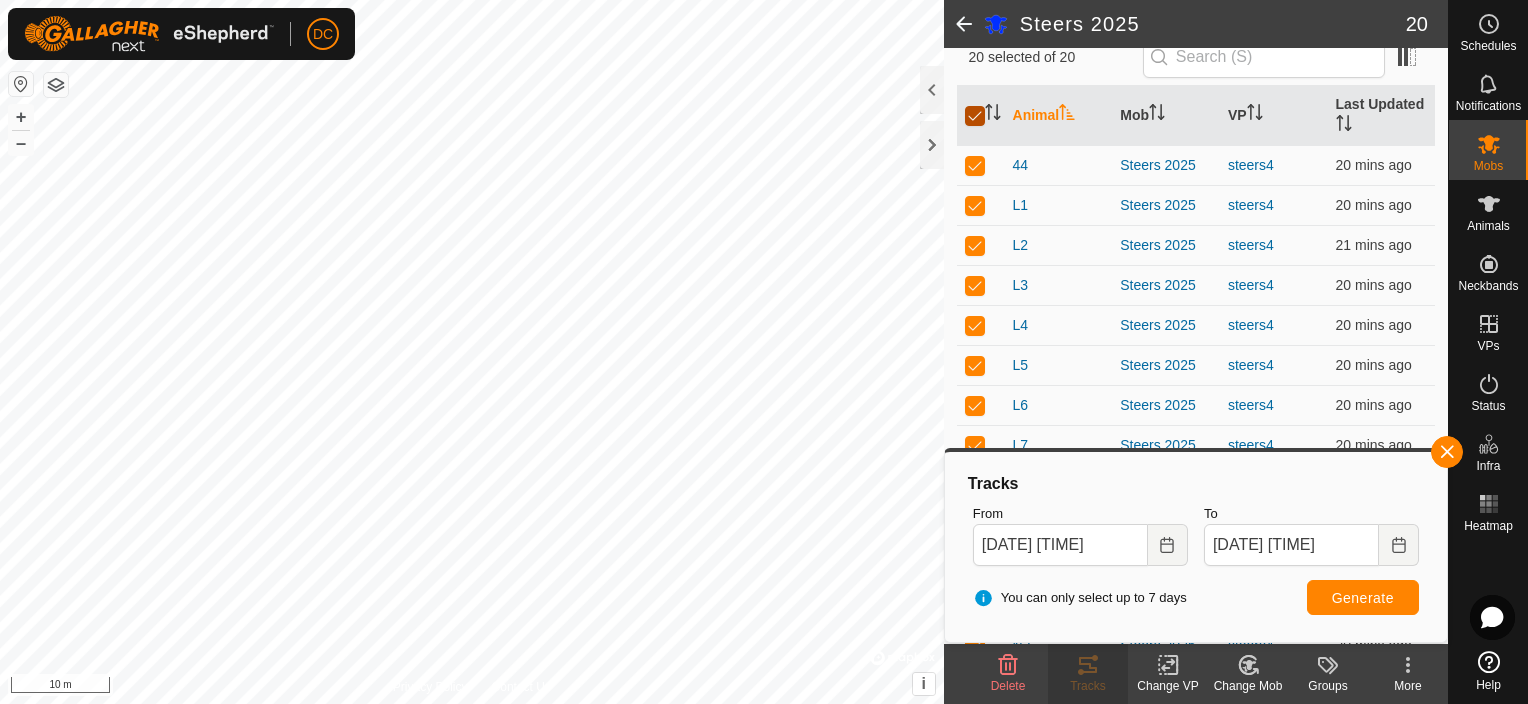 checkbox on "false" 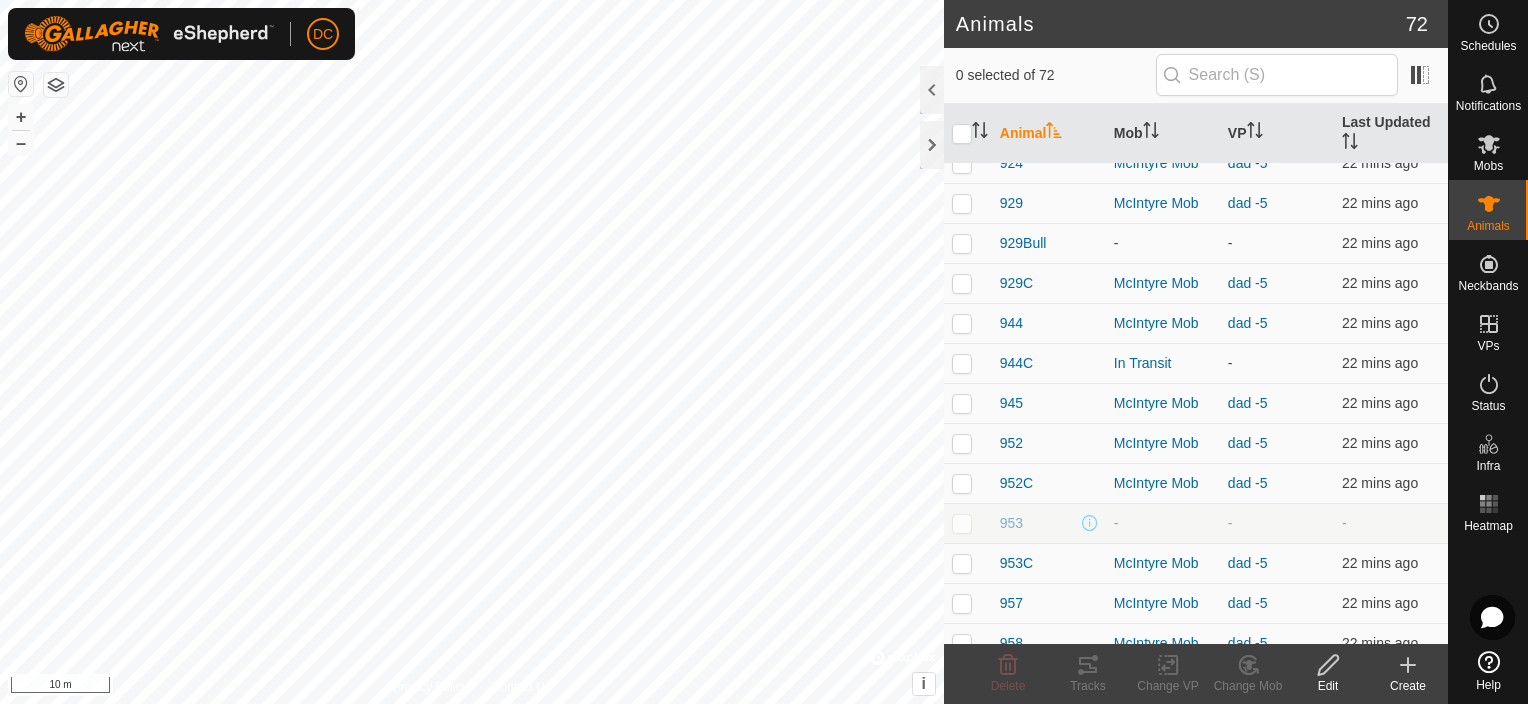 scroll, scrollTop: 1600, scrollLeft: 0, axis: vertical 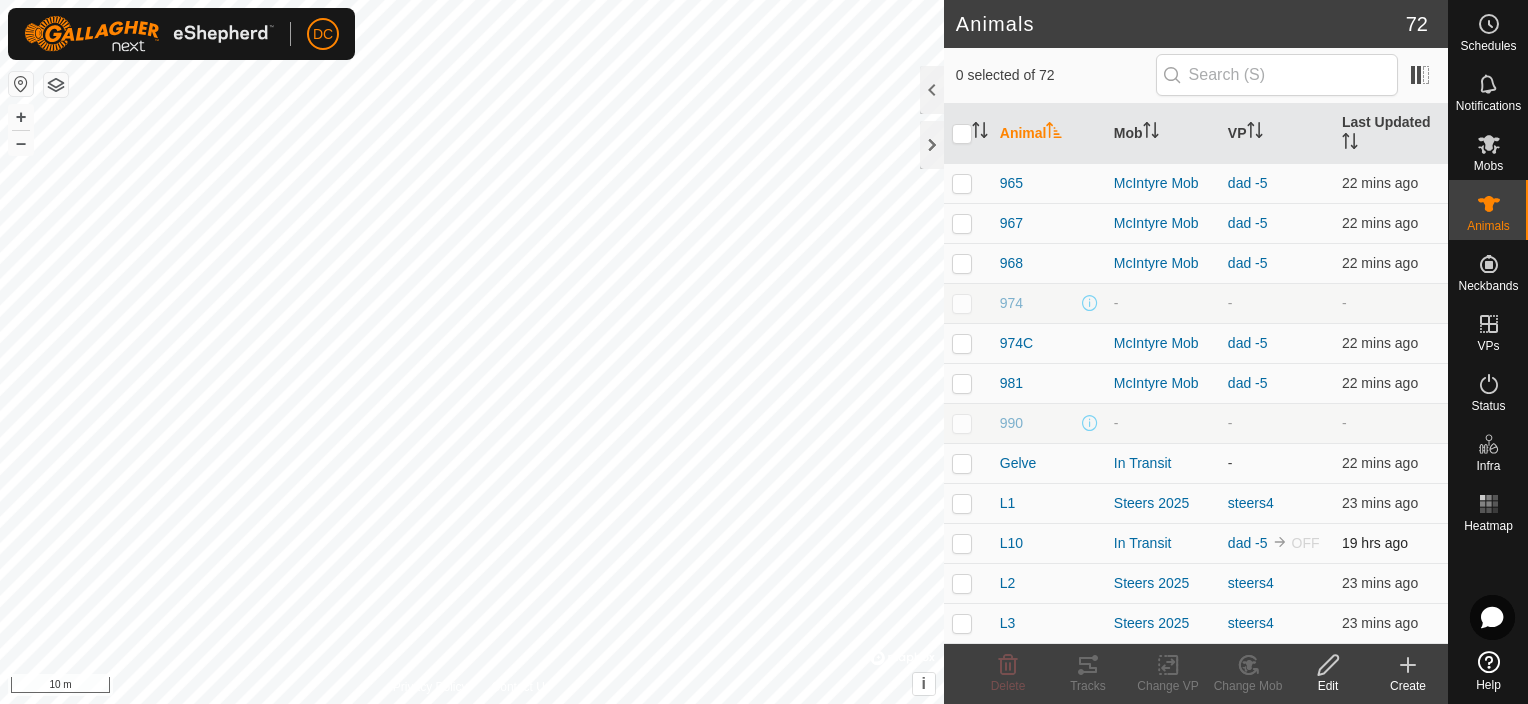 click at bounding box center [962, 543] 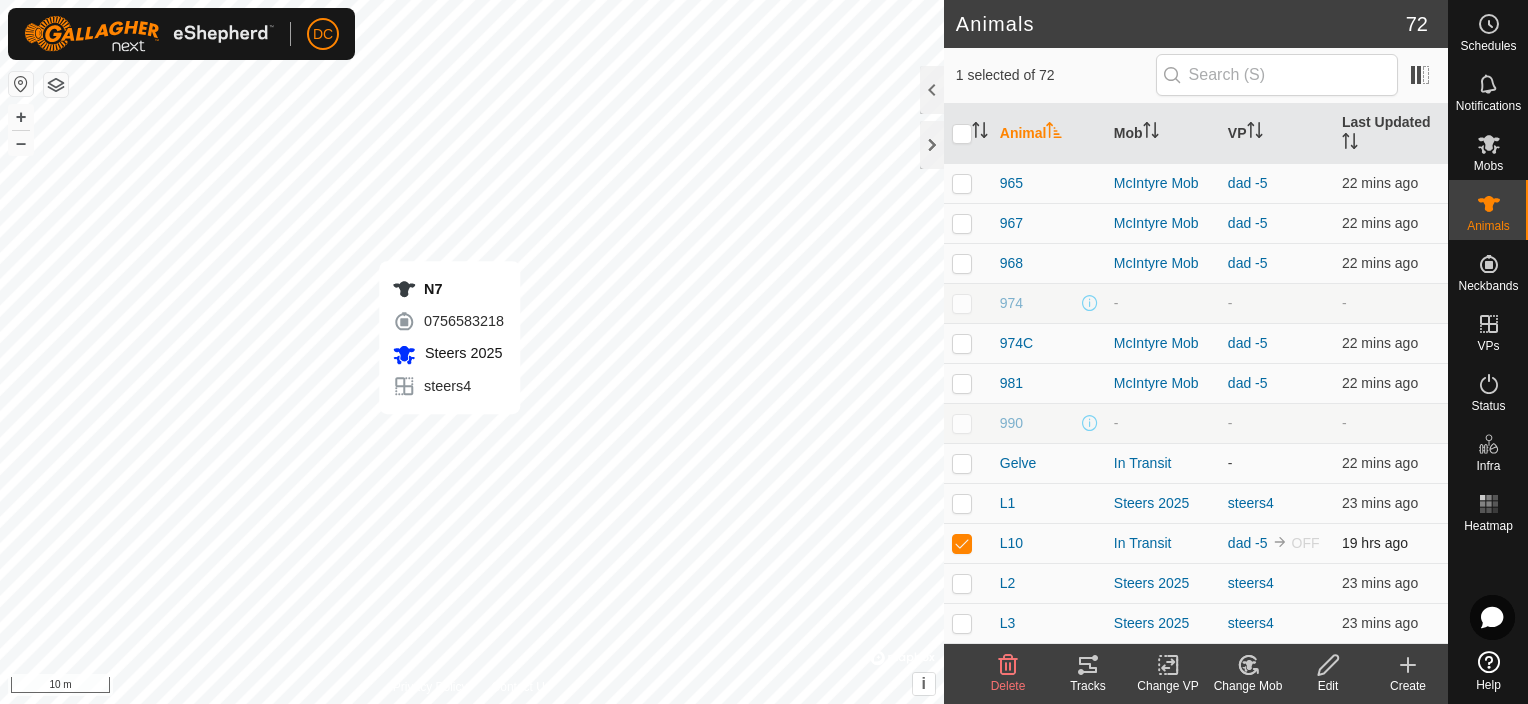 checkbox on "false" 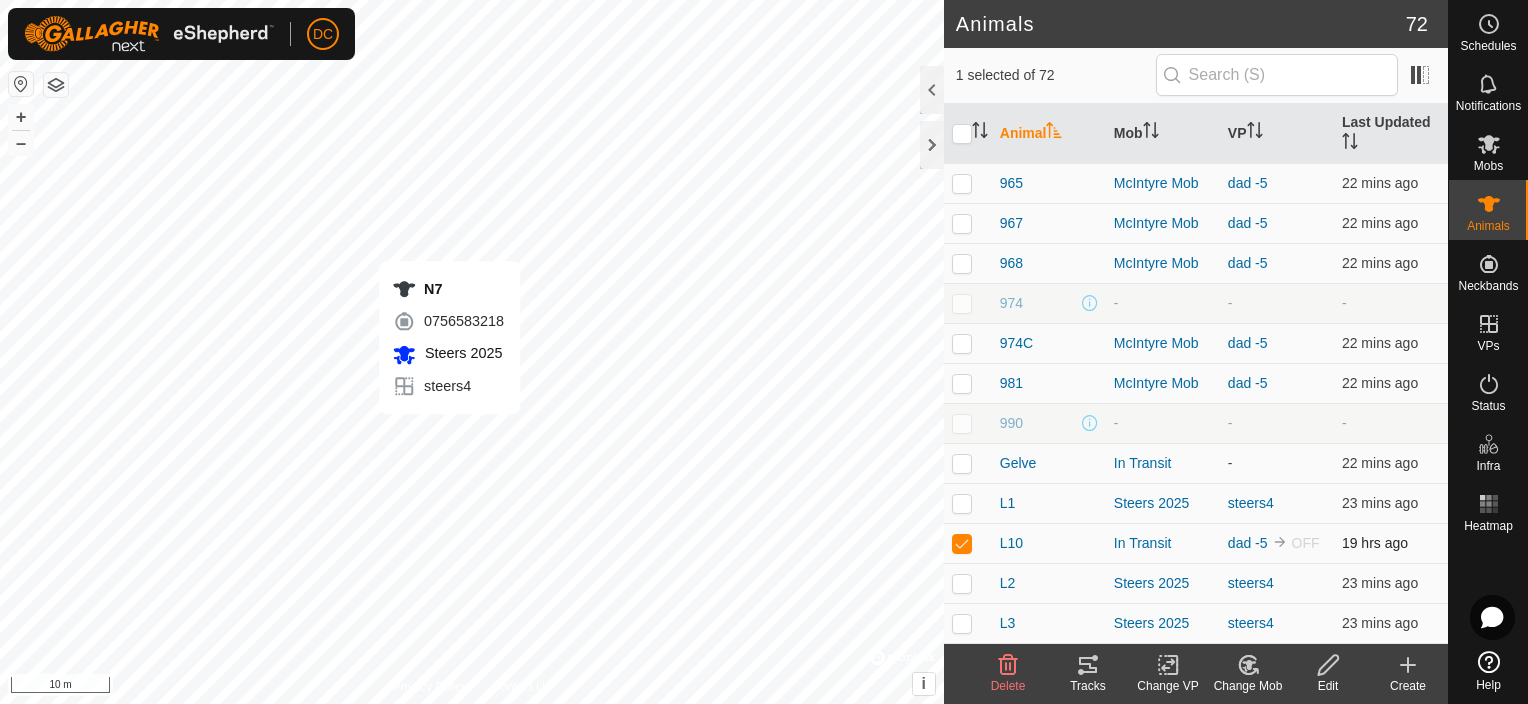 checkbox on "true" 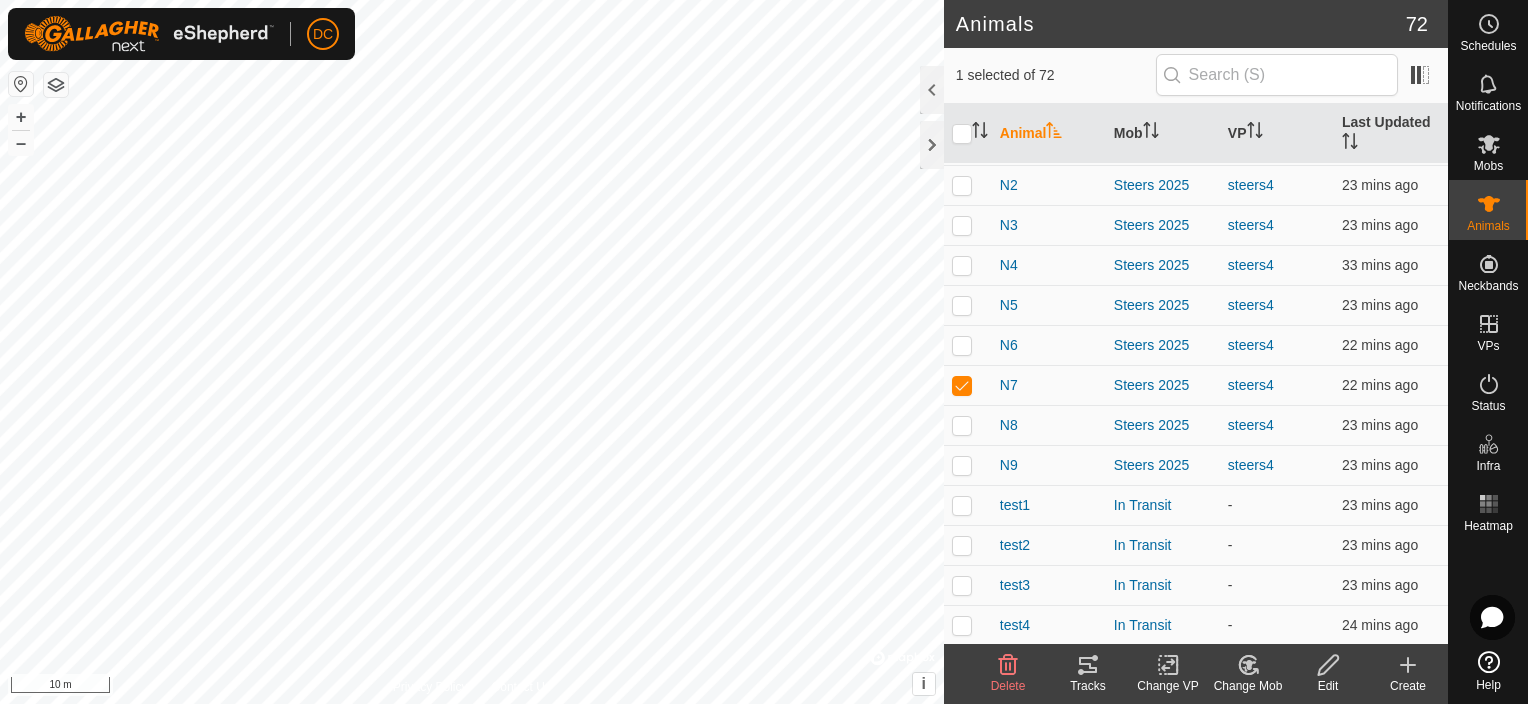 scroll, scrollTop: 2399, scrollLeft: 0, axis: vertical 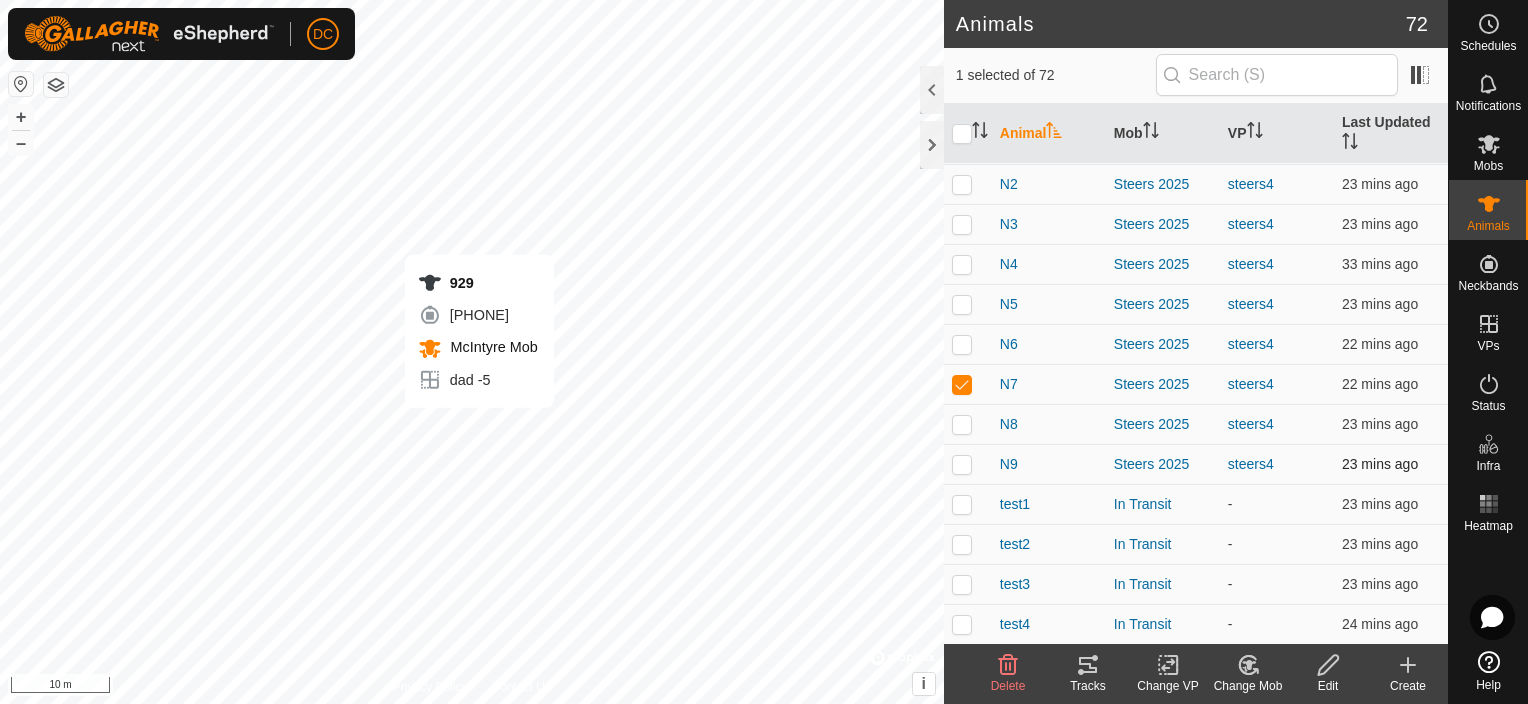 checkbox on "true" 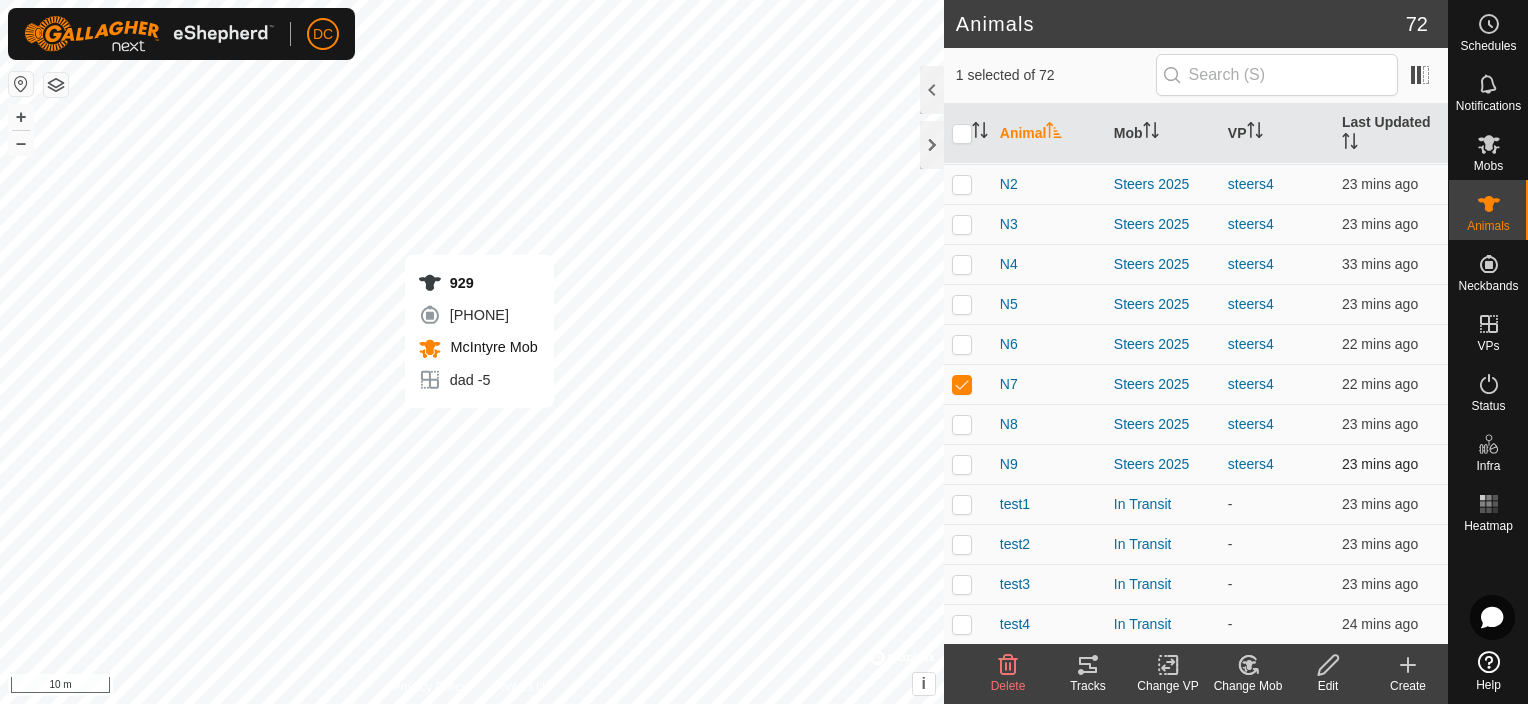 checkbox on "false" 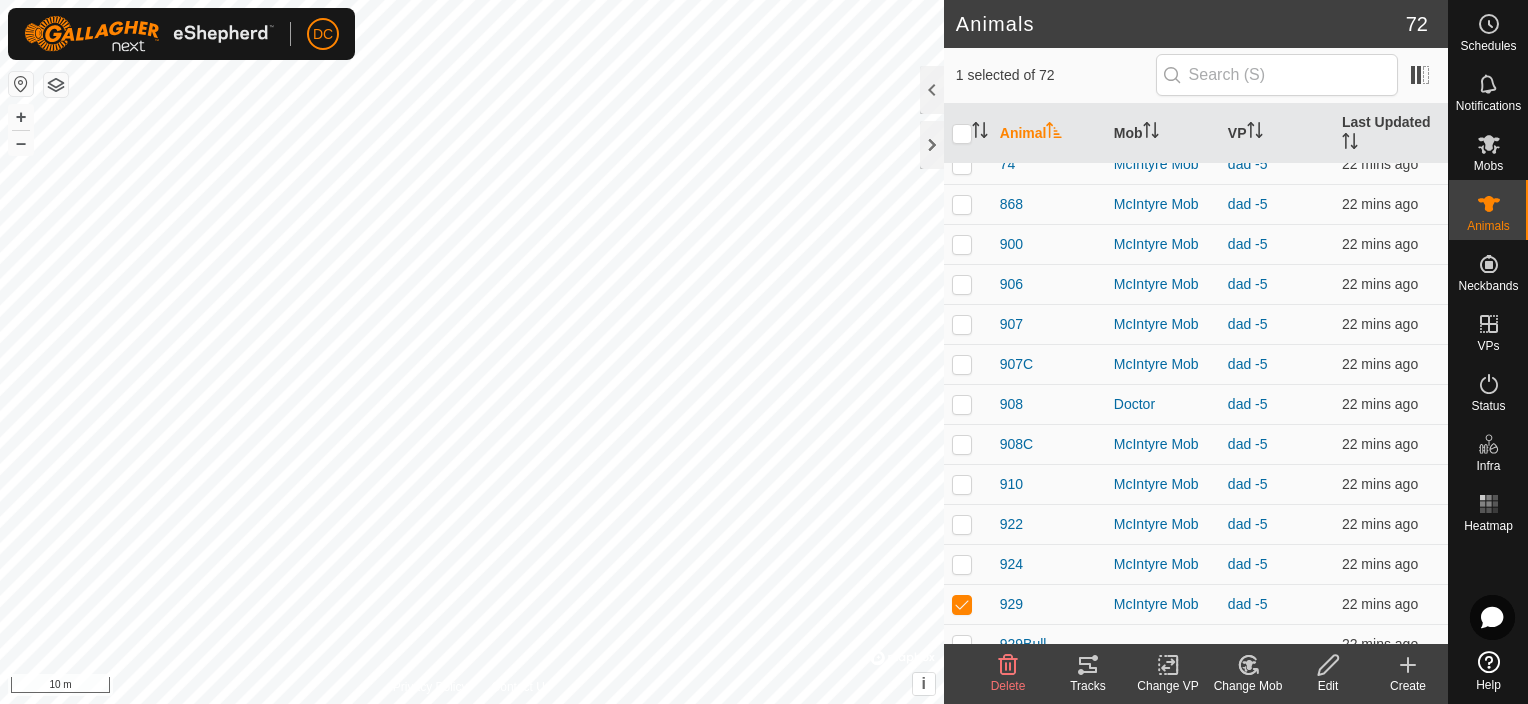 scroll, scrollTop: 899, scrollLeft: 0, axis: vertical 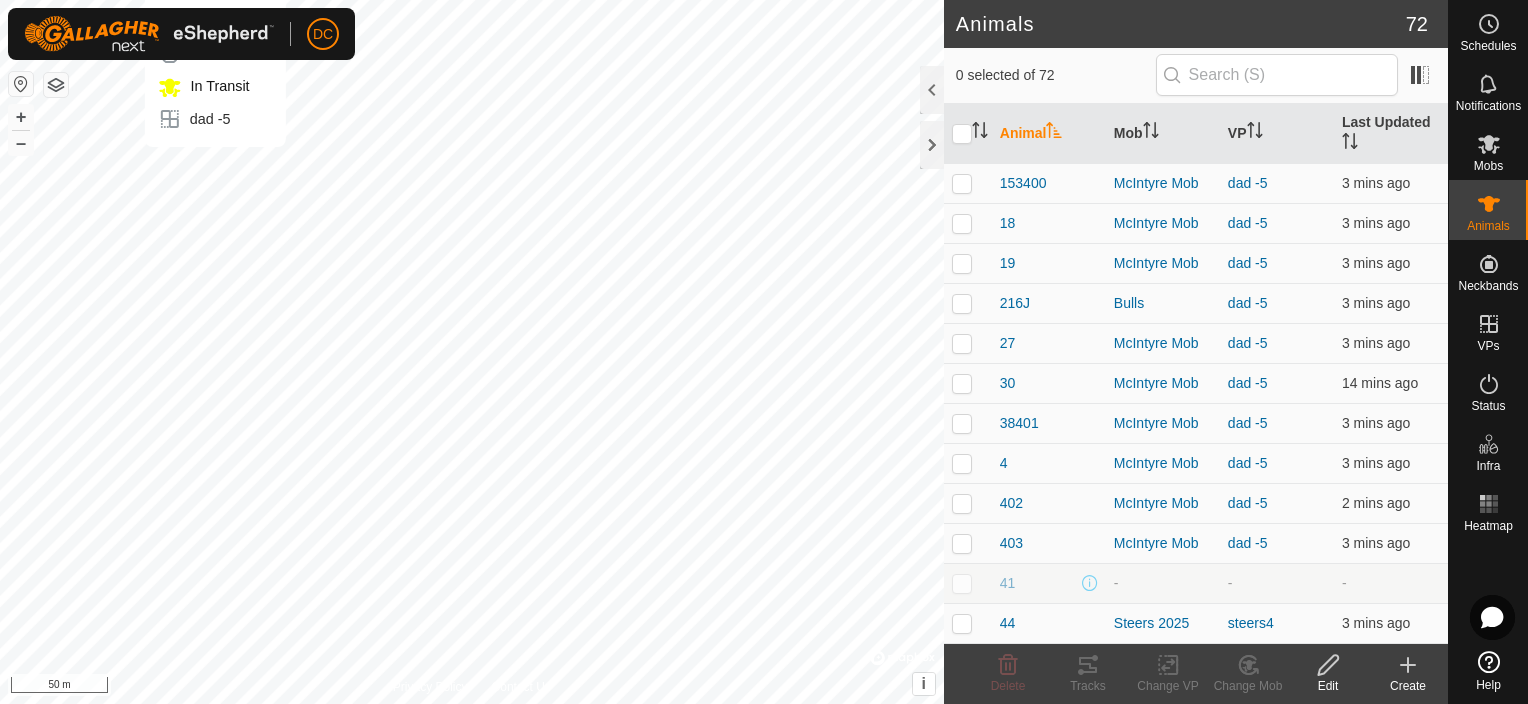 checkbox on "true" 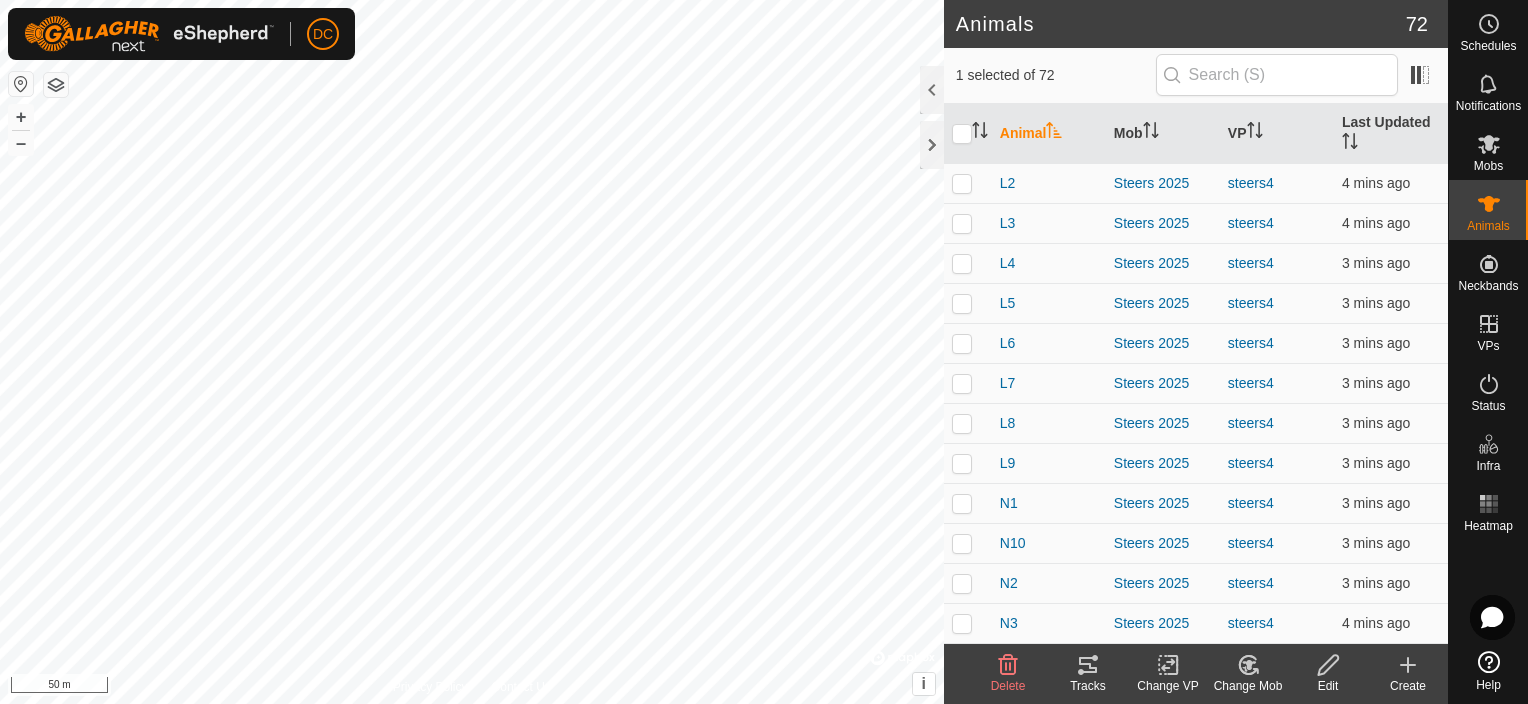 scroll, scrollTop: 1700, scrollLeft: 0, axis: vertical 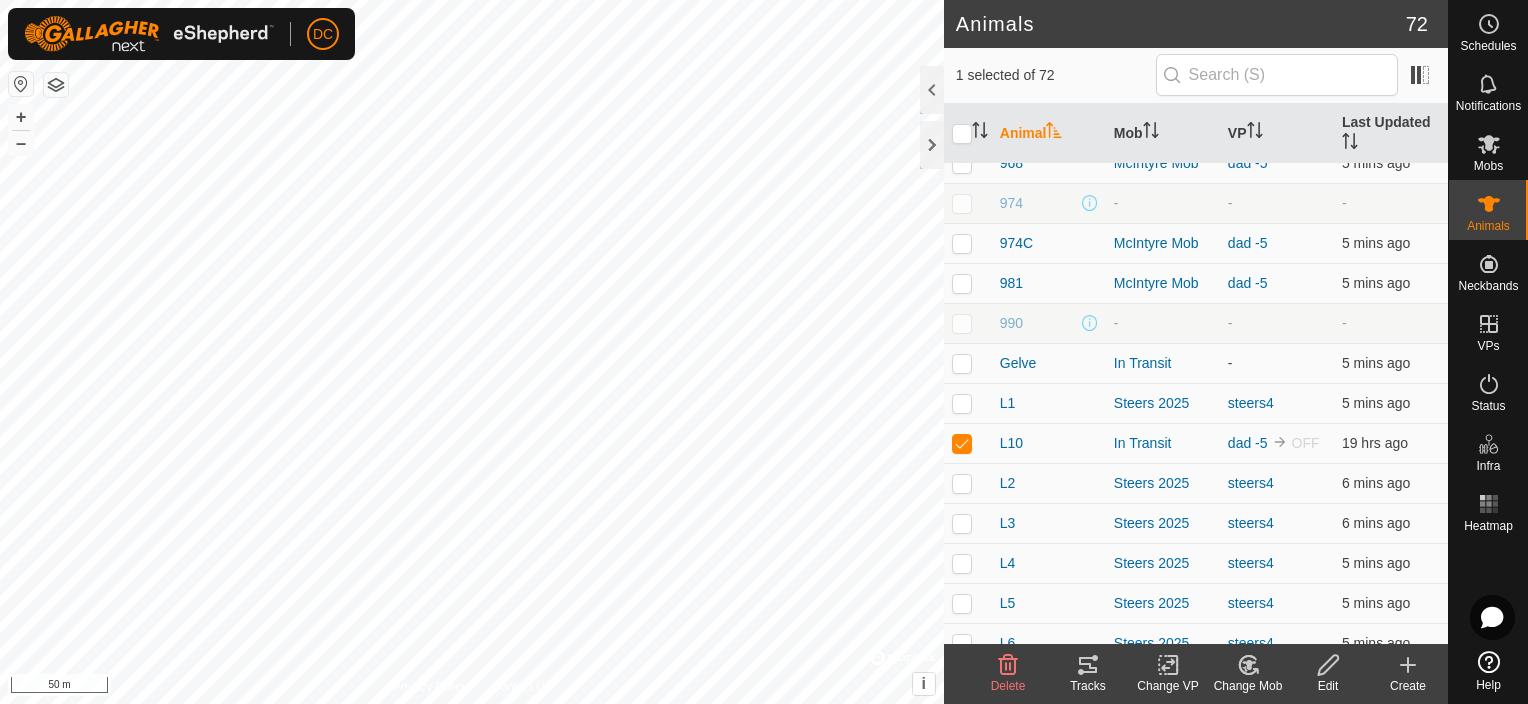 click 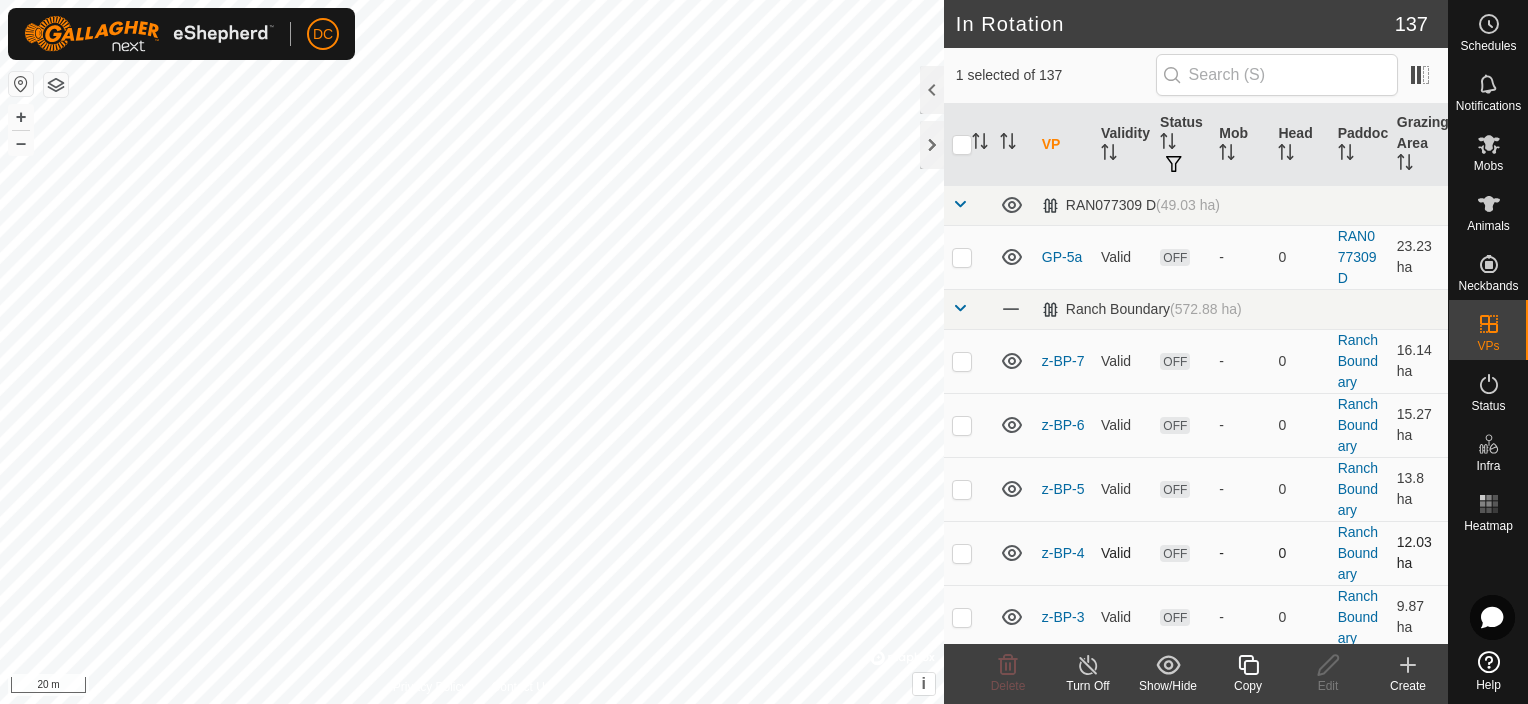 checkbox on "true" 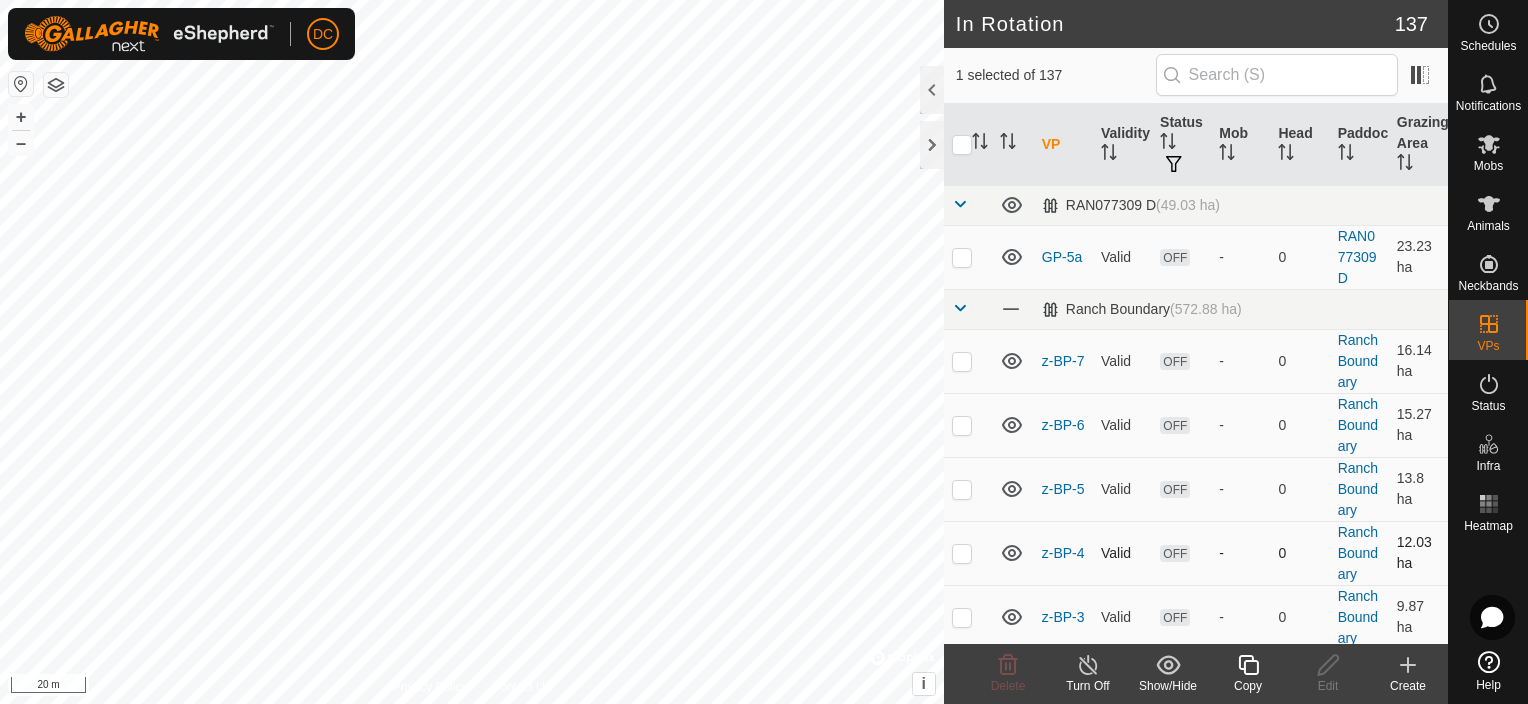 checkbox on "false" 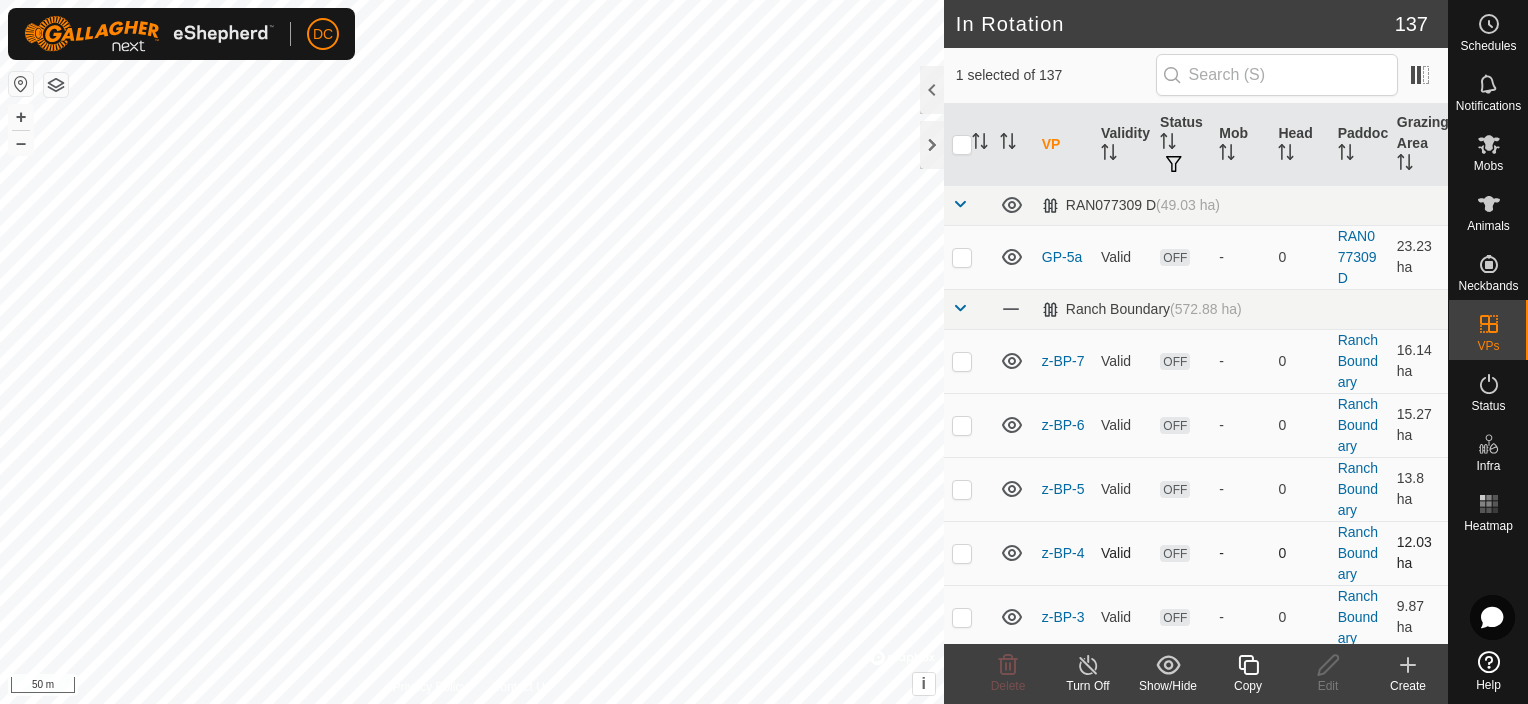 checkbox on "true" 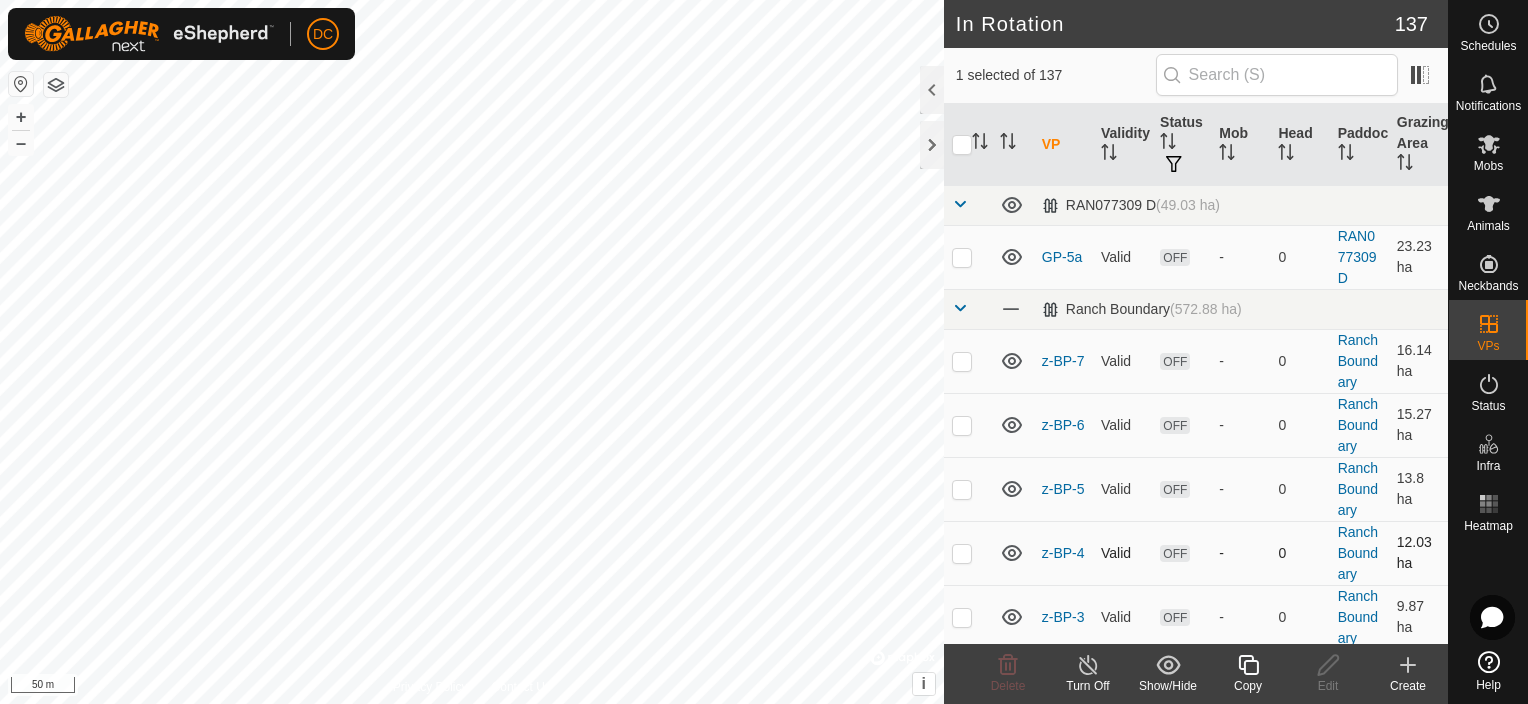 checkbox on "false" 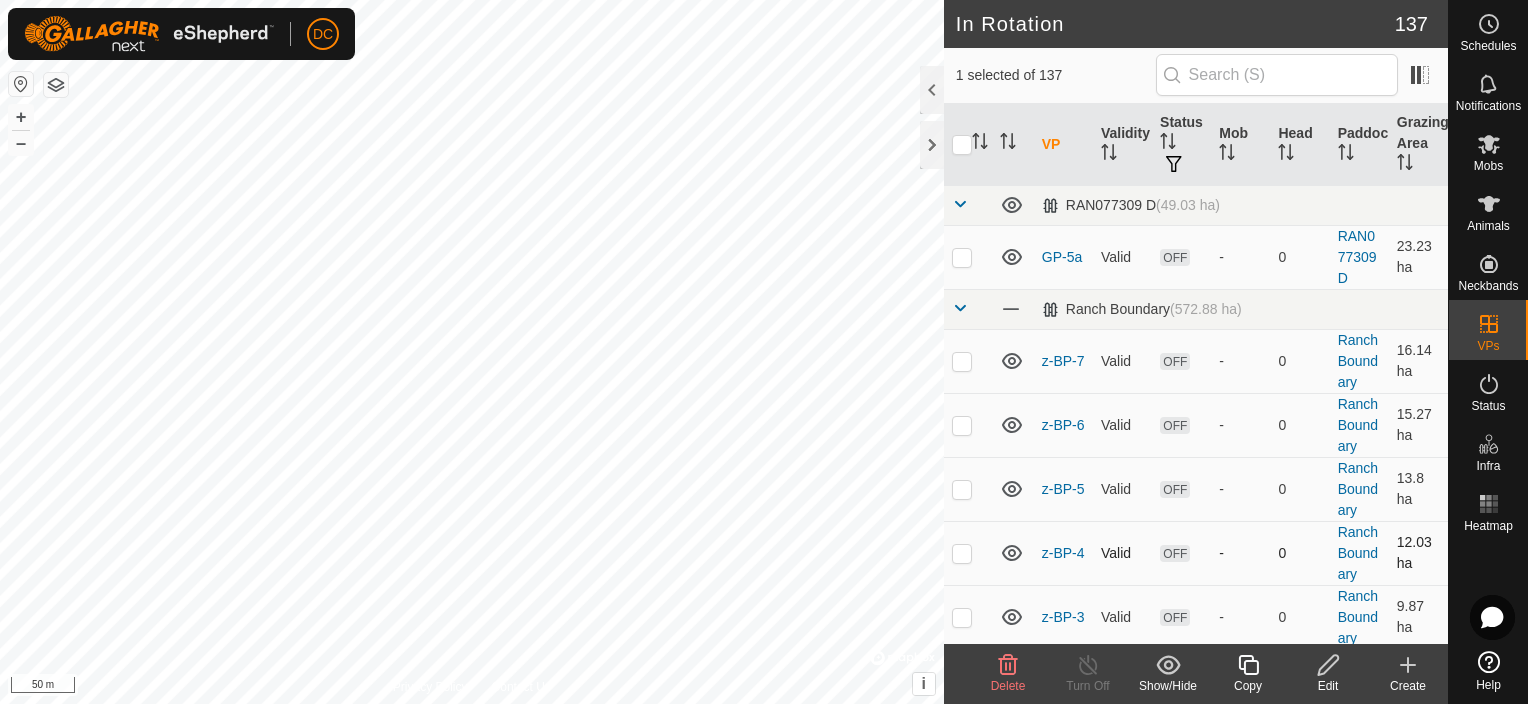 checkbox on "false" 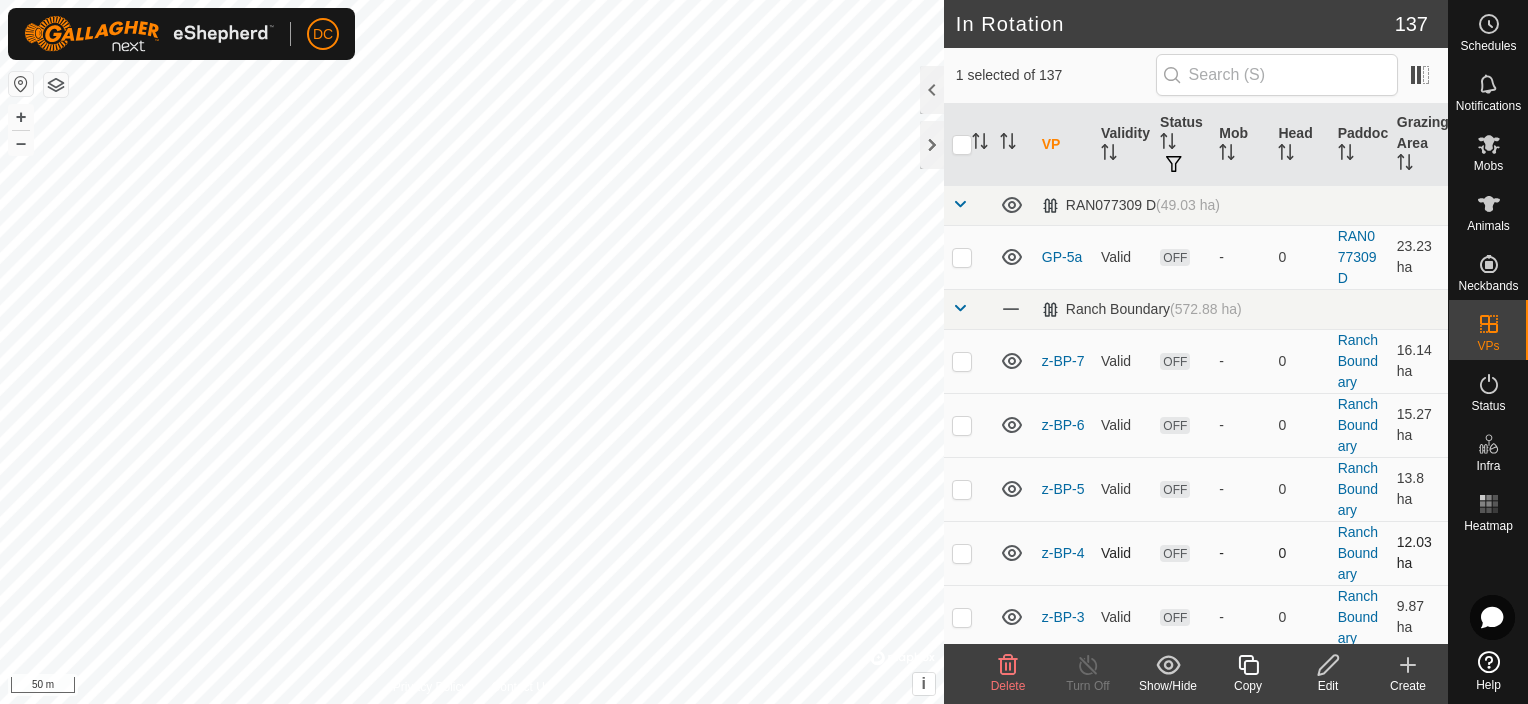 checkbox on "true" 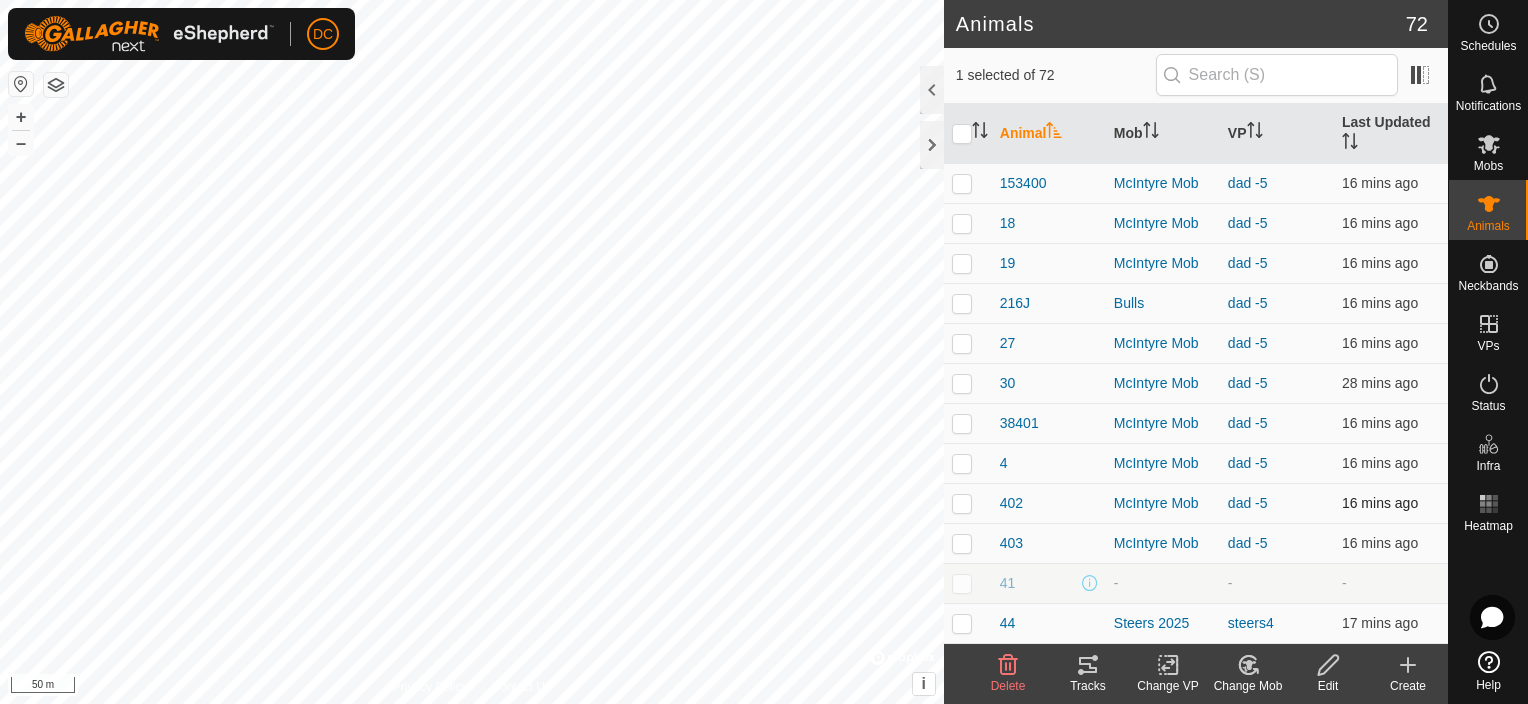 scroll, scrollTop: 200, scrollLeft: 0, axis: vertical 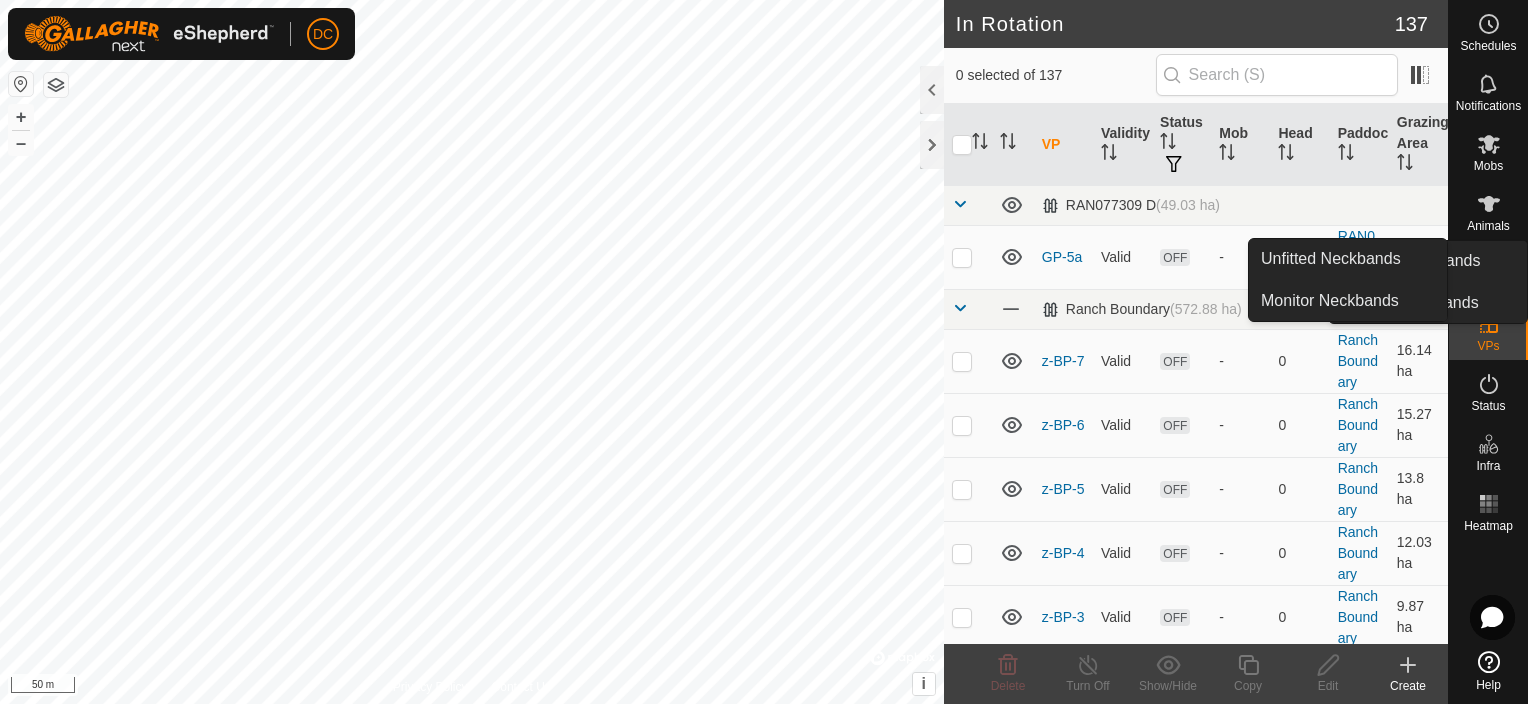 click 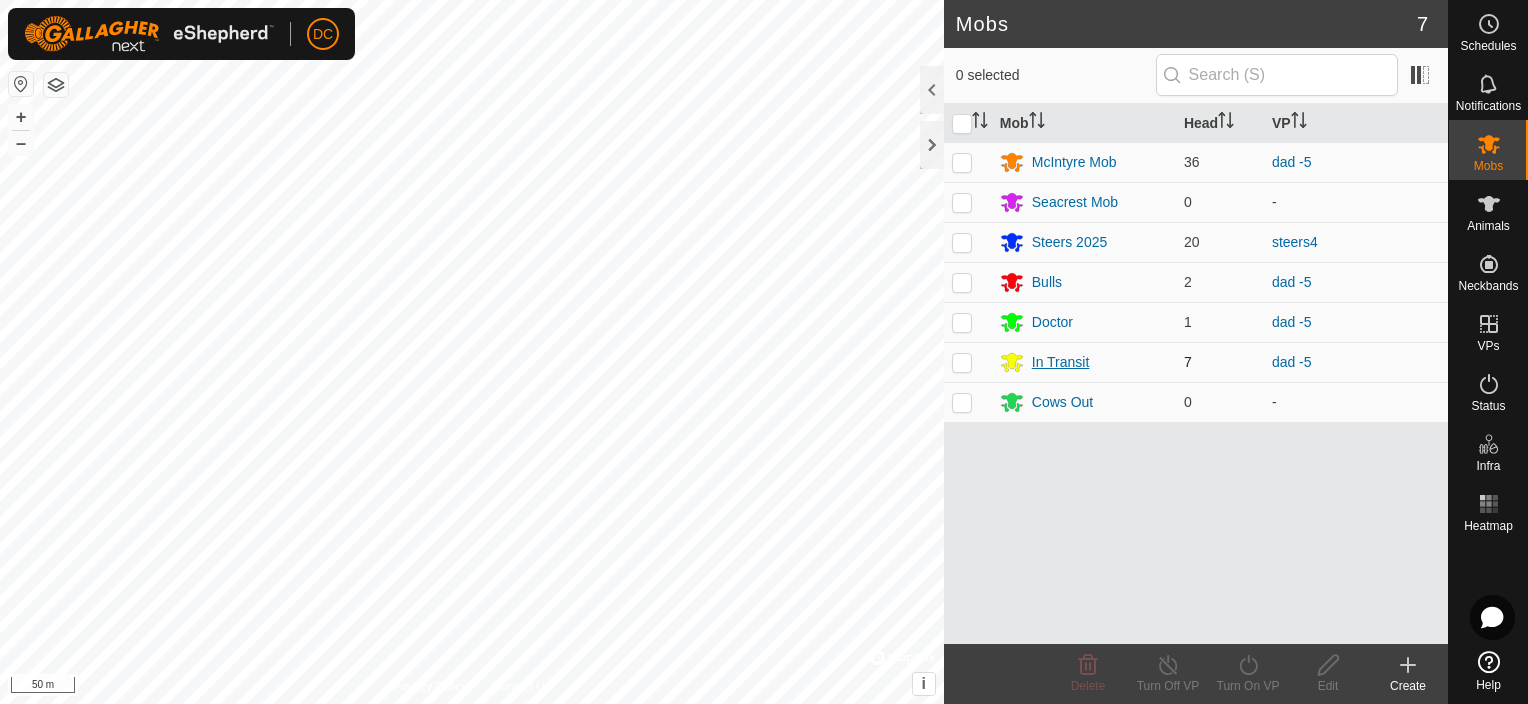 click on "In Transit" at bounding box center (1061, 362) 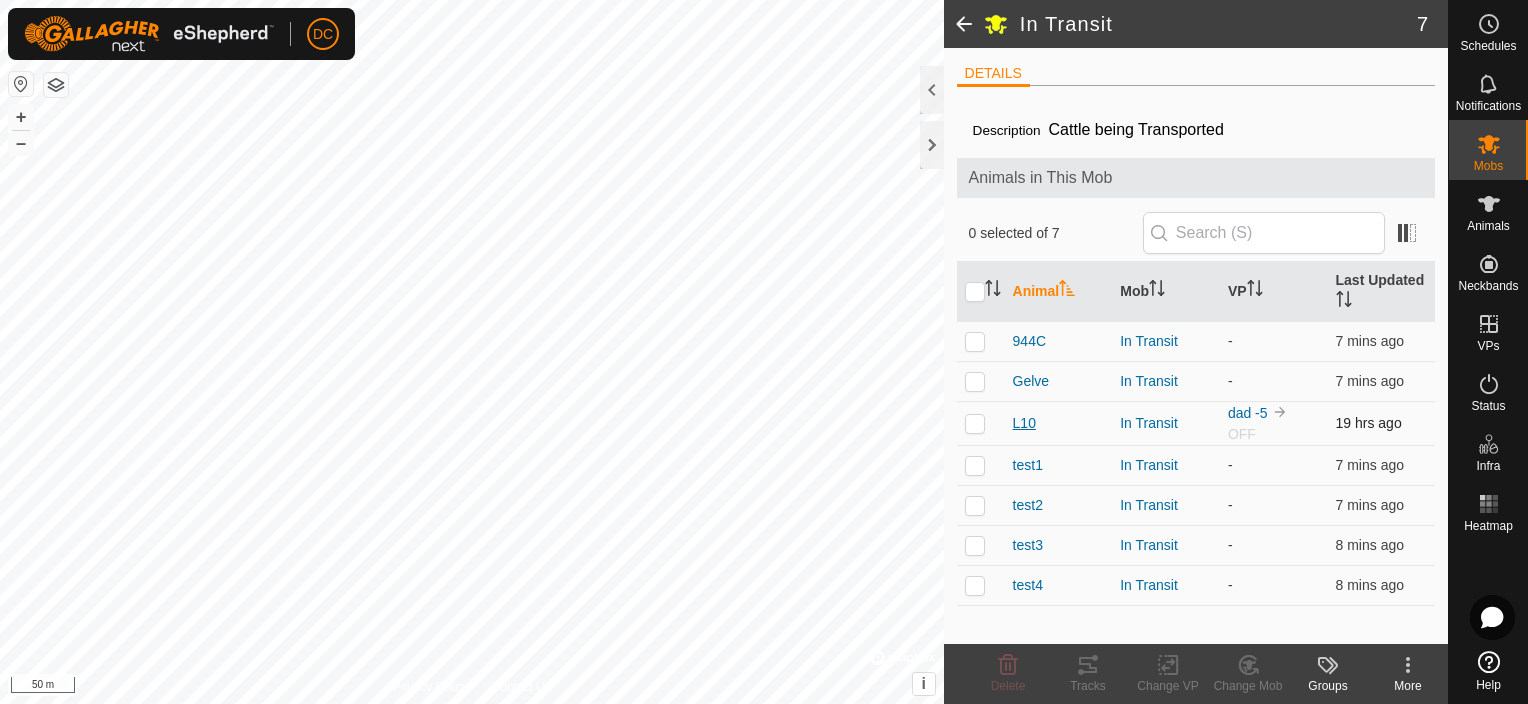 scroll, scrollTop: 0, scrollLeft: 0, axis: both 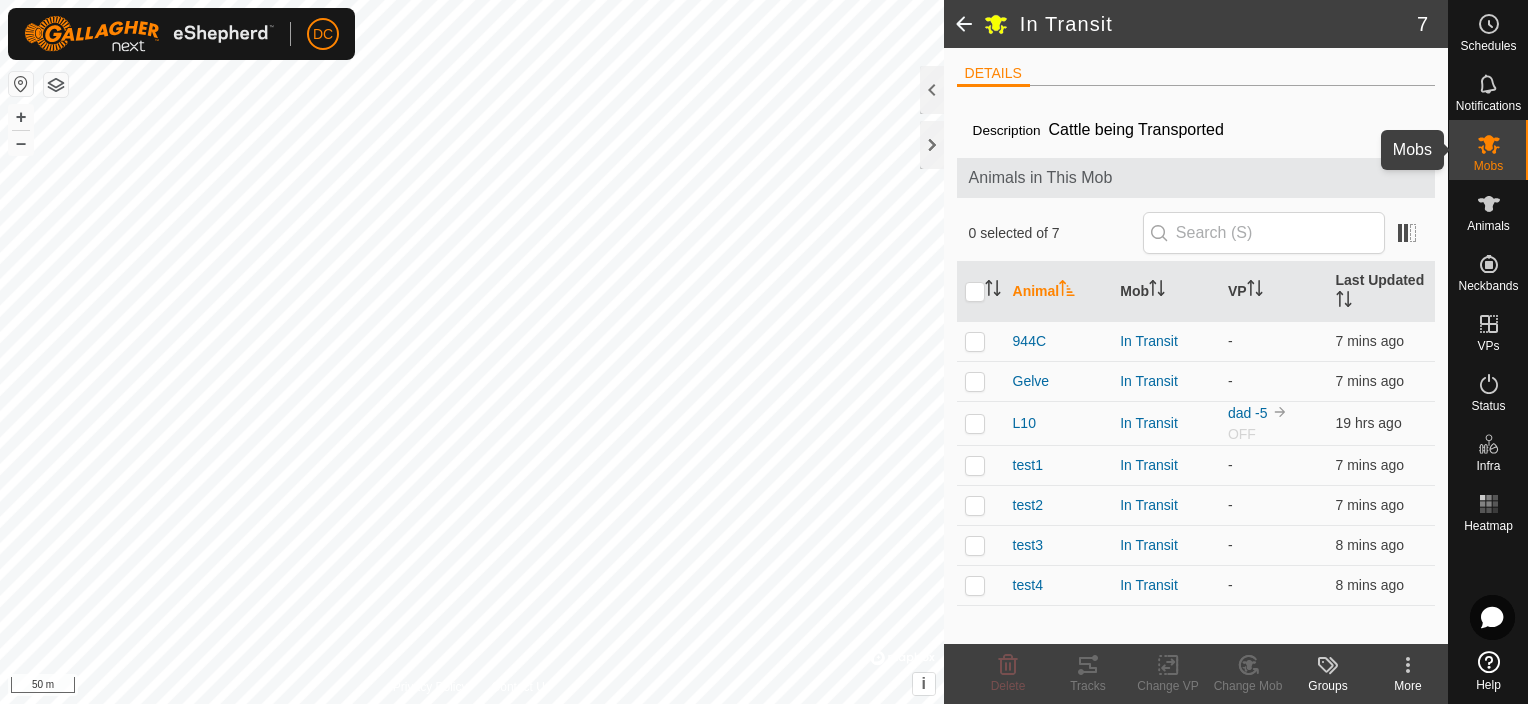 click 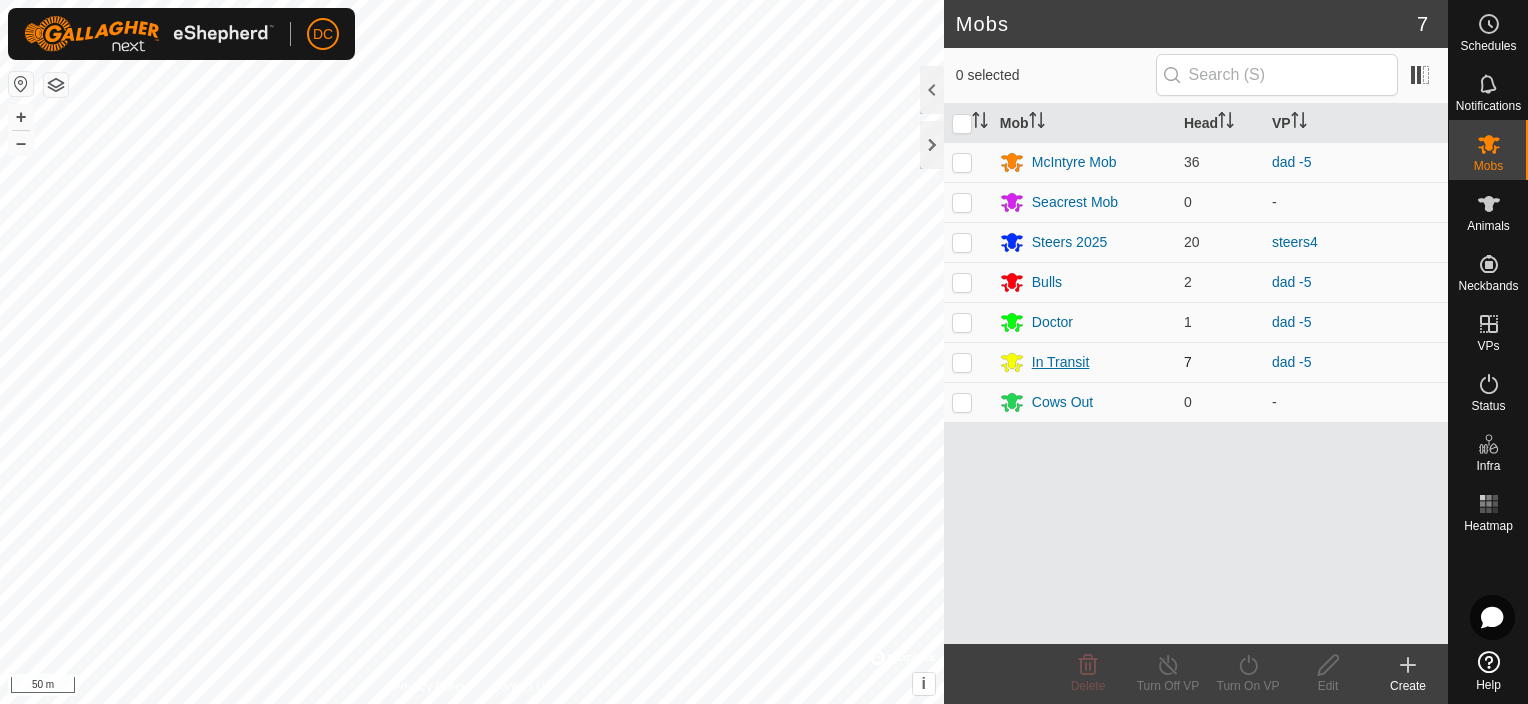 click on "In Transit" at bounding box center [1061, 362] 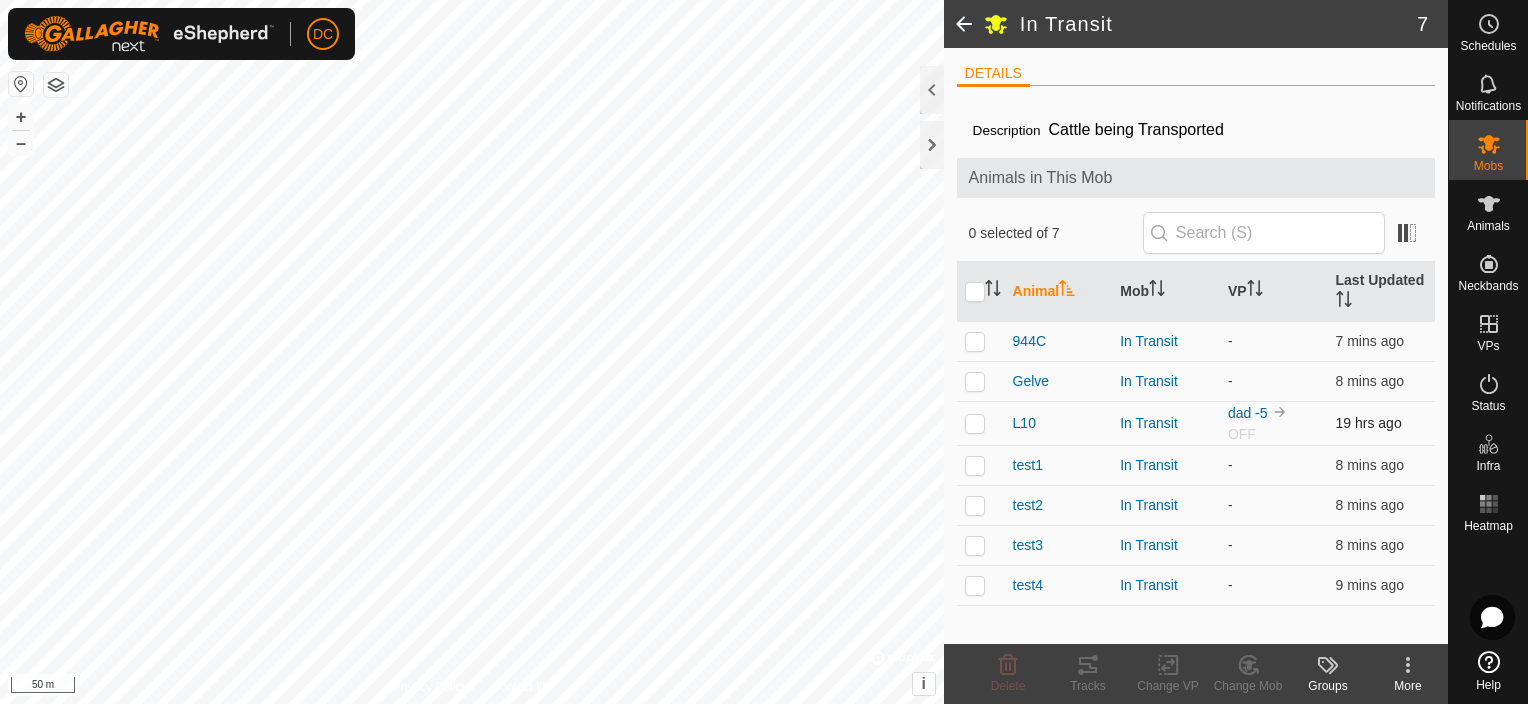click at bounding box center [975, 423] 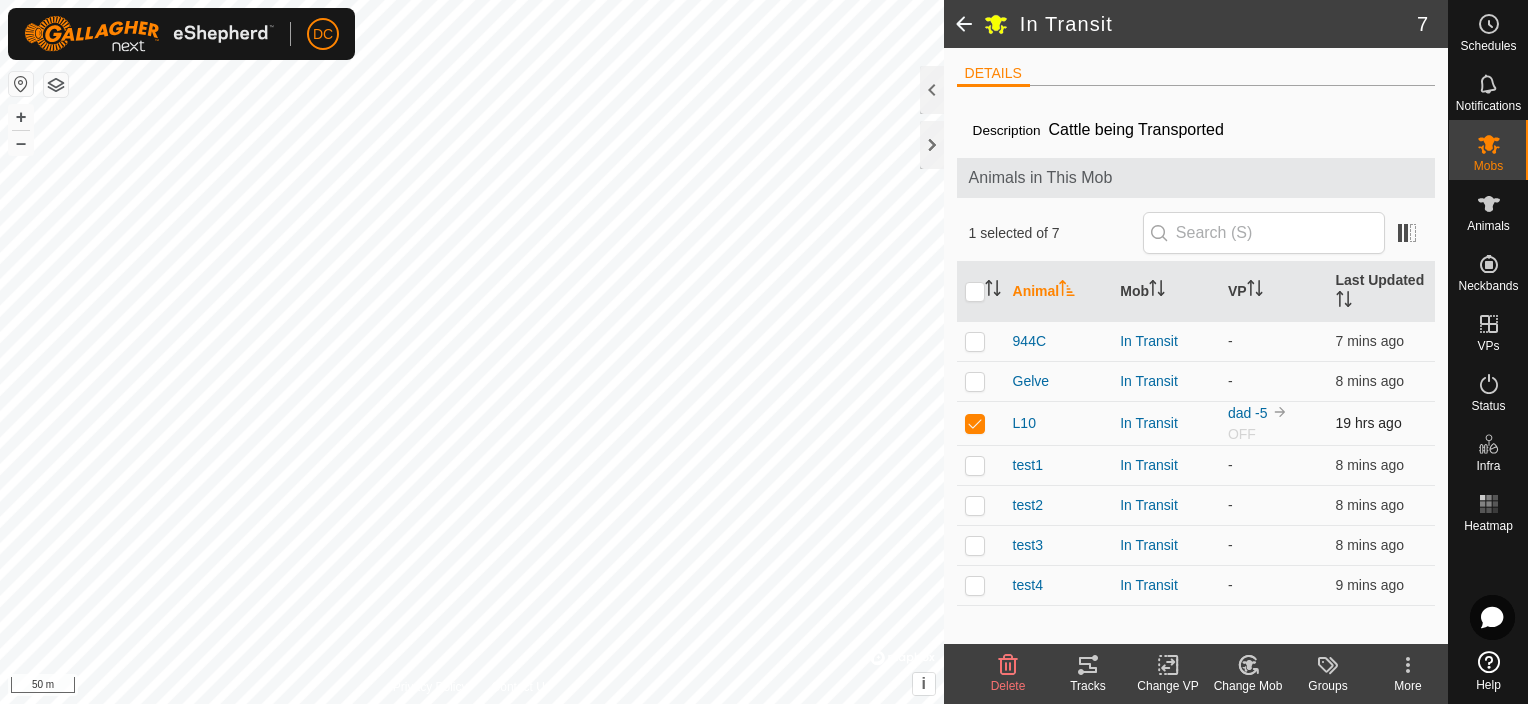 click at bounding box center (975, 423) 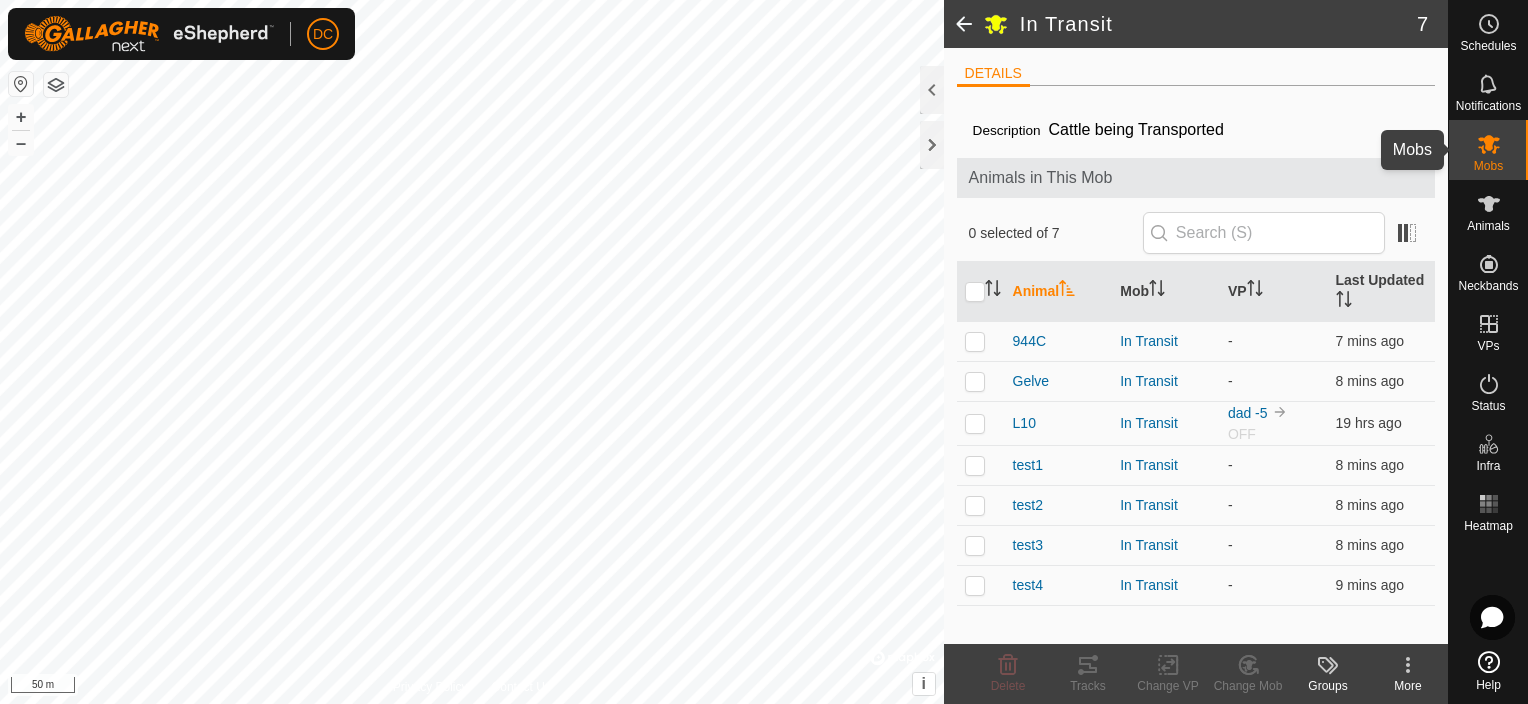 click 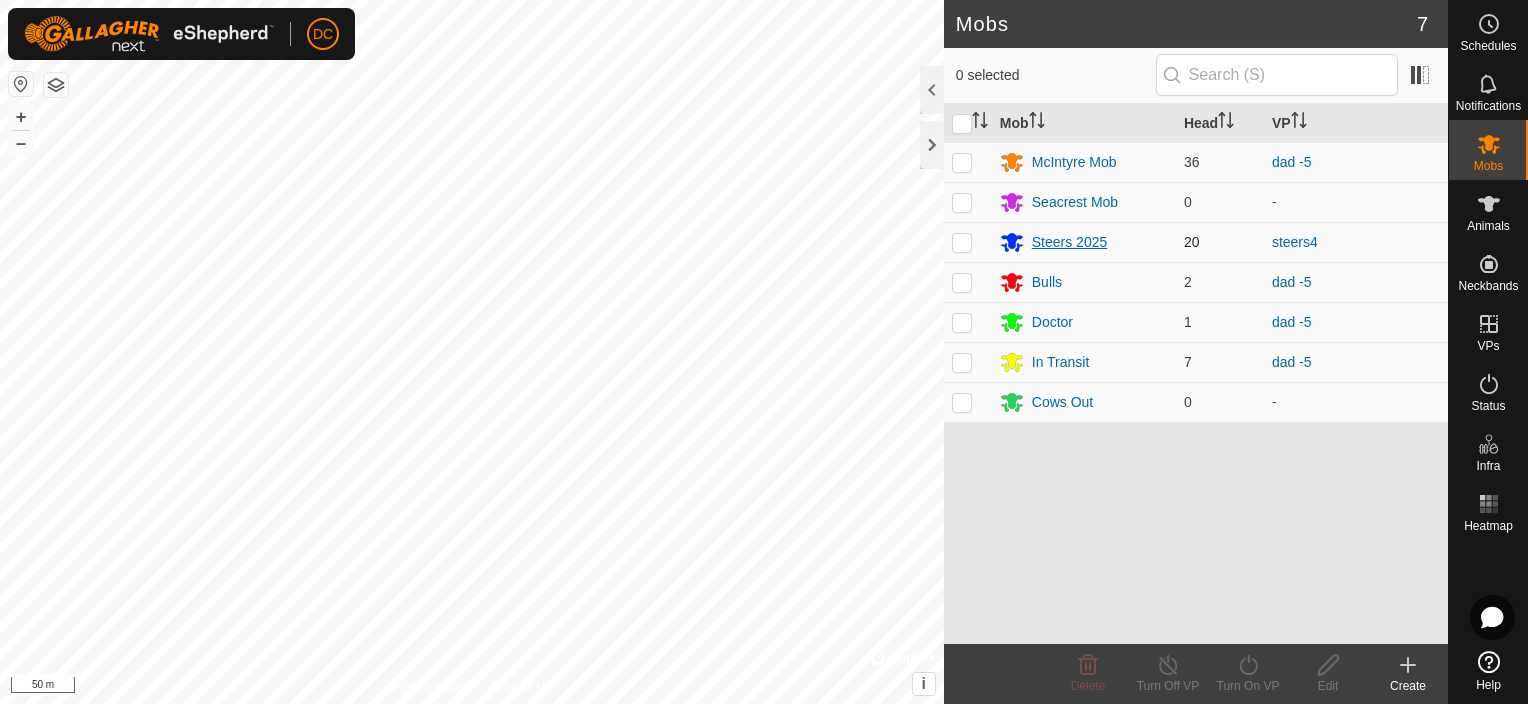 click on "Steers 2025" at bounding box center [1070, 242] 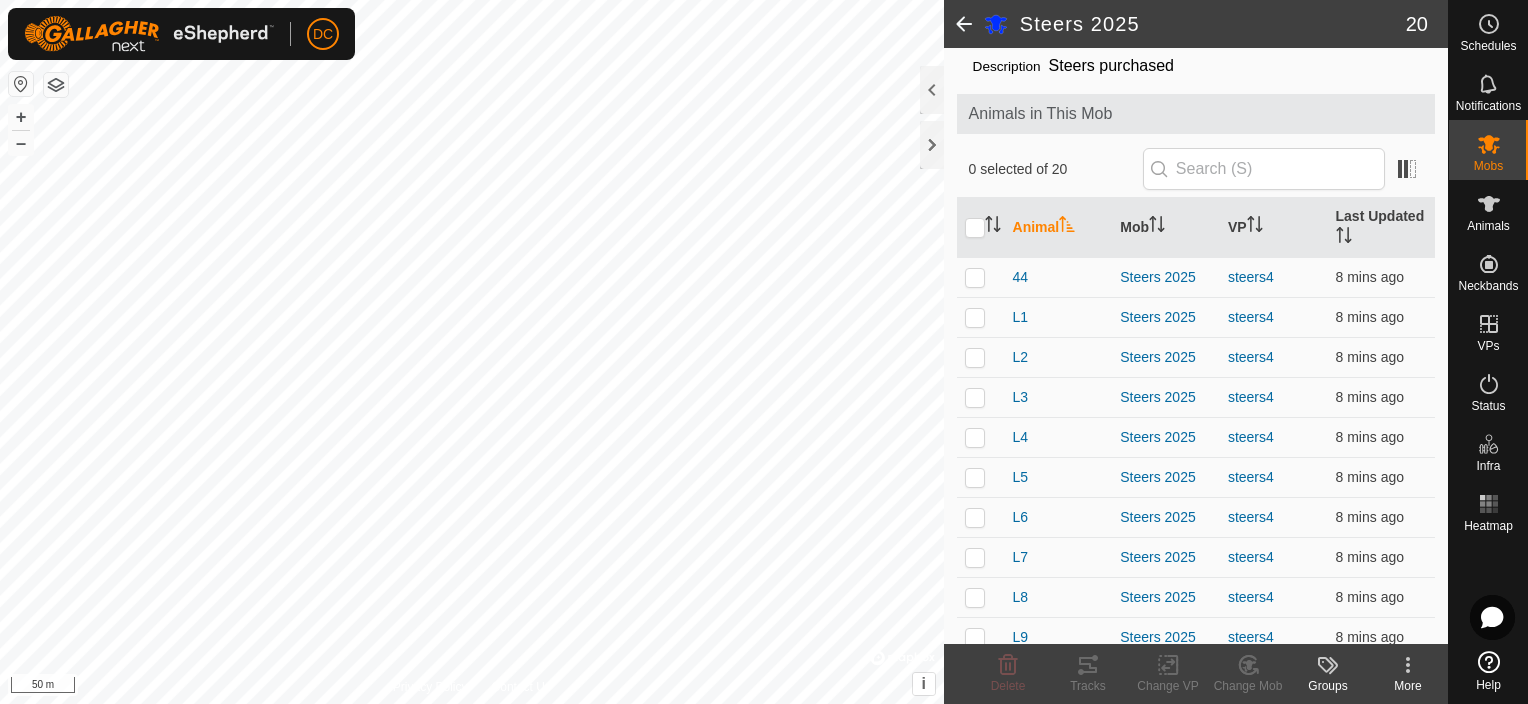 scroll, scrollTop: 0, scrollLeft: 0, axis: both 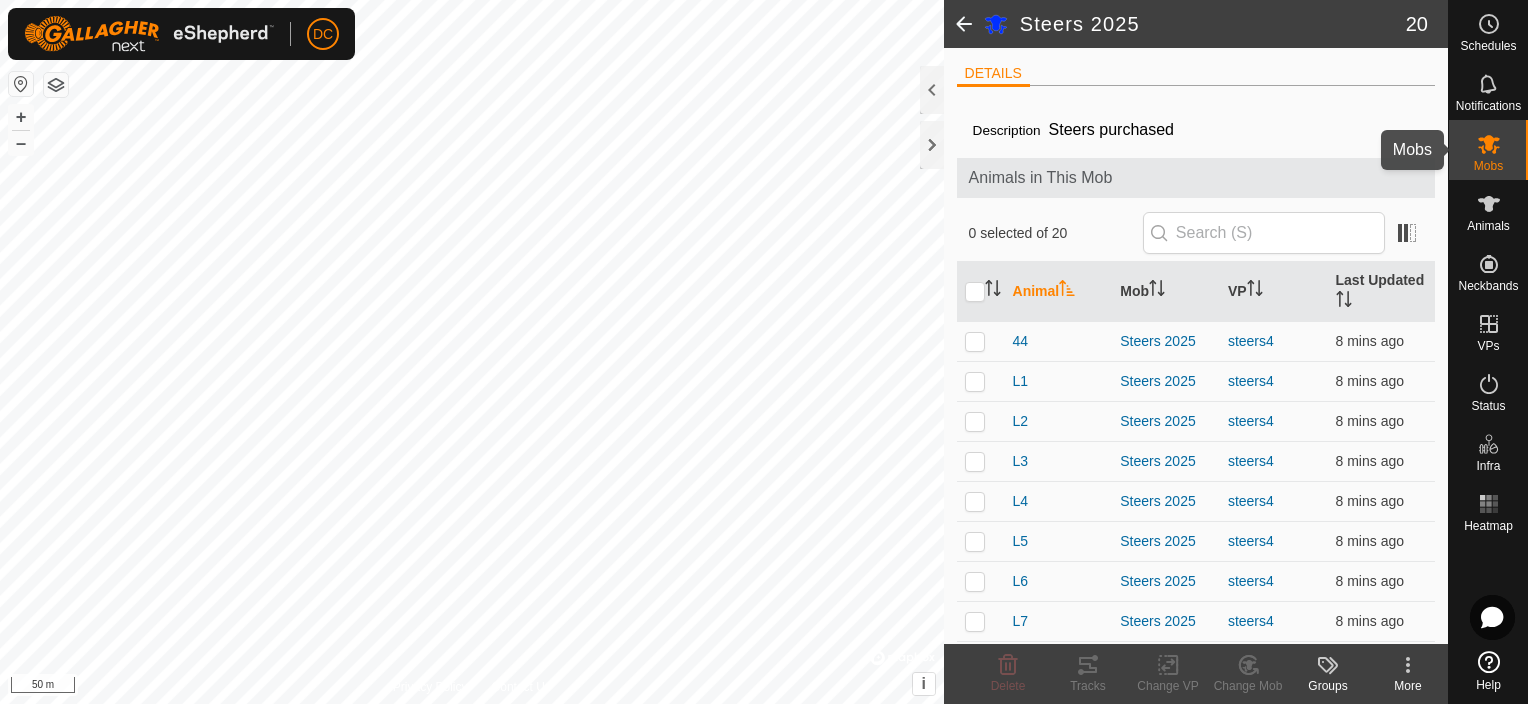 click at bounding box center [1489, 144] 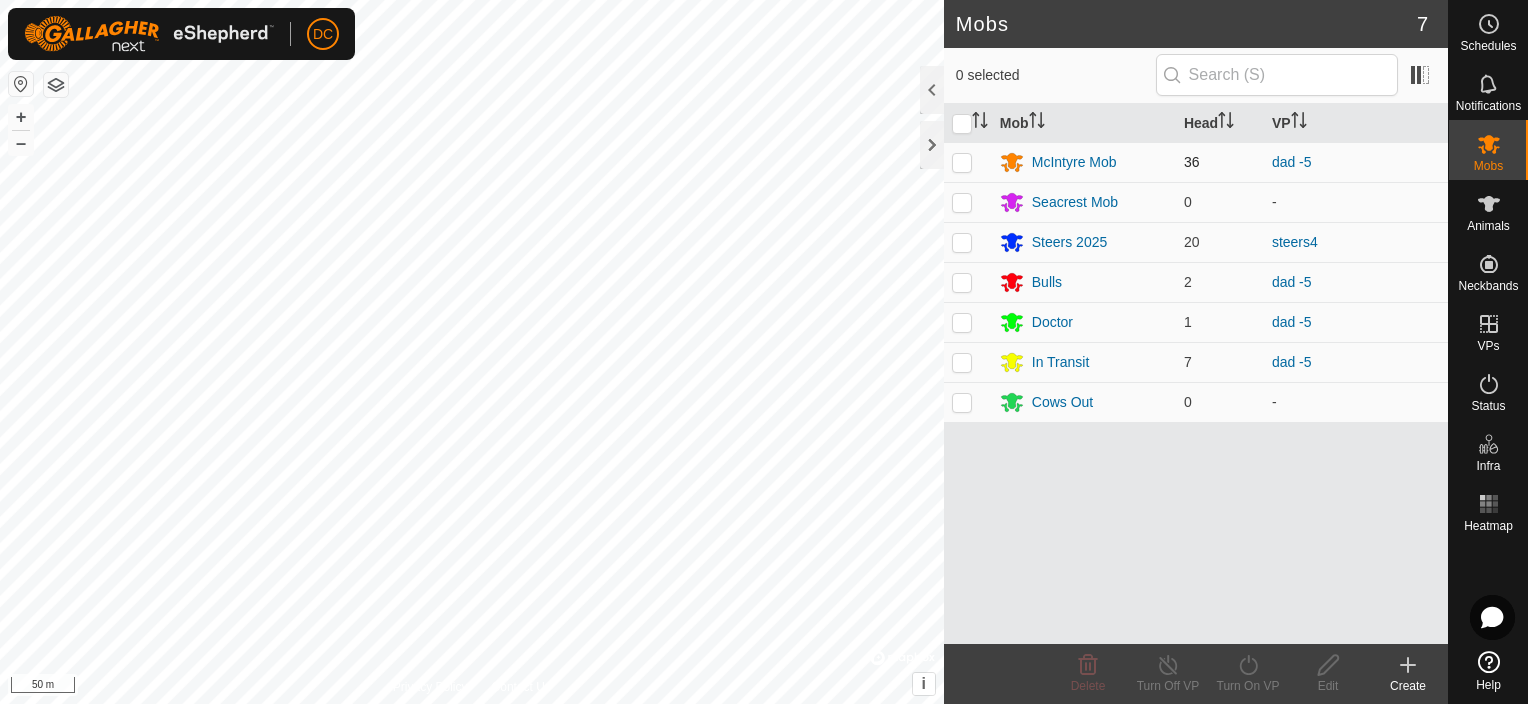 click at bounding box center (962, 162) 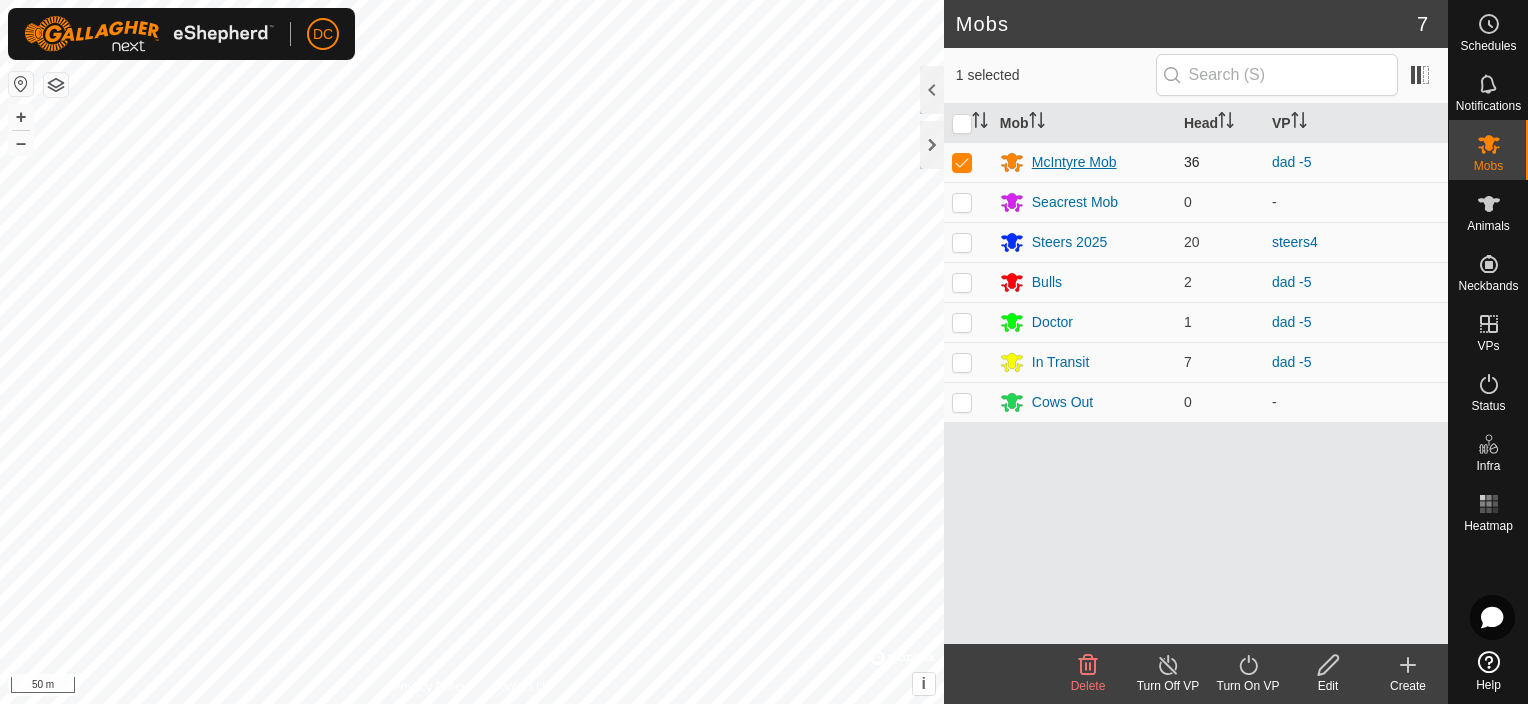 click on "McIntyre Mob" at bounding box center (1074, 162) 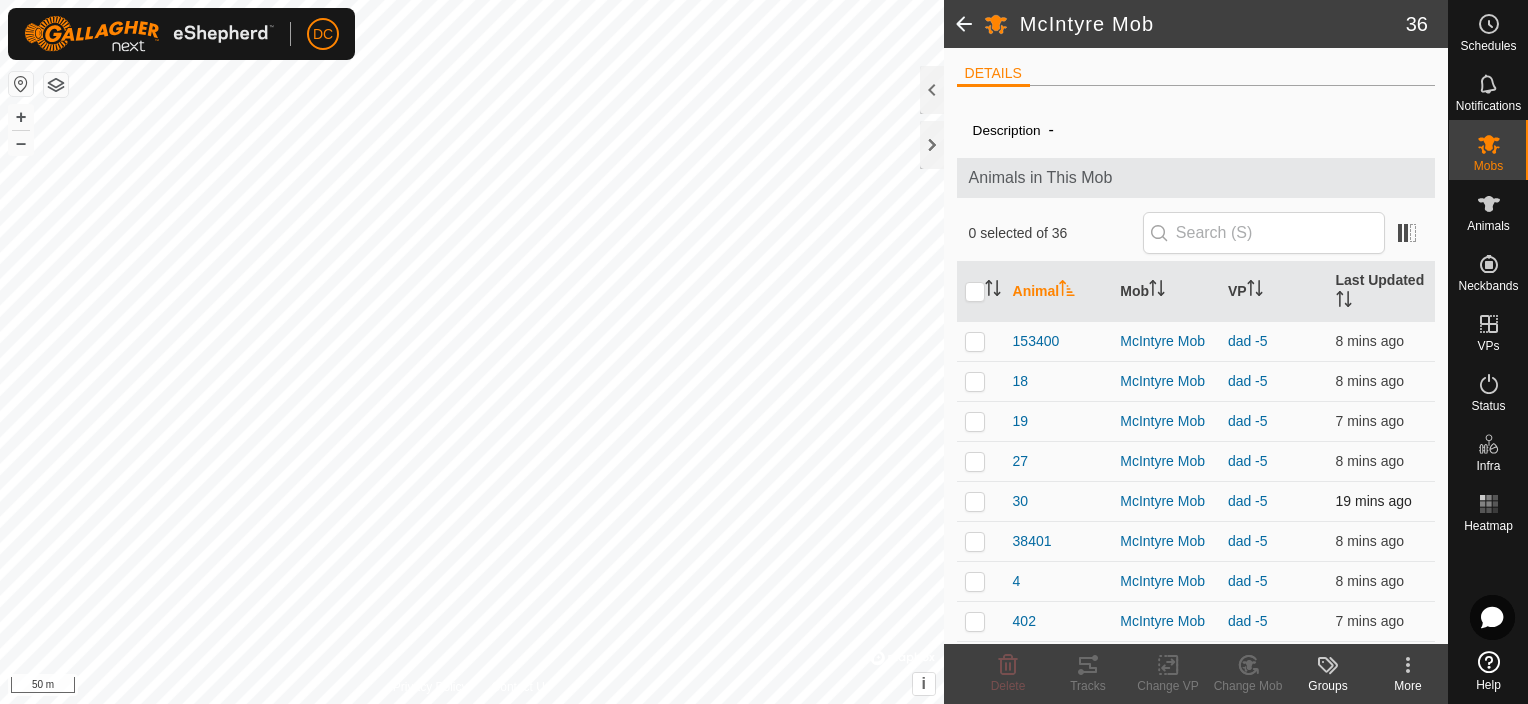 click at bounding box center [975, 501] 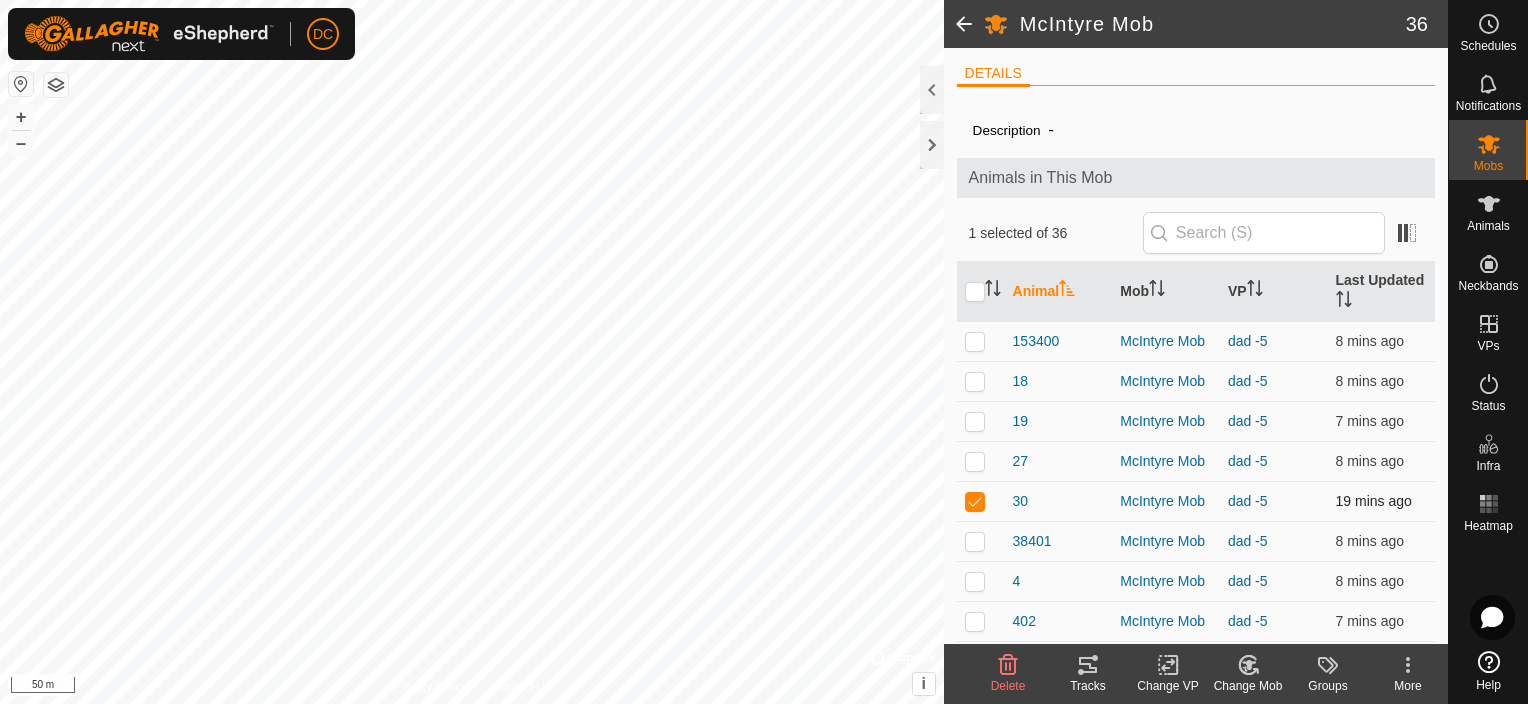 click at bounding box center [975, 501] 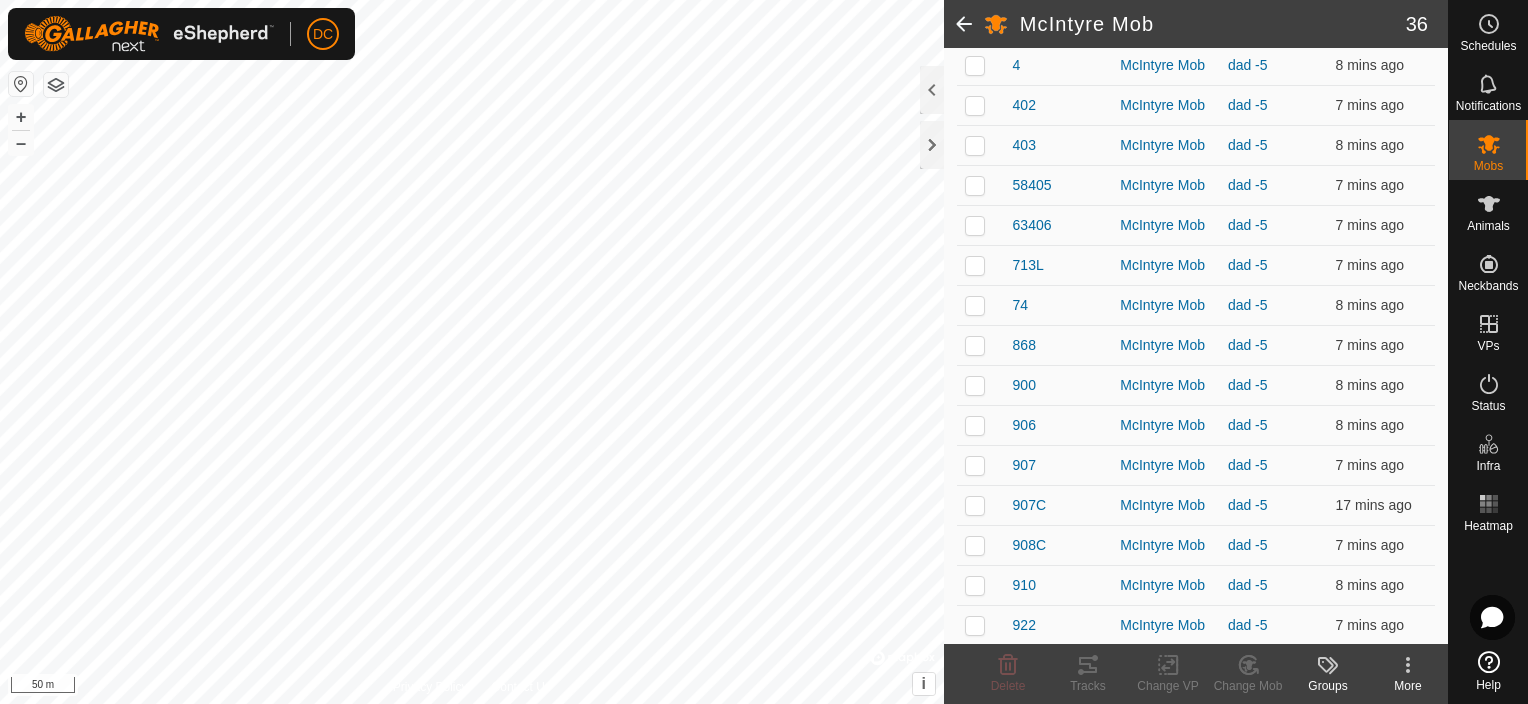 scroll, scrollTop: 0, scrollLeft: 0, axis: both 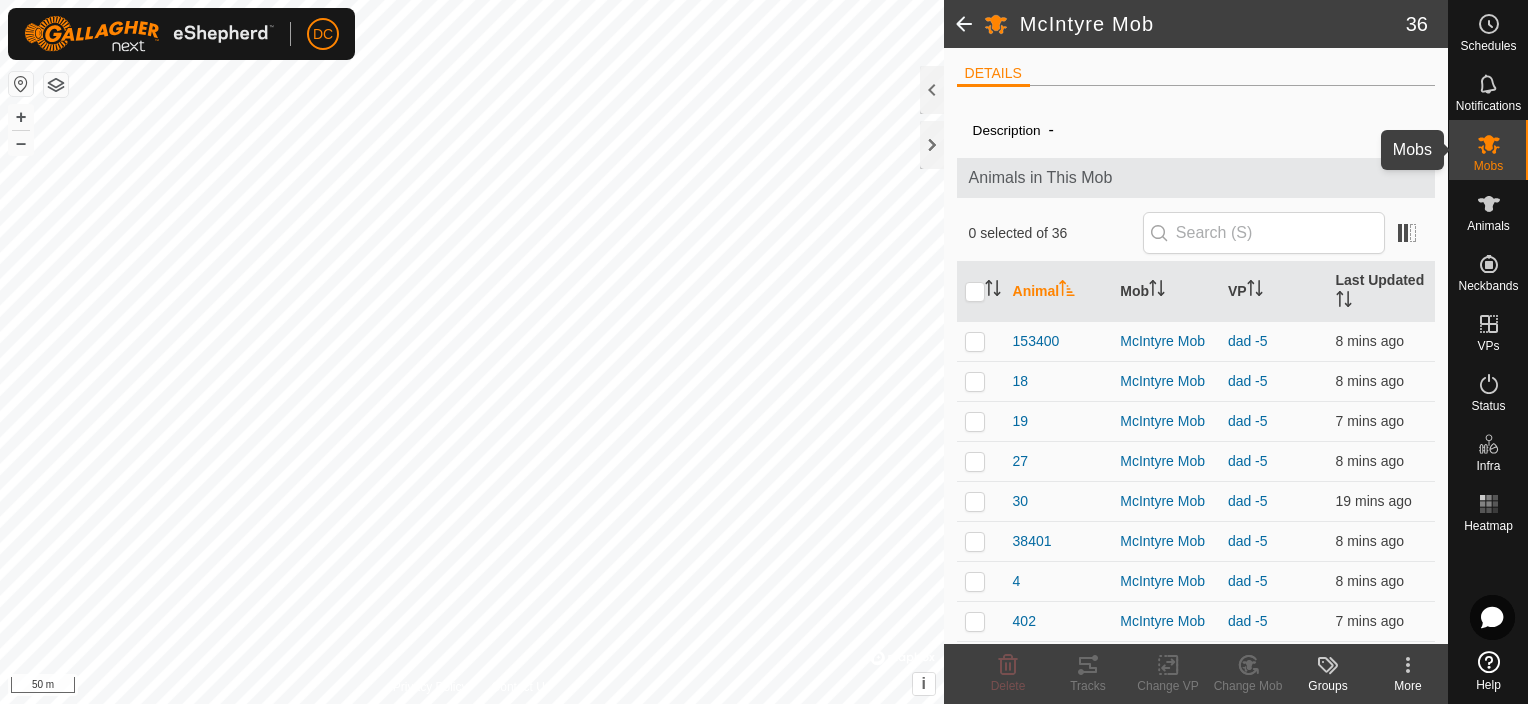 click on "Mobs" at bounding box center (1488, 166) 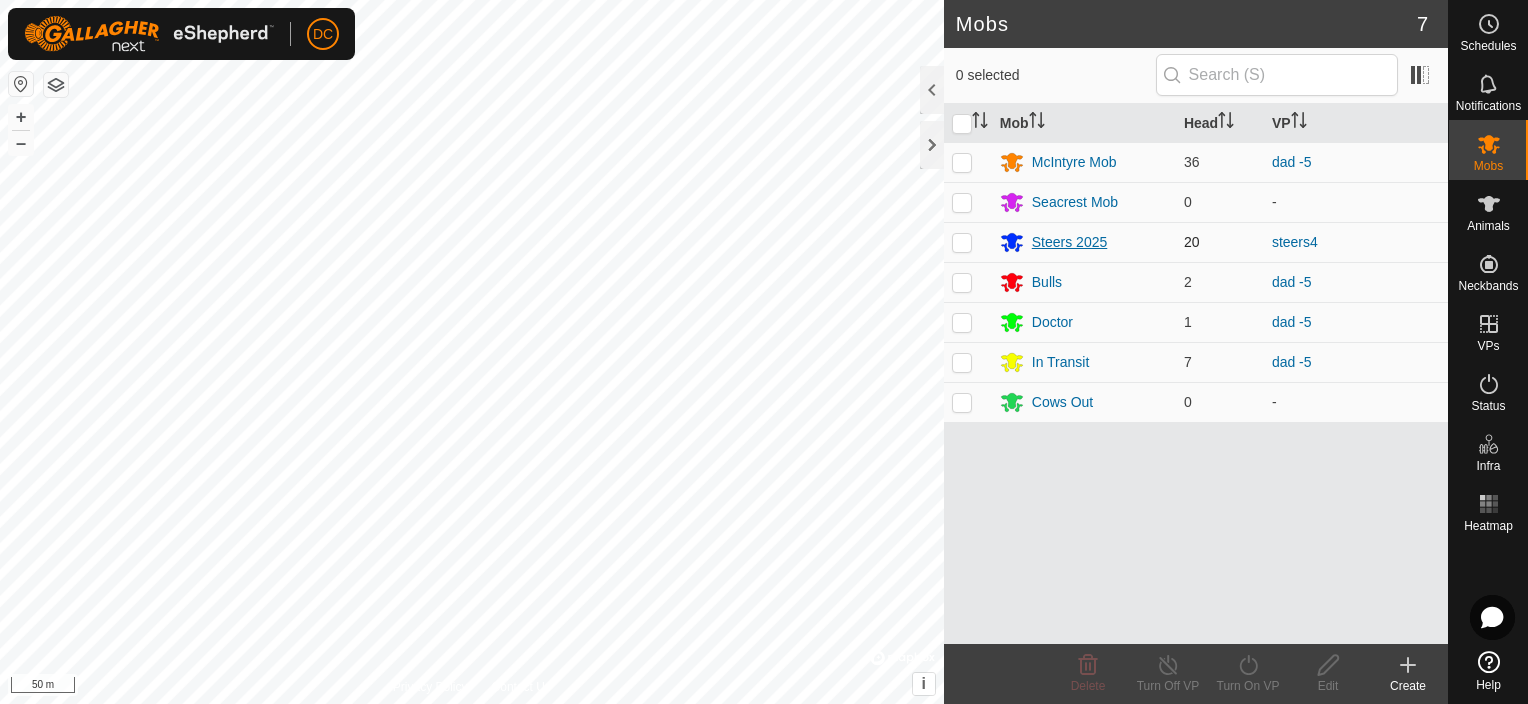 click on "Steers 2025" at bounding box center (1070, 242) 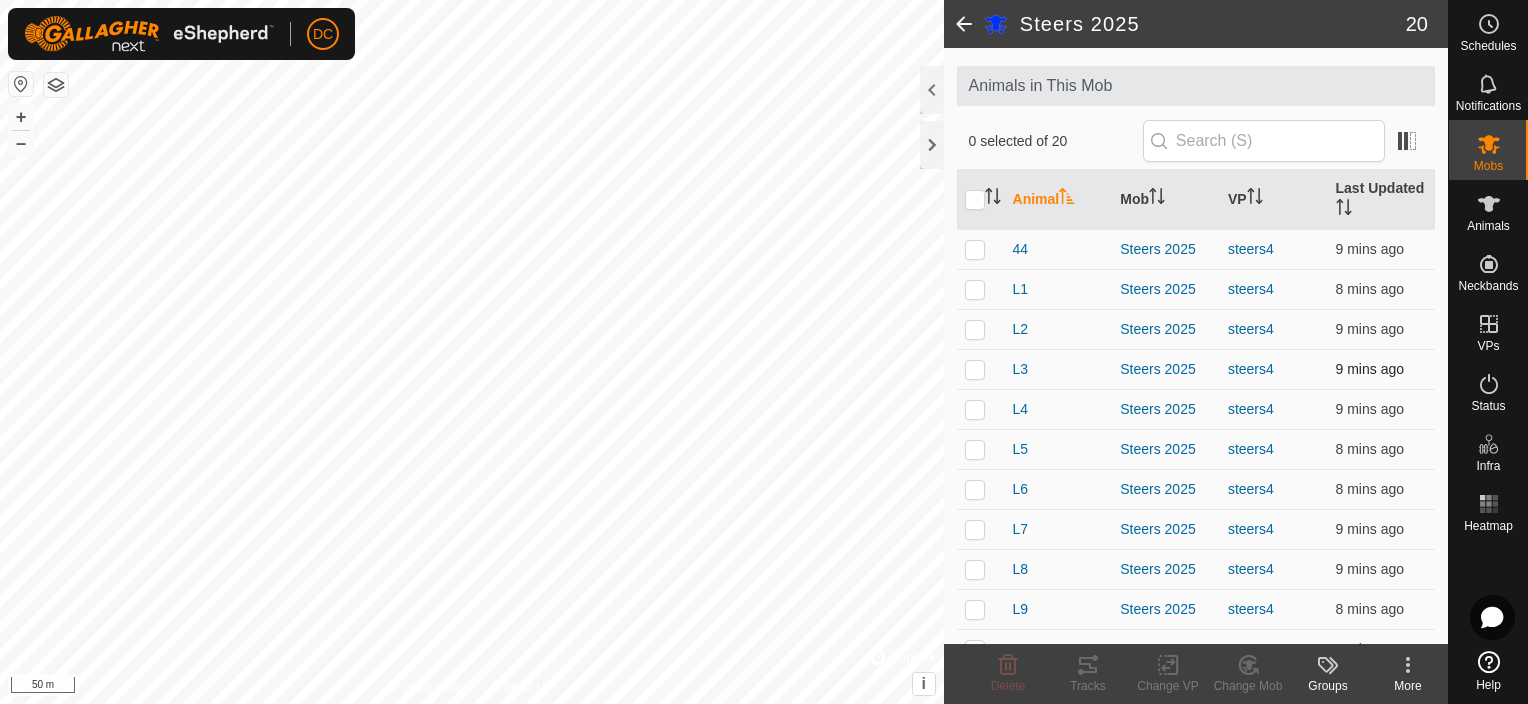 scroll, scrollTop: 0, scrollLeft: 0, axis: both 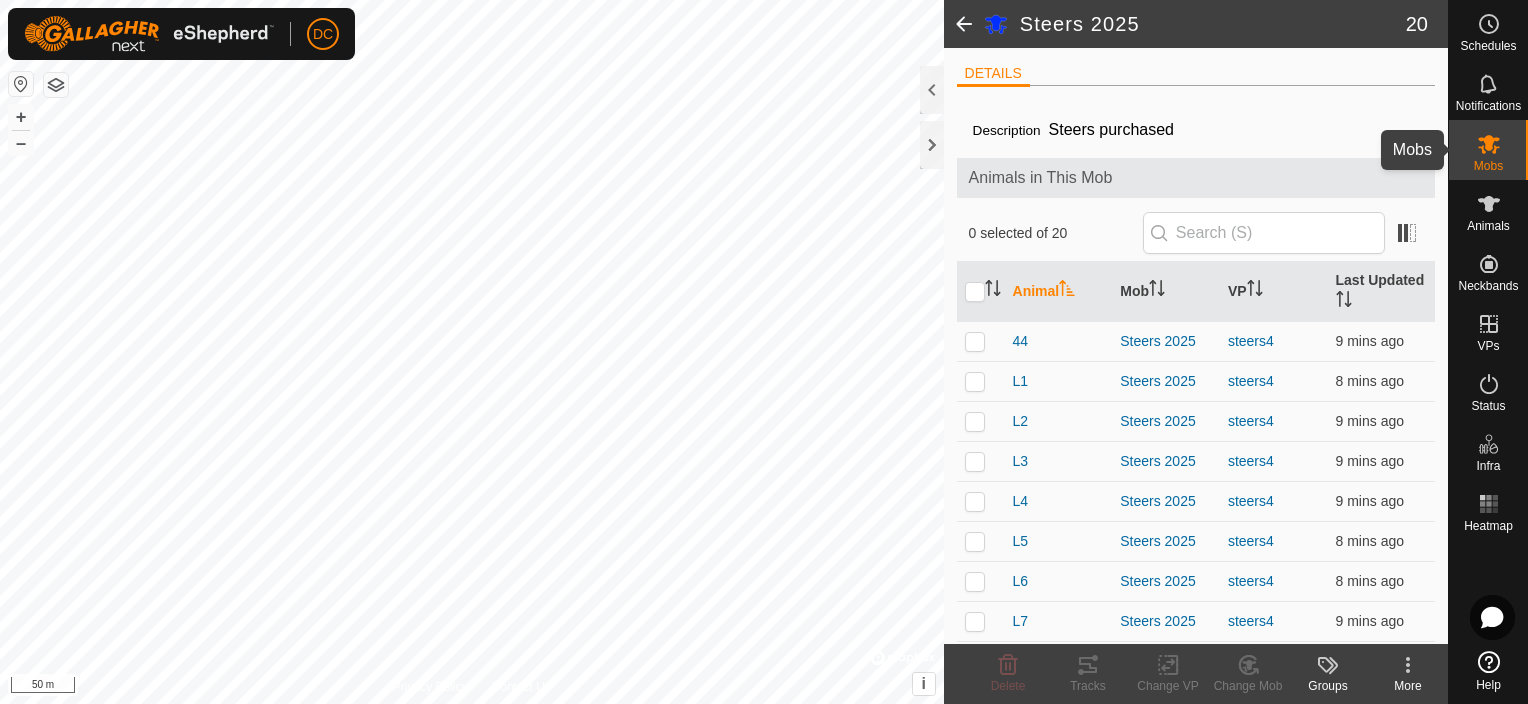 click 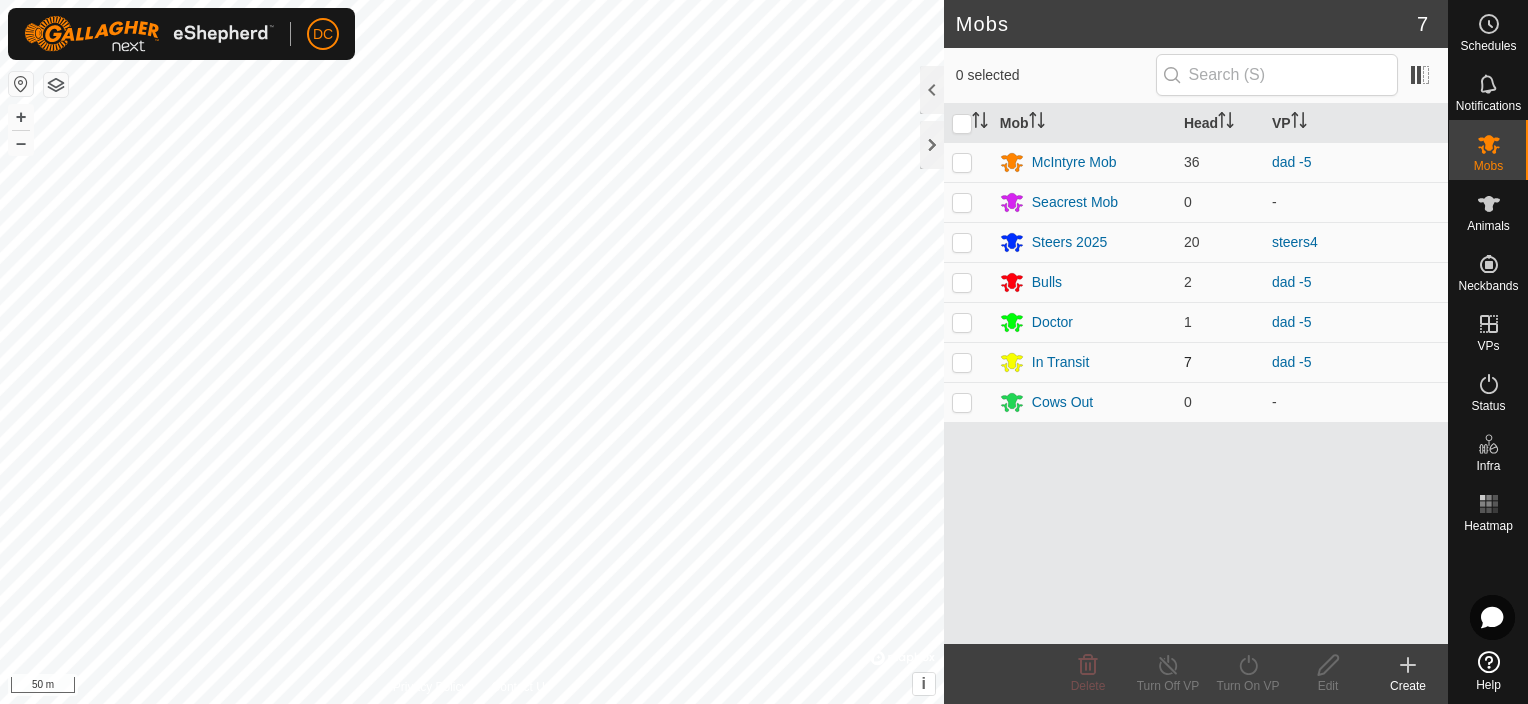 click at bounding box center [962, 362] 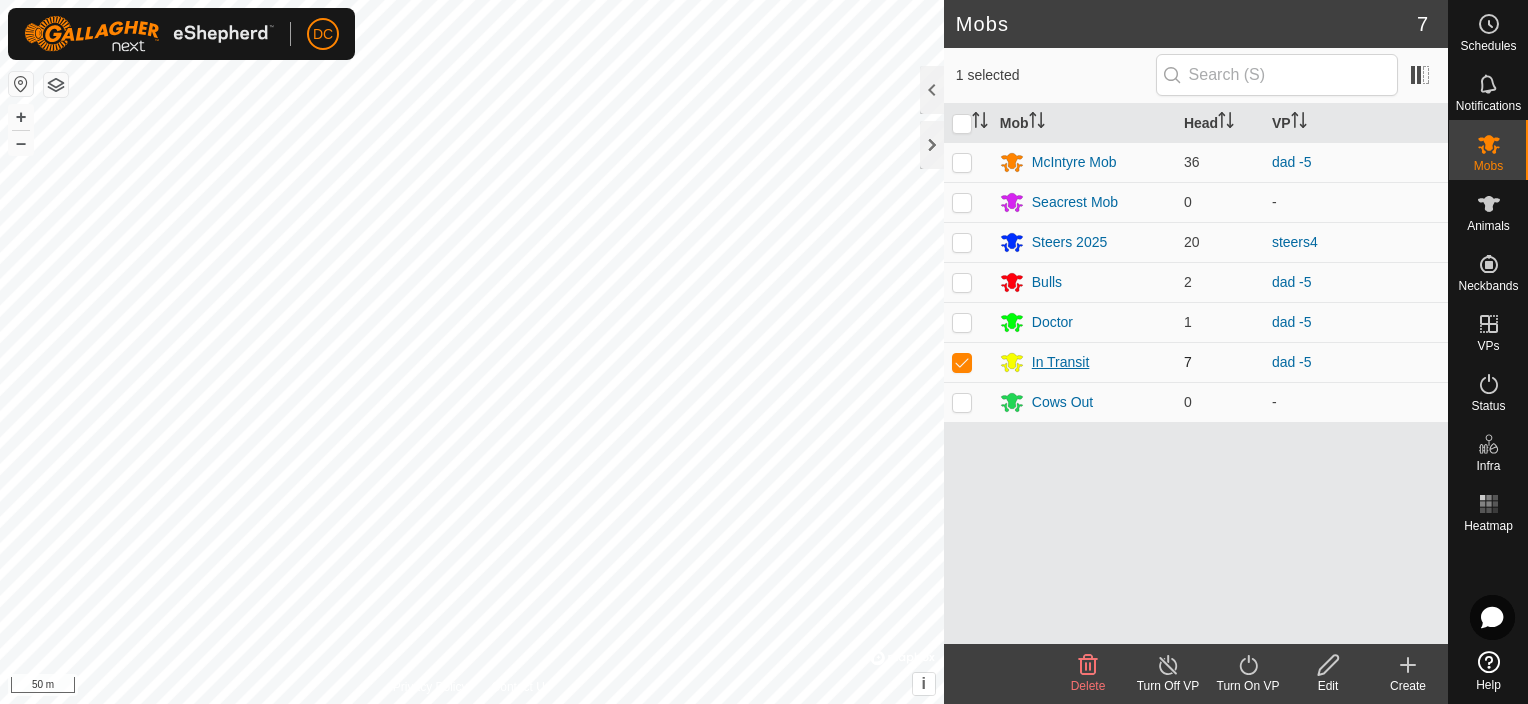 click on "In Transit" at bounding box center [1061, 362] 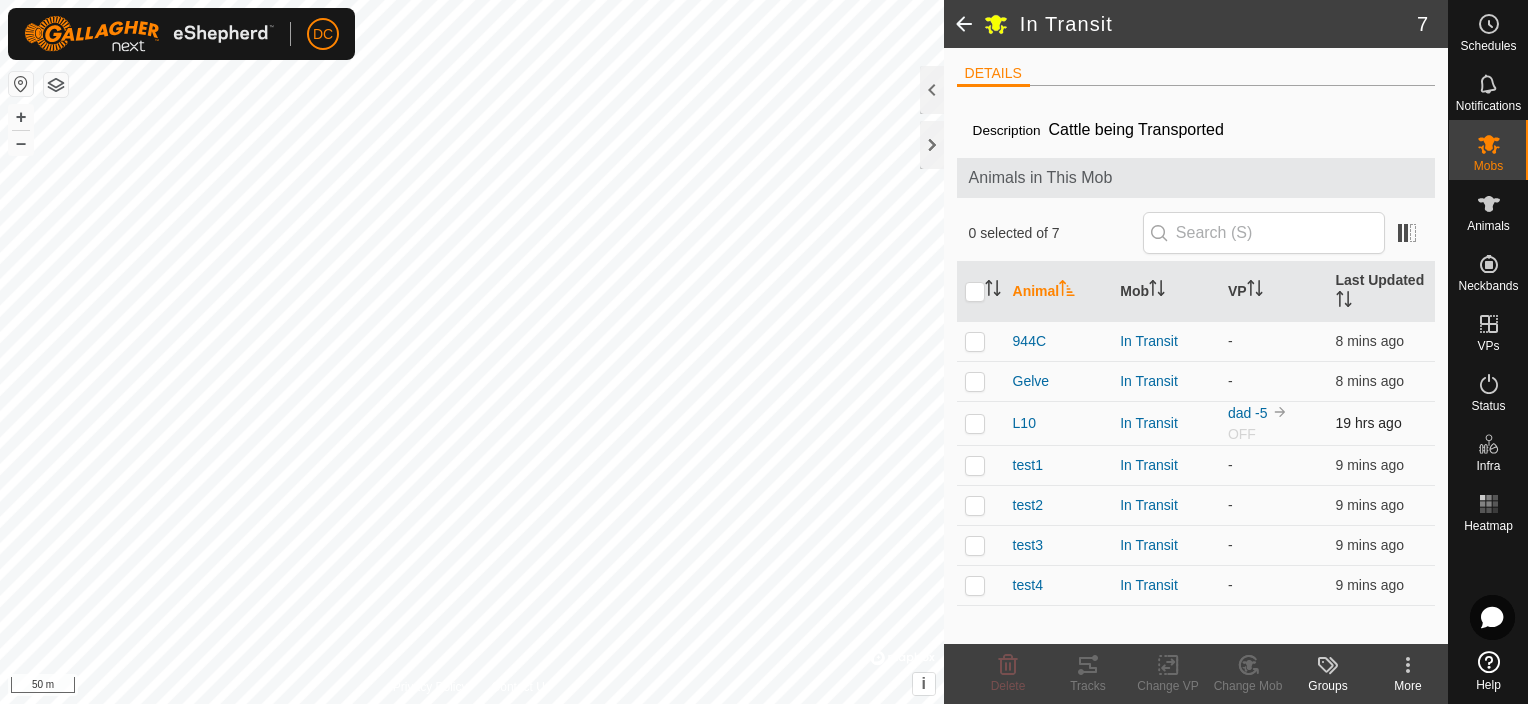 click at bounding box center [975, 423] 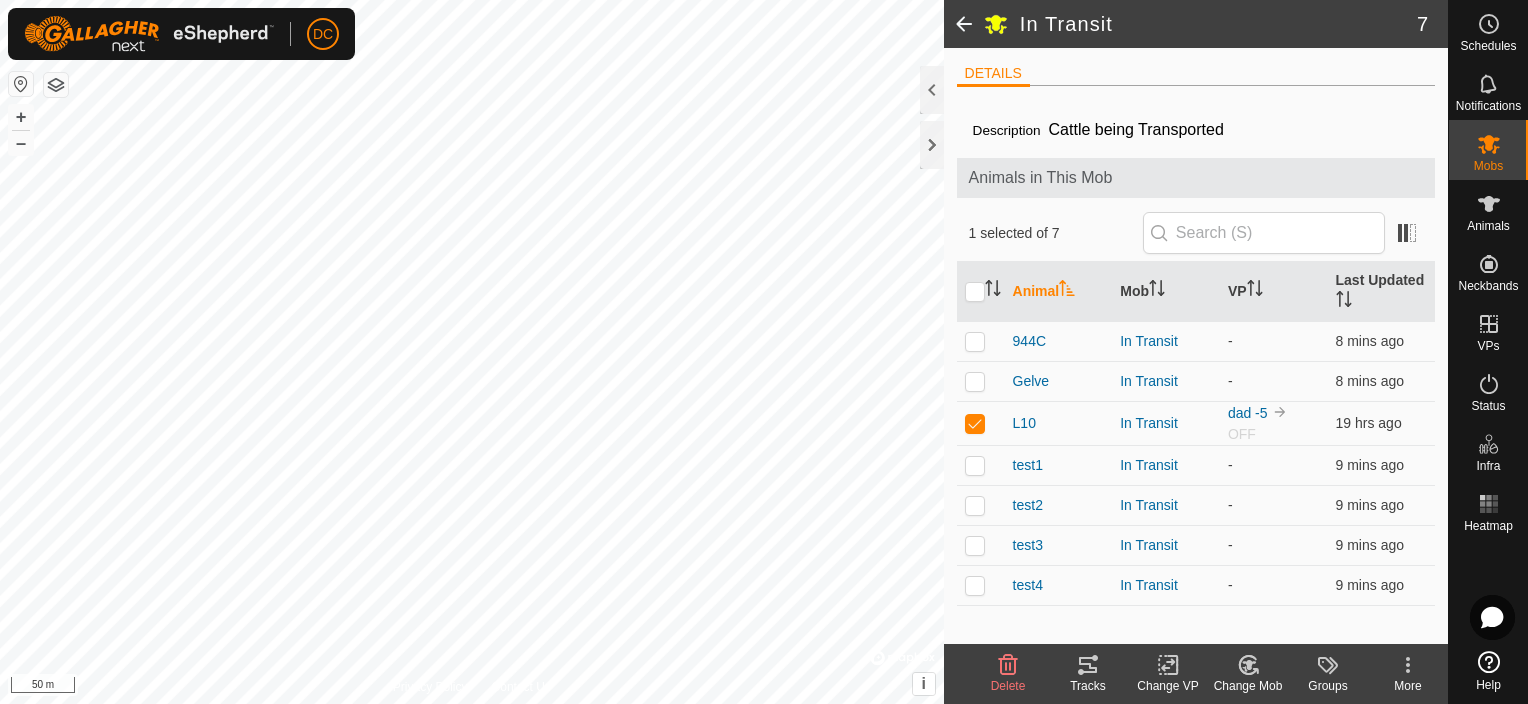 click 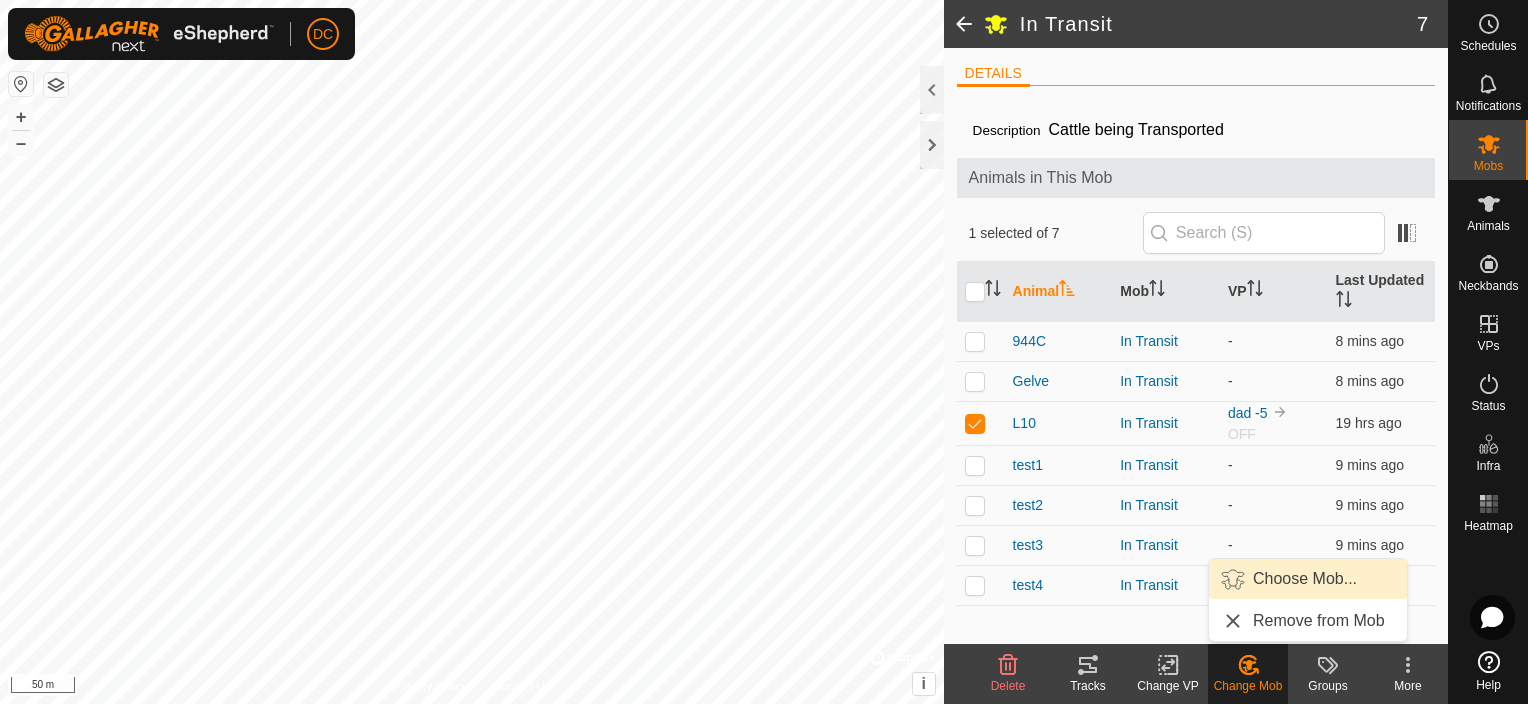 click on "Choose Mob..." at bounding box center [1308, 579] 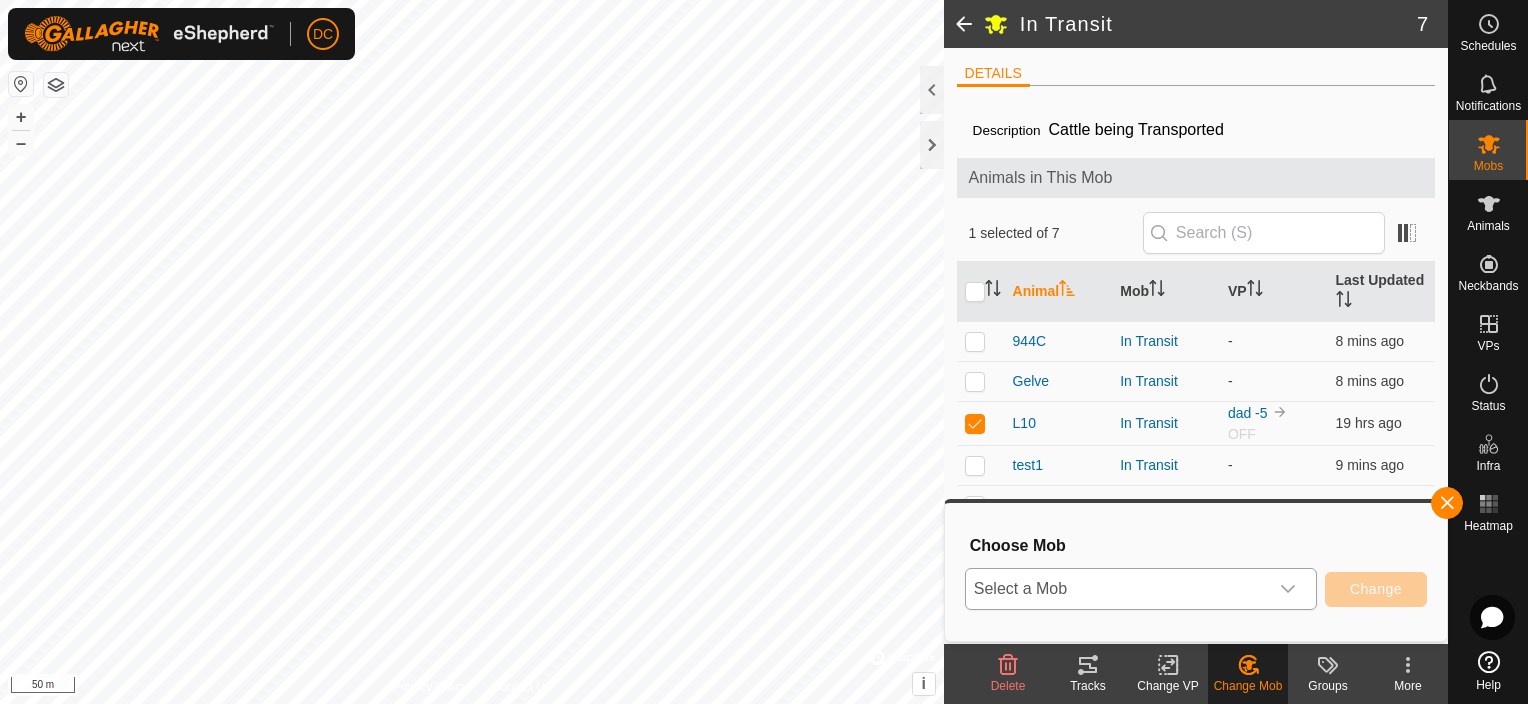 click at bounding box center (1288, 589) 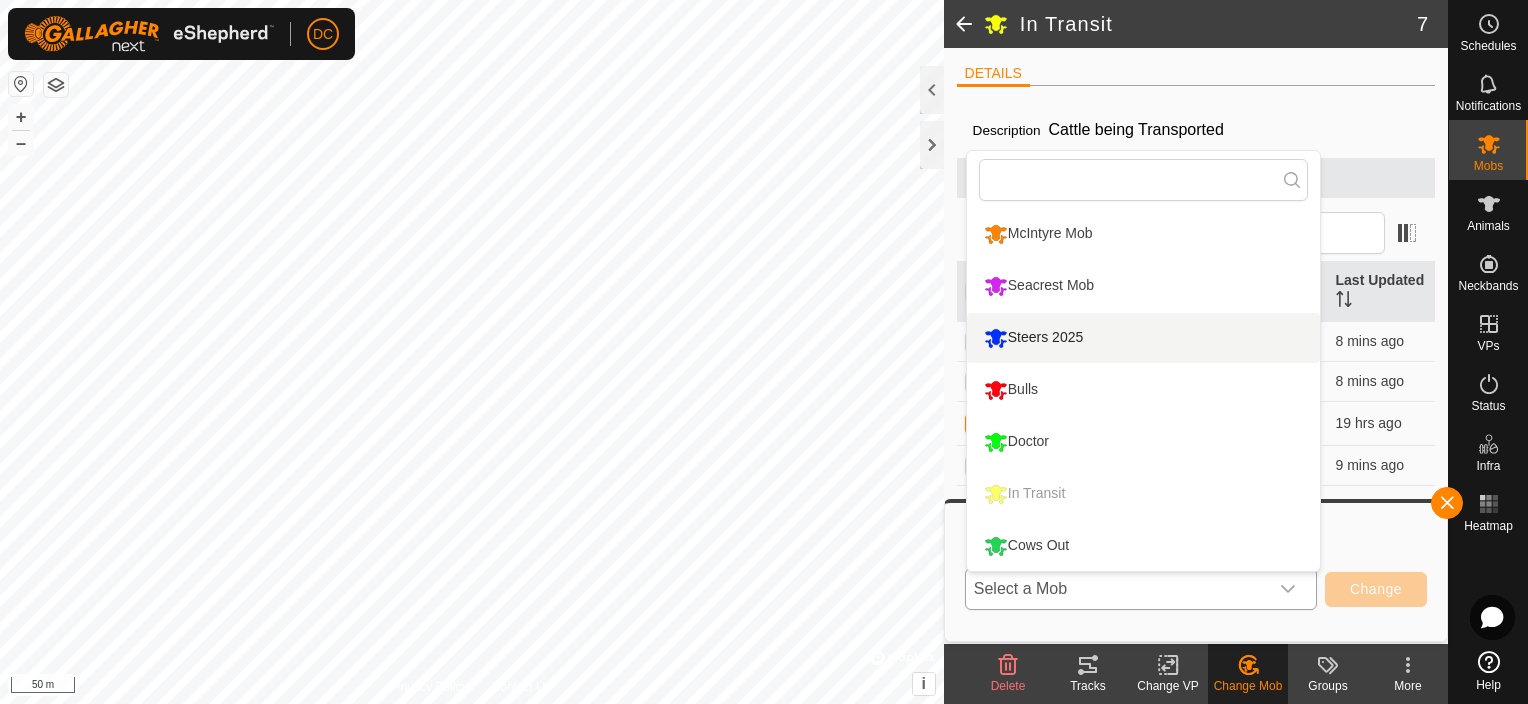 click on "Steers 2025" at bounding box center [1143, 338] 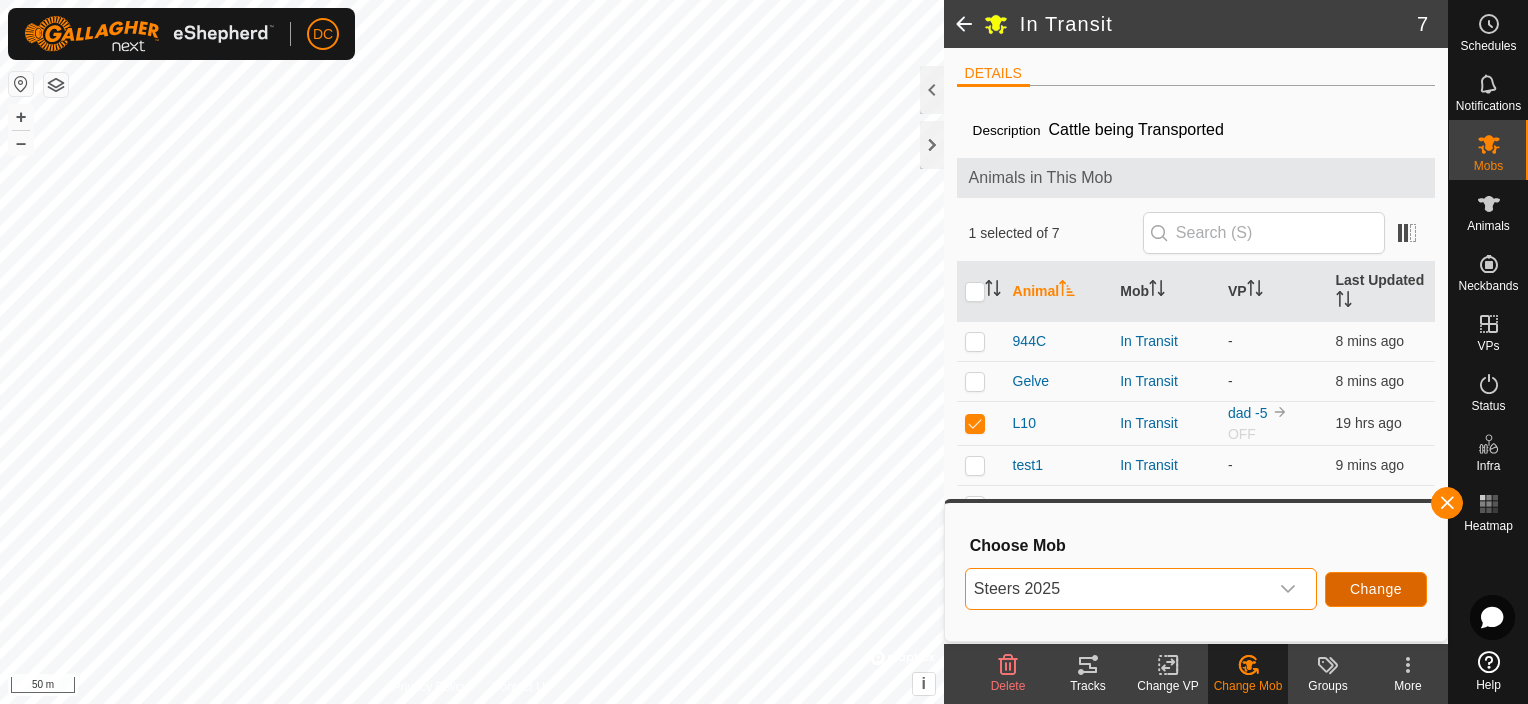 click on "Change" at bounding box center [1376, 589] 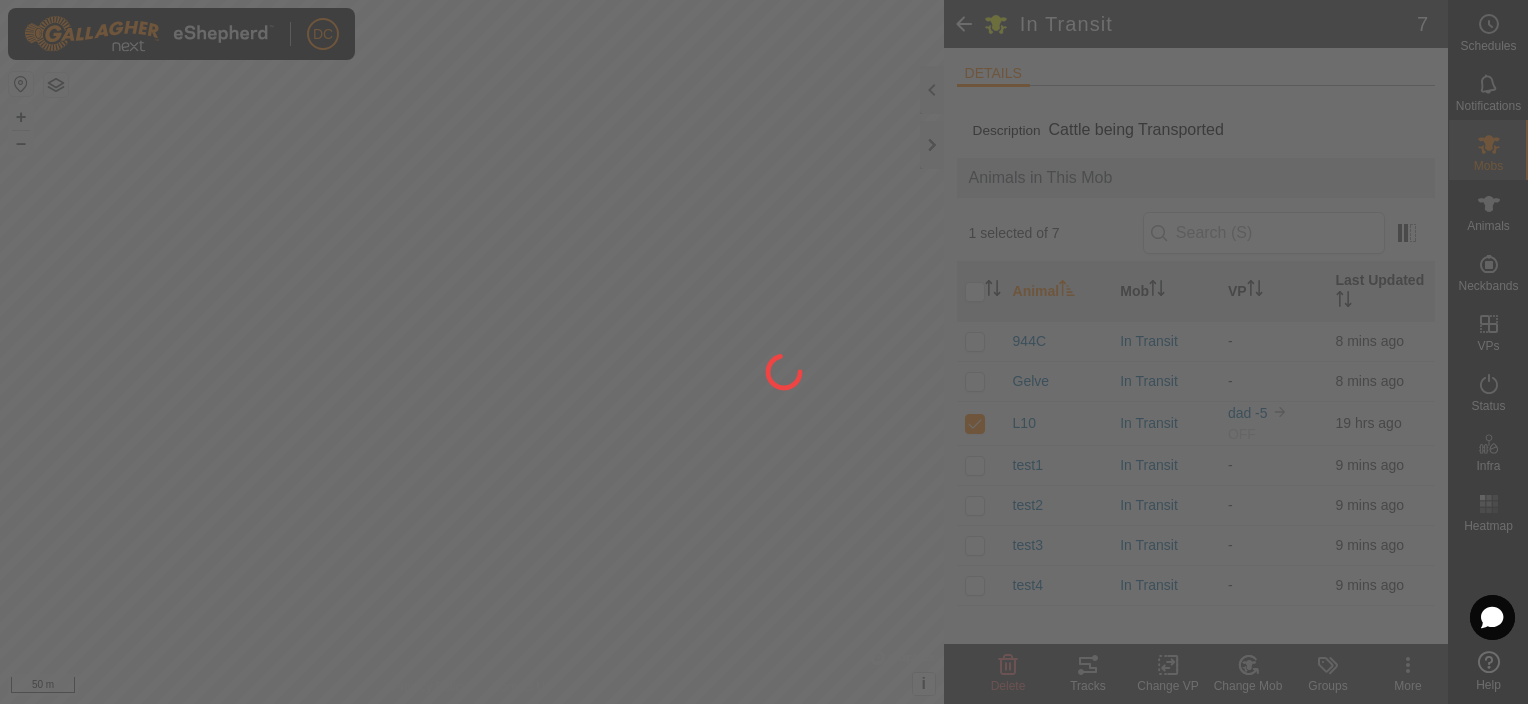 checkbox on "false" 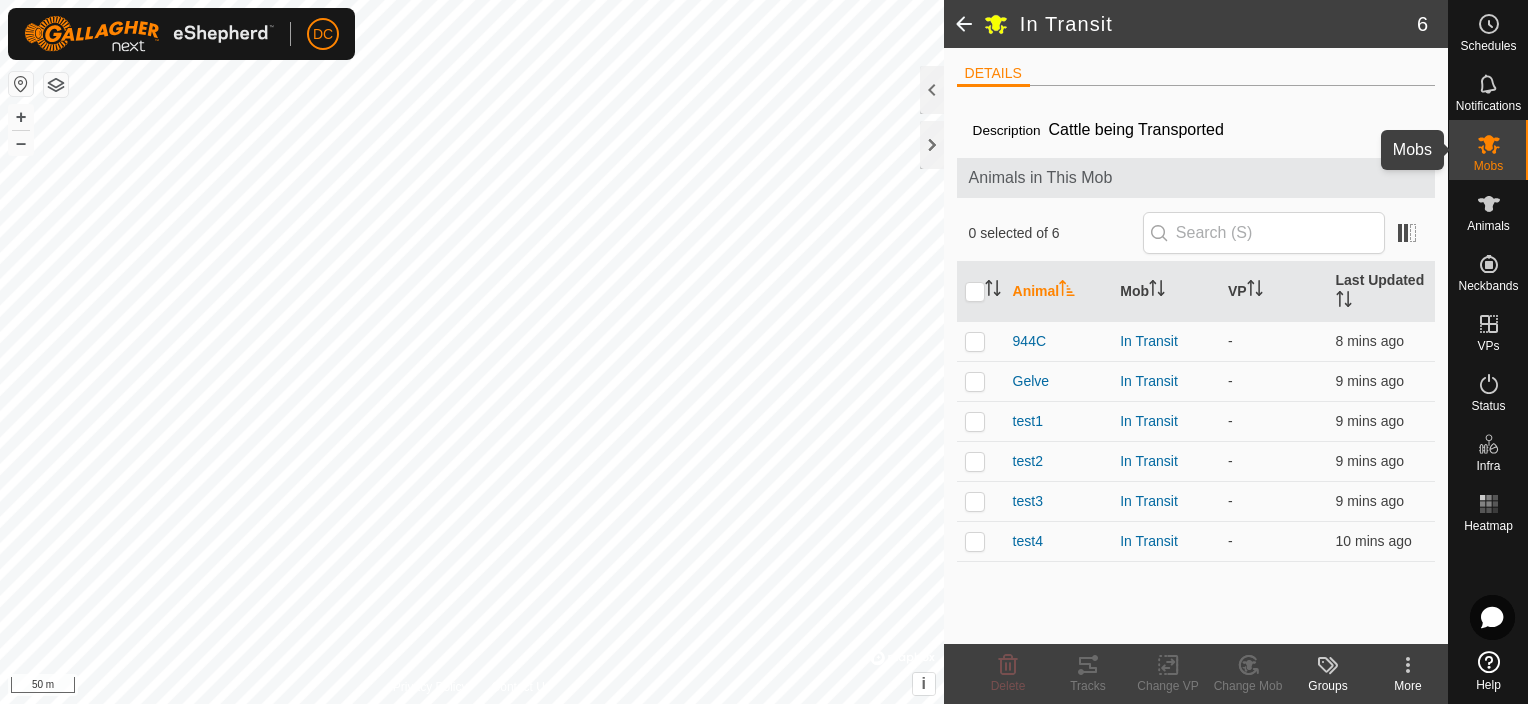 click 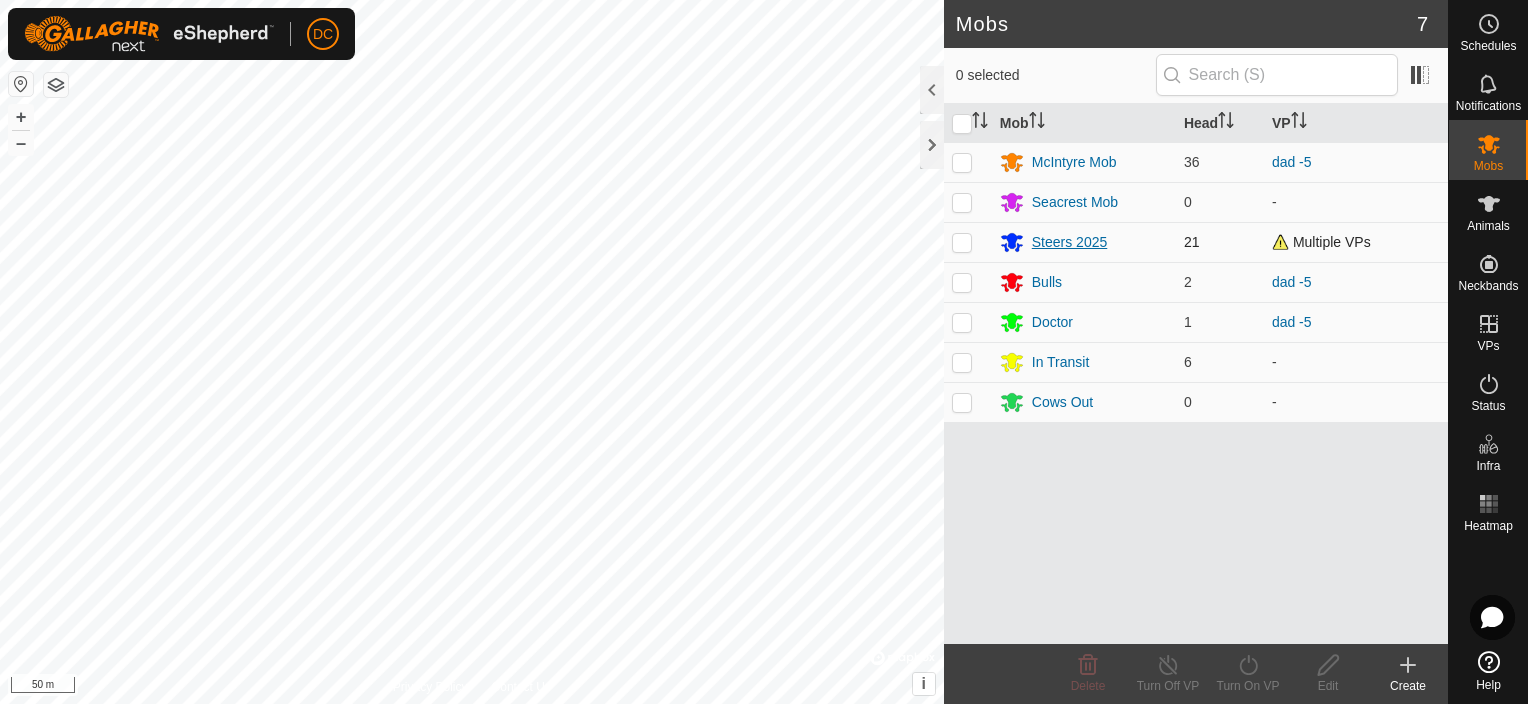 click on "Steers 2025" at bounding box center [1070, 242] 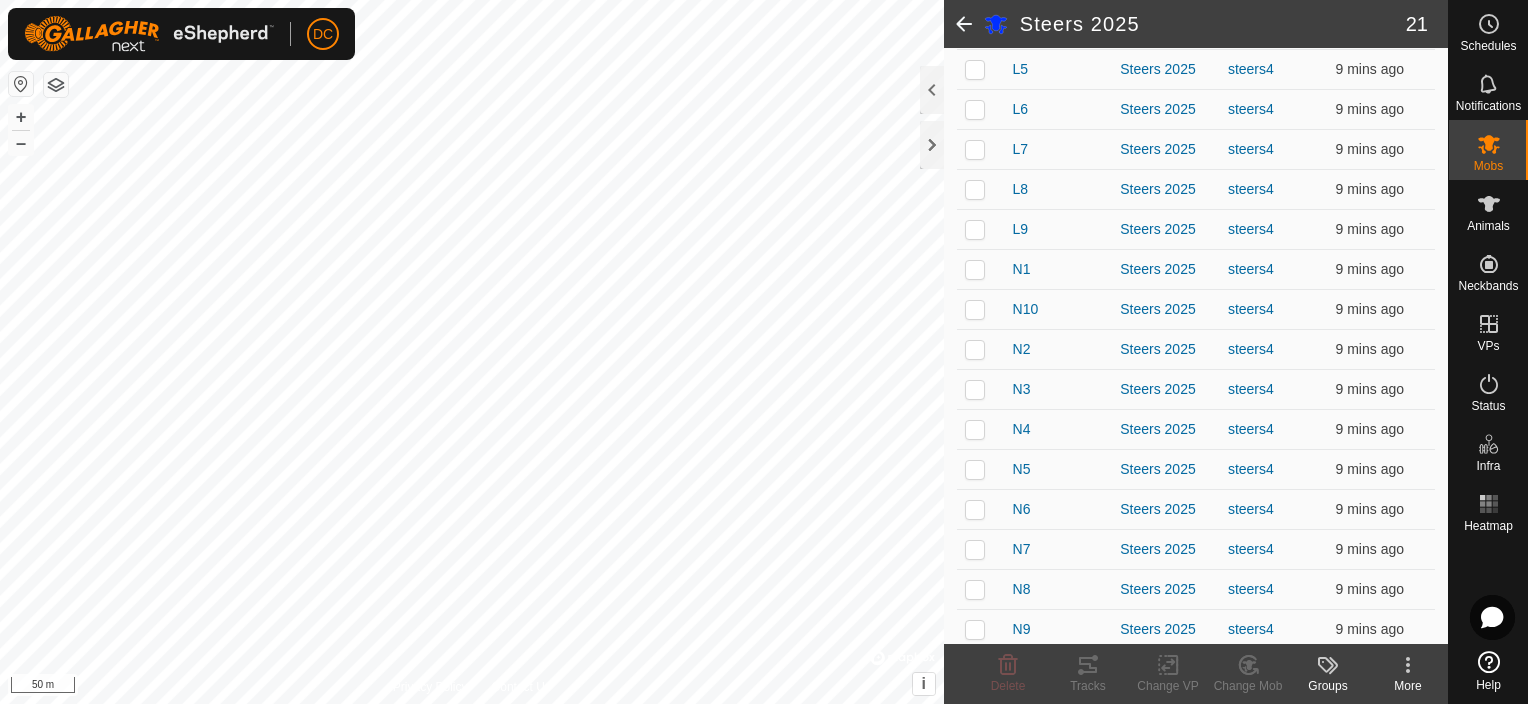 scroll, scrollTop: 0, scrollLeft: 0, axis: both 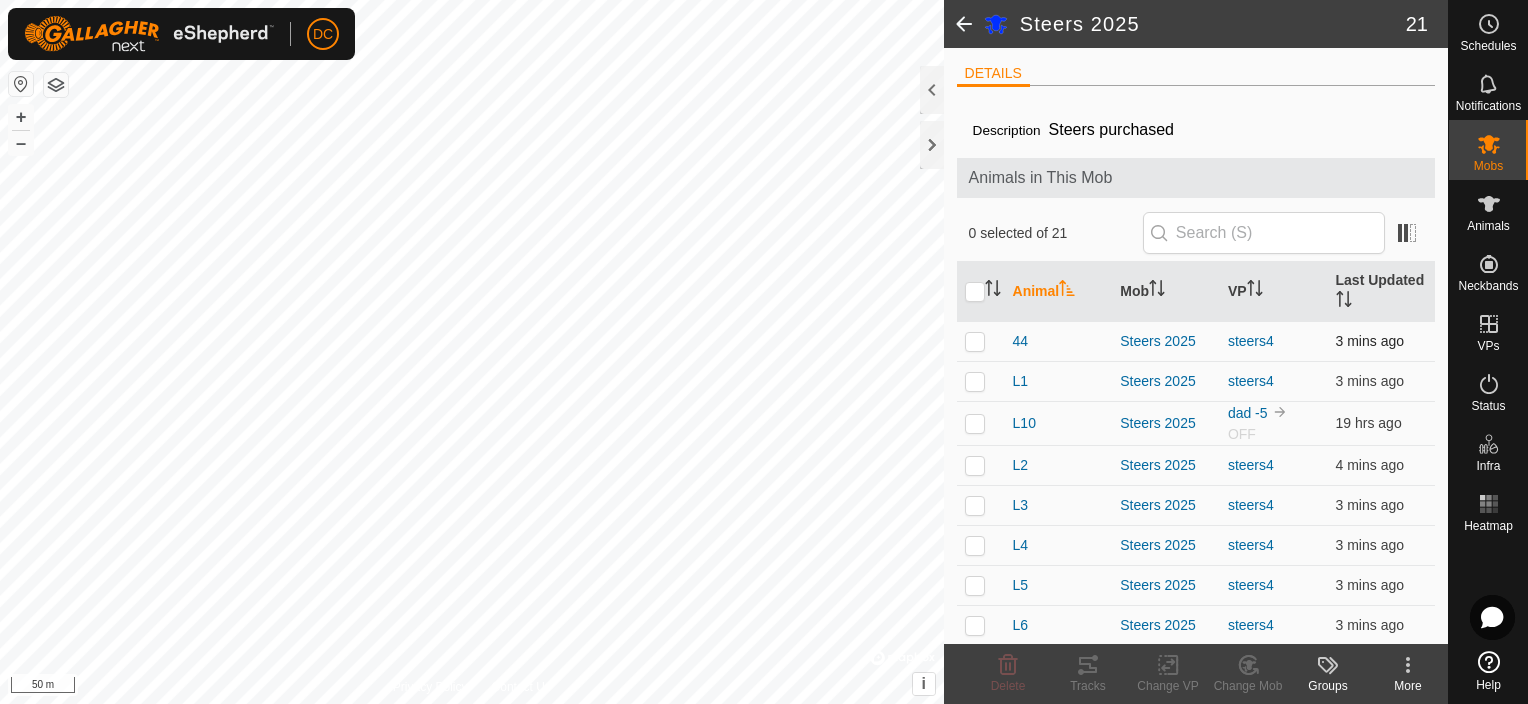 click at bounding box center (981, 341) 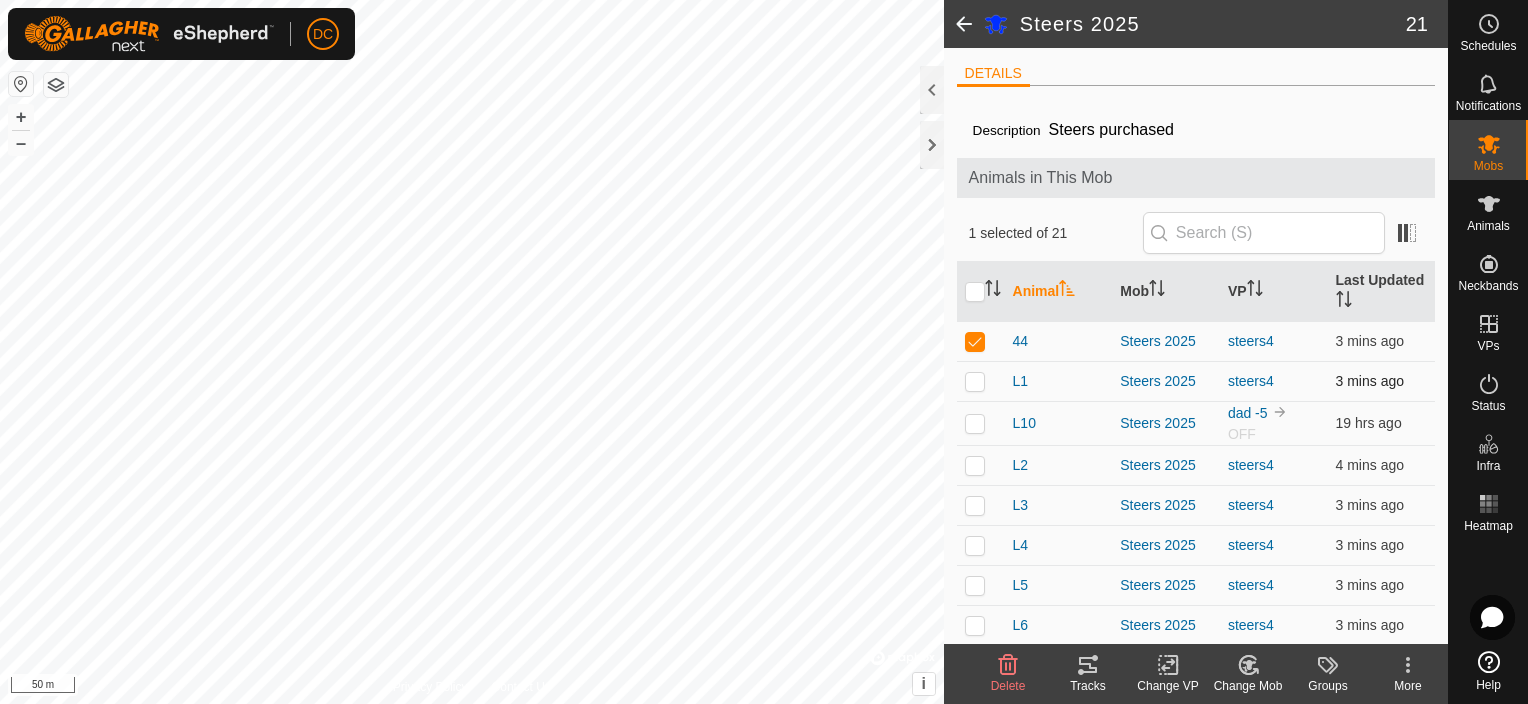 click at bounding box center (975, 381) 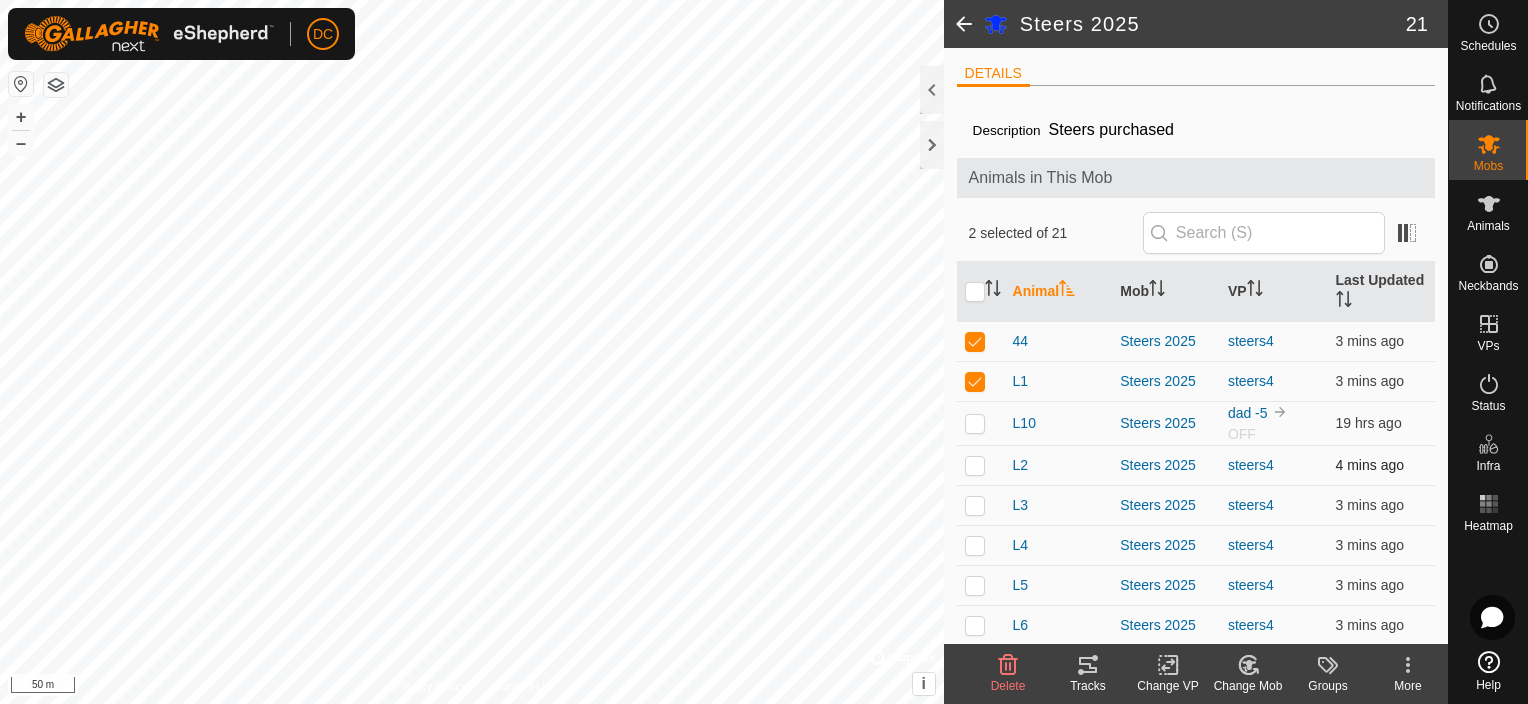 click at bounding box center [975, 465] 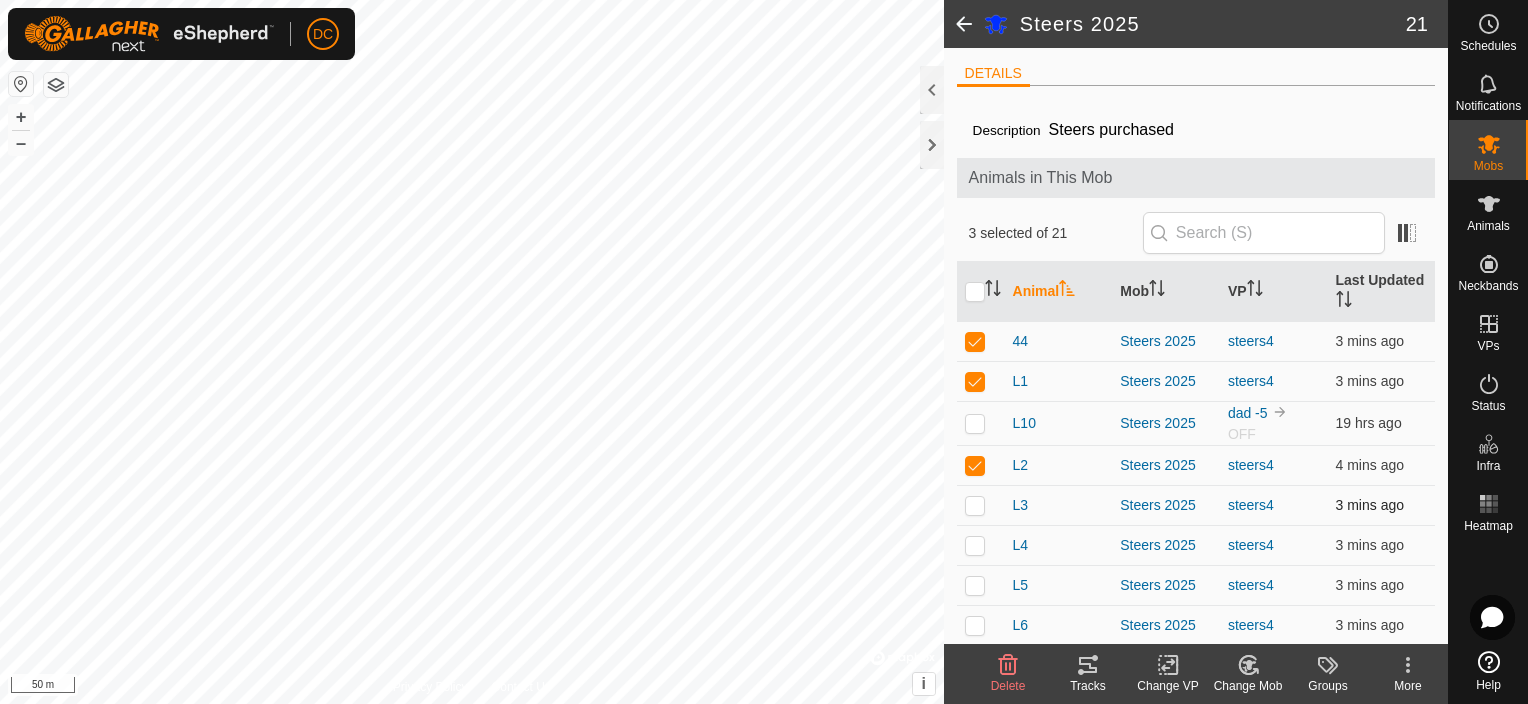 click at bounding box center [975, 505] 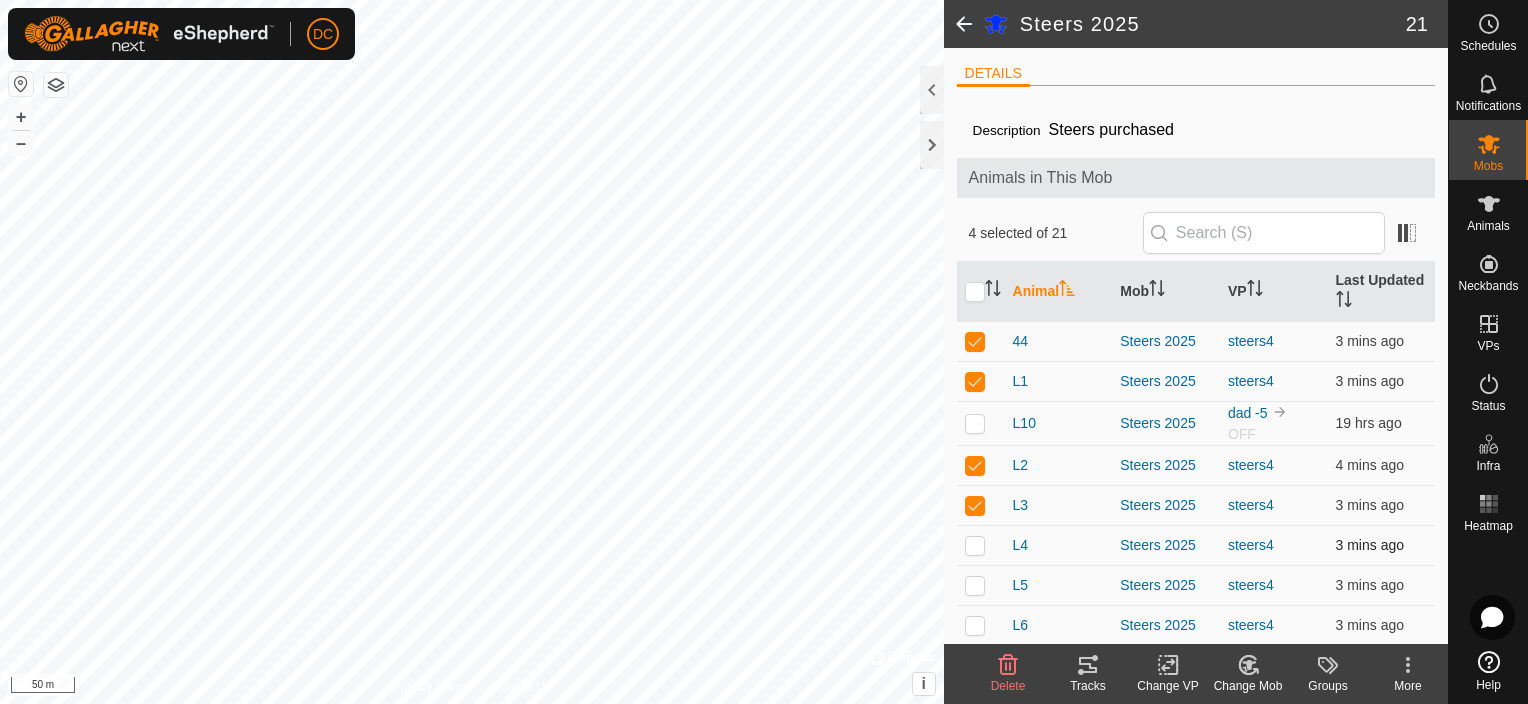 click at bounding box center (975, 545) 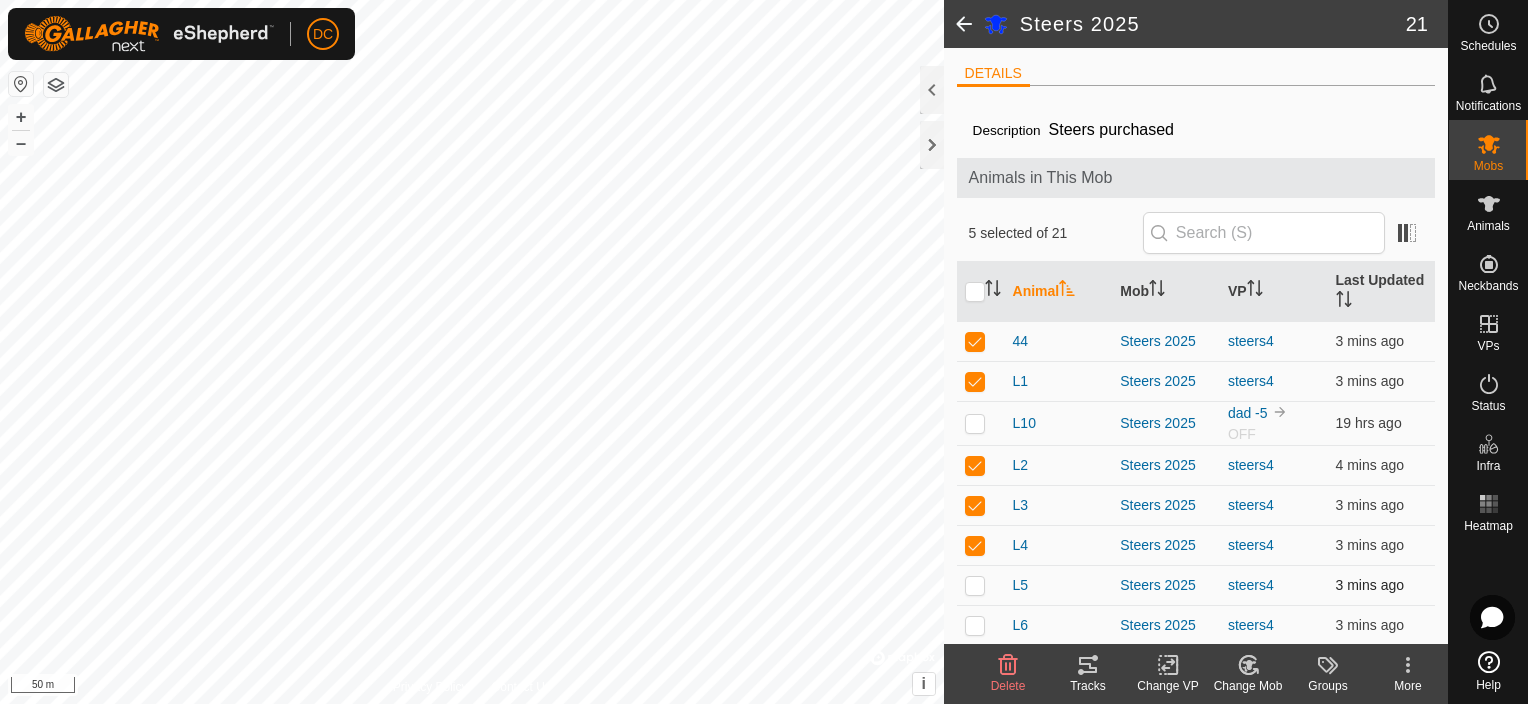click at bounding box center (975, 585) 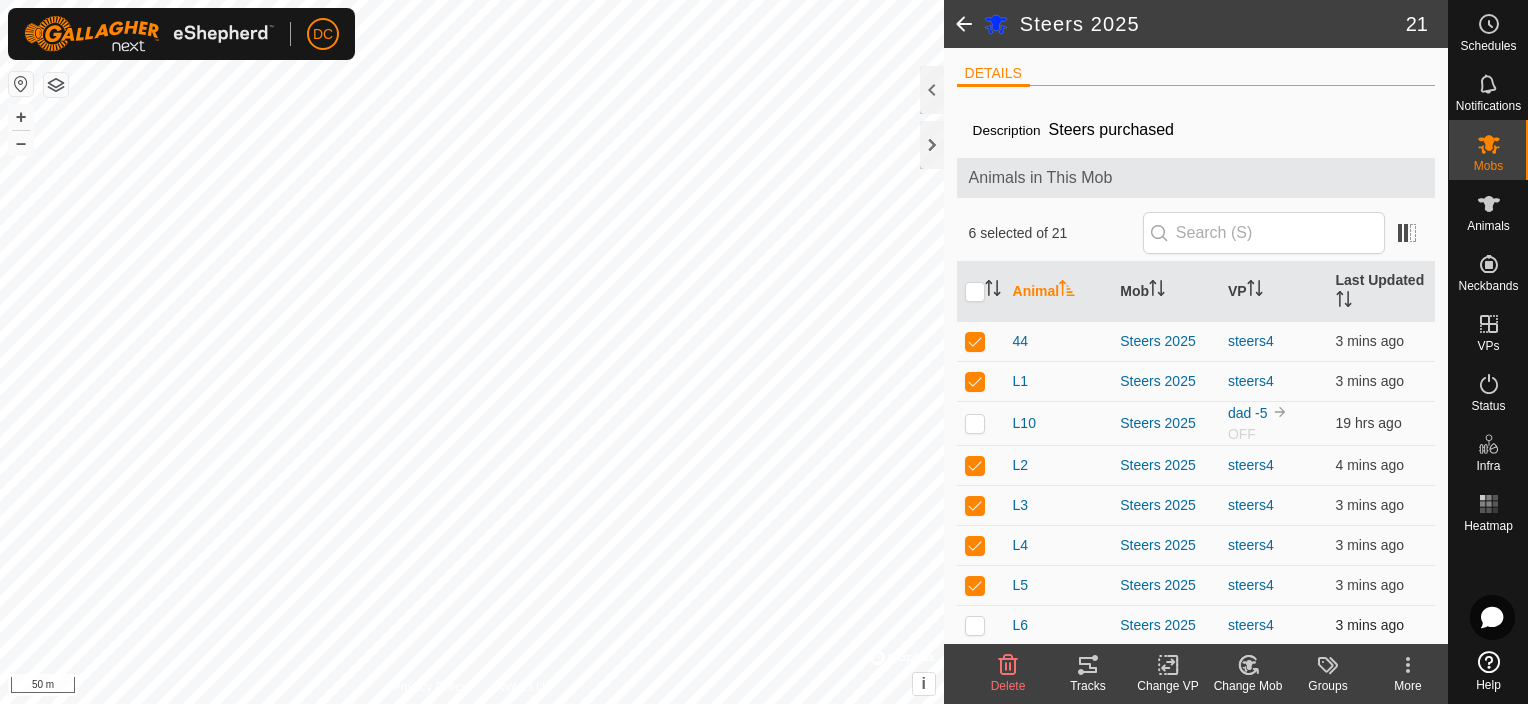 click at bounding box center (975, 625) 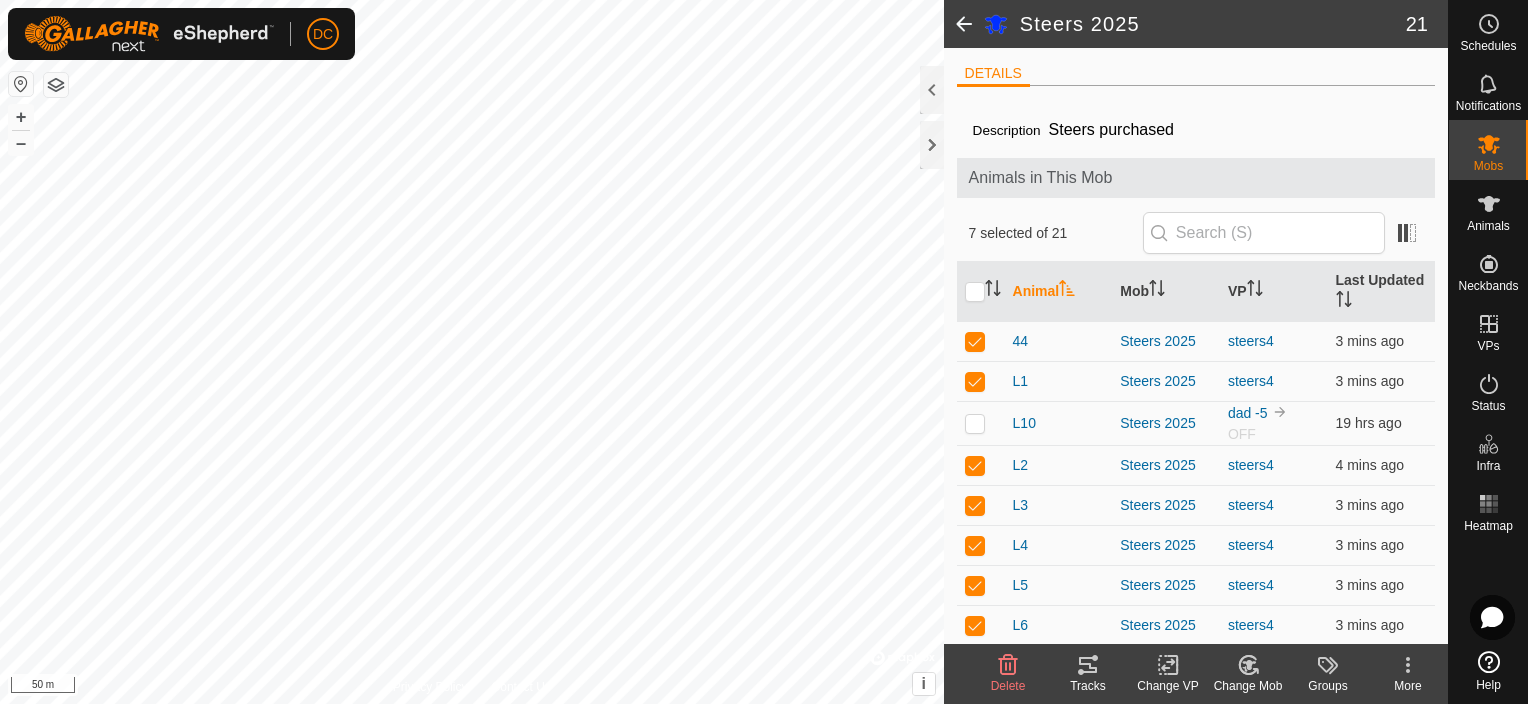click 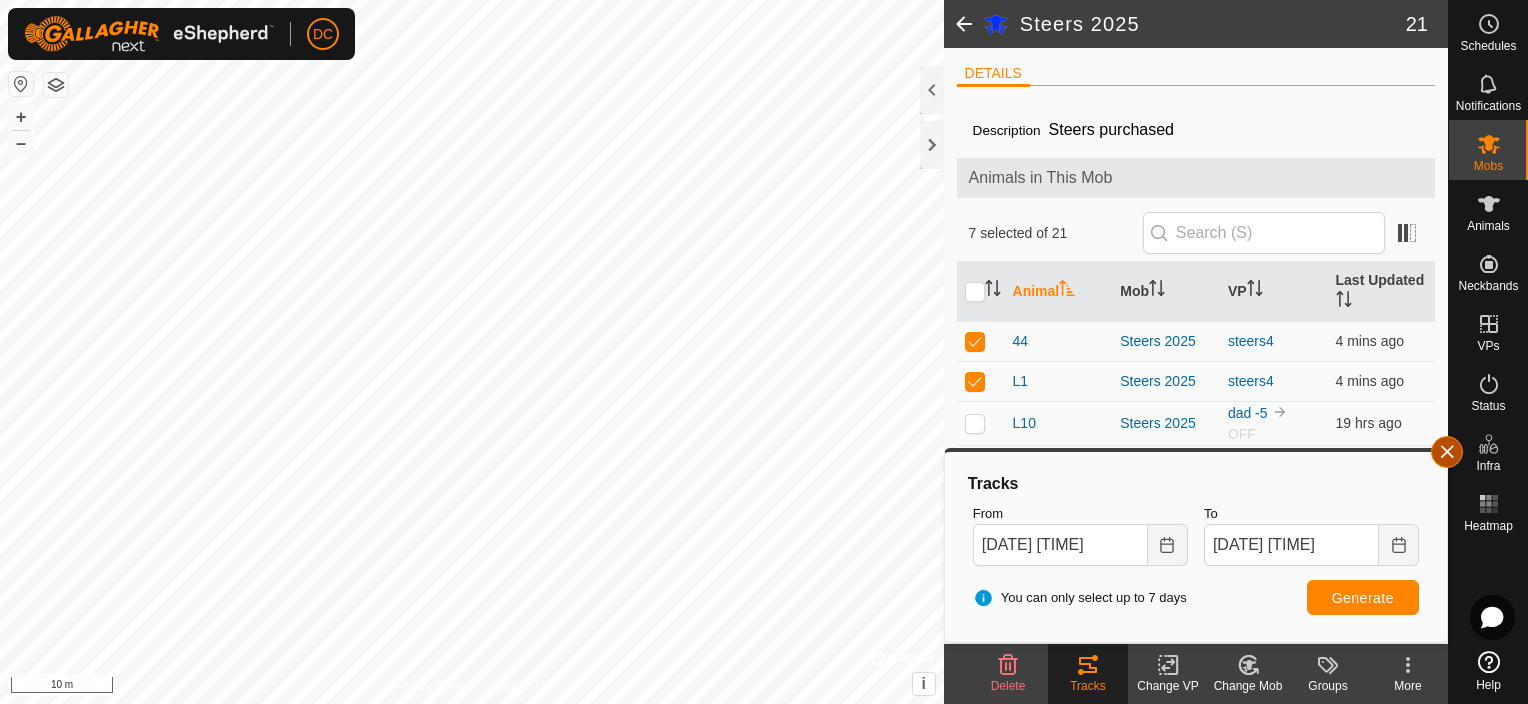 click at bounding box center [1447, 452] 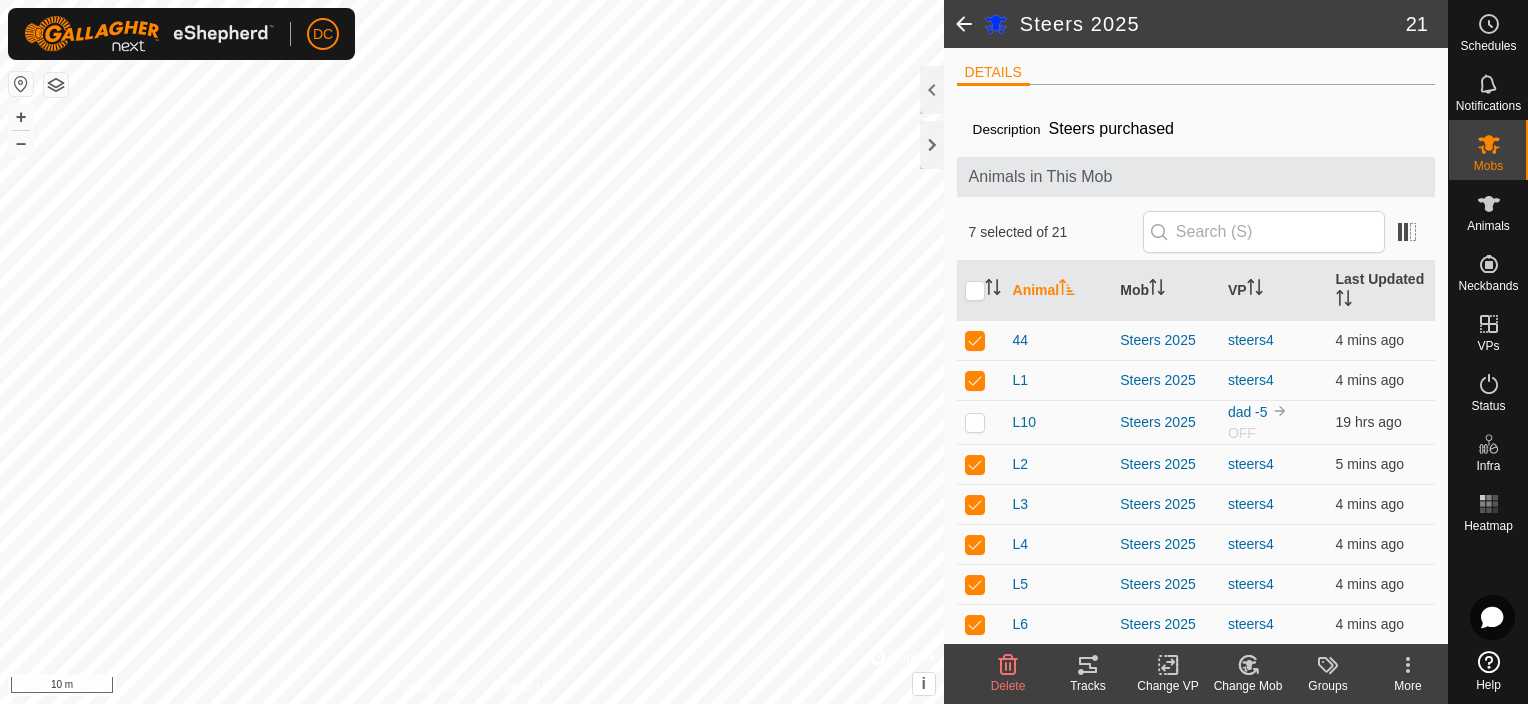 scroll, scrollTop: 0, scrollLeft: 0, axis: both 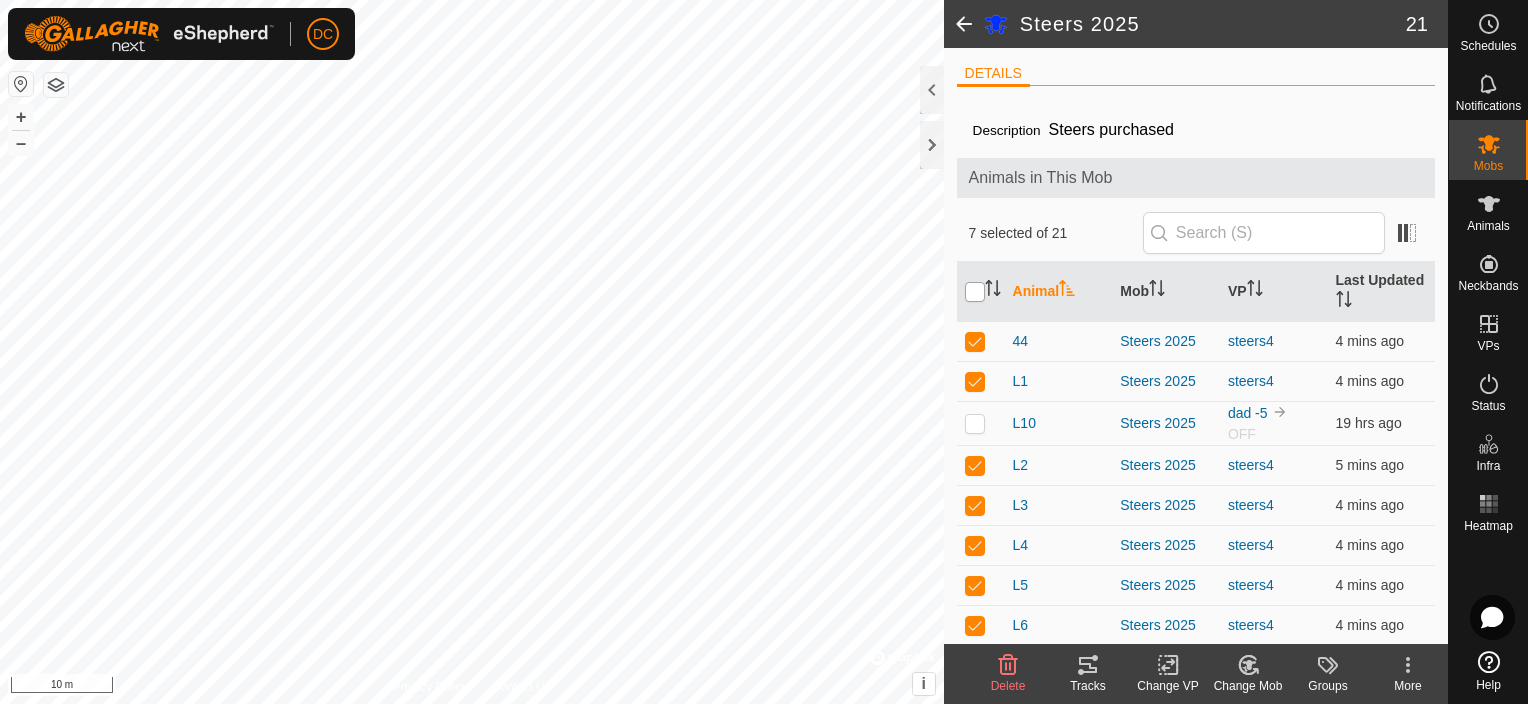 click at bounding box center (975, 292) 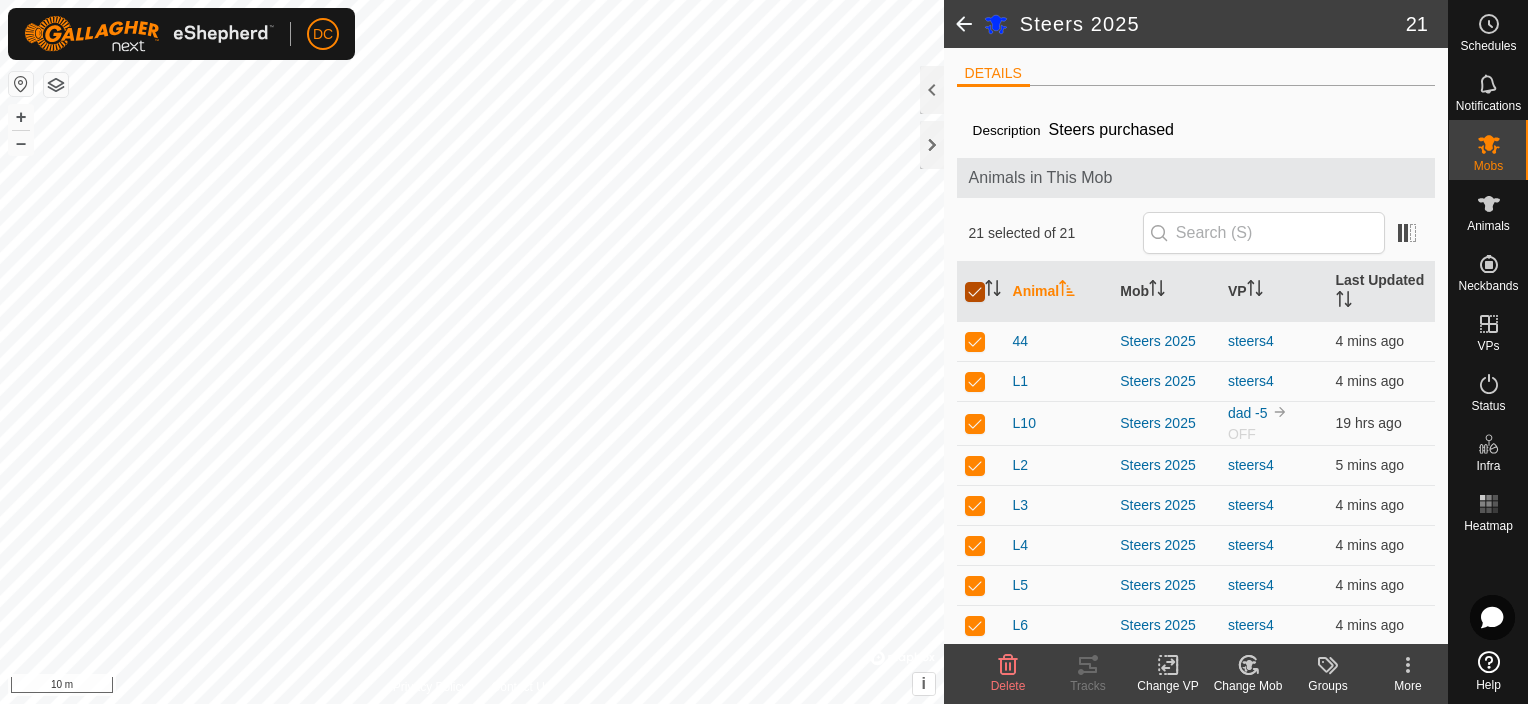 click at bounding box center [975, 292] 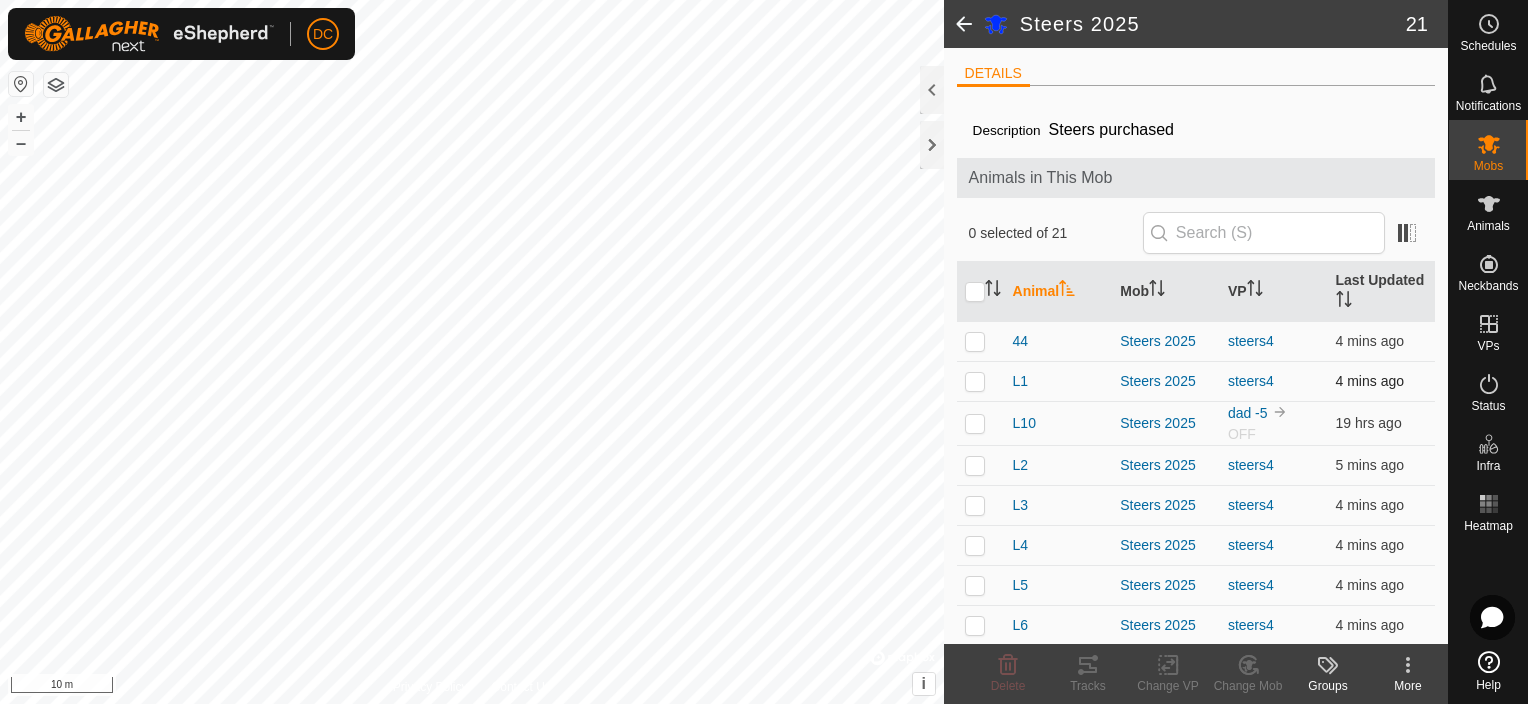 scroll, scrollTop: 200, scrollLeft: 0, axis: vertical 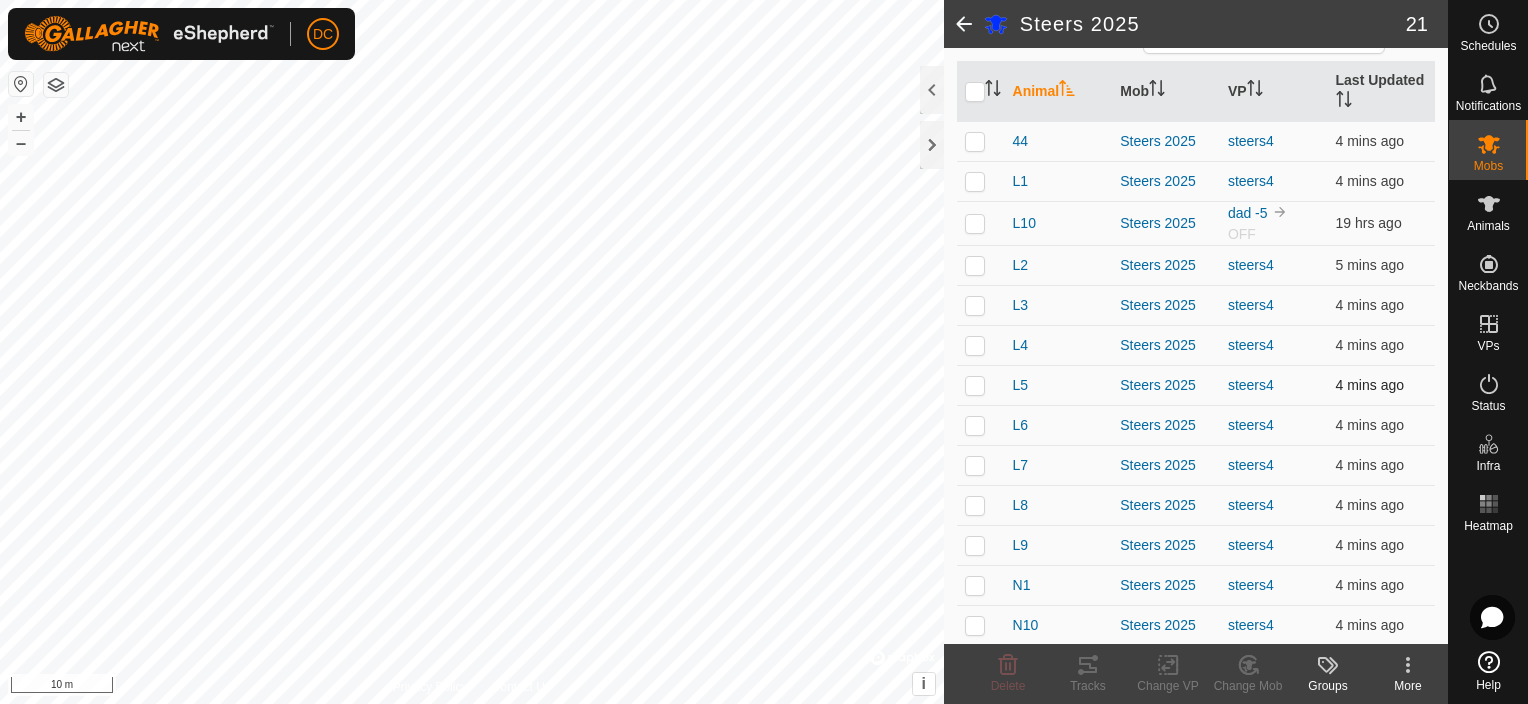 click at bounding box center [975, 385] 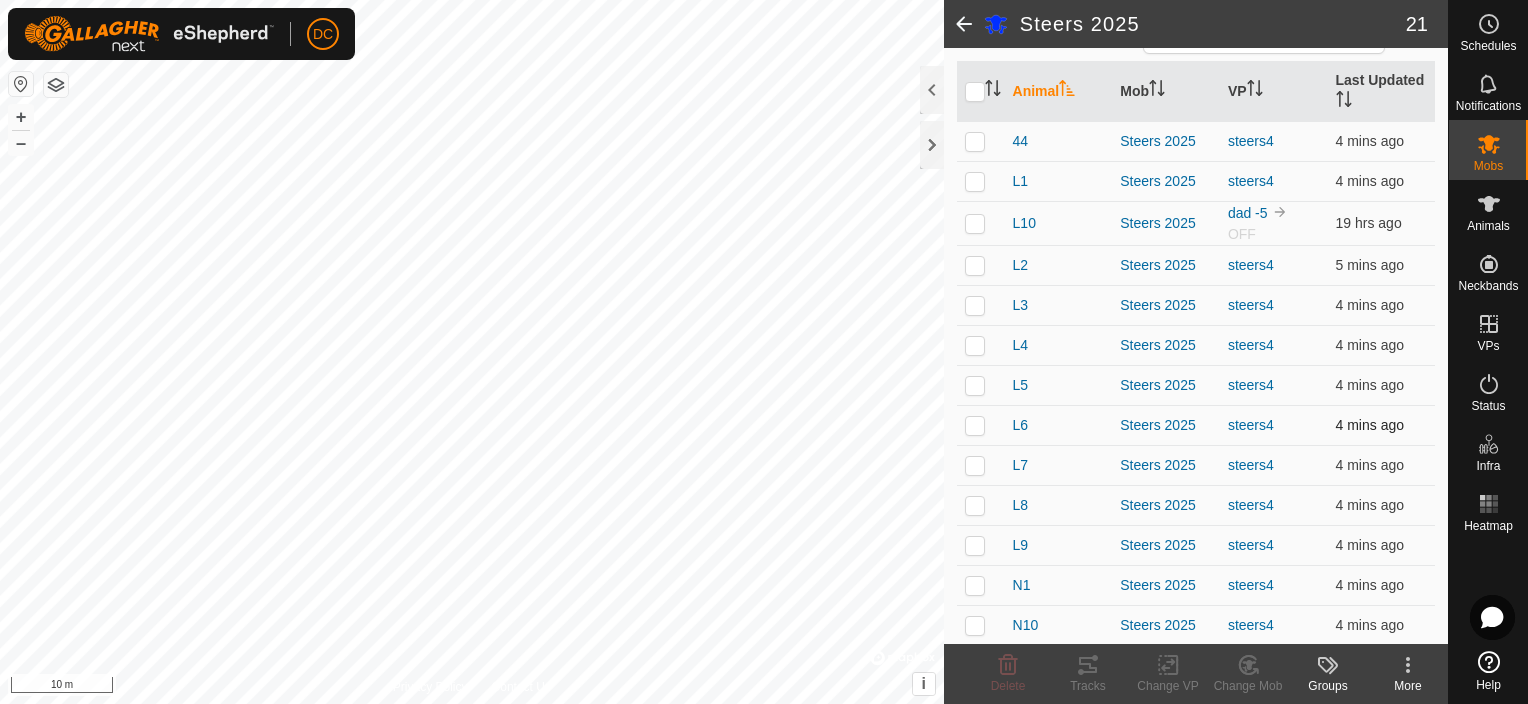 checkbox on "true" 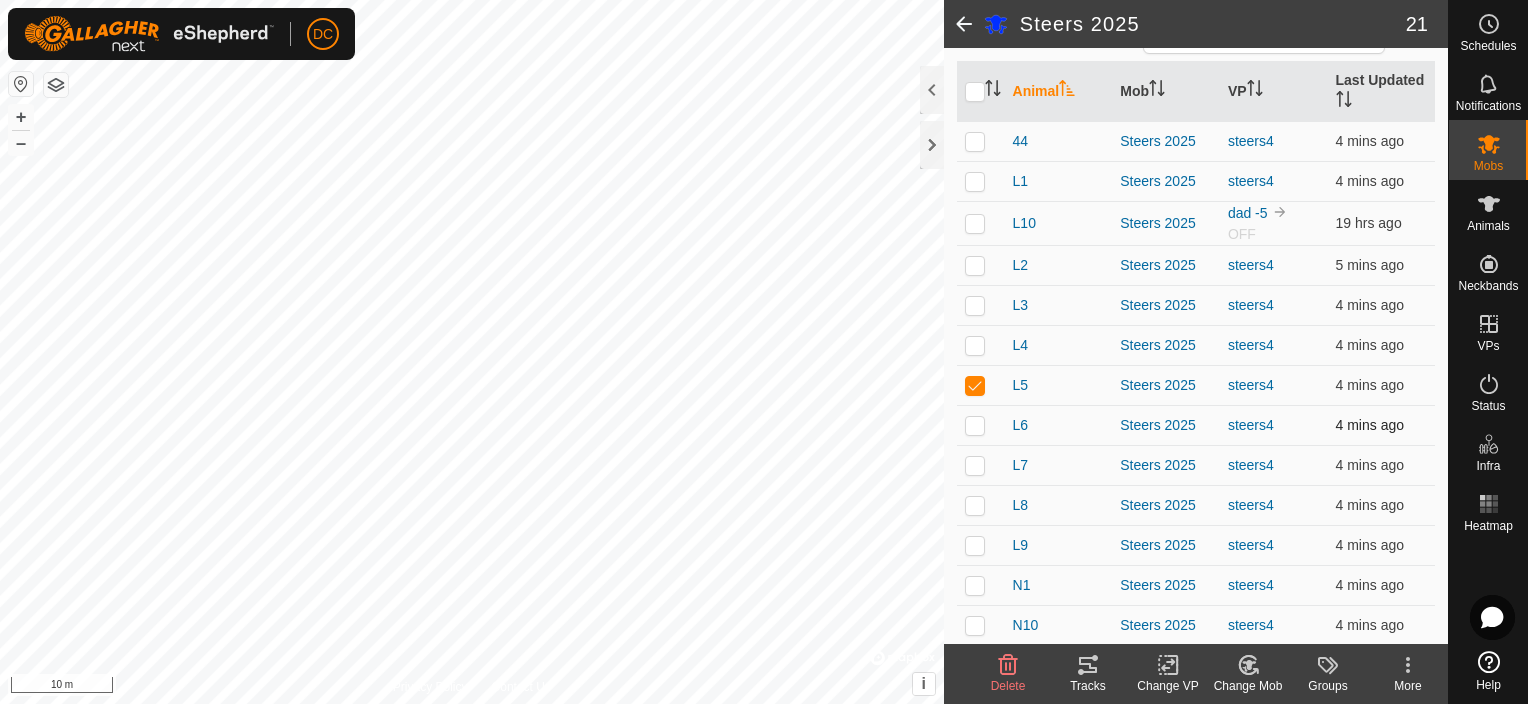 click at bounding box center (975, 425) 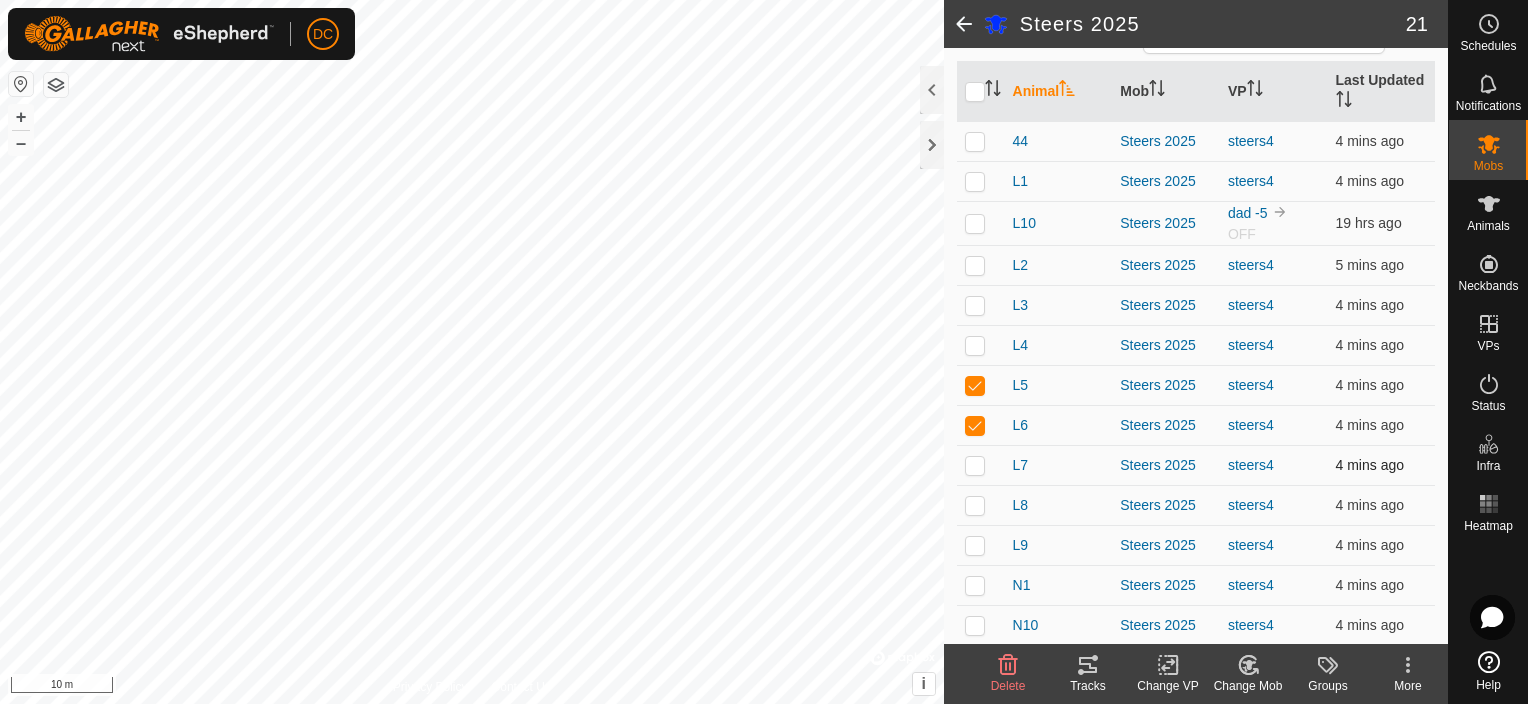 click at bounding box center [975, 465] 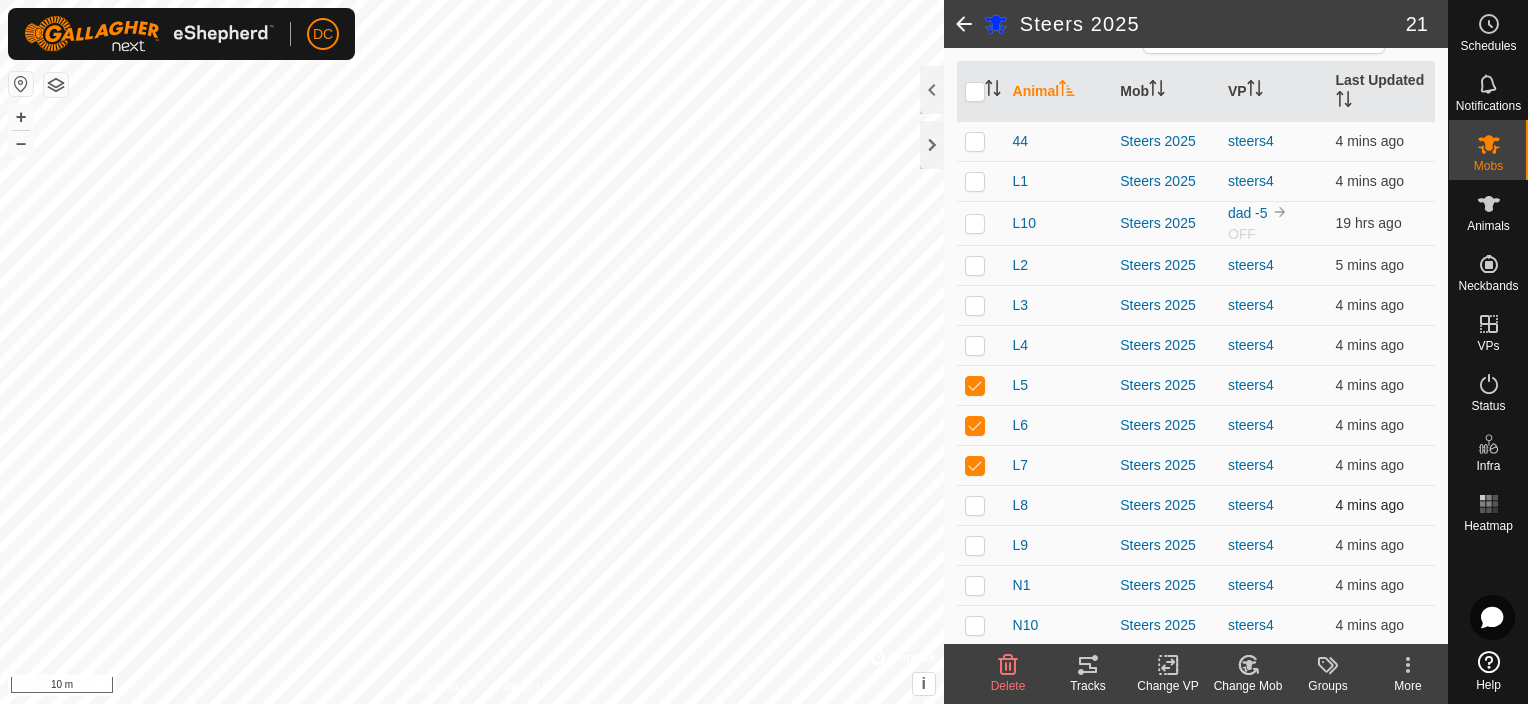 click at bounding box center [975, 505] 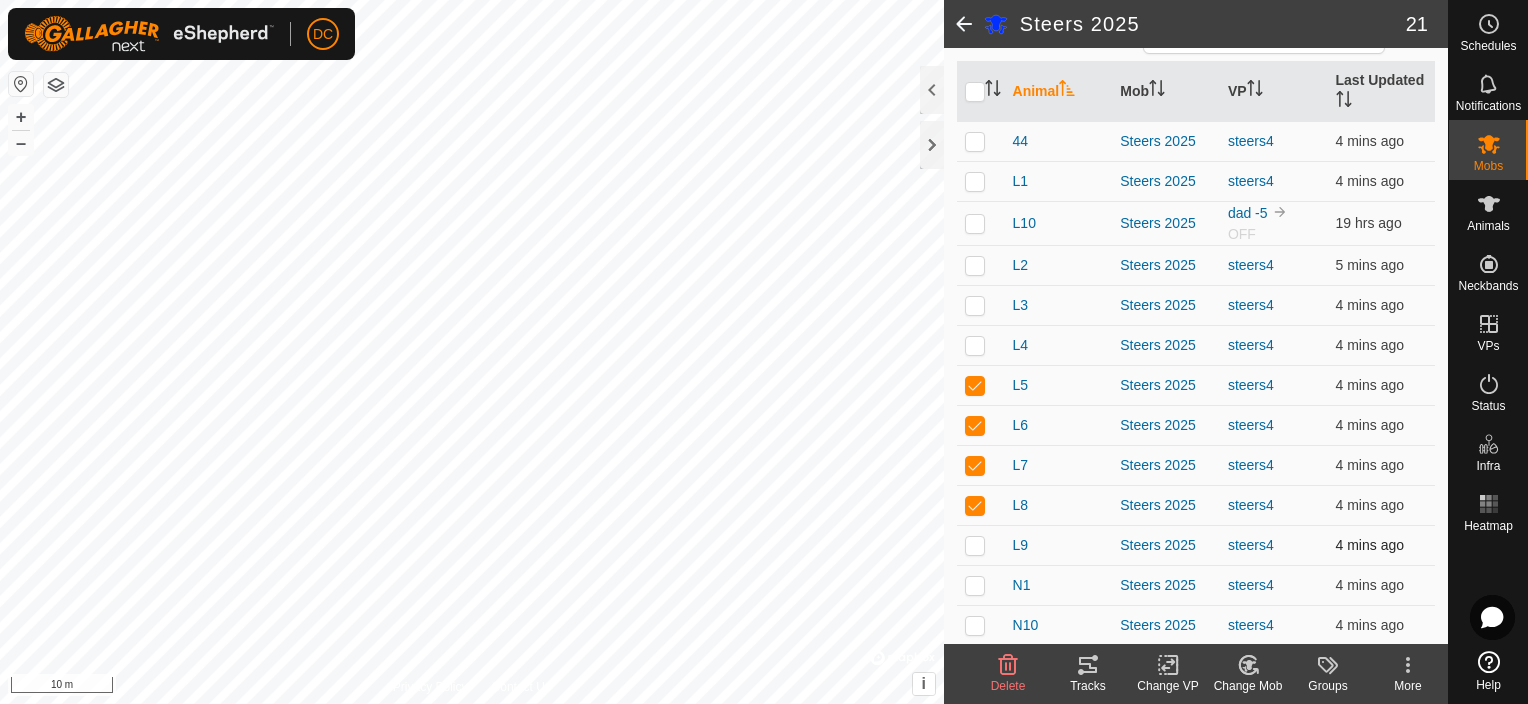 click at bounding box center (975, 545) 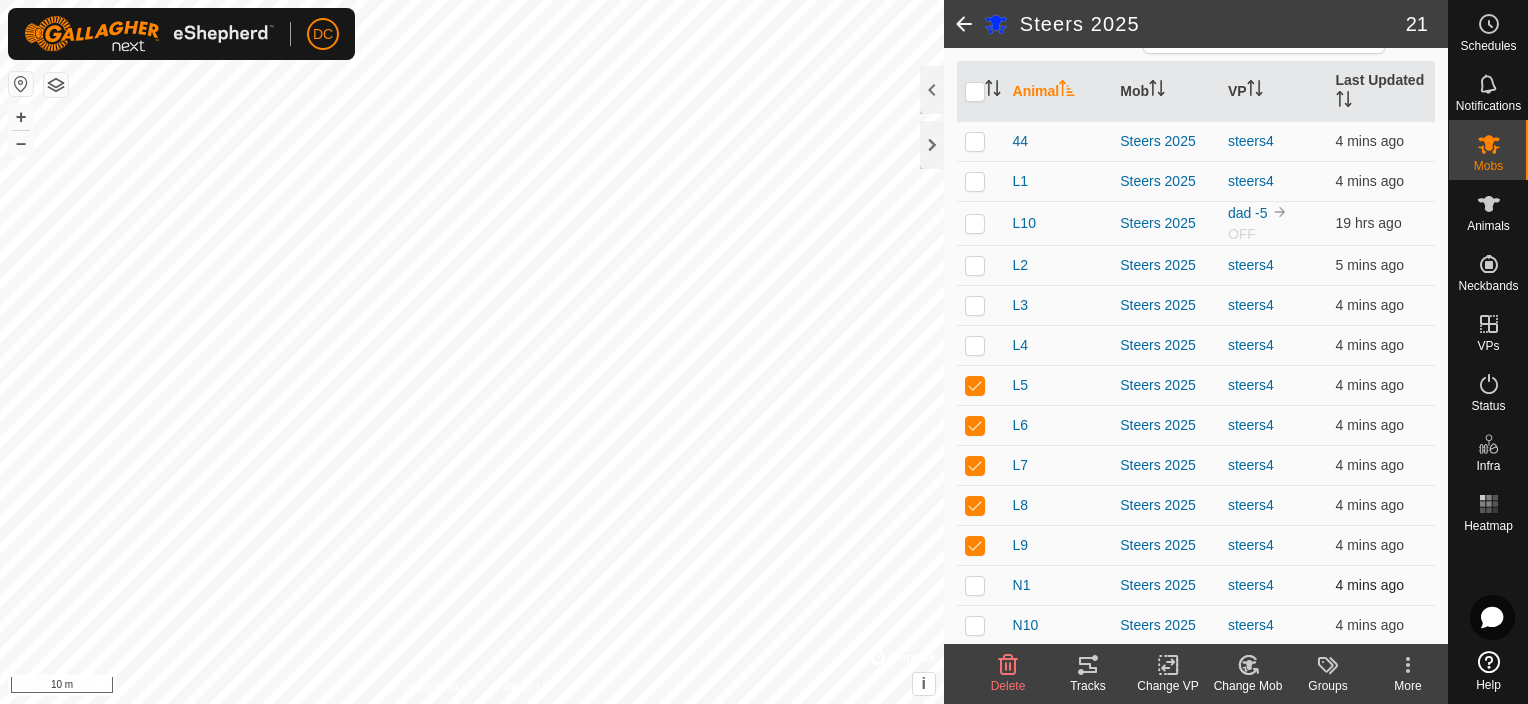 click at bounding box center [975, 585] 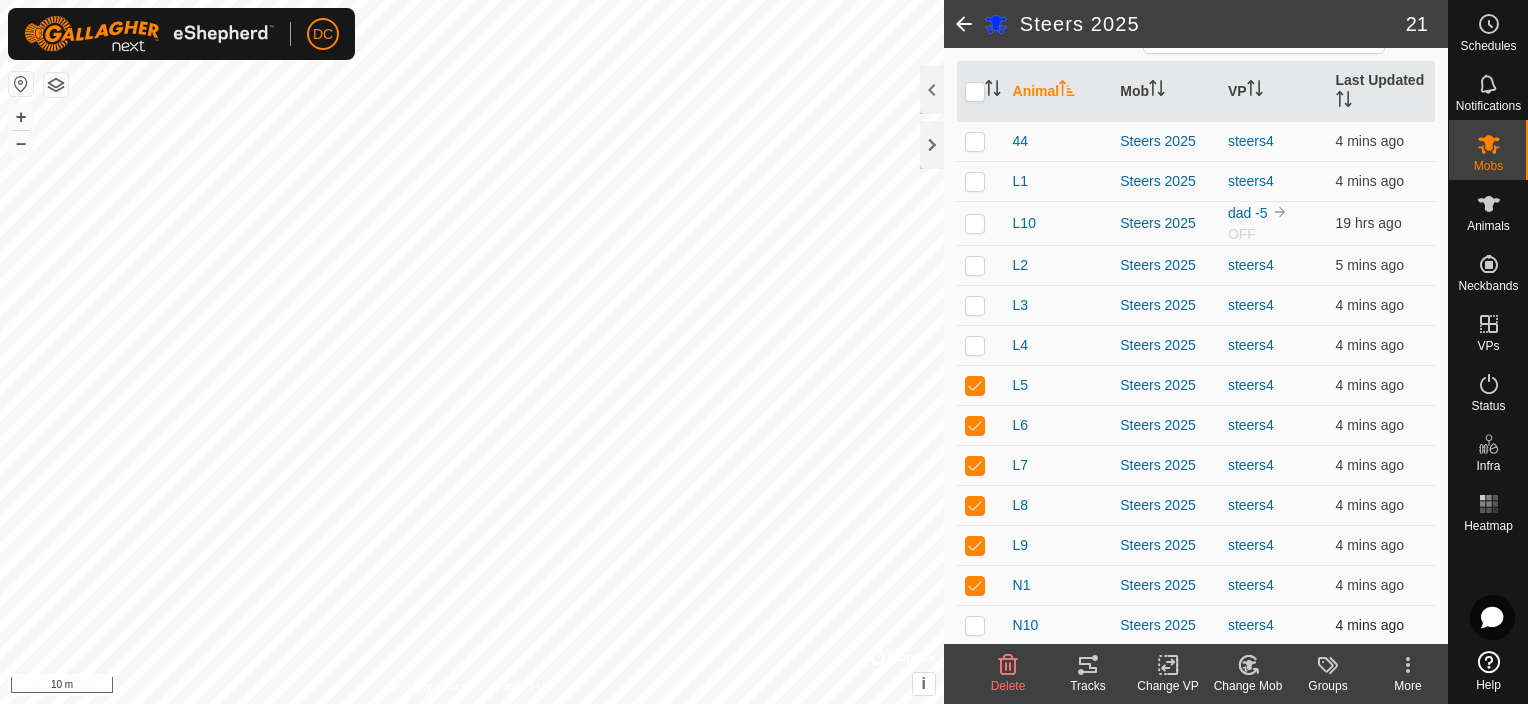 click at bounding box center (975, 625) 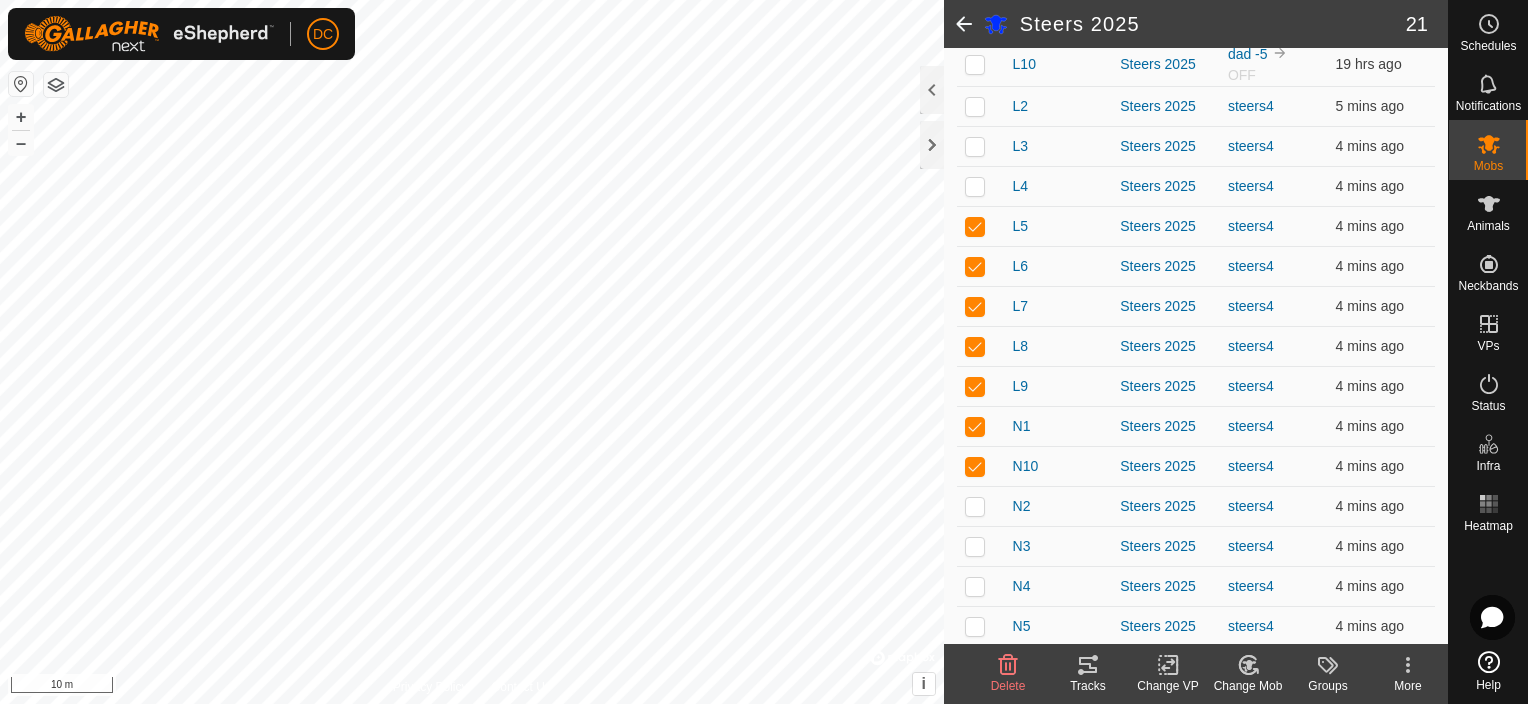 scroll, scrollTop: 516, scrollLeft: 0, axis: vertical 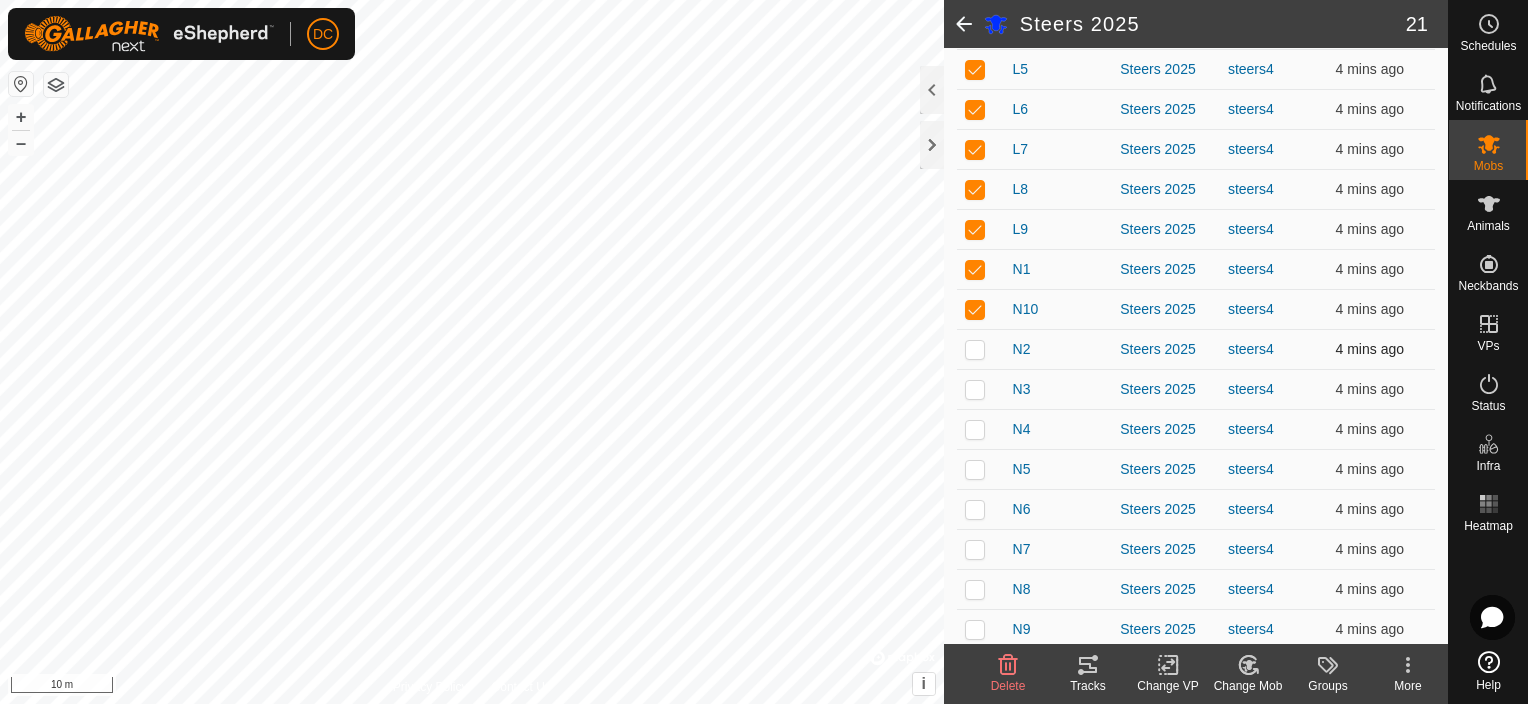 click at bounding box center [975, 349] 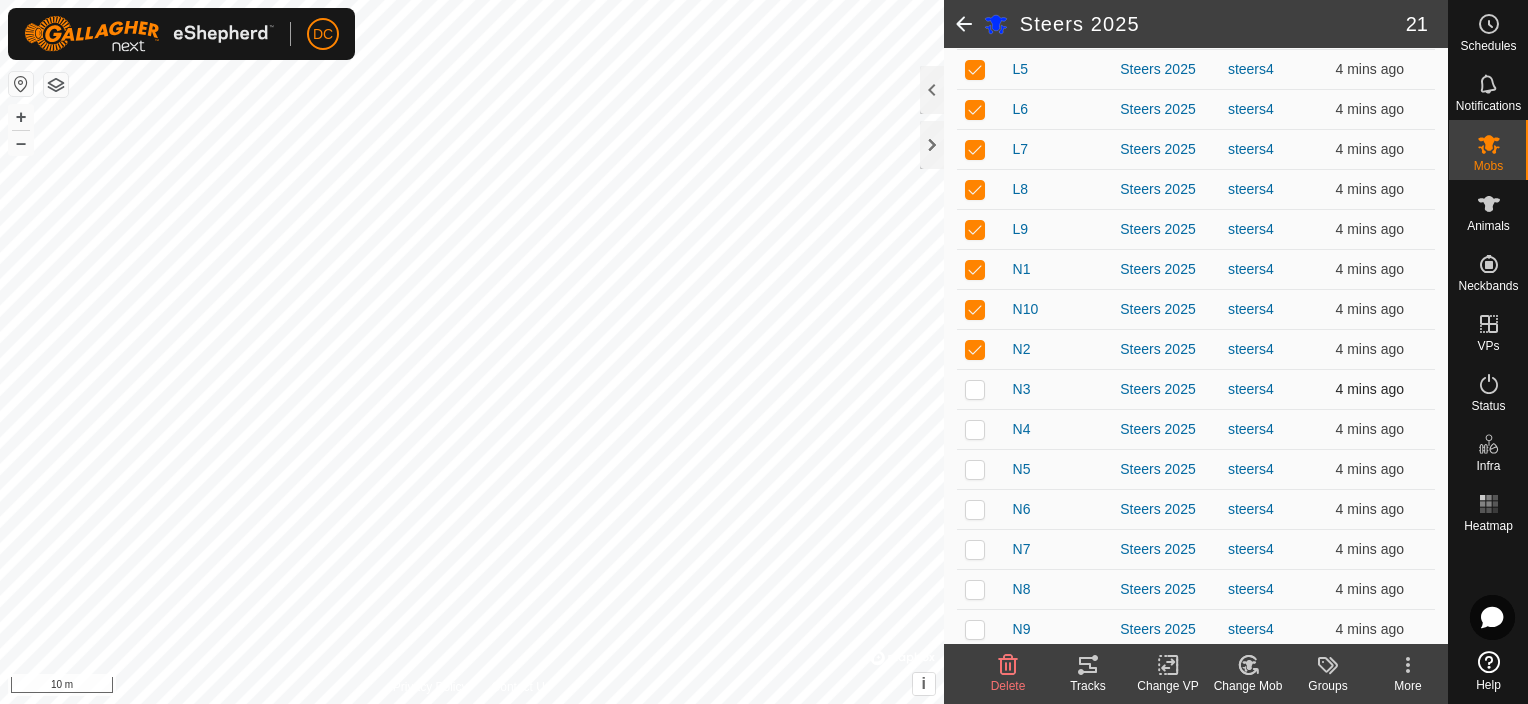 click at bounding box center (975, 389) 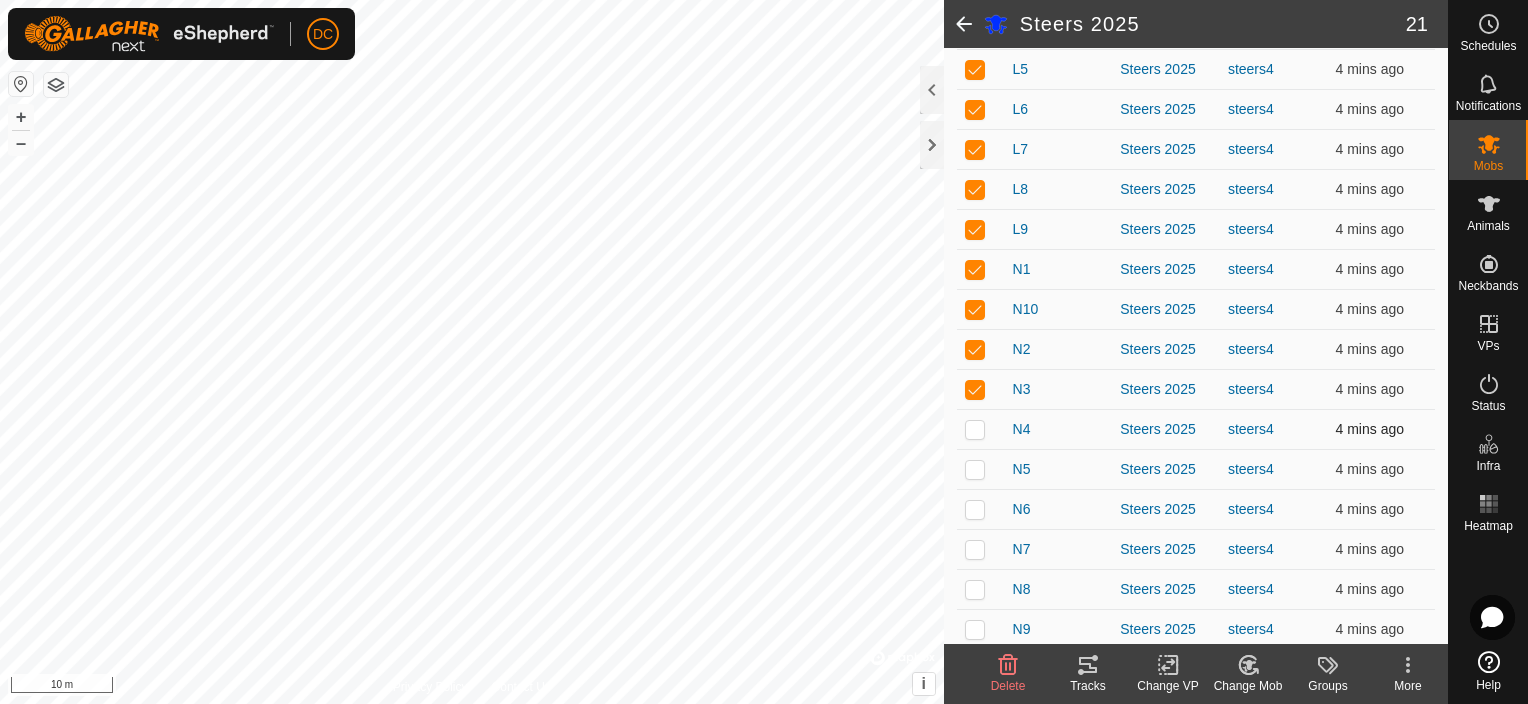 click at bounding box center [975, 429] 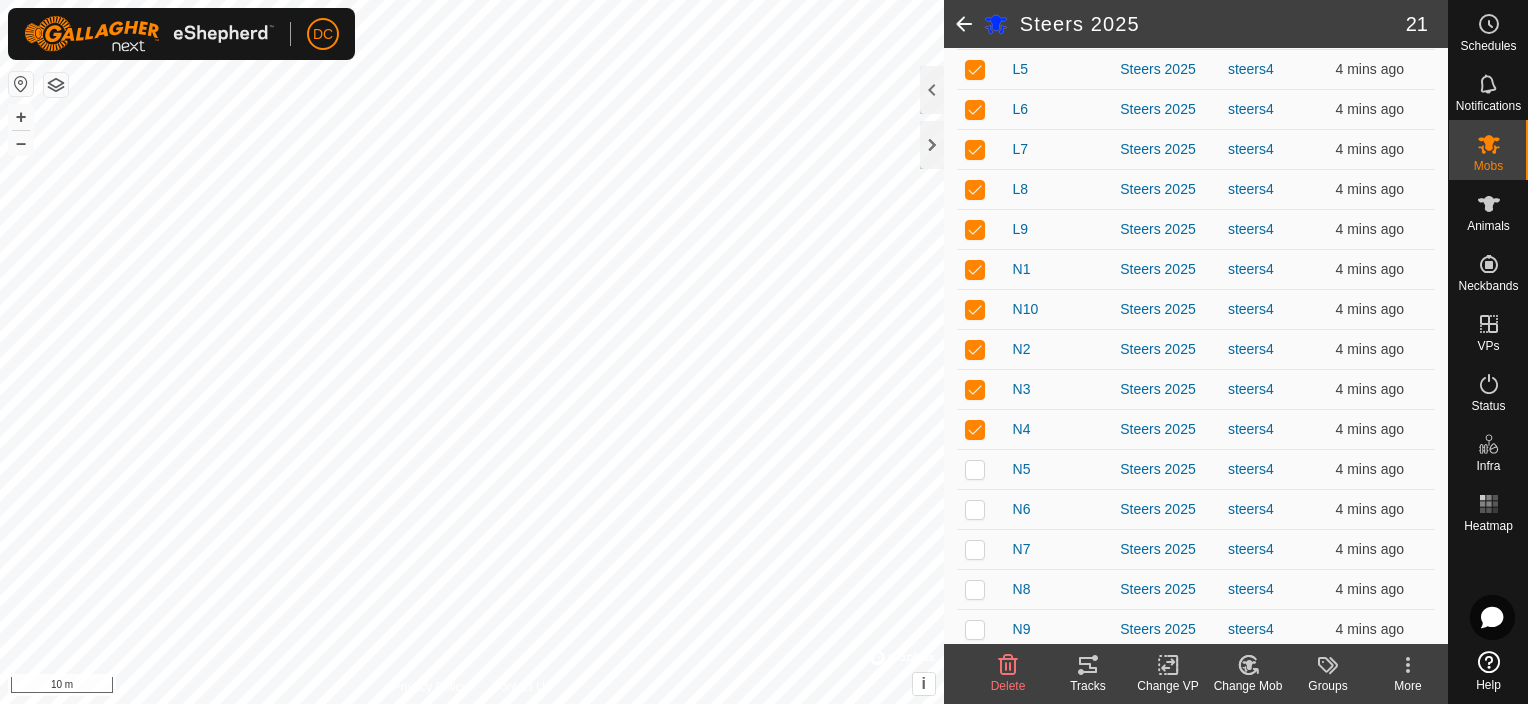 click 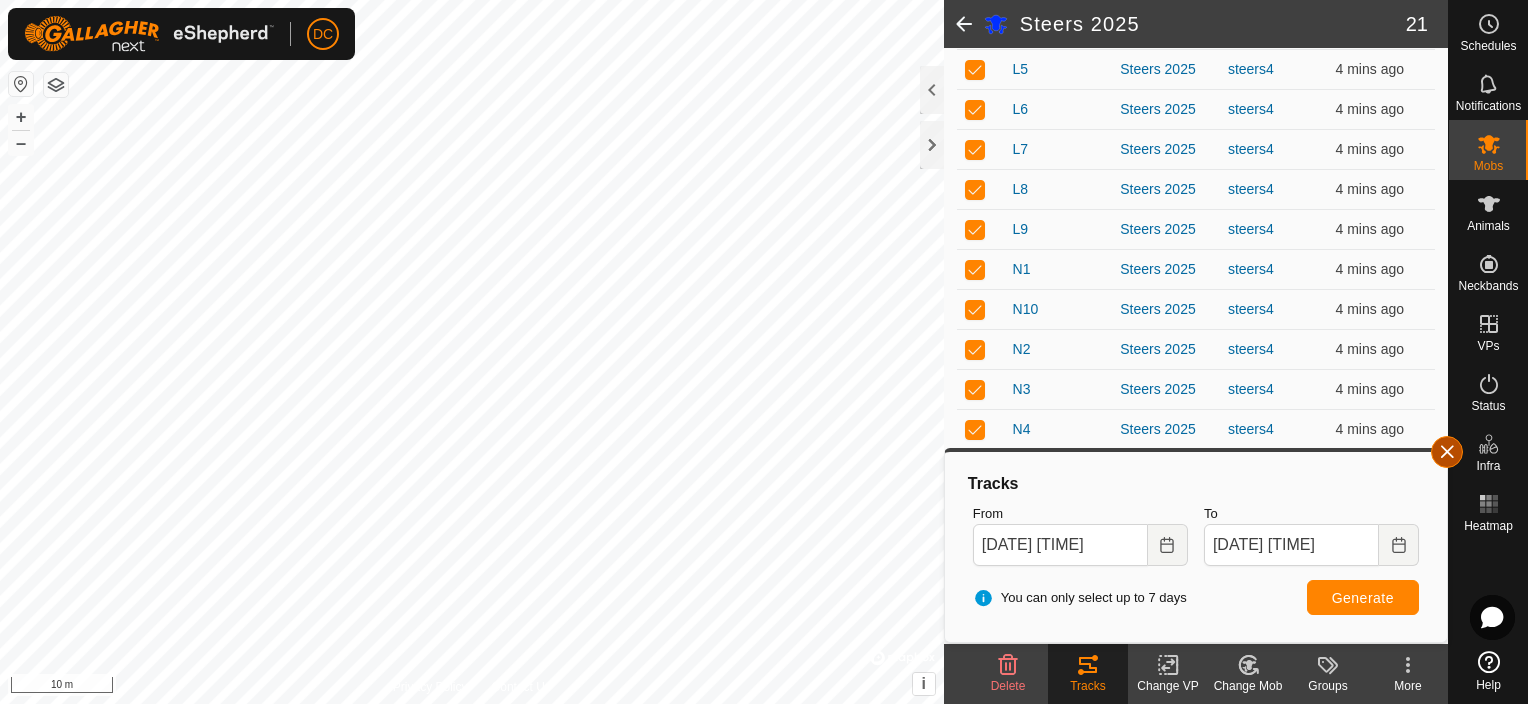click at bounding box center [1447, 452] 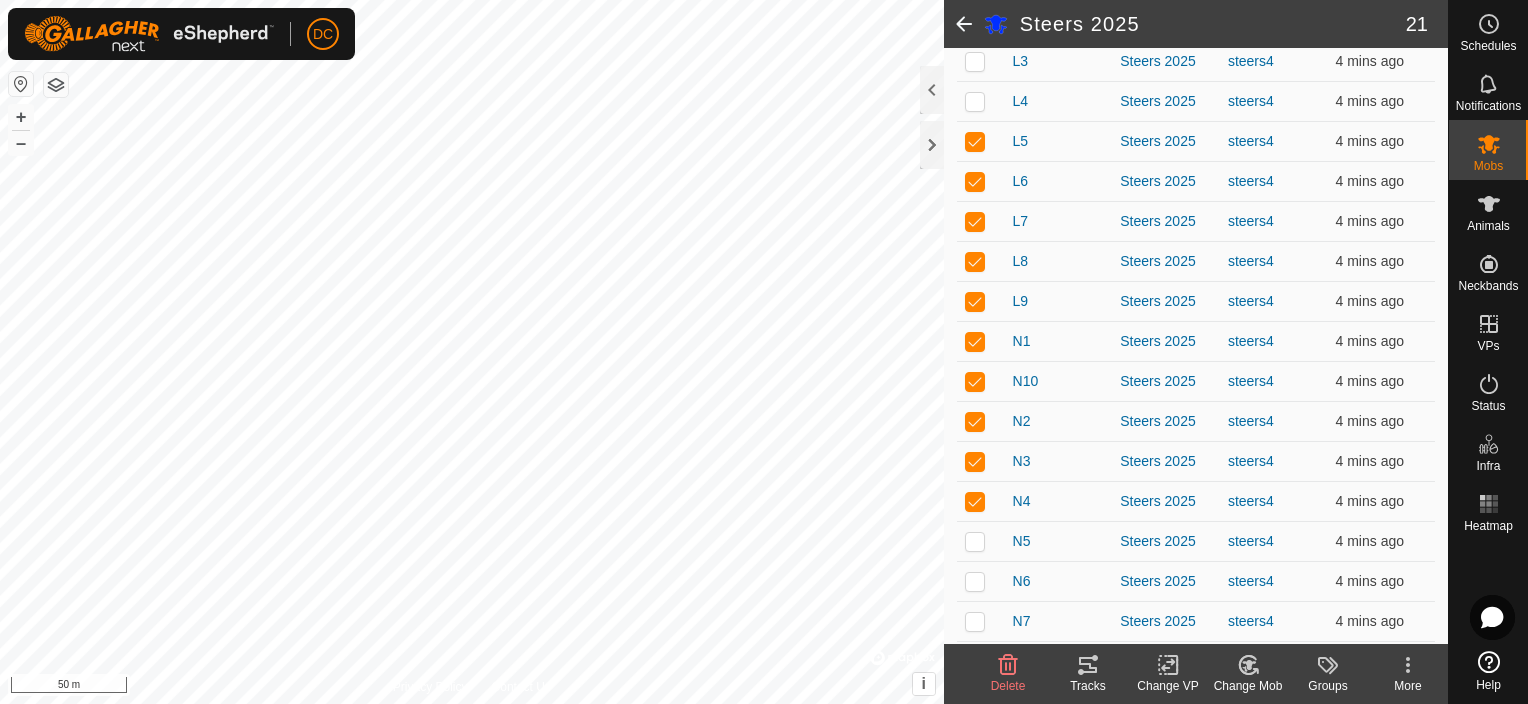 scroll, scrollTop: 116, scrollLeft: 0, axis: vertical 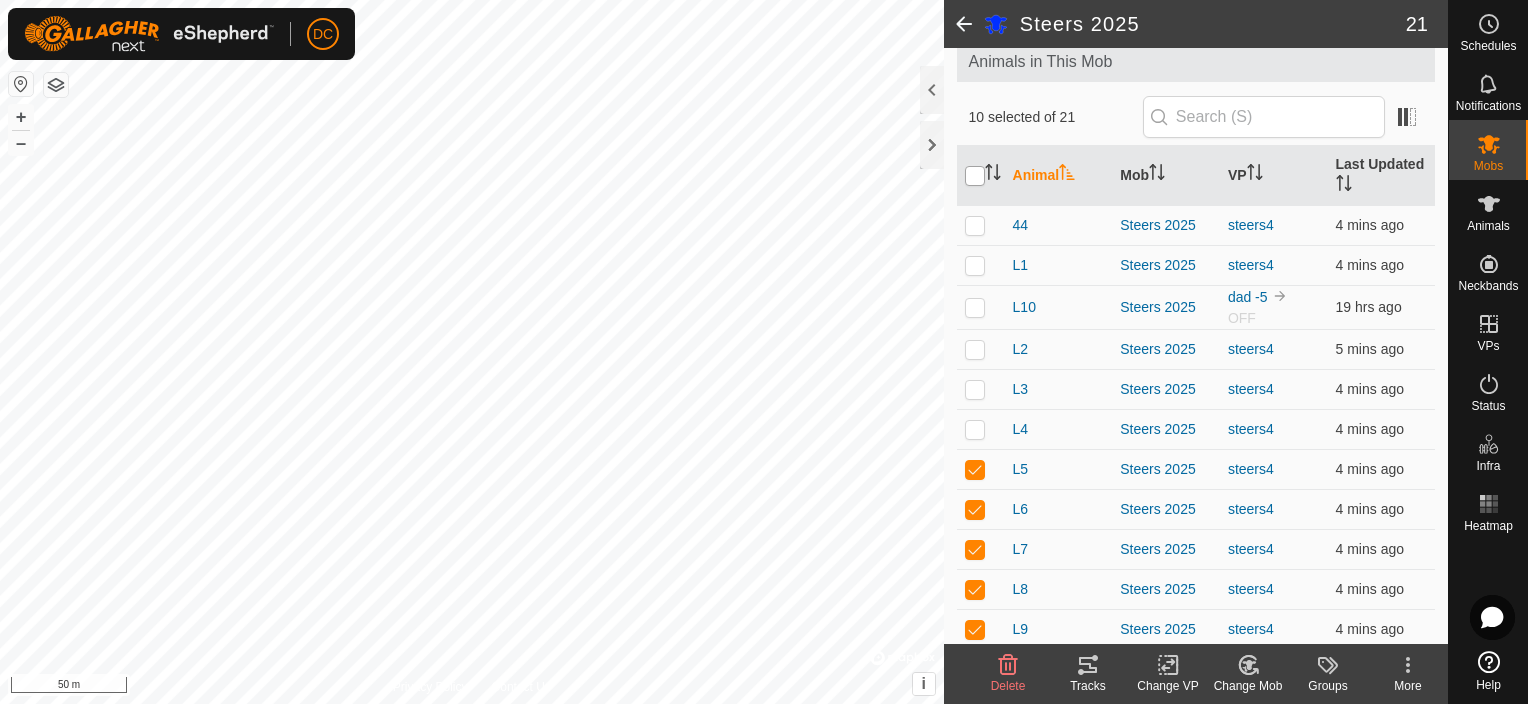 click at bounding box center [975, 176] 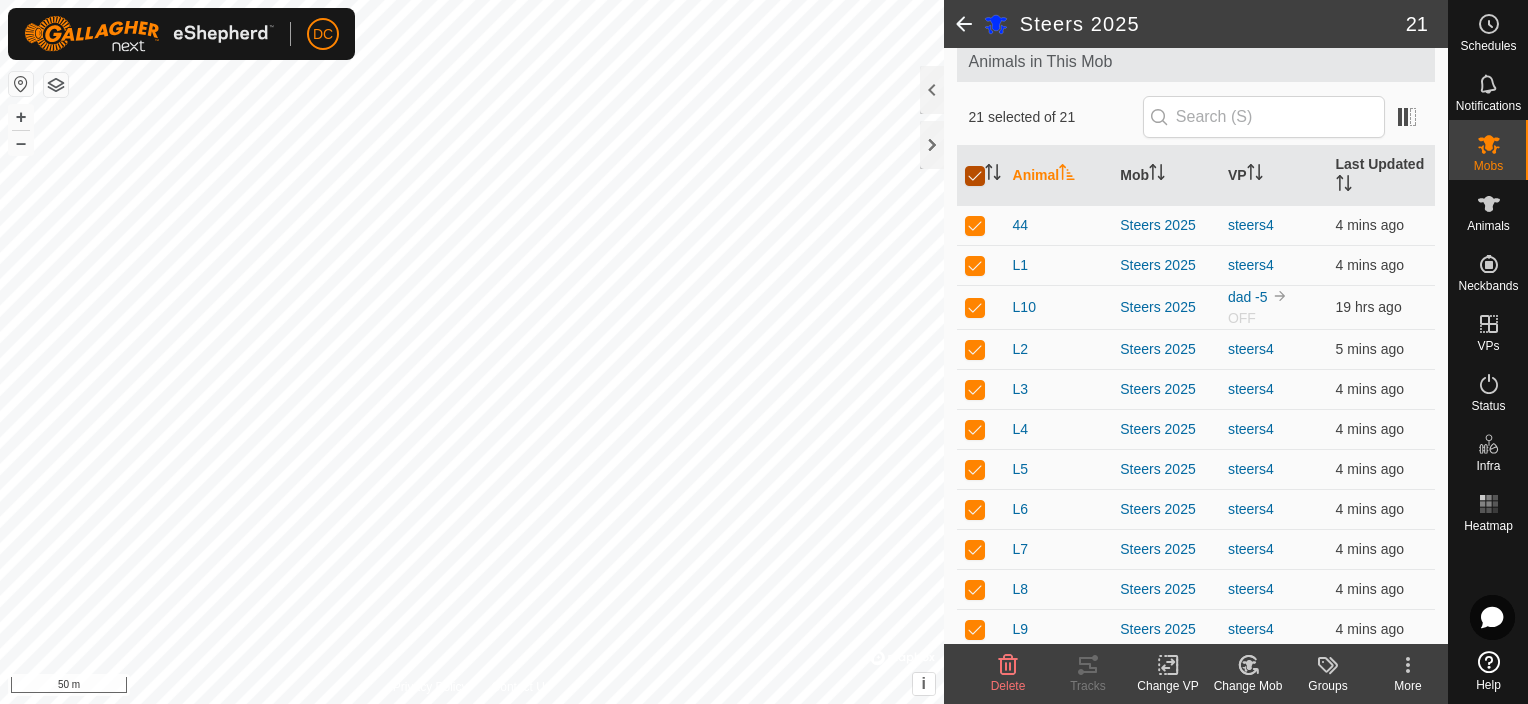 click at bounding box center (975, 176) 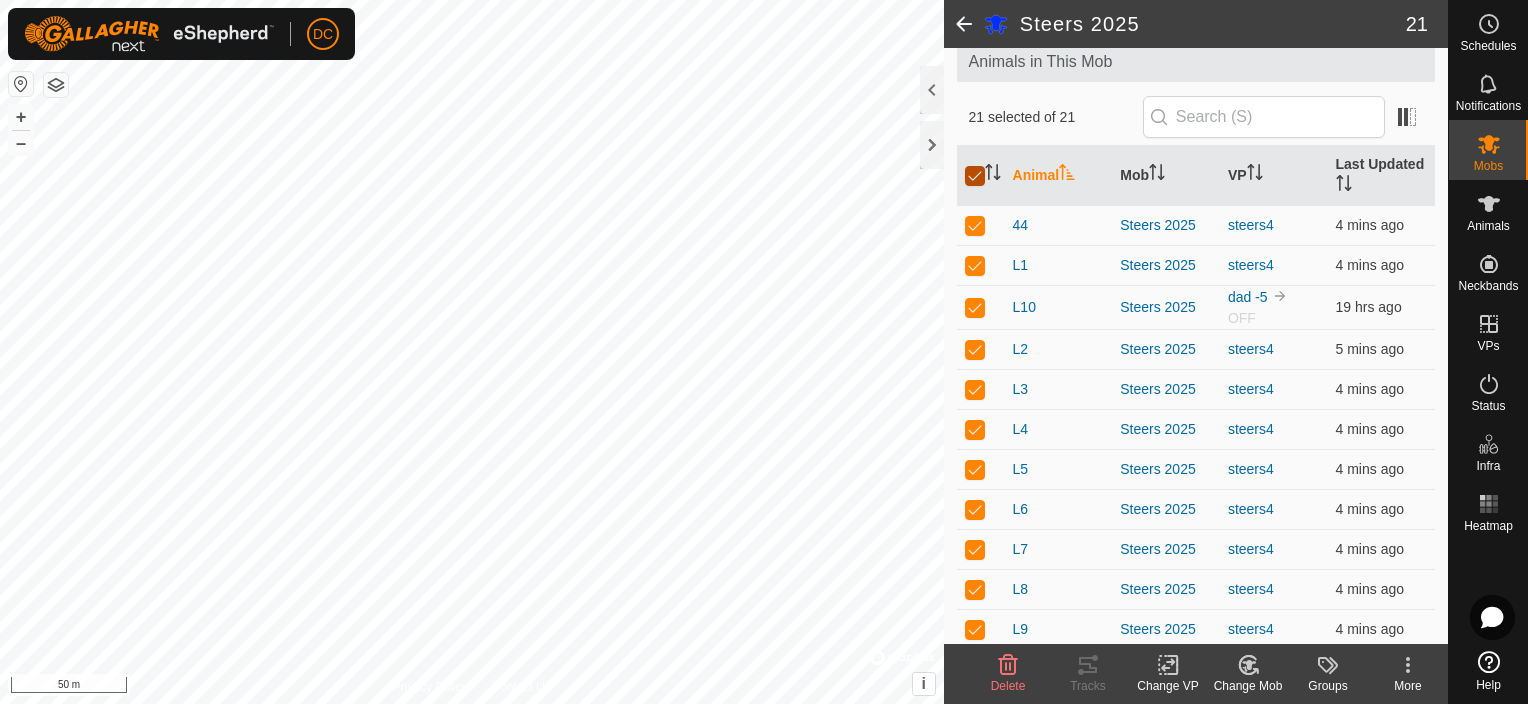 checkbox on "false" 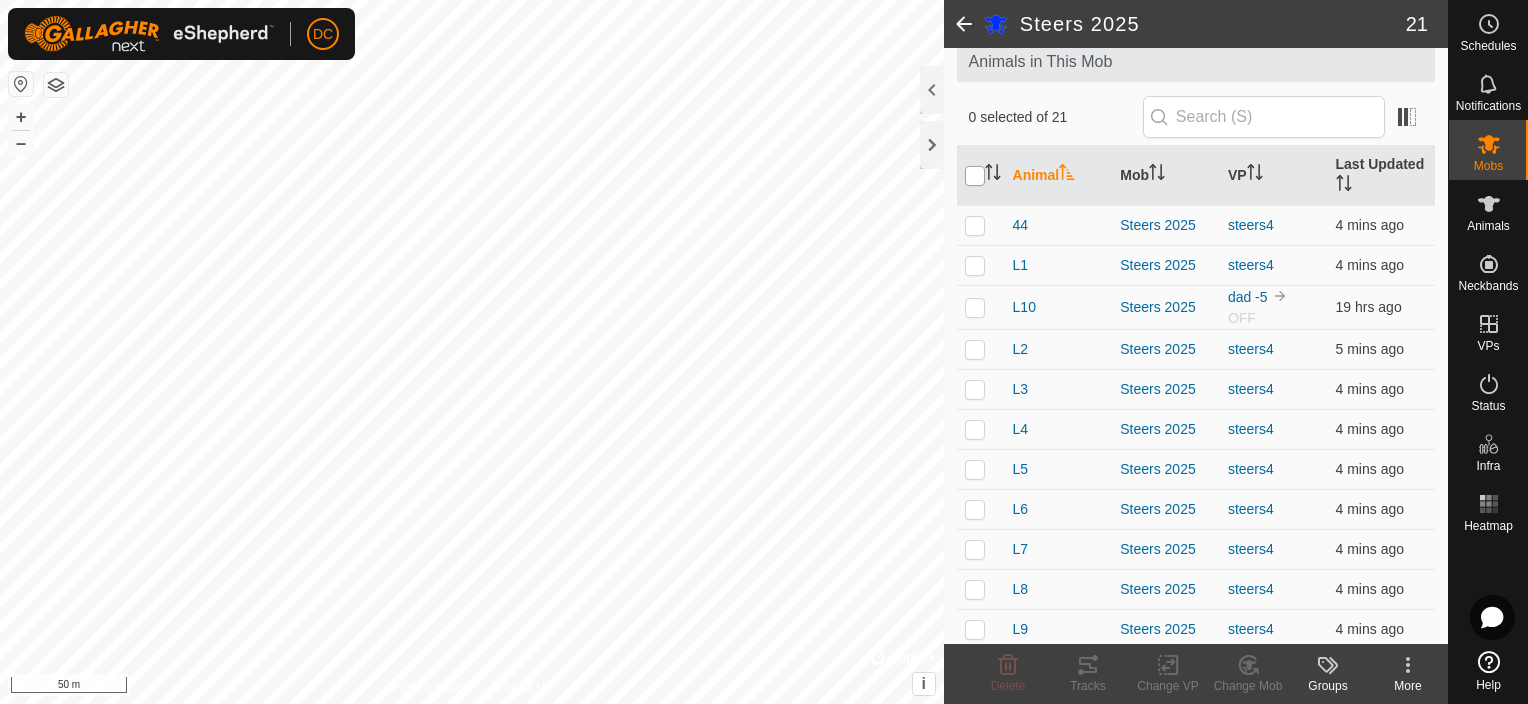 checkbox on "false" 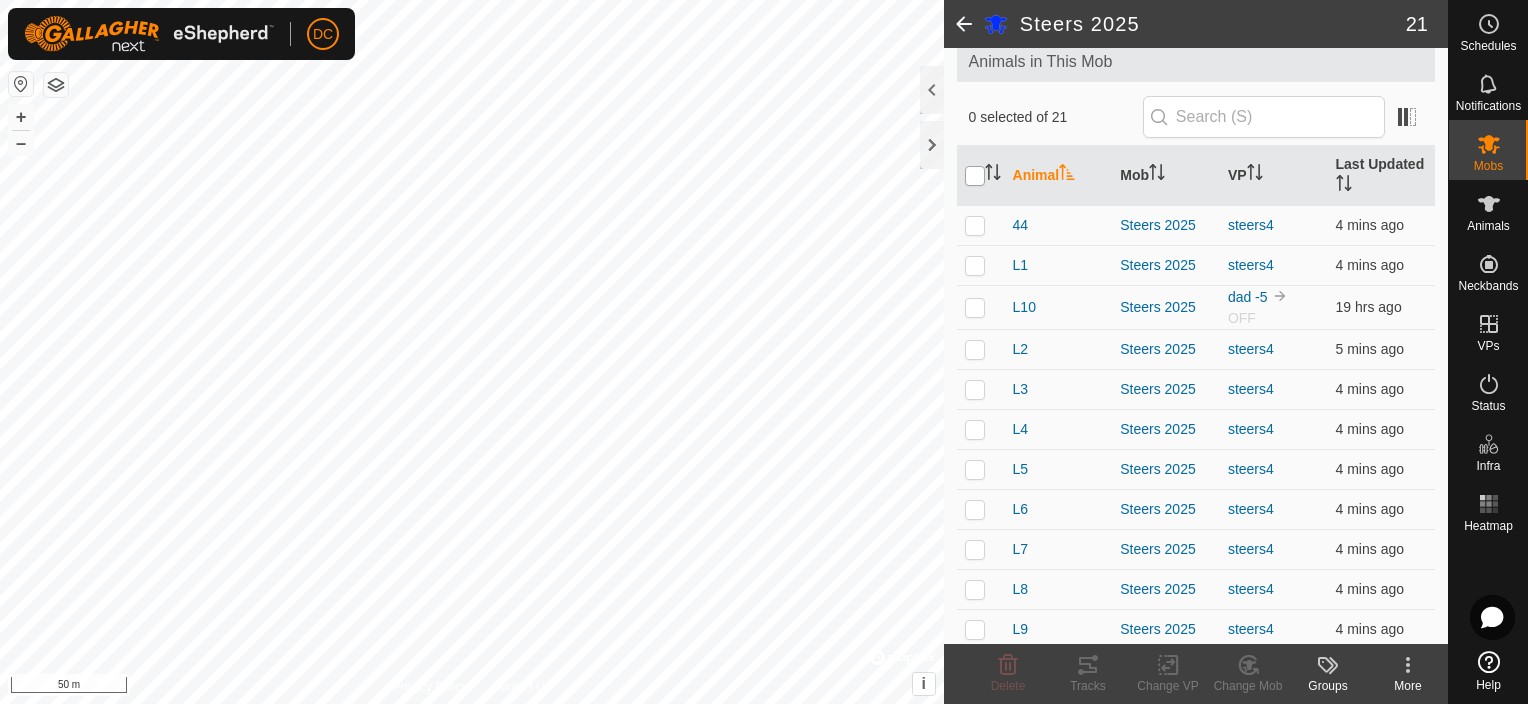 checkbox on "false" 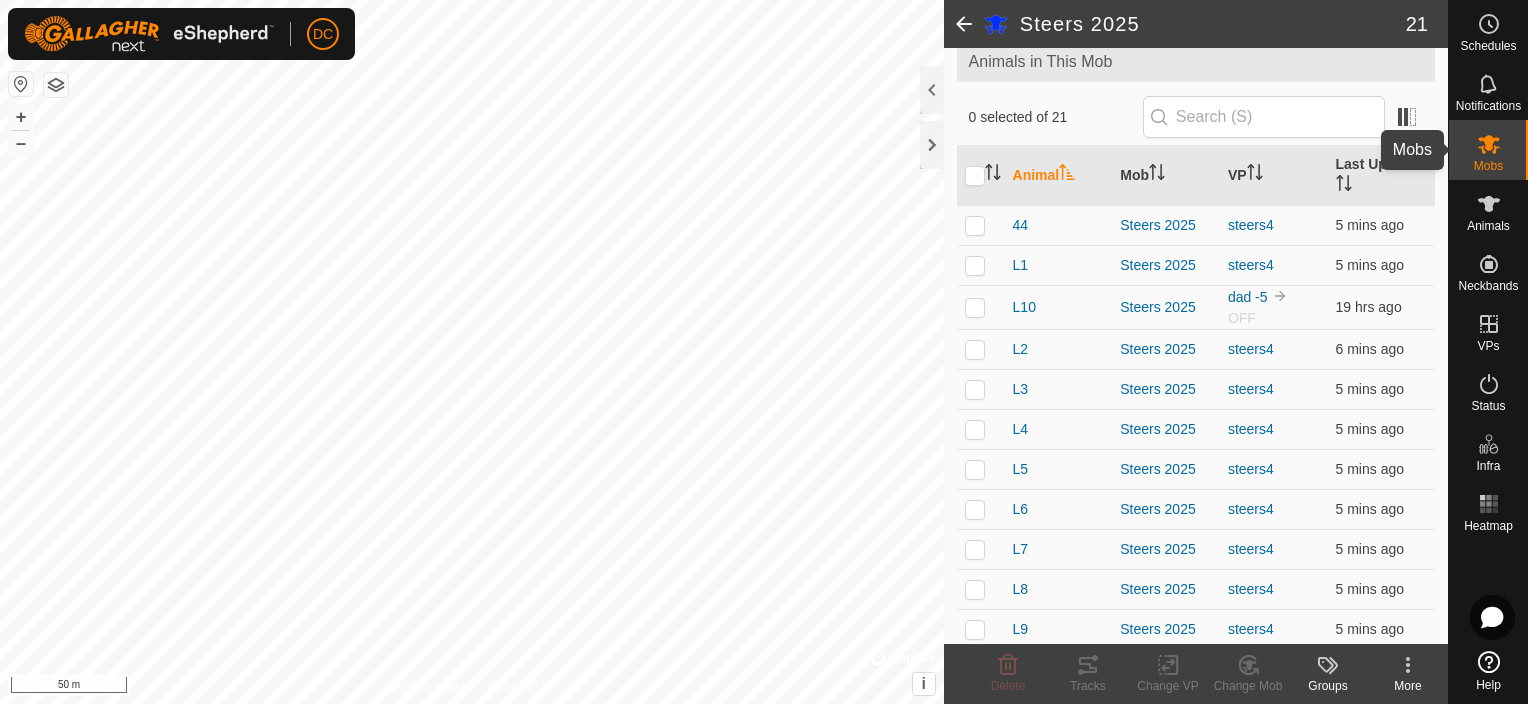 click 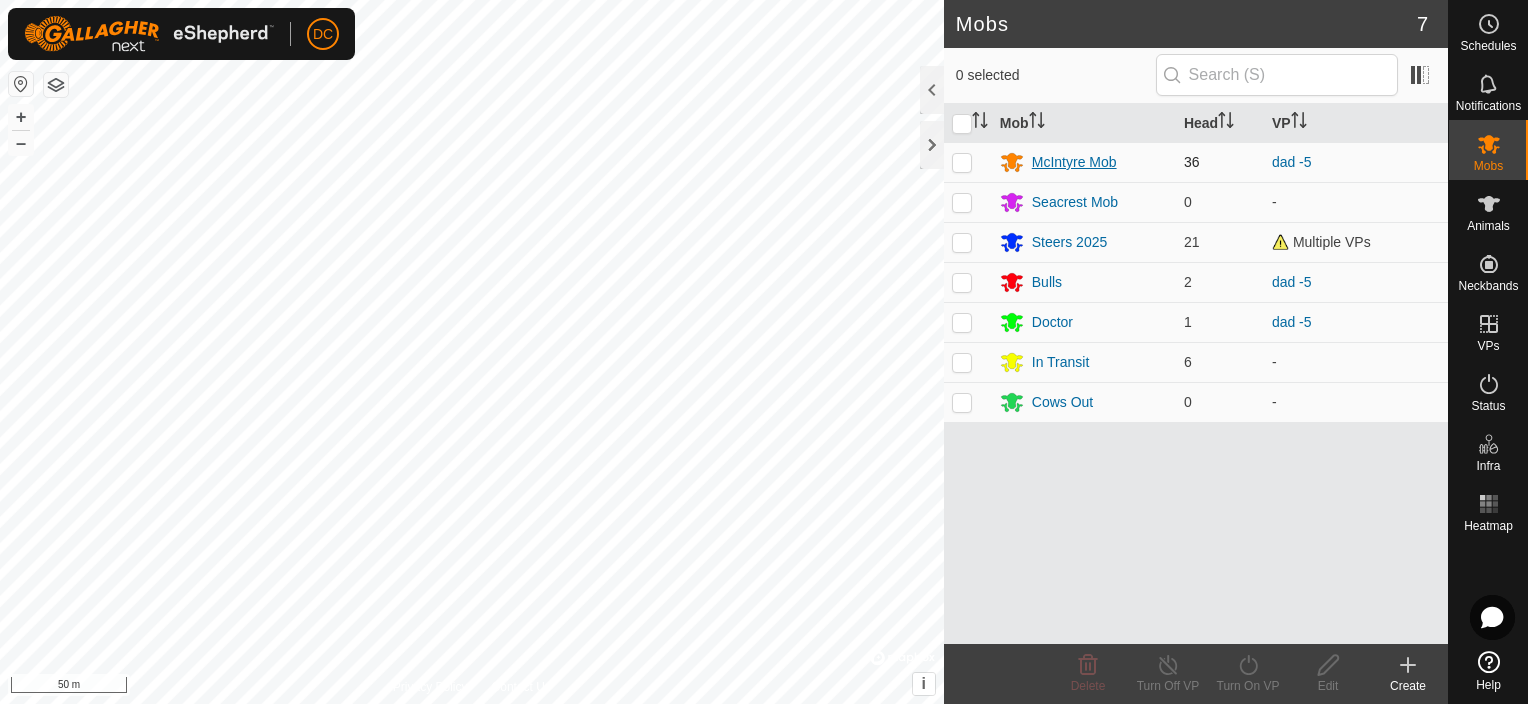 click on "McIntyre Mob" at bounding box center (1074, 162) 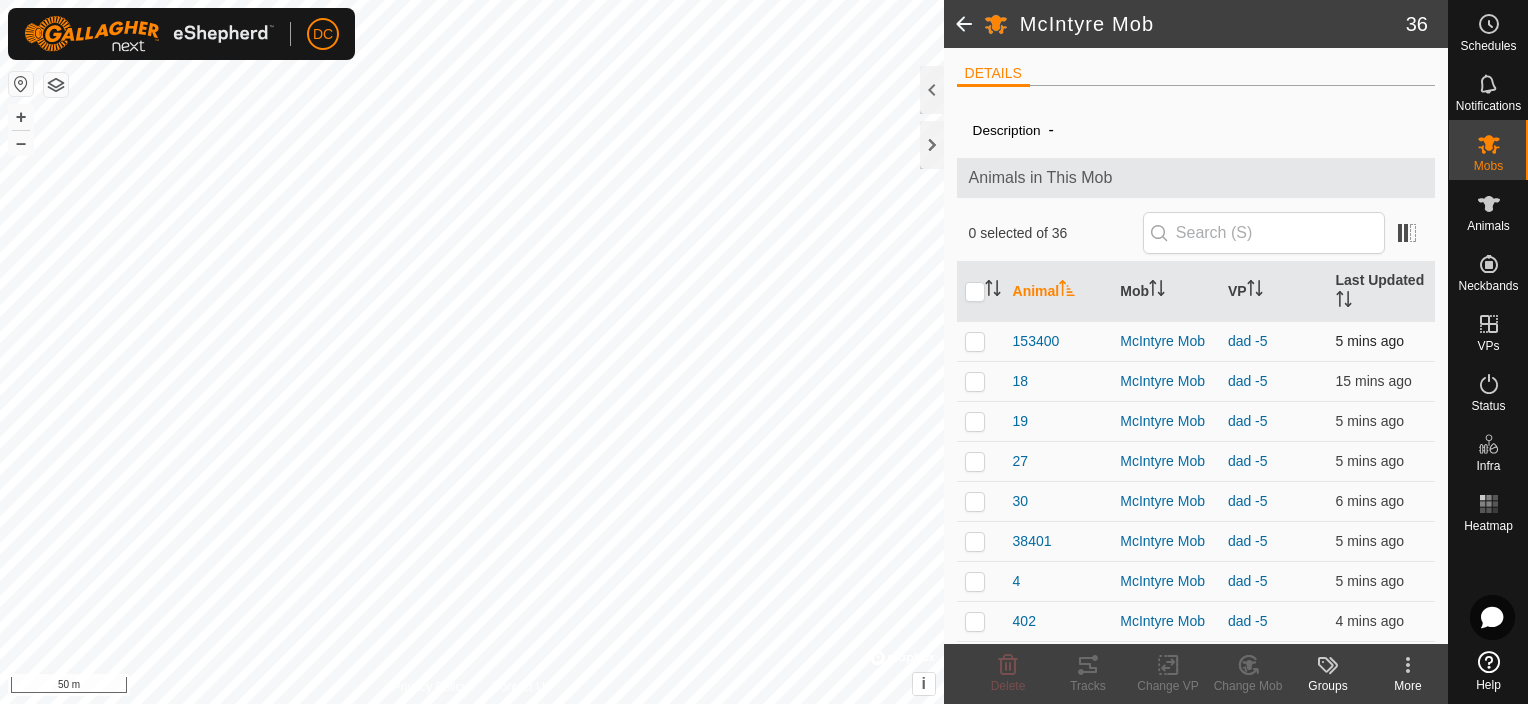 click at bounding box center (975, 341) 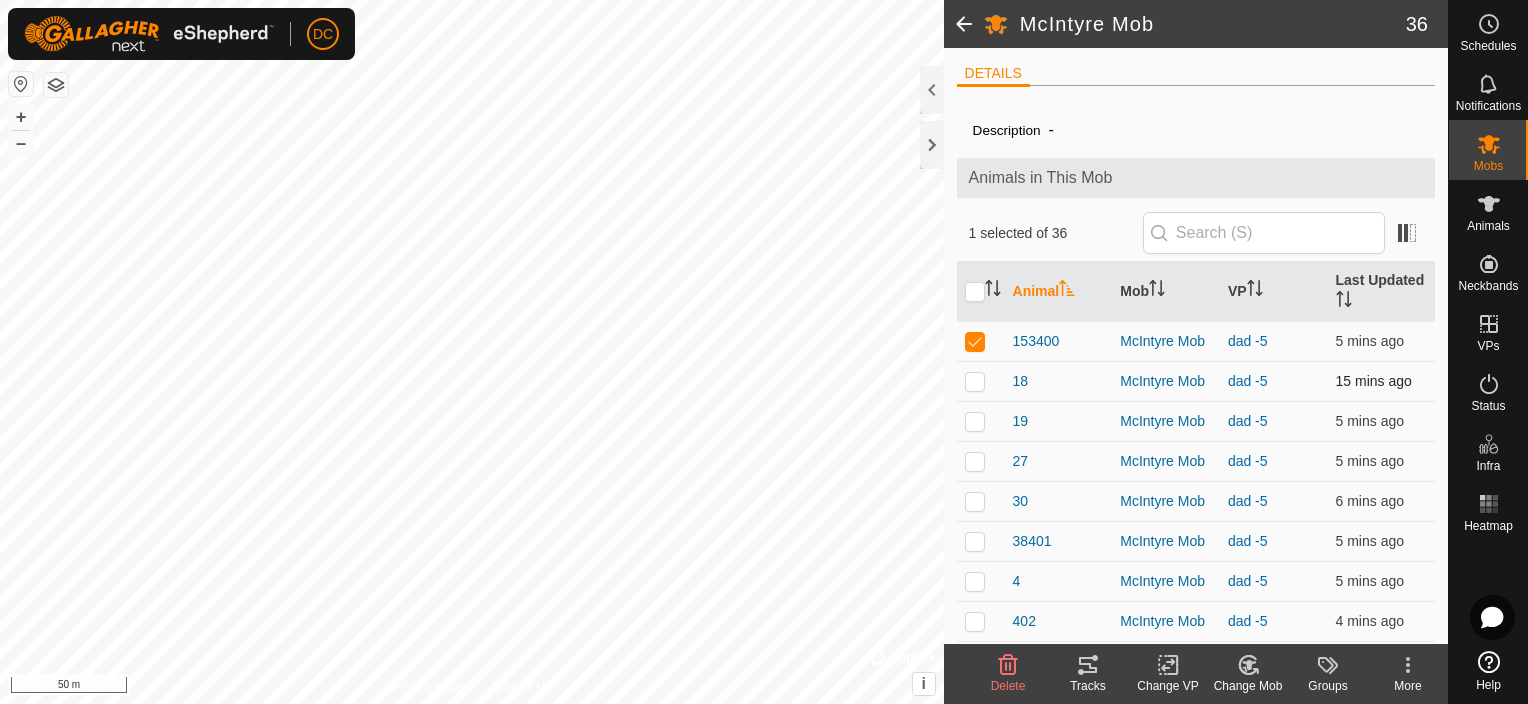 click at bounding box center (975, 381) 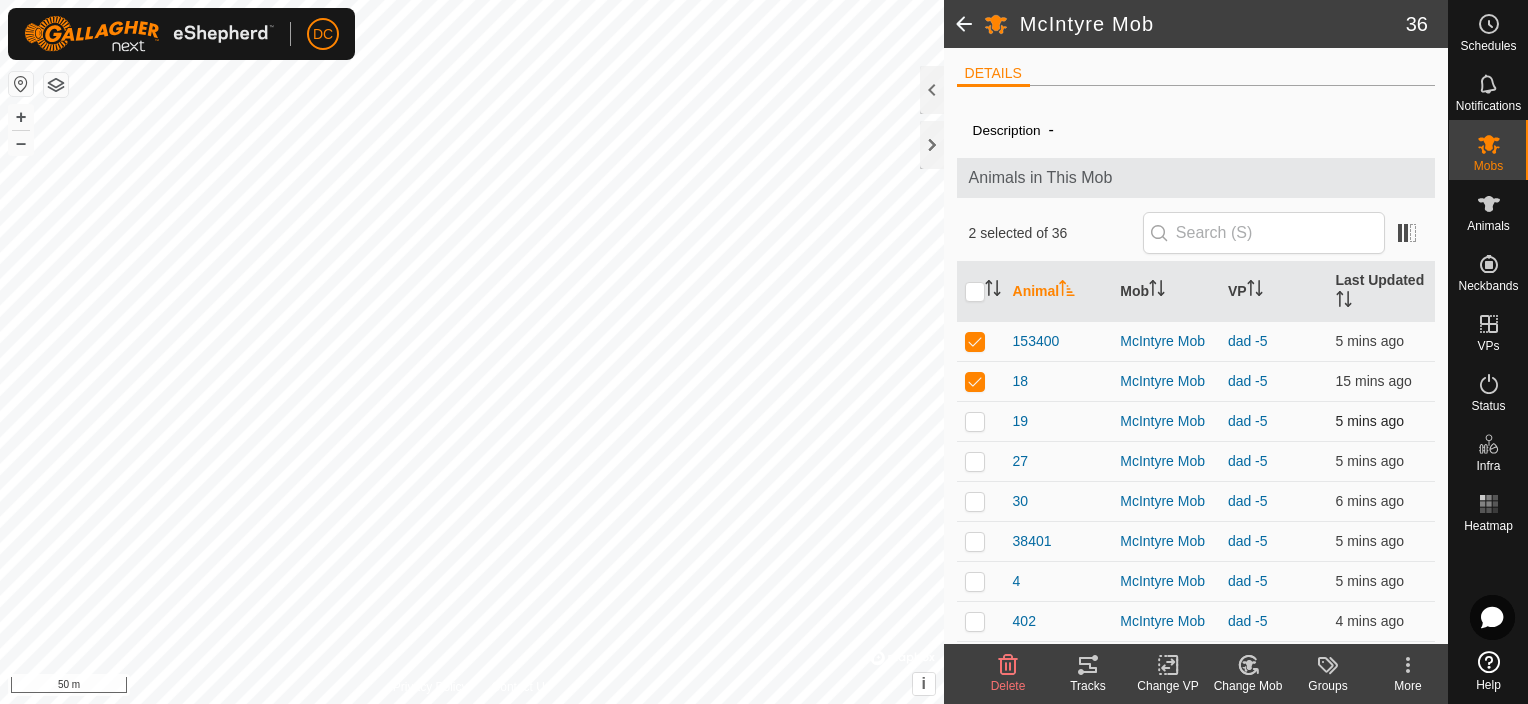 click at bounding box center [981, 421] 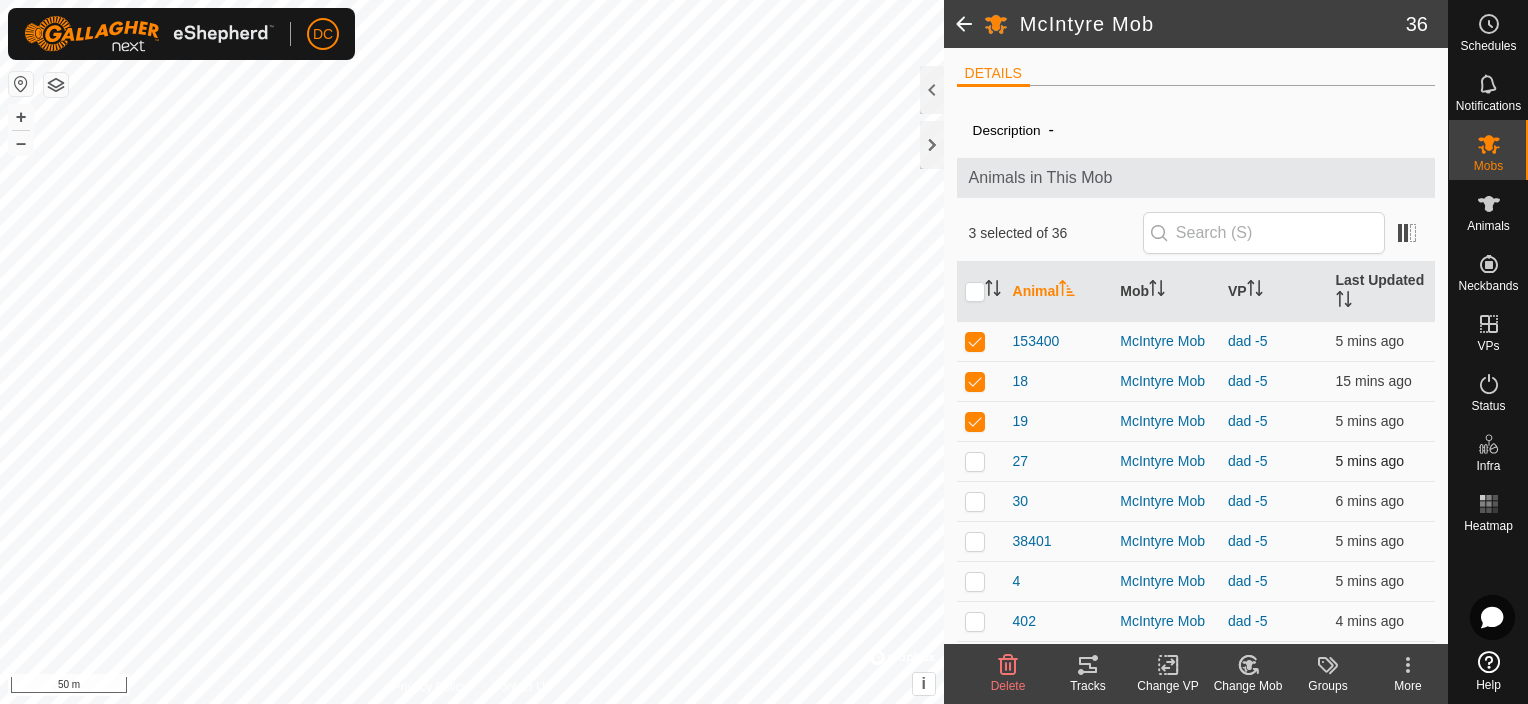 click at bounding box center [975, 461] 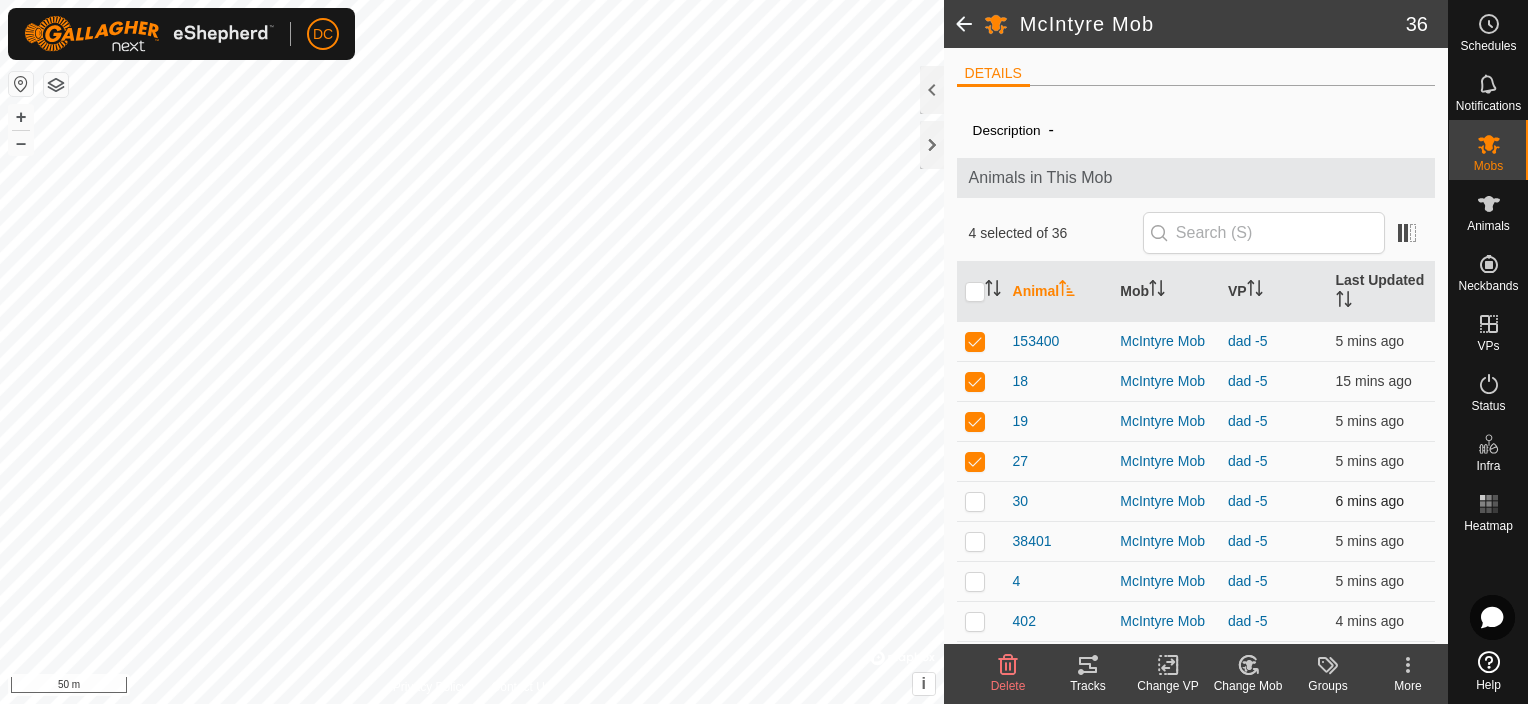 click at bounding box center (975, 501) 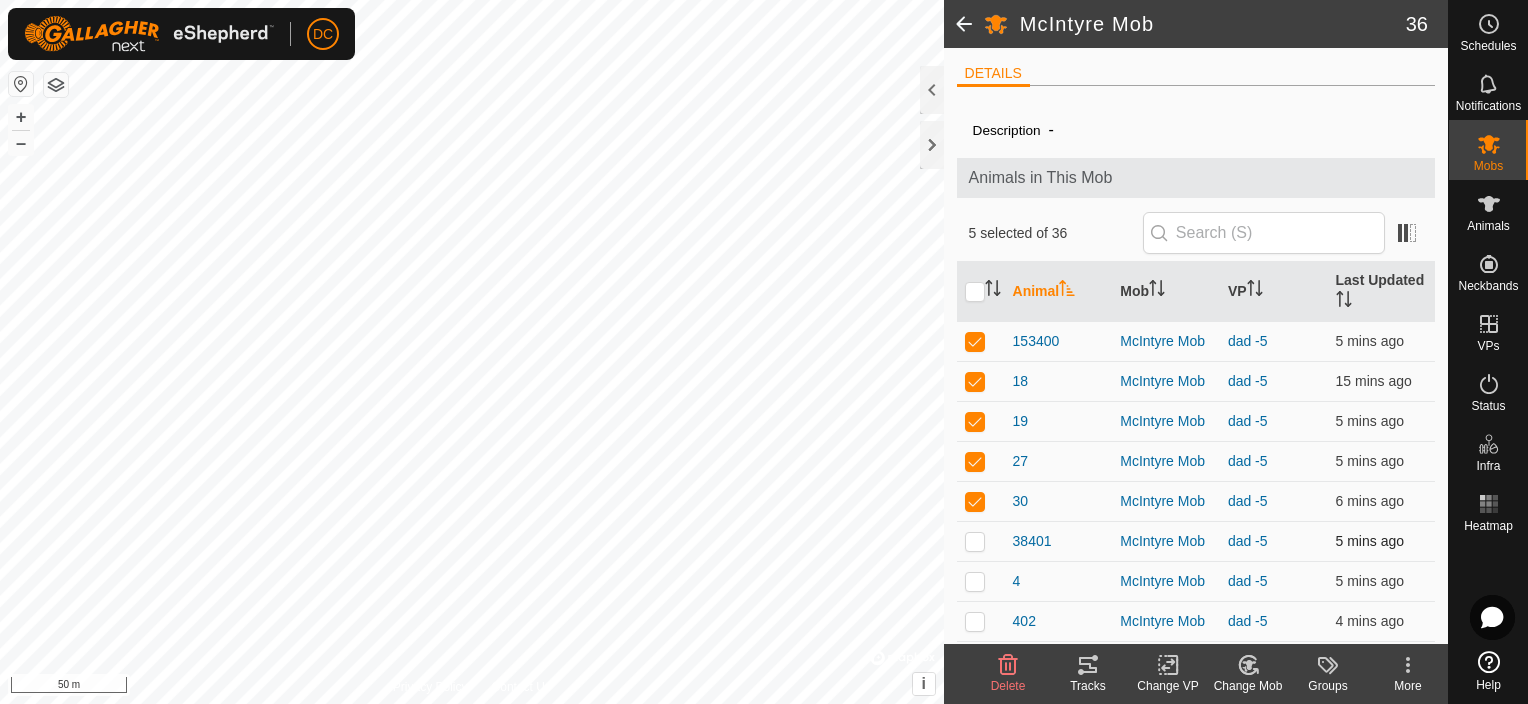 click at bounding box center (975, 541) 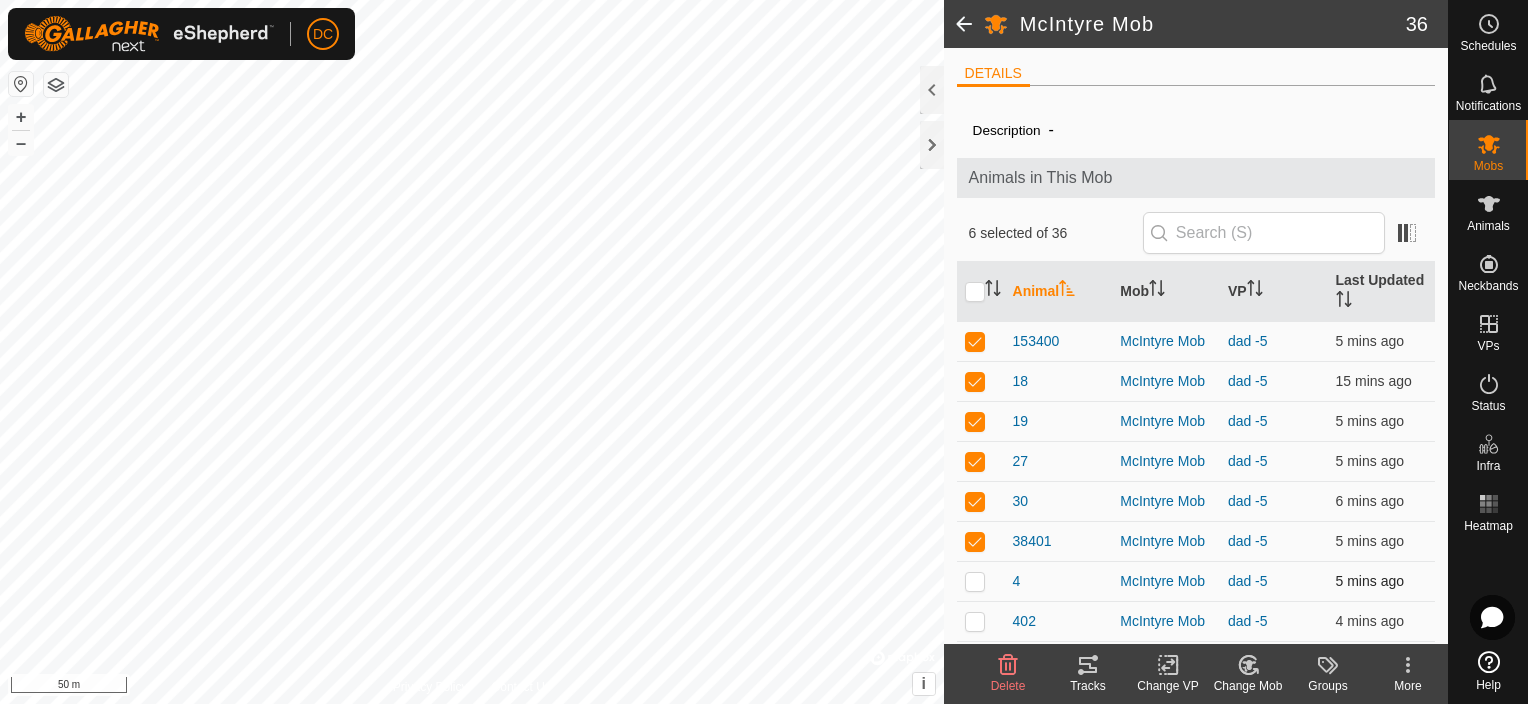 click at bounding box center (975, 581) 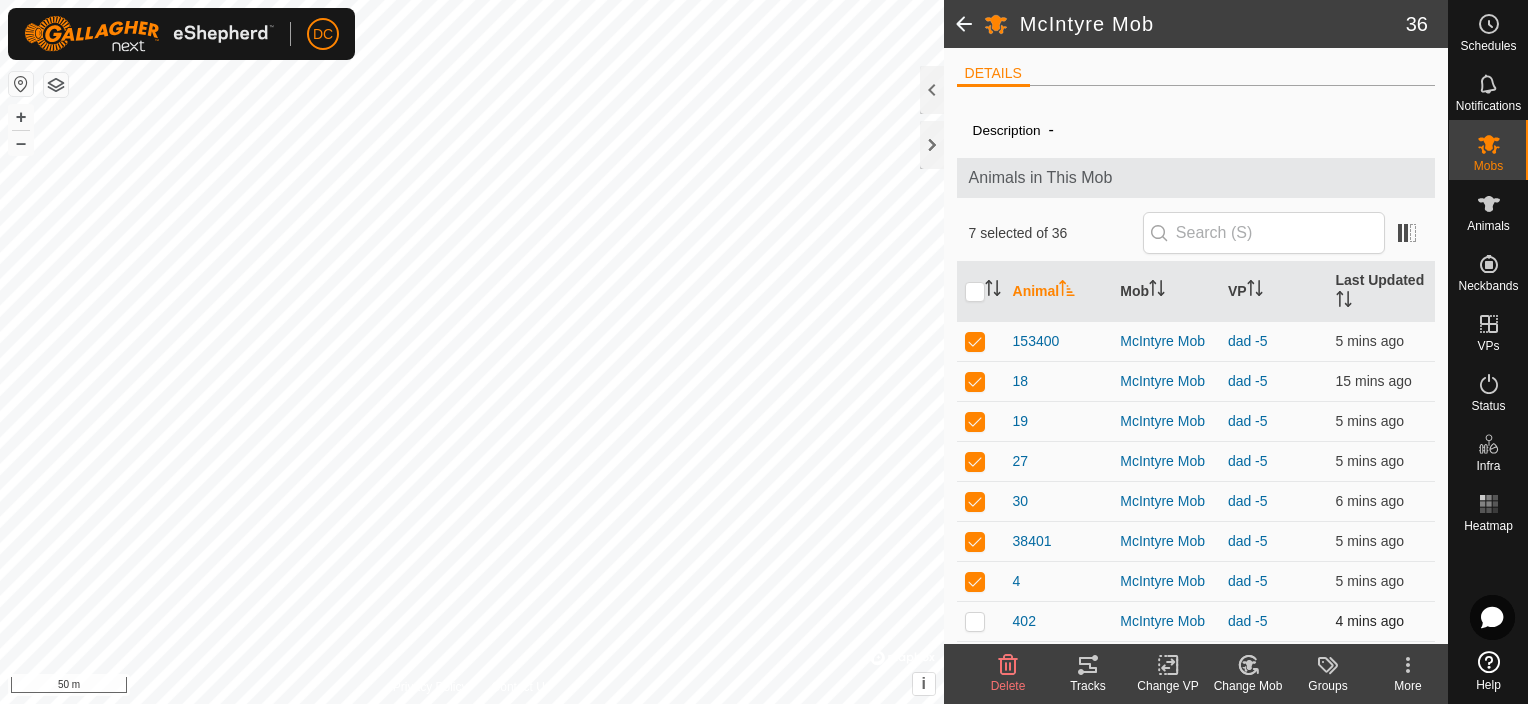 click at bounding box center (975, 621) 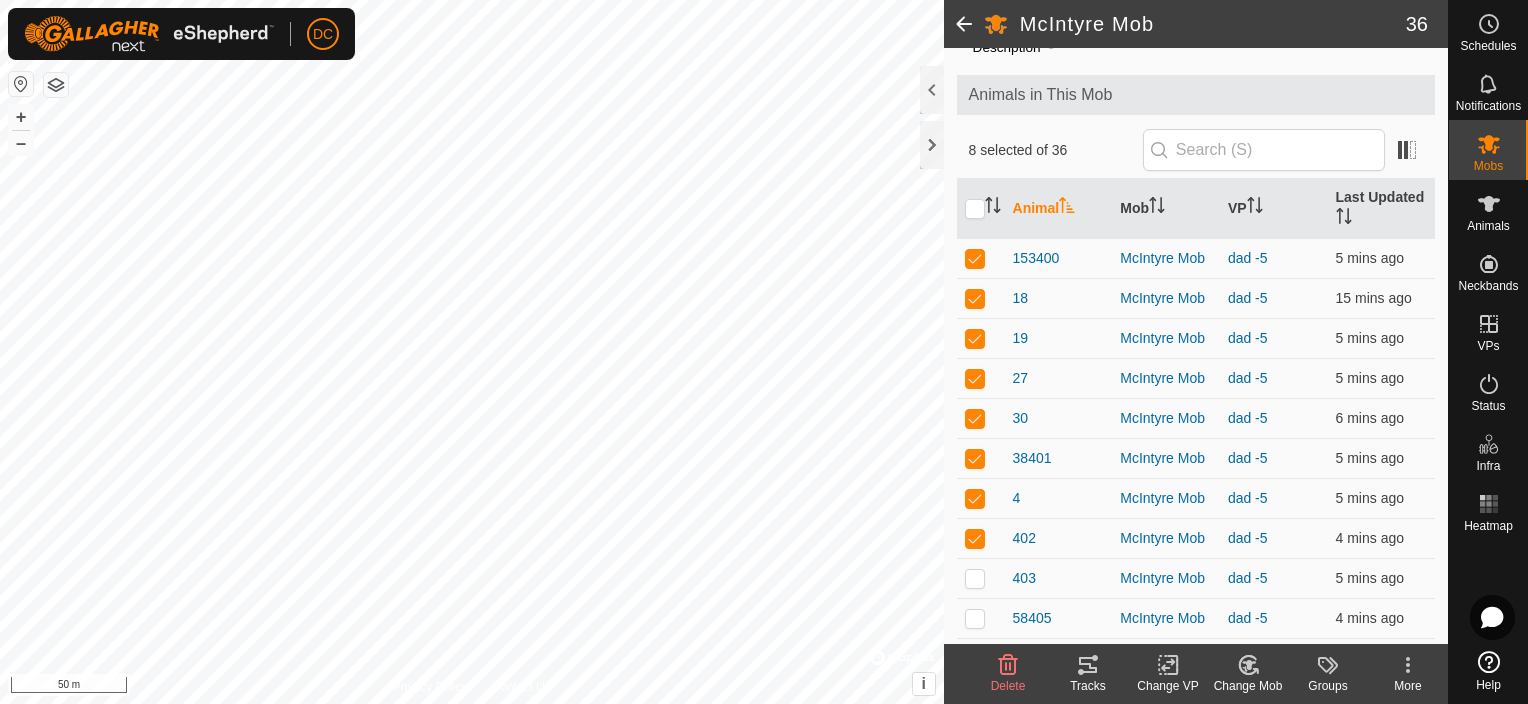 scroll, scrollTop: 200, scrollLeft: 0, axis: vertical 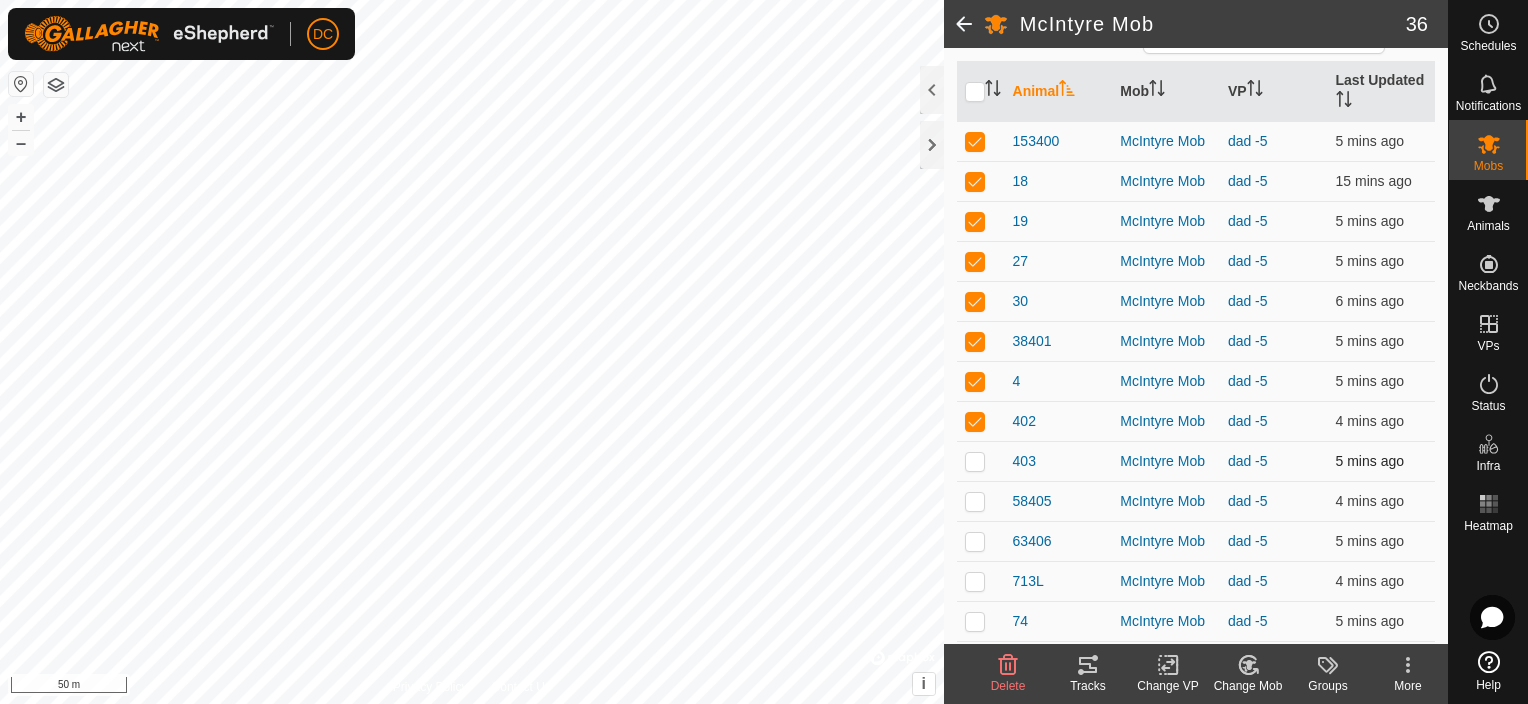 click at bounding box center (981, 461) 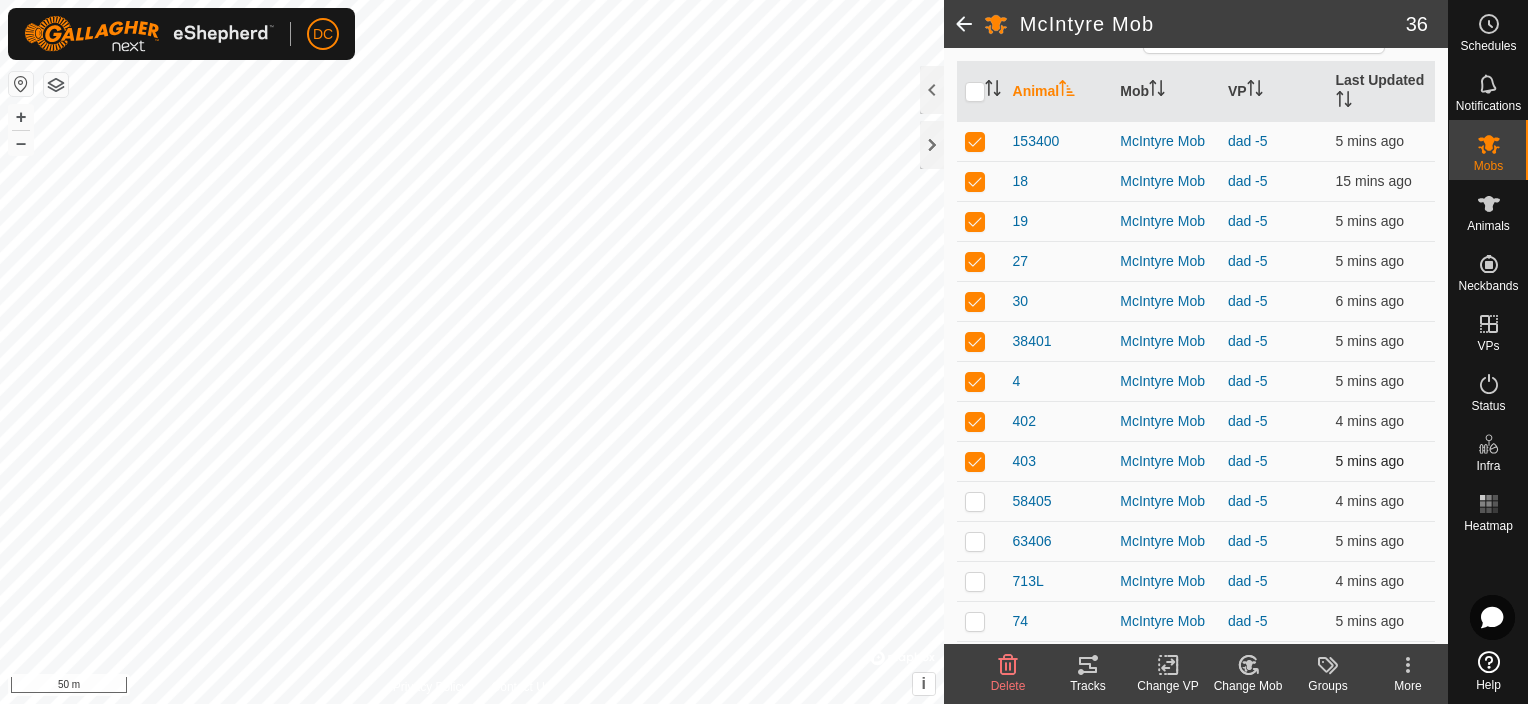 checkbox on "true" 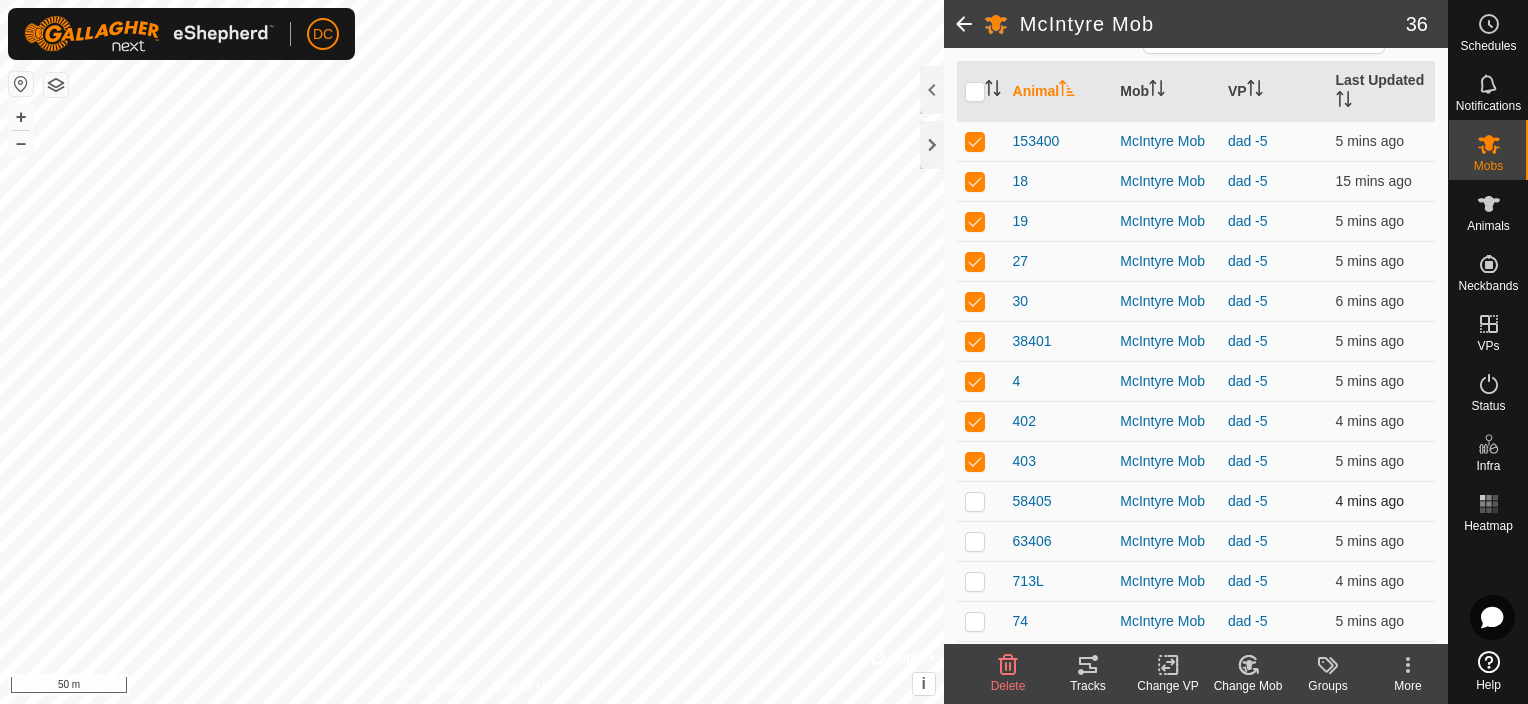 click at bounding box center (975, 501) 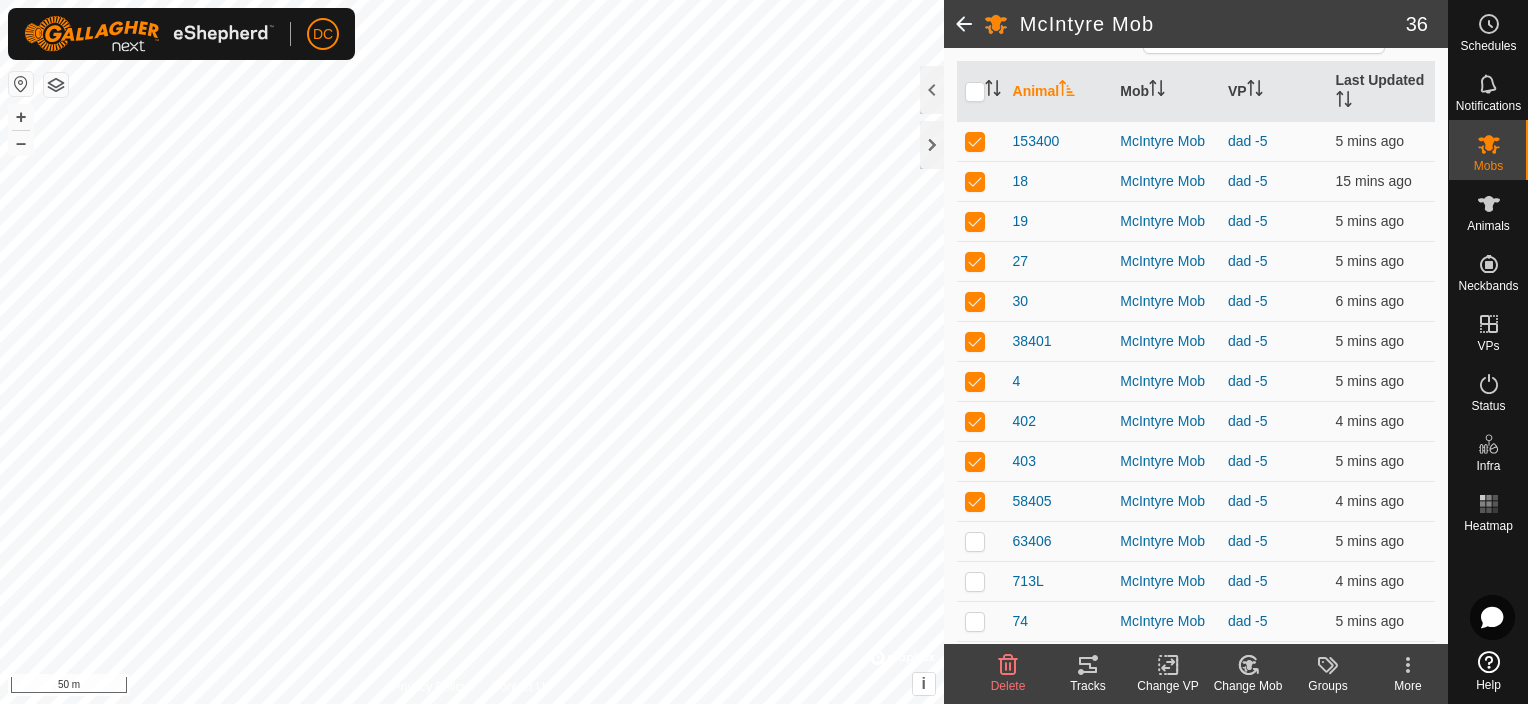 click 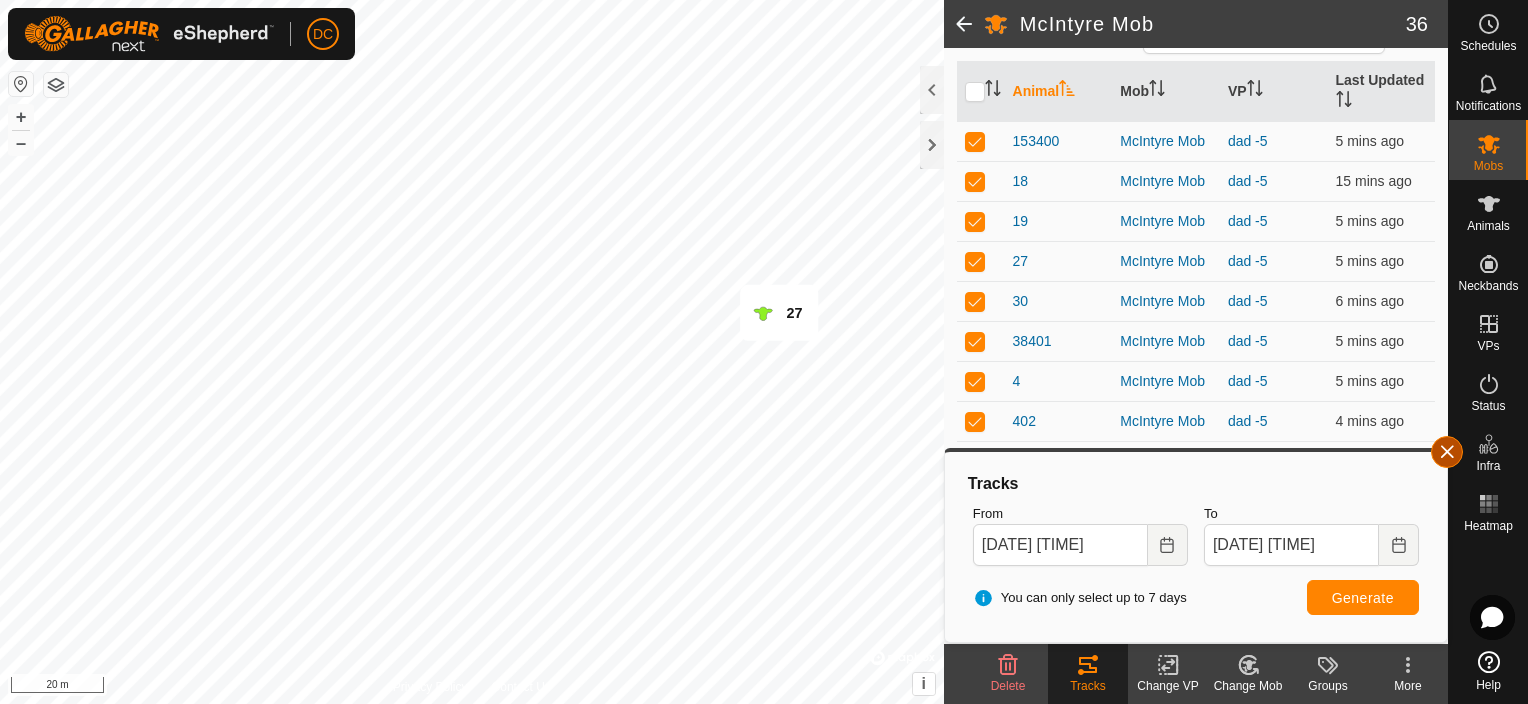 click at bounding box center [1447, 452] 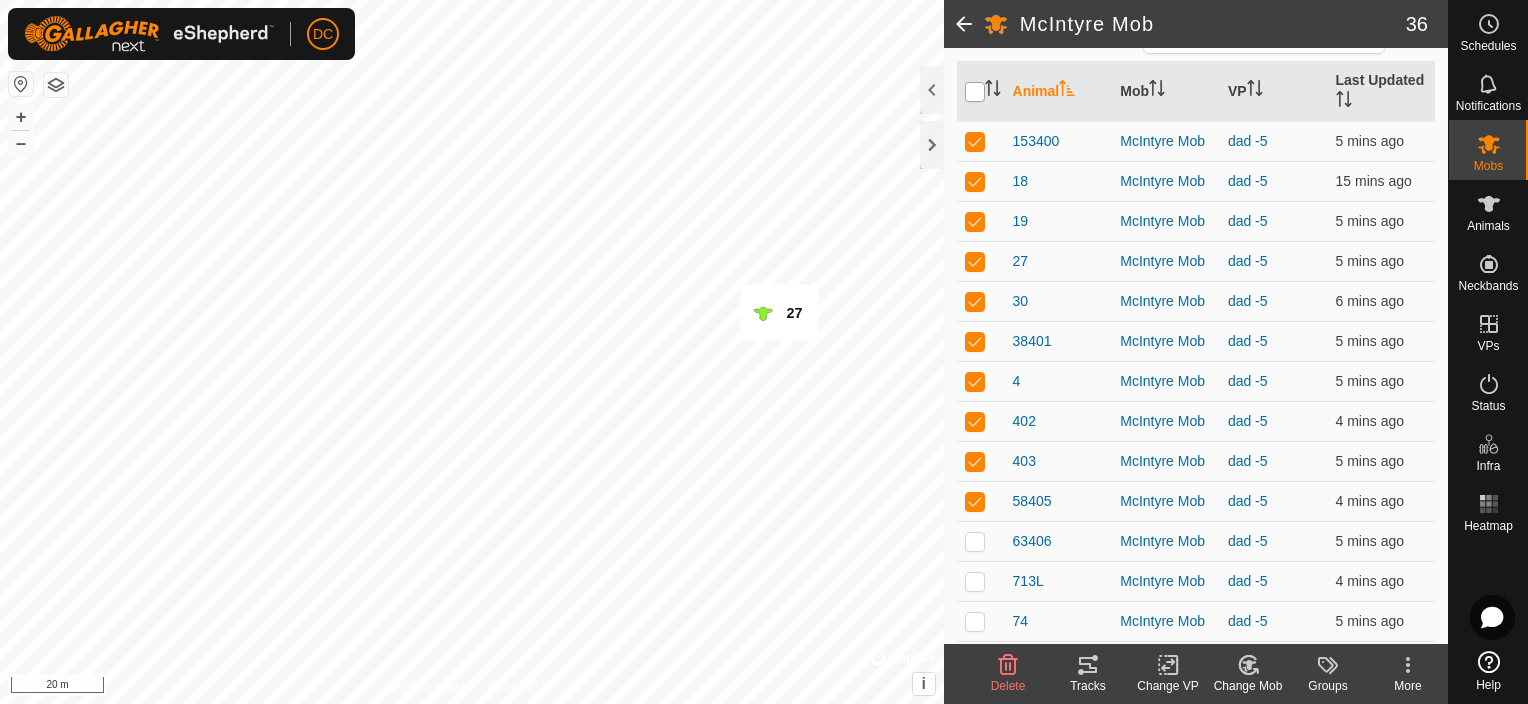 click at bounding box center [975, 92] 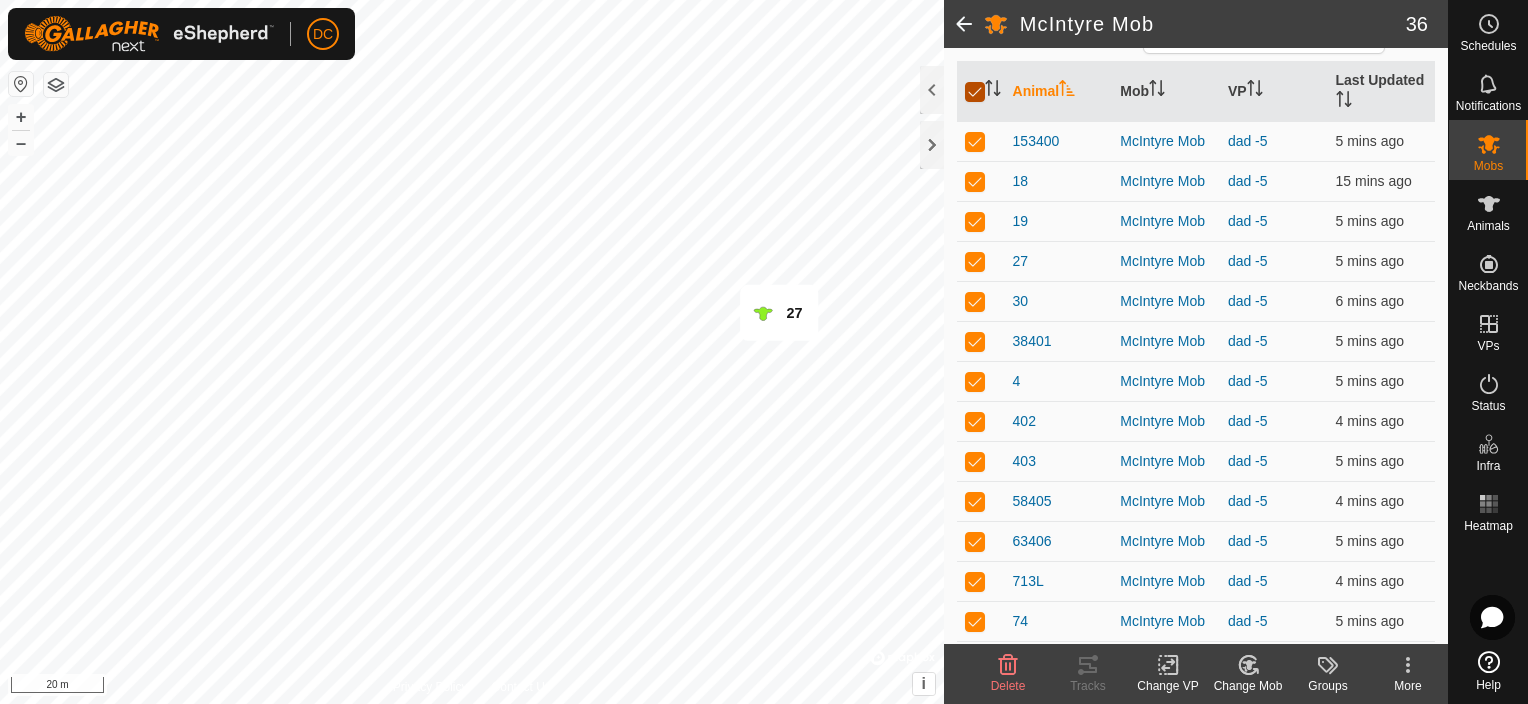 click at bounding box center (975, 92) 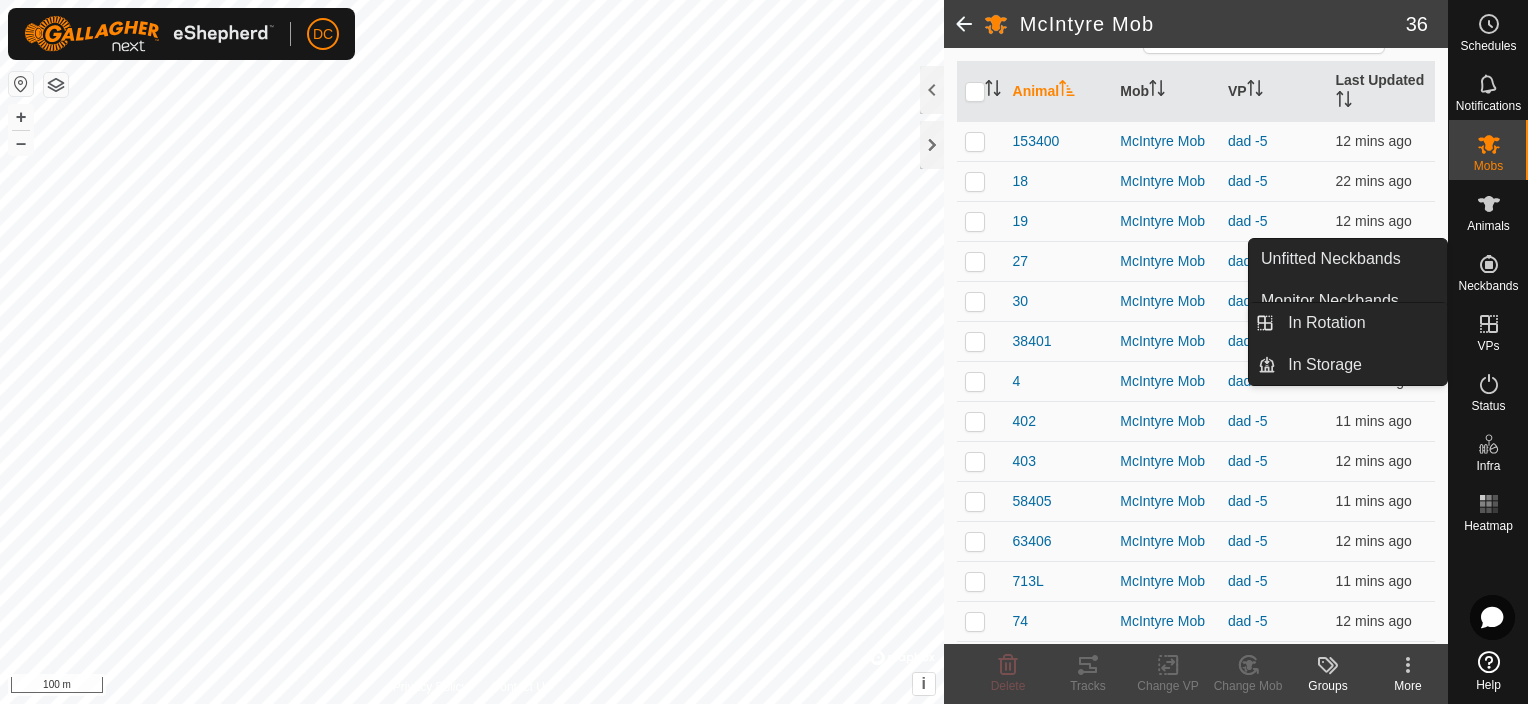 click 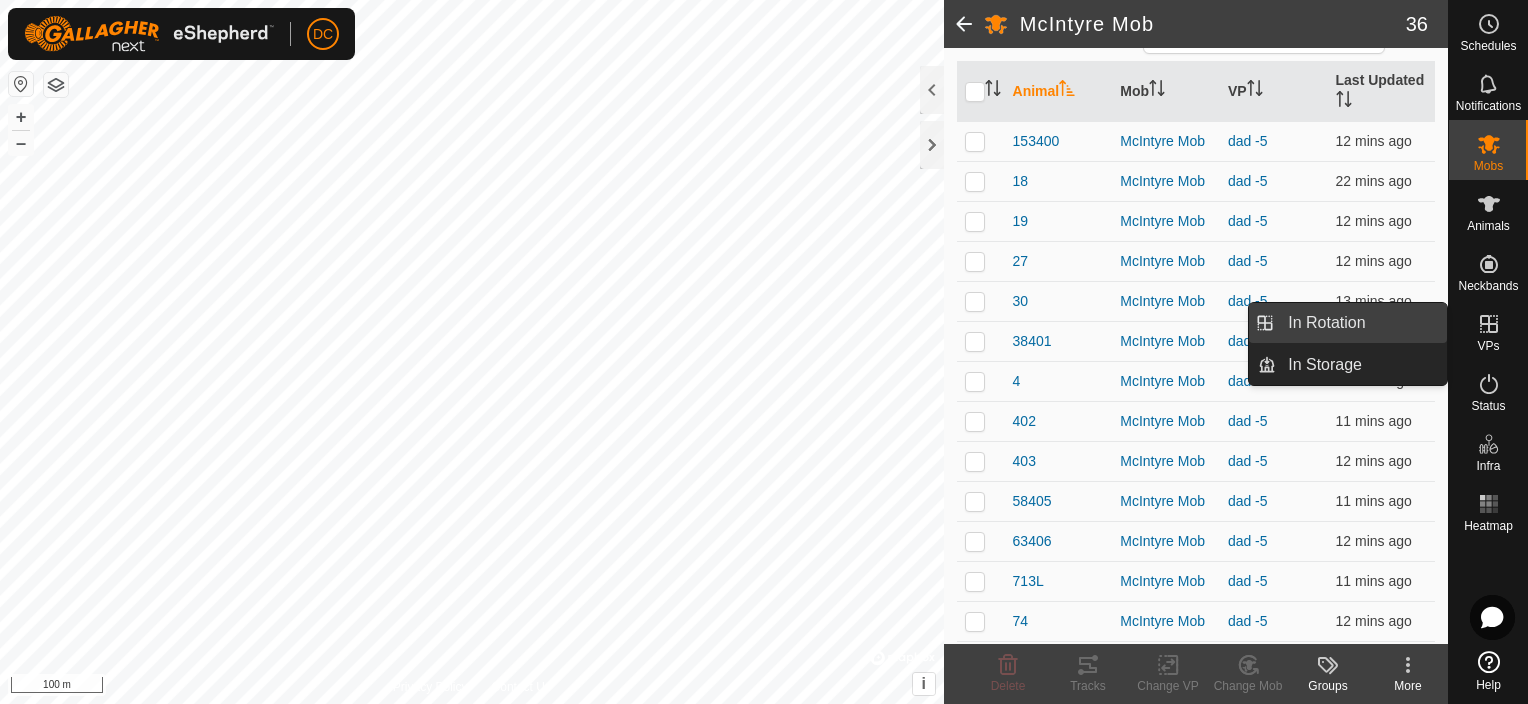 click on "In Rotation" at bounding box center [1361, 323] 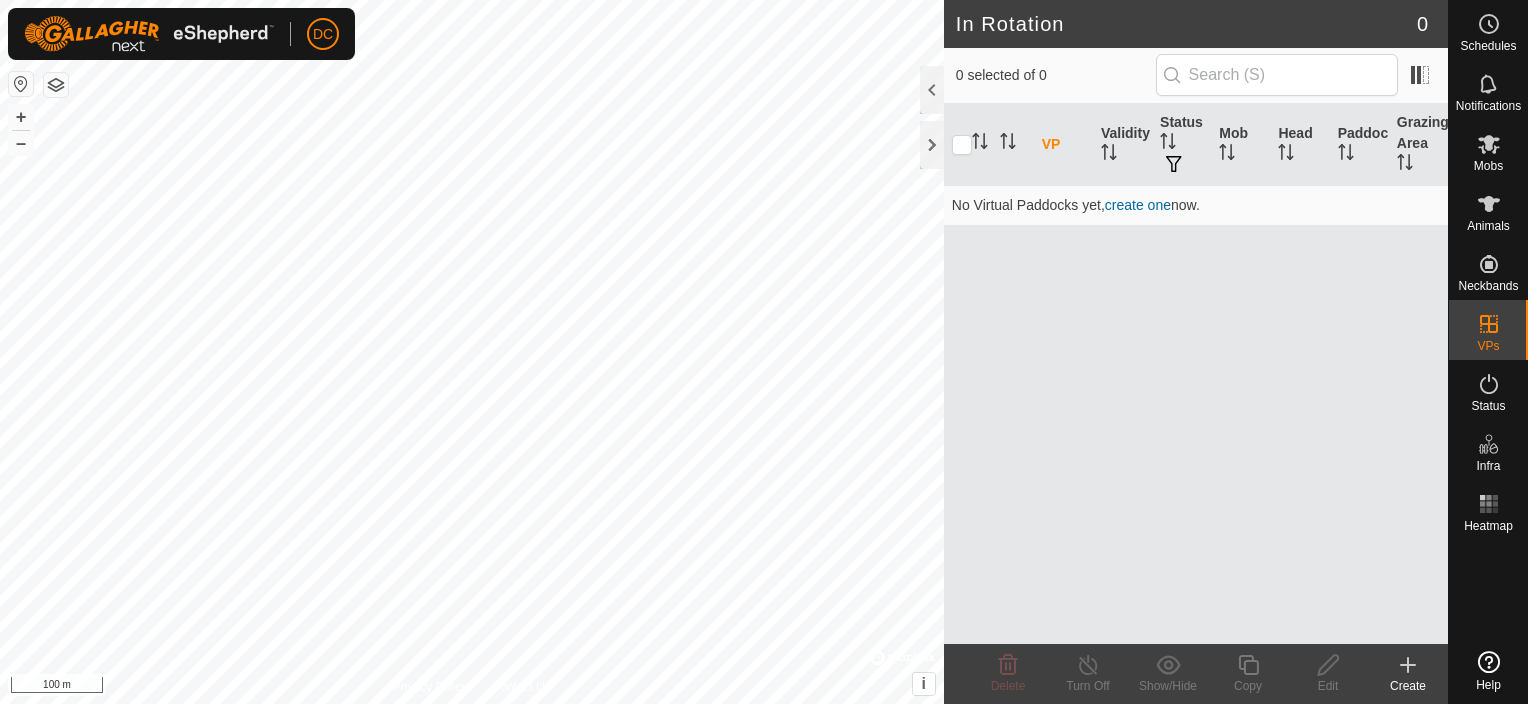 scroll, scrollTop: 0, scrollLeft: 0, axis: both 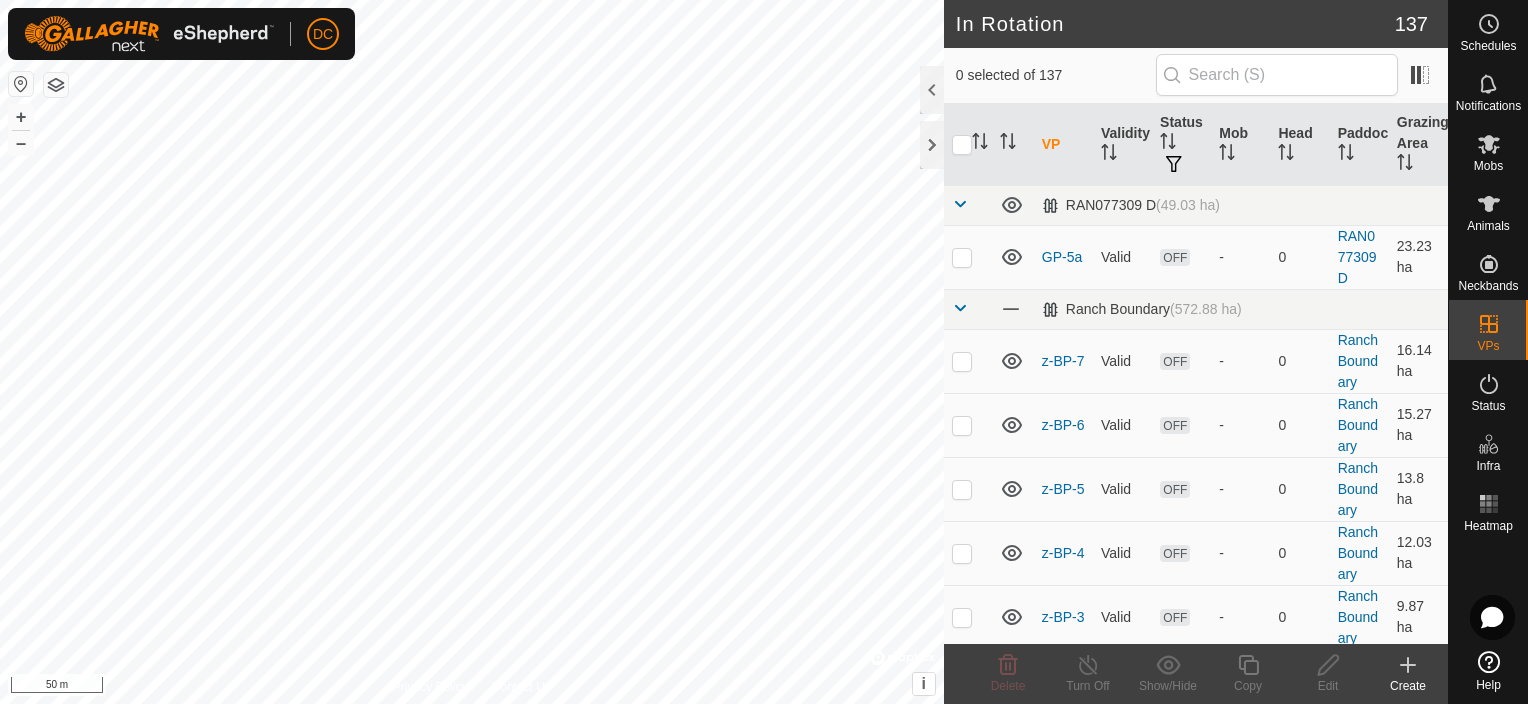 checkbox on "true" 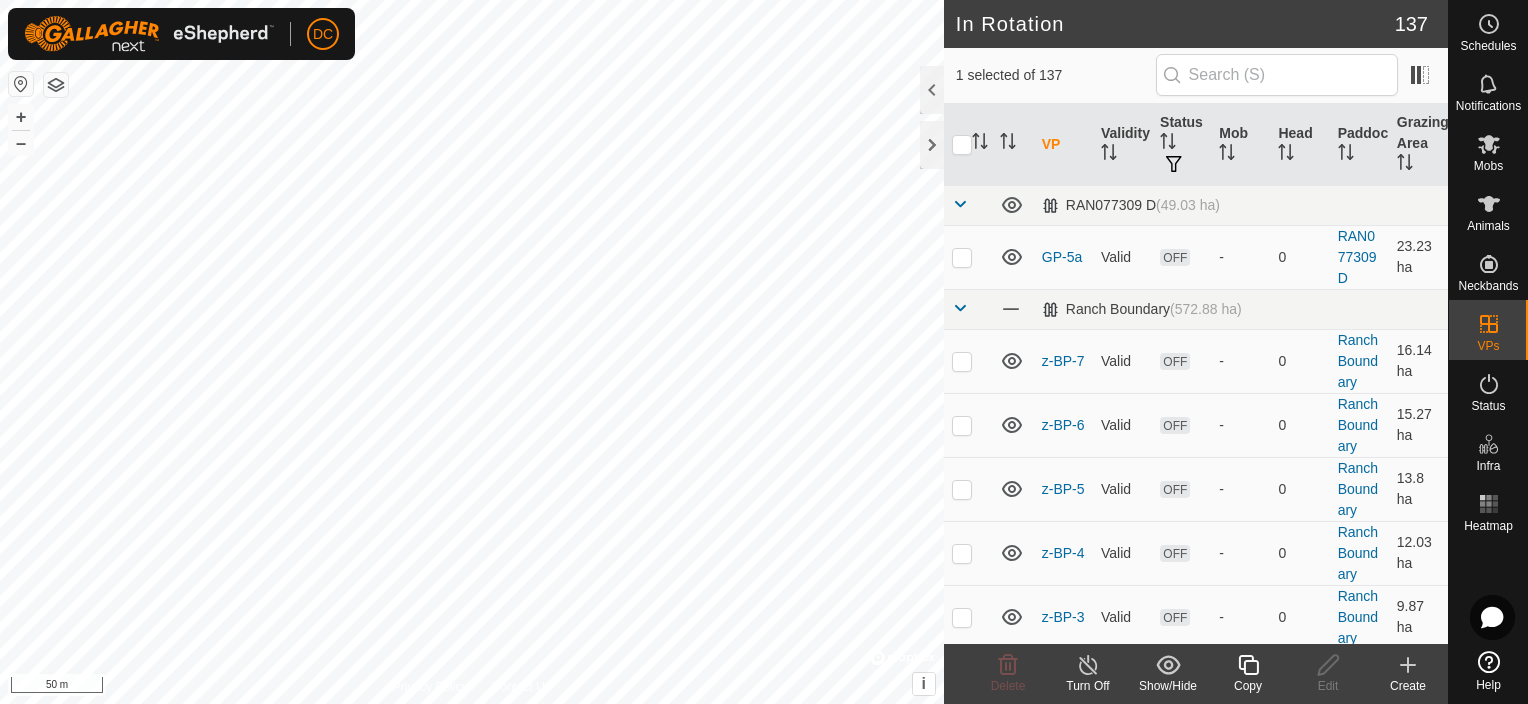 checkbox on "true" 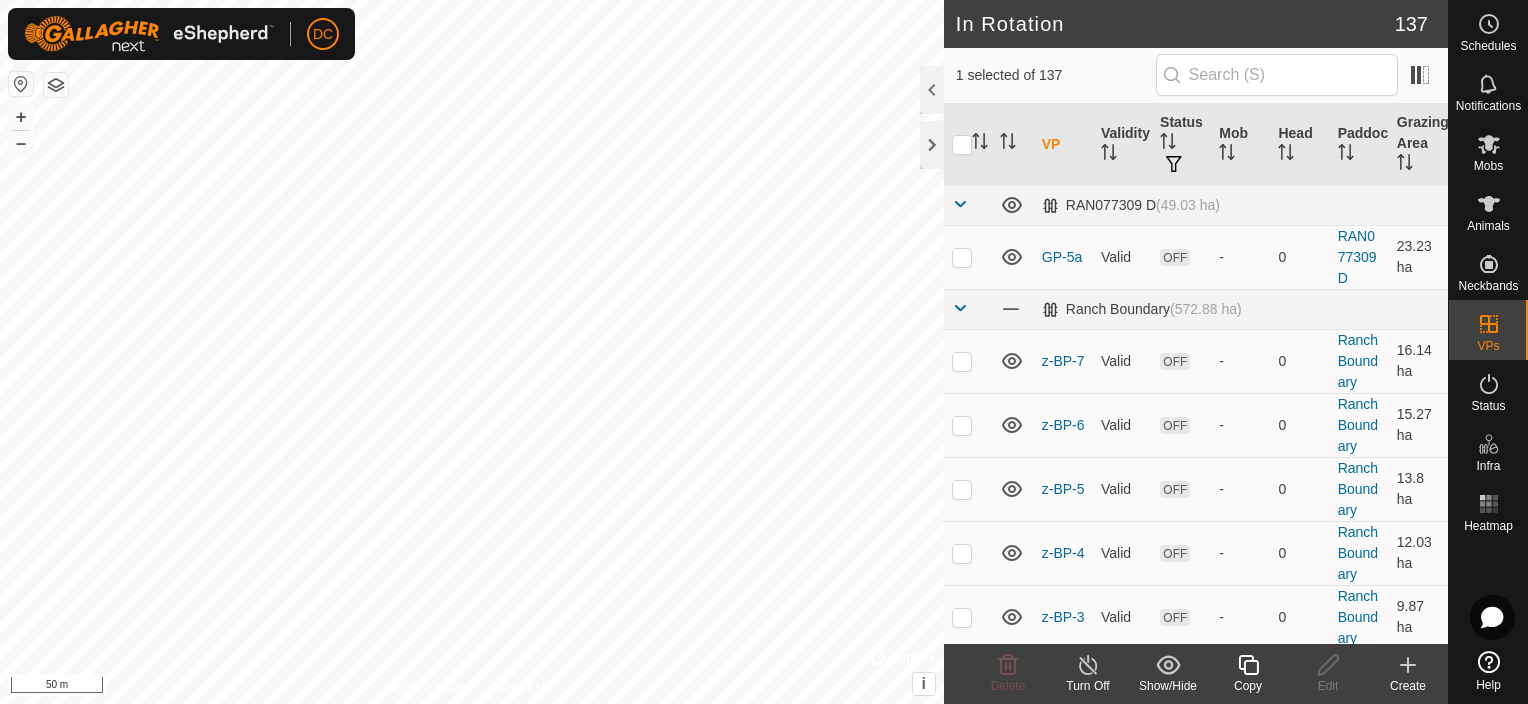 checkbox on "false" 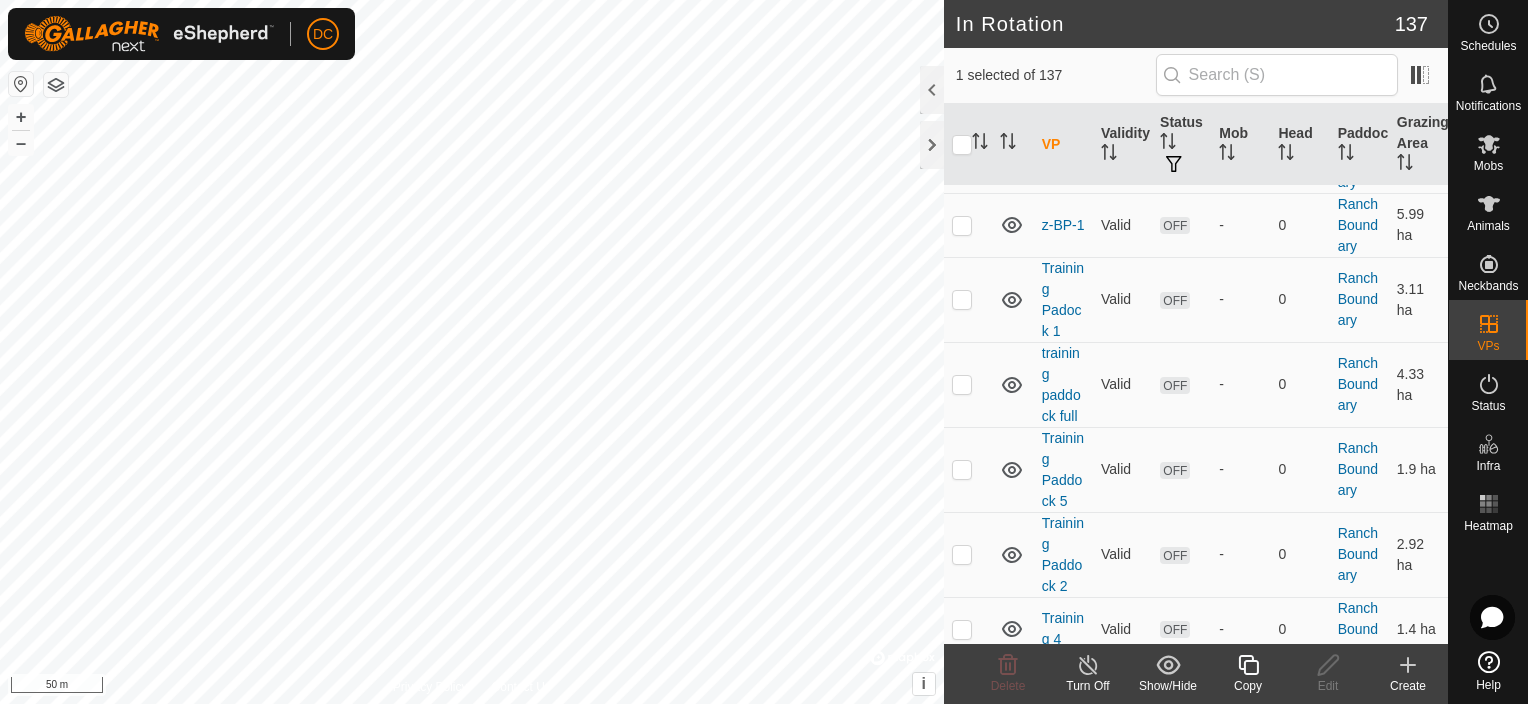 scroll, scrollTop: 900, scrollLeft: 0, axis: vertical 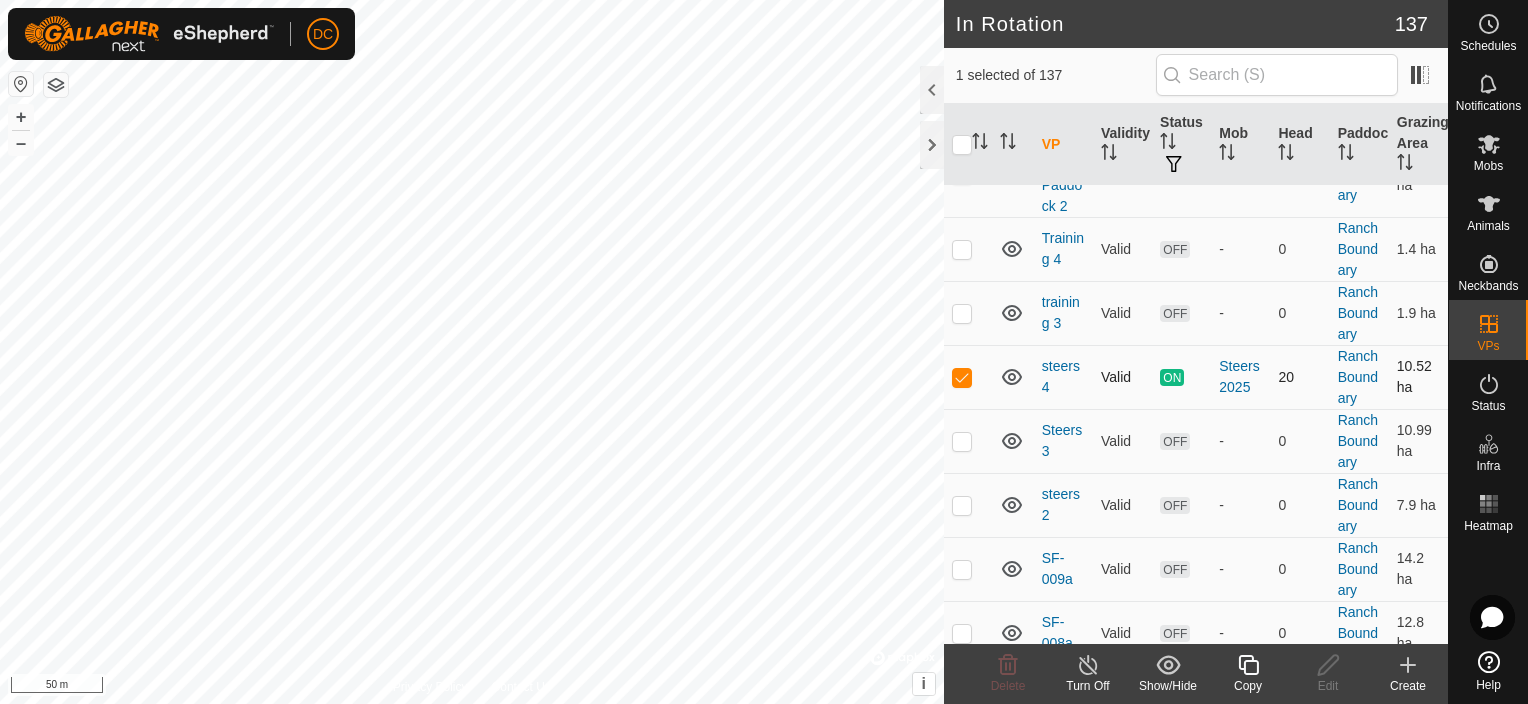 click at bounding box center [962, 377] 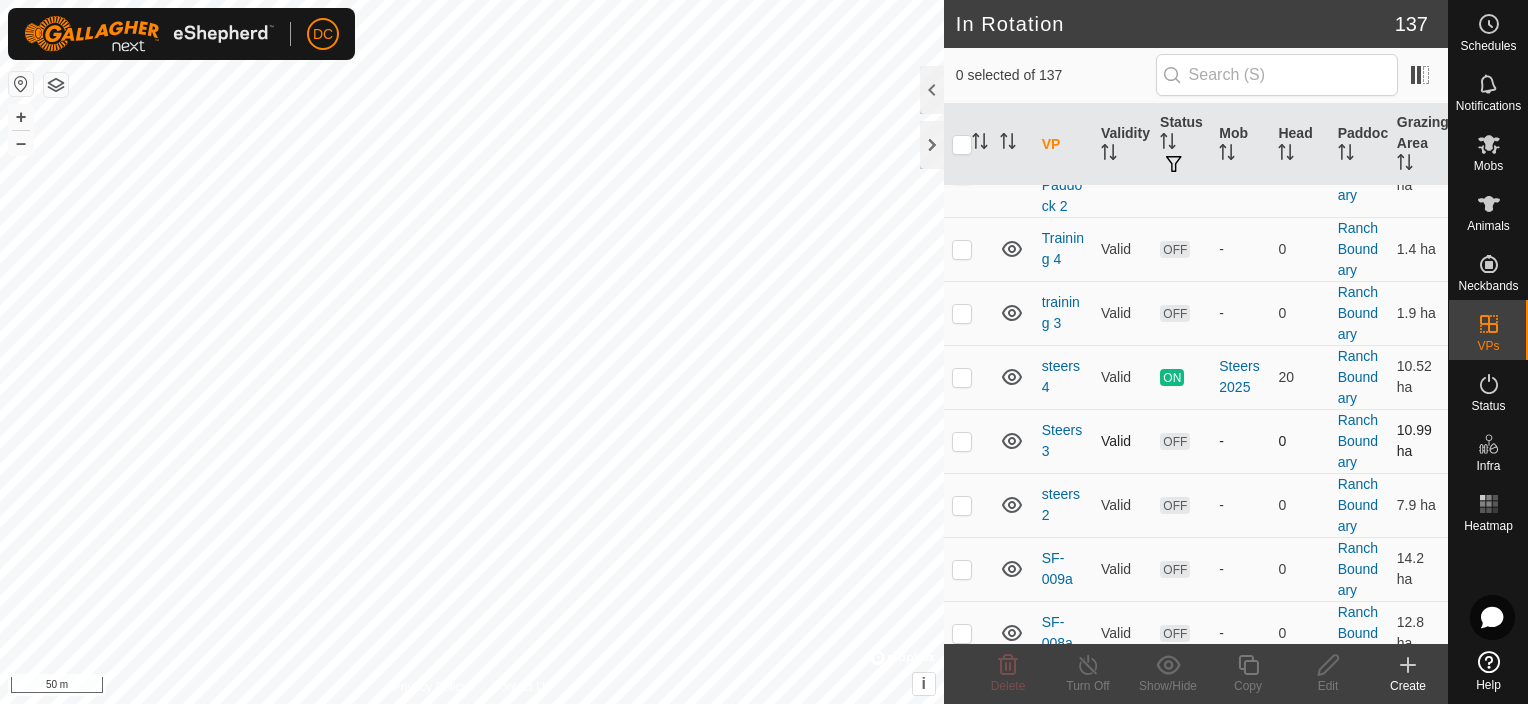 click at bounding box center (962, 441) 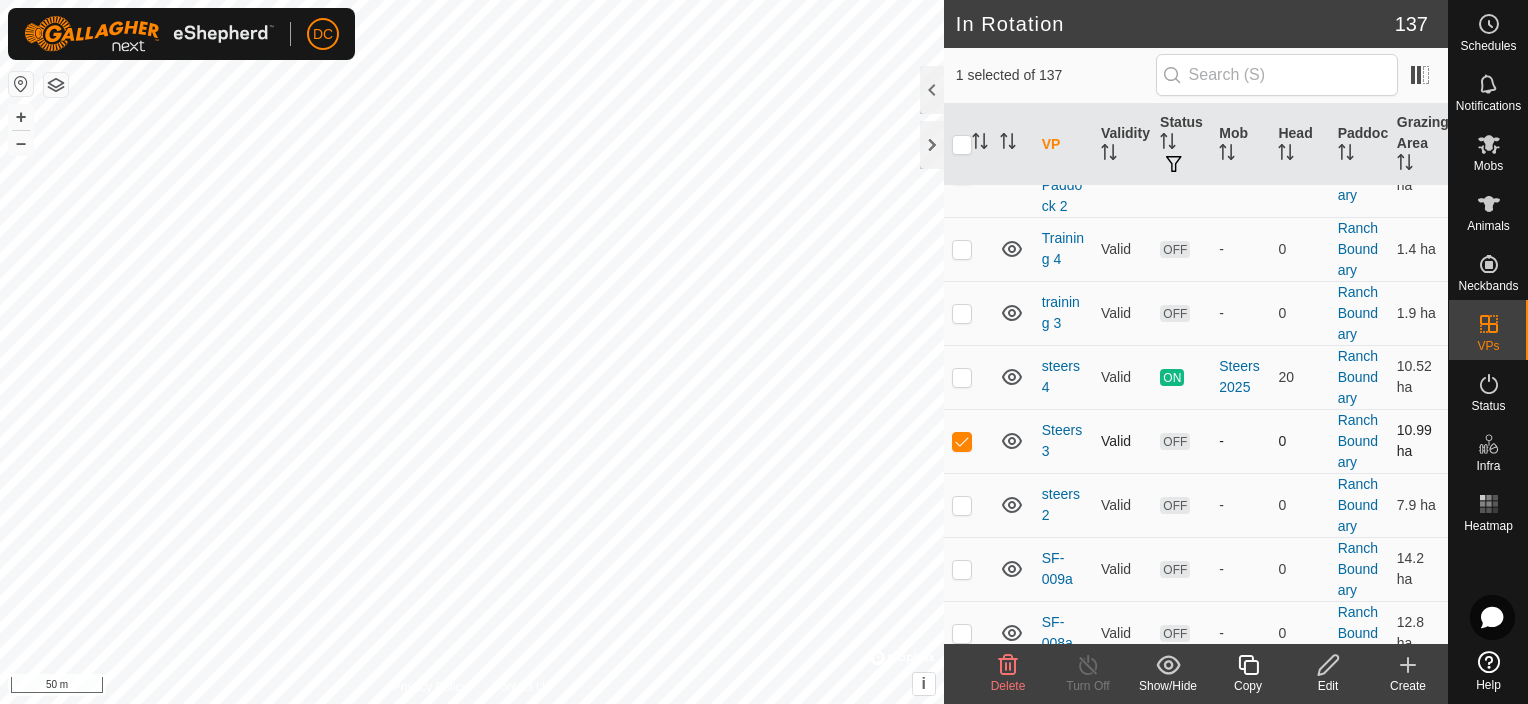 click at bounding box center [962, 441] 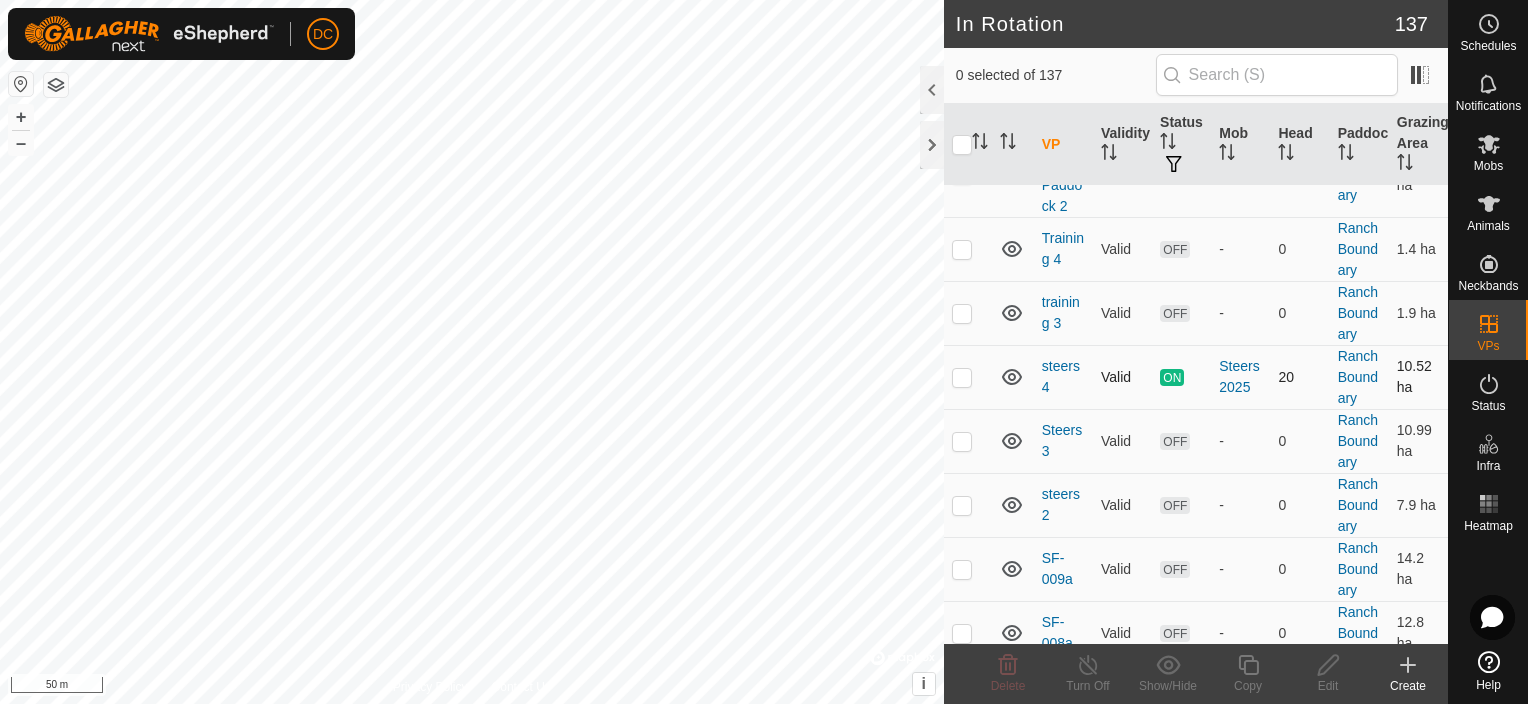 click at bounding box center [962, 377] 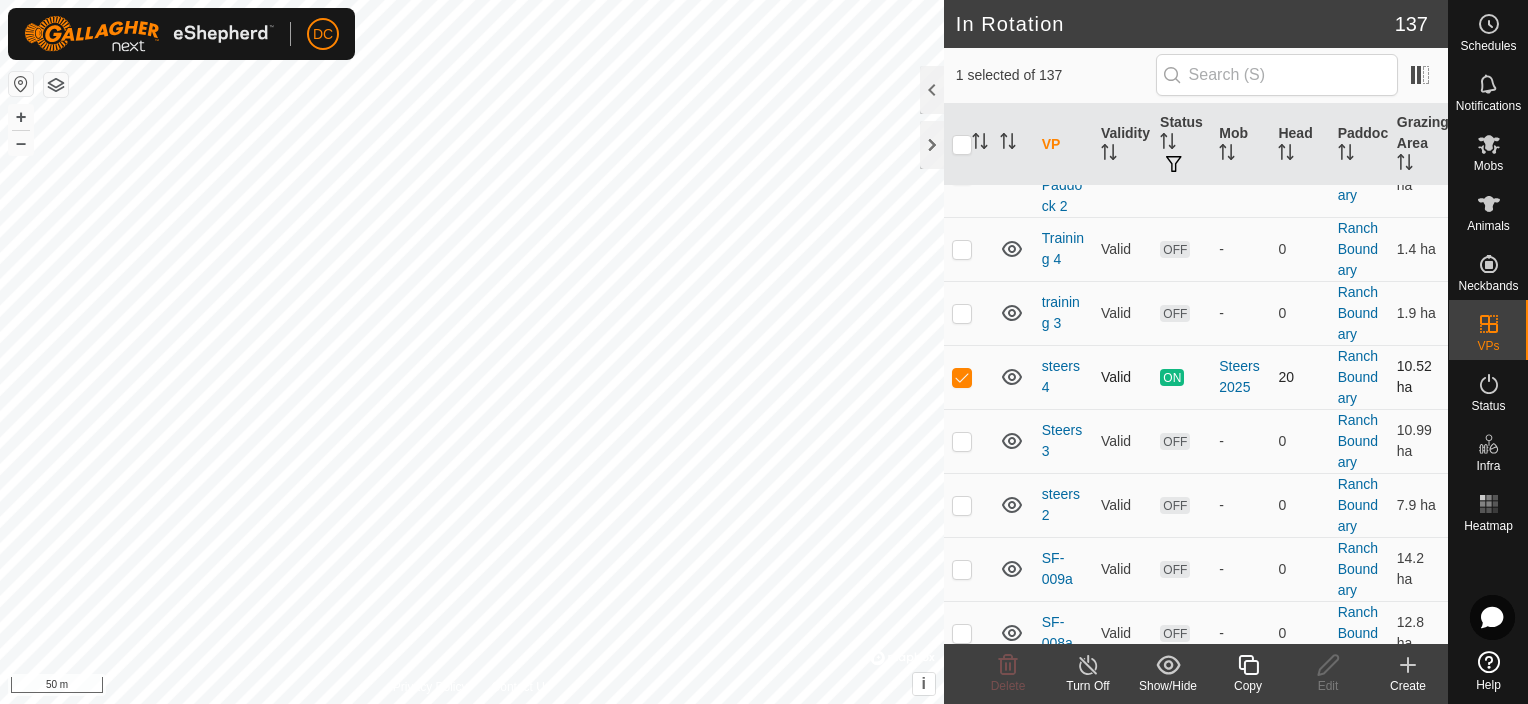 click at bounding box center (962, 377) 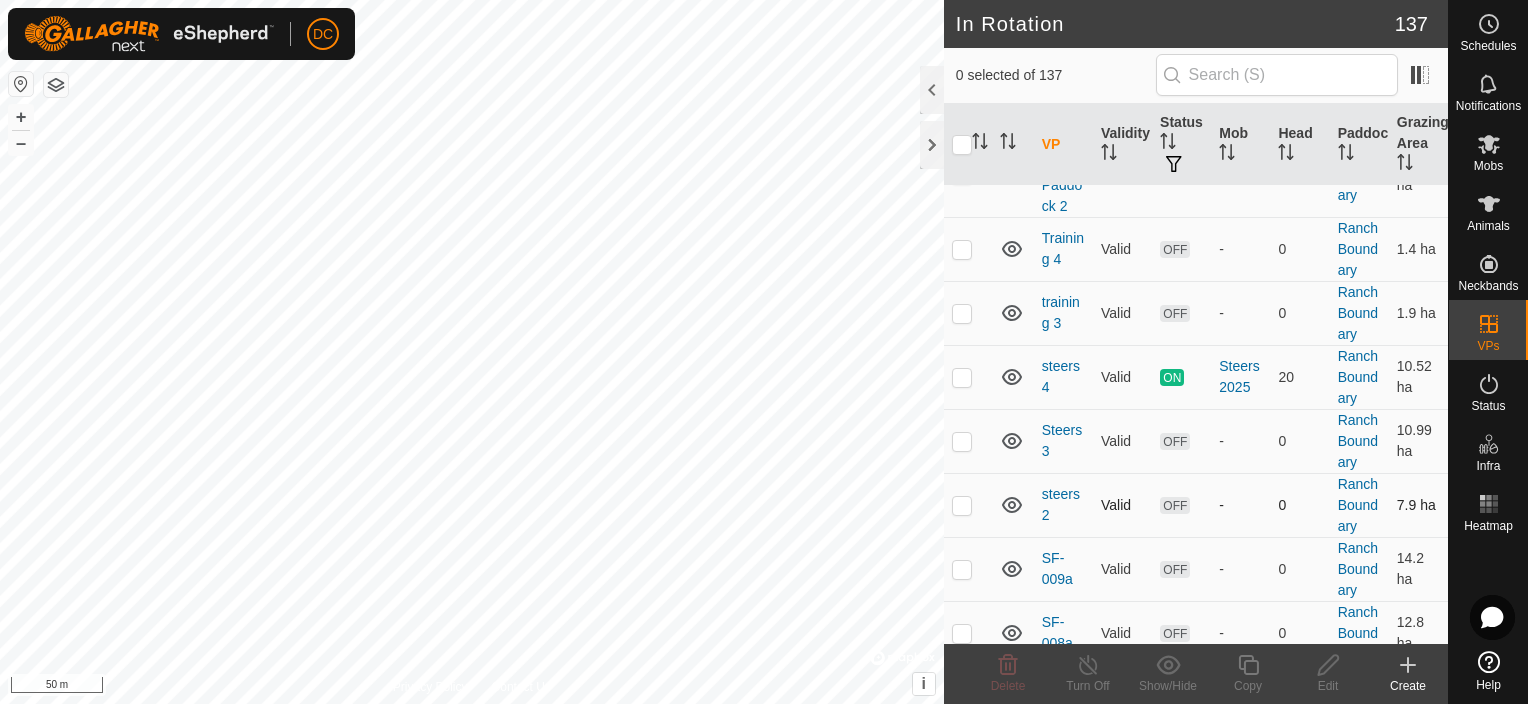 click at bounding box center (962, 505) 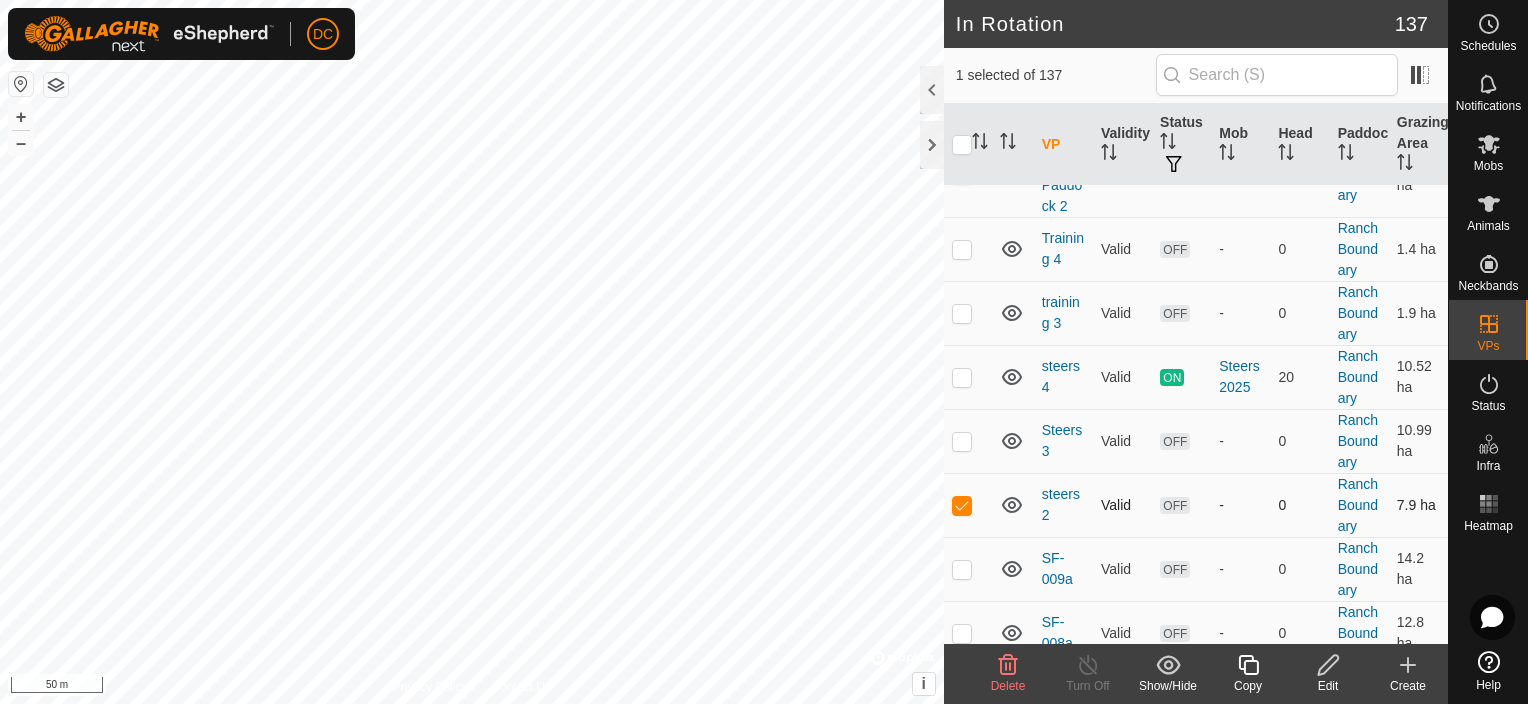 click at bounding box center [962, 505] 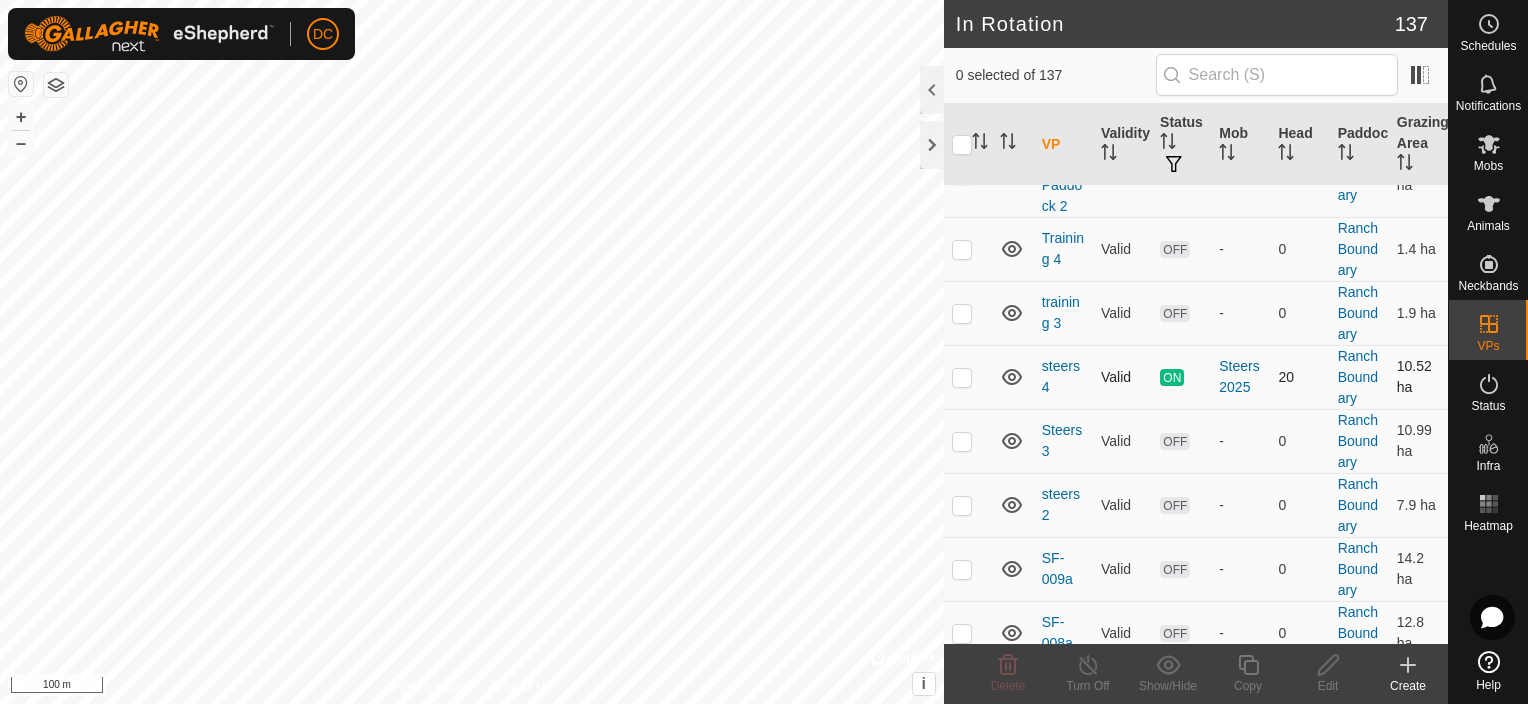 click at bounding box center (962, 377) 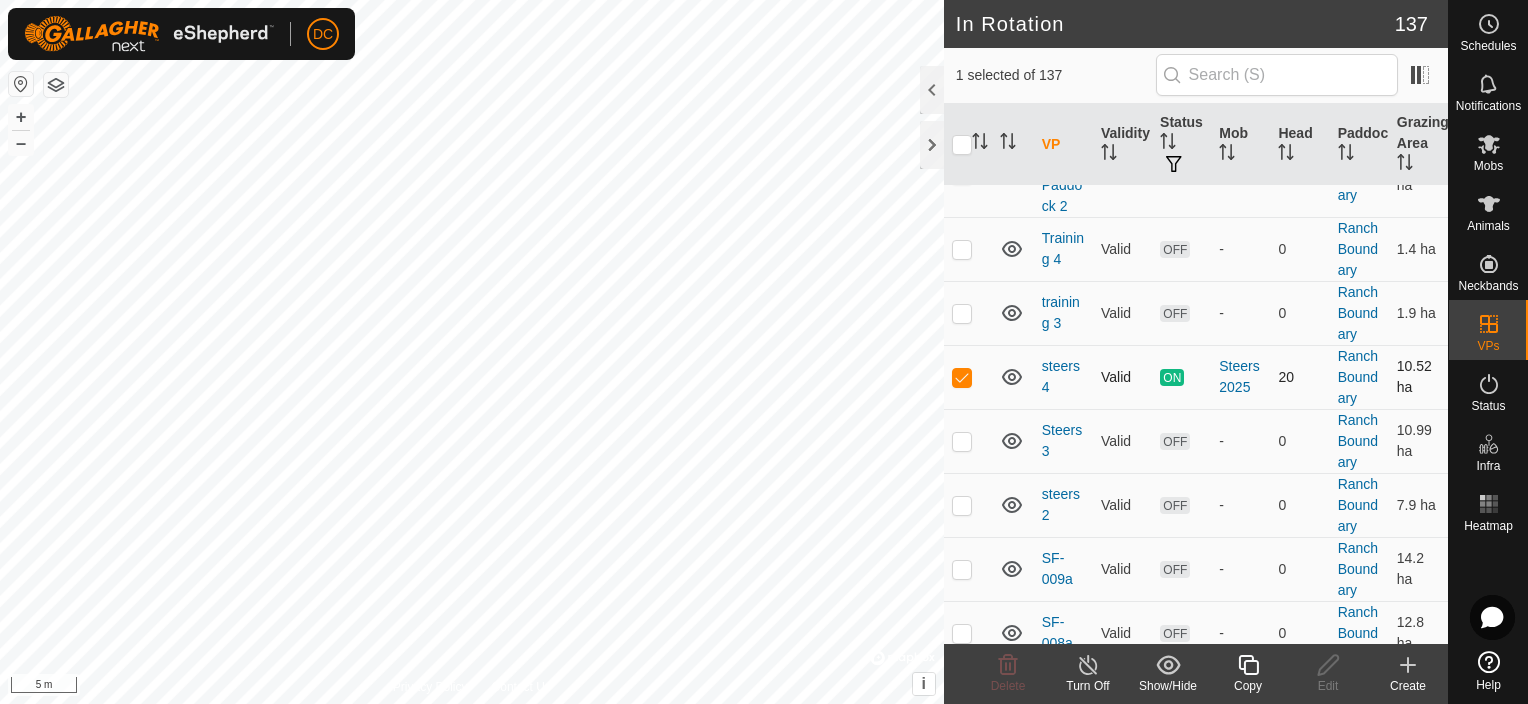 checkbox on "false" 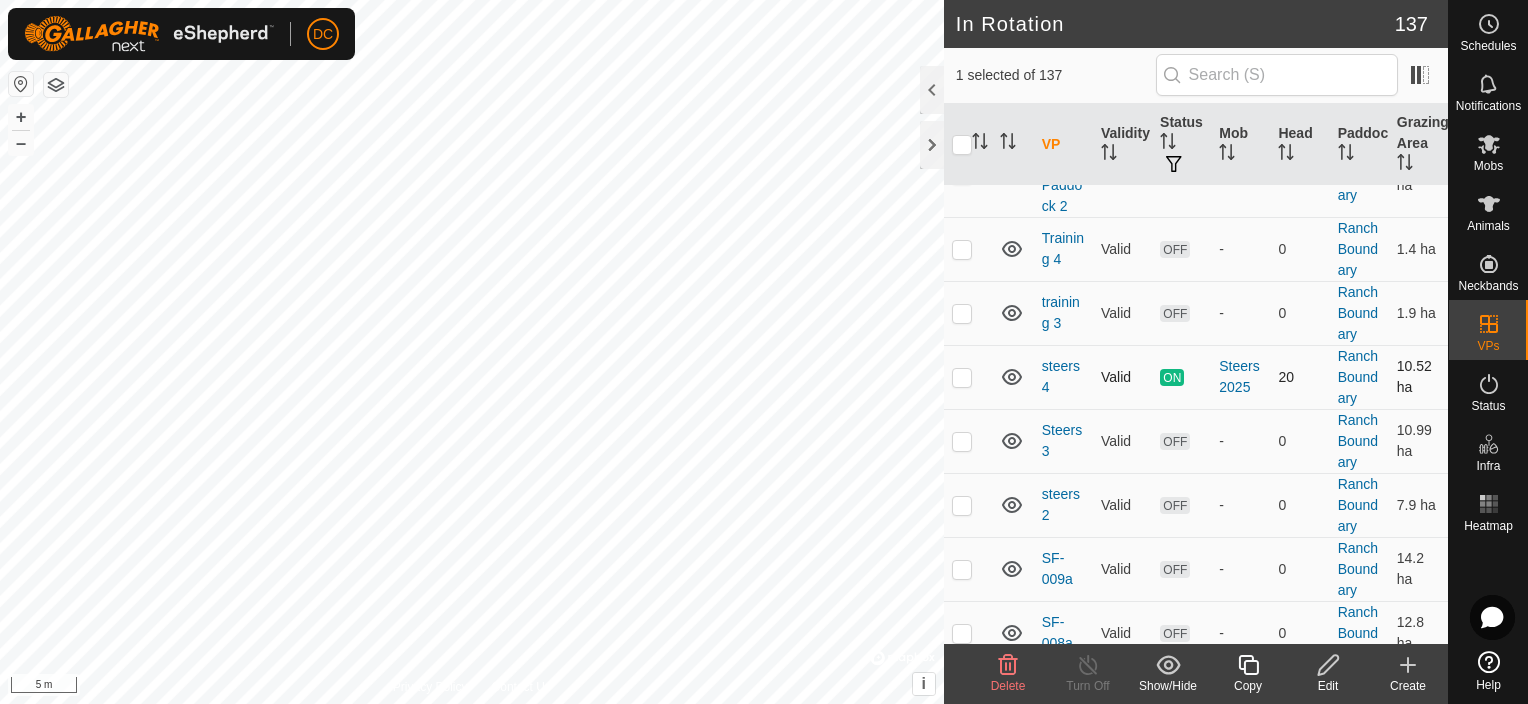 checkbox on "false" 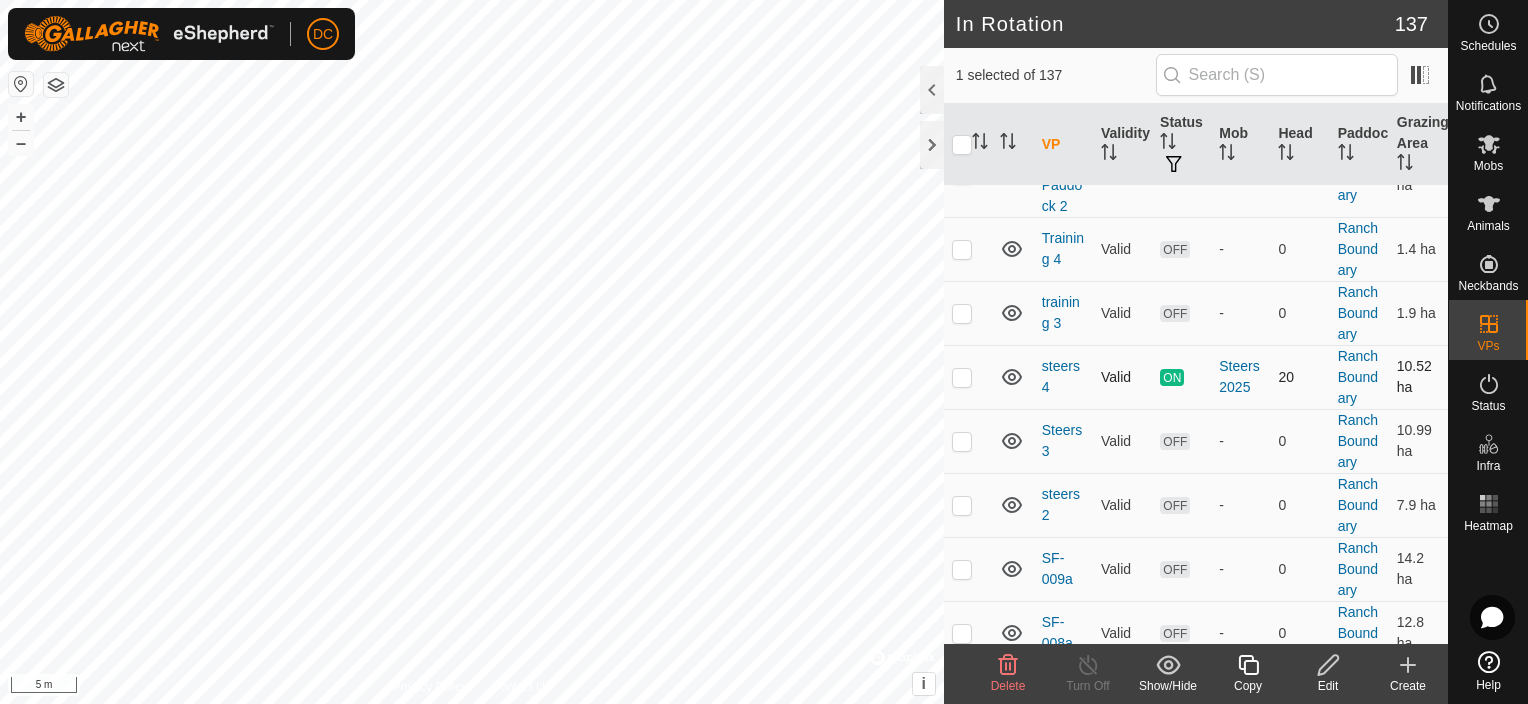 checkbox on "true" 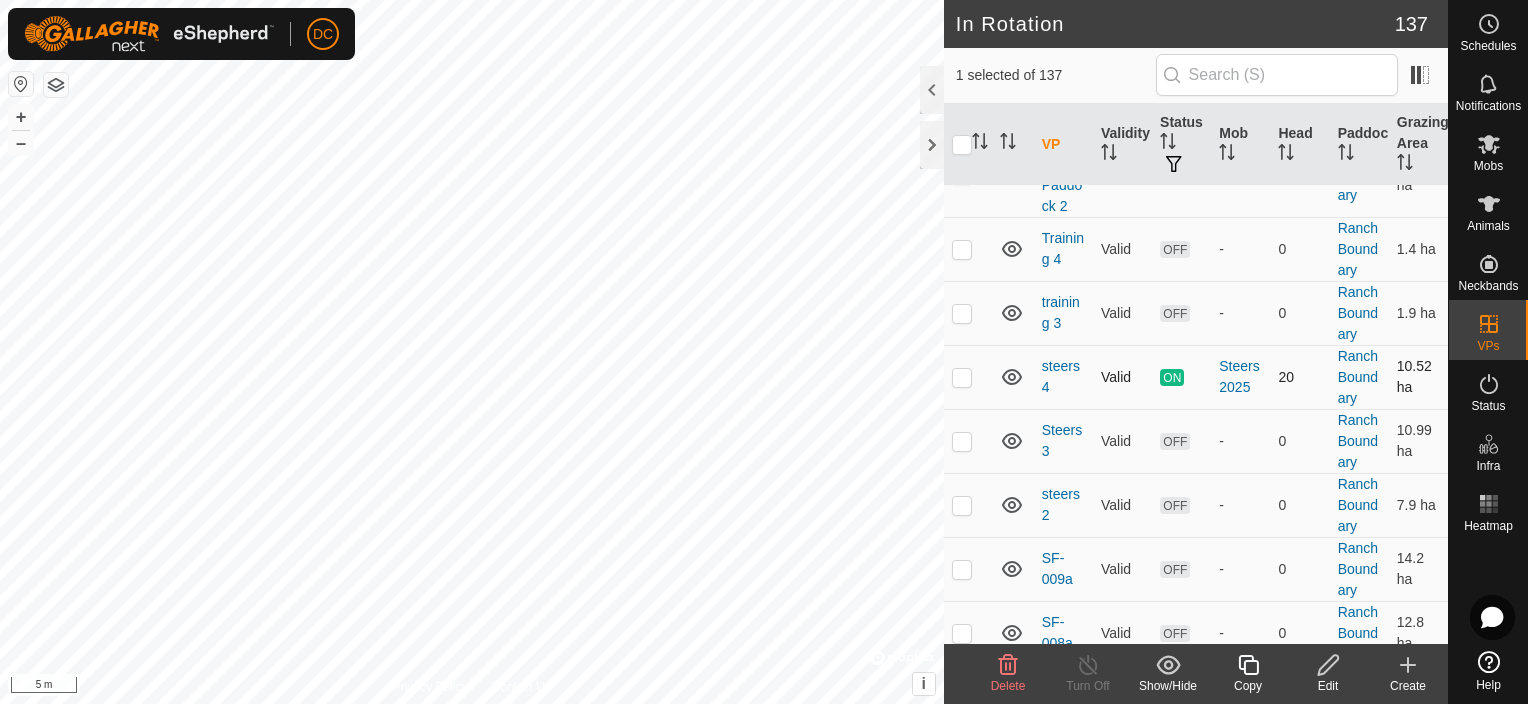 checkbox on "true" 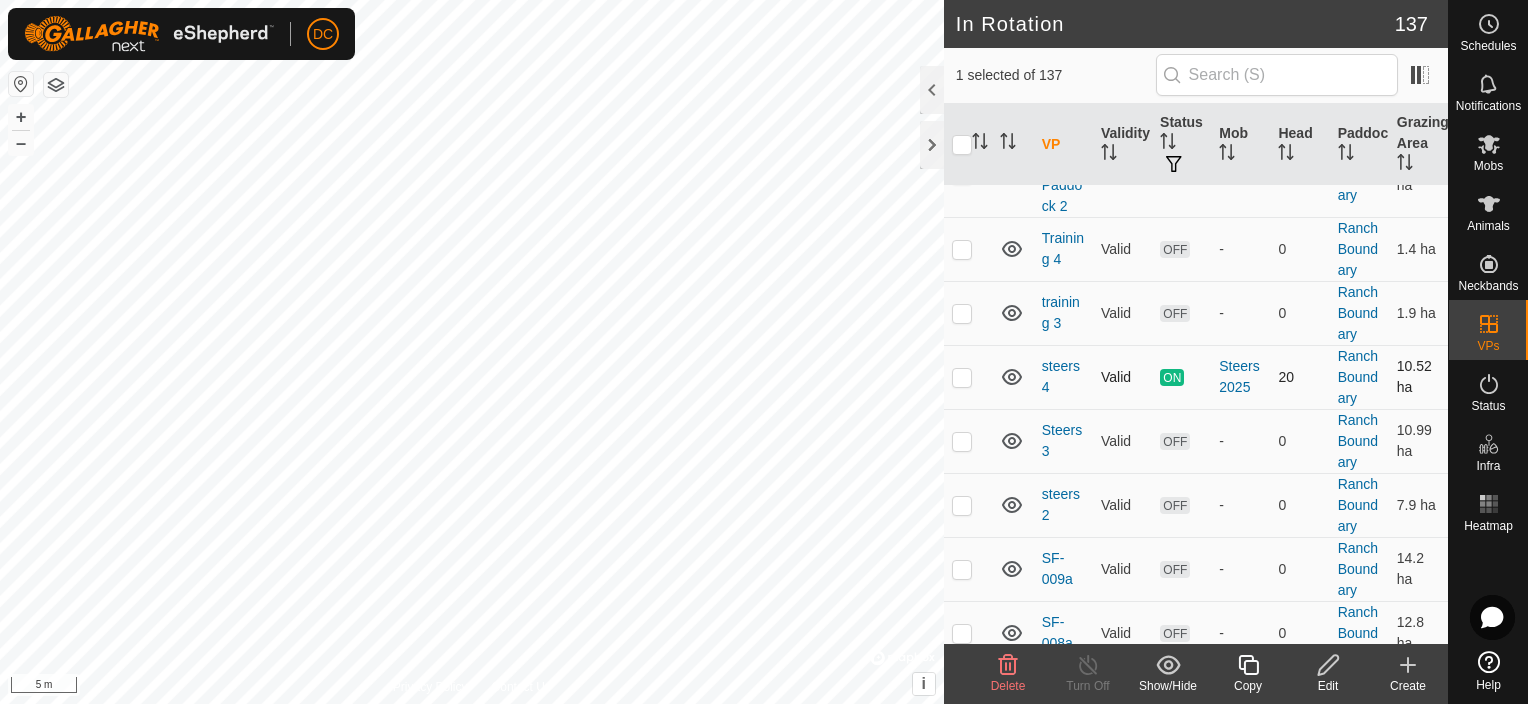 checkbox on "false" 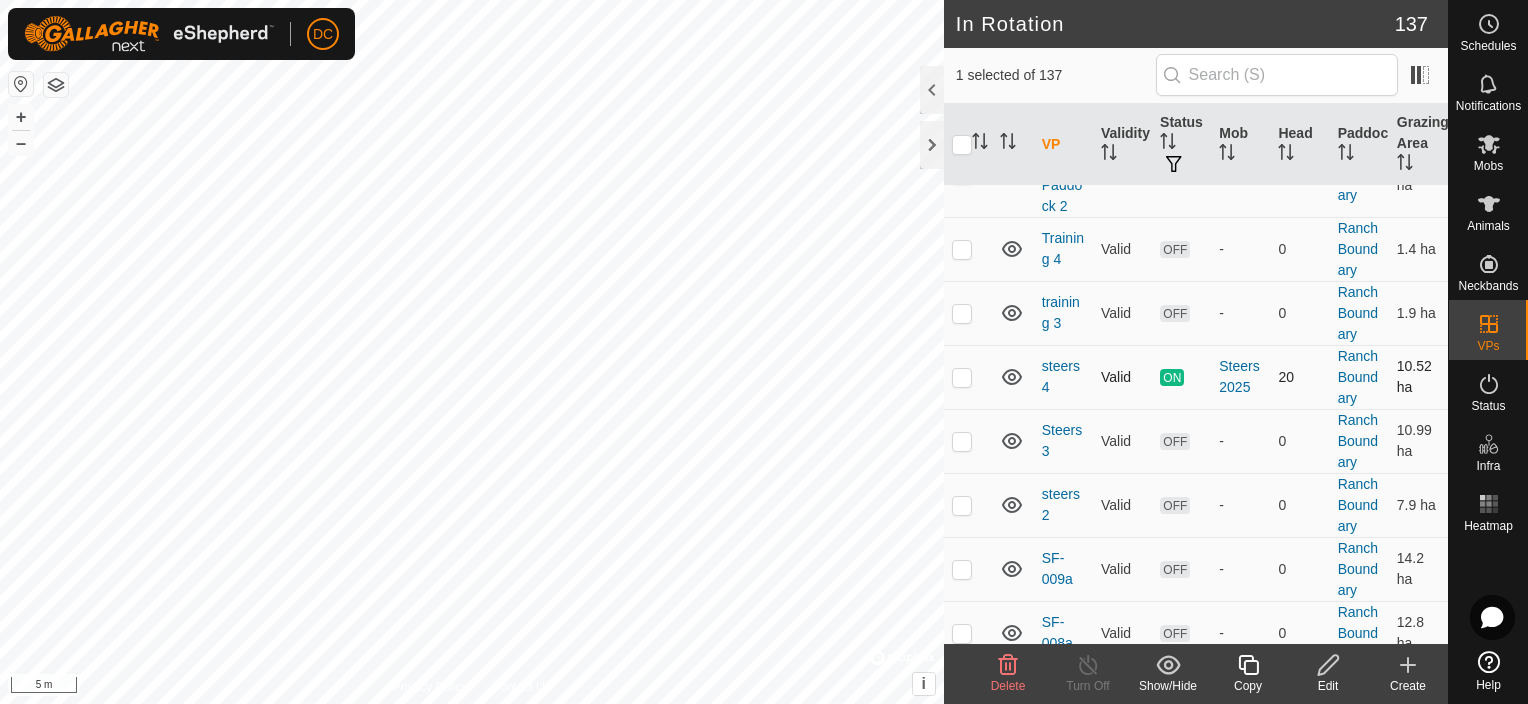 checkbox on "false" 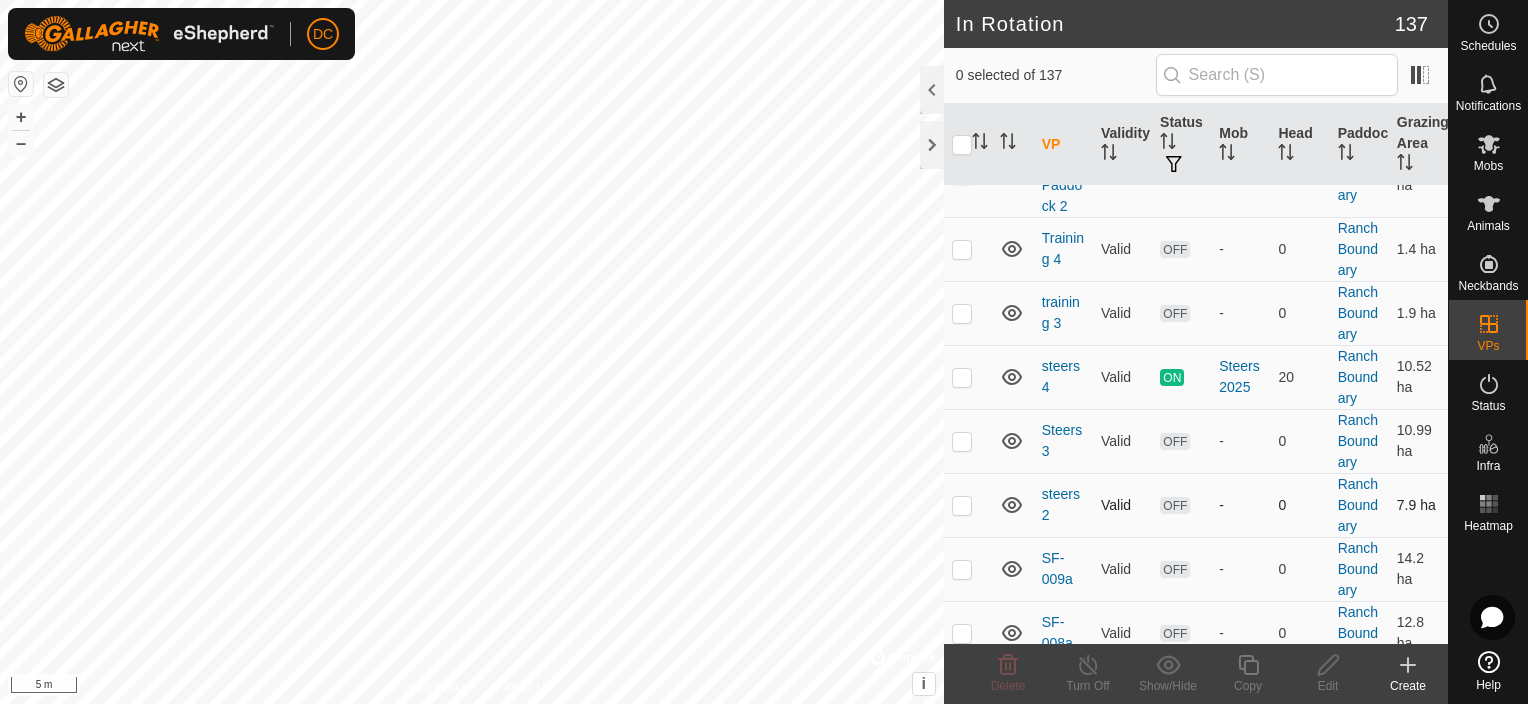 click at bounding box center [962, 505] 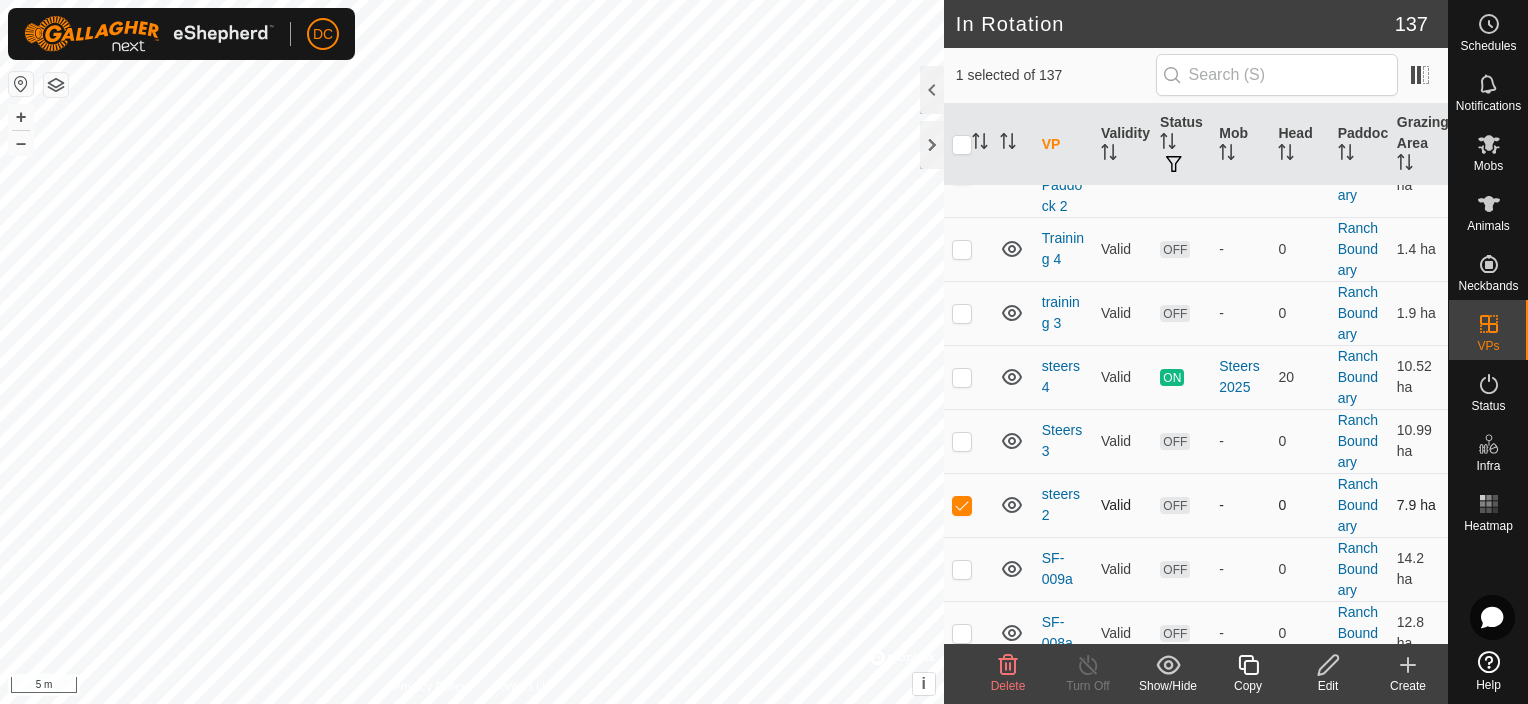 click at bounding box center [962, 505] 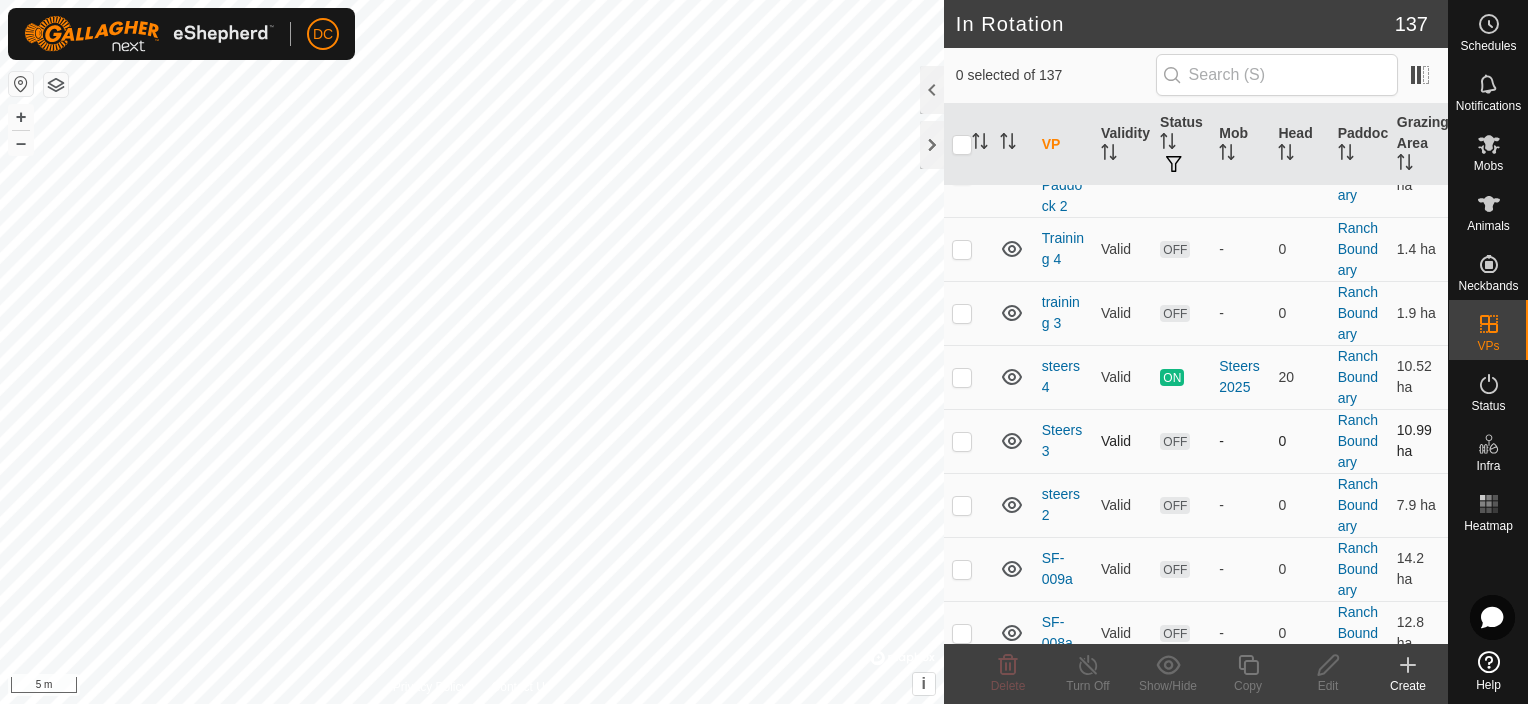 click at bounding box center [962, 441] 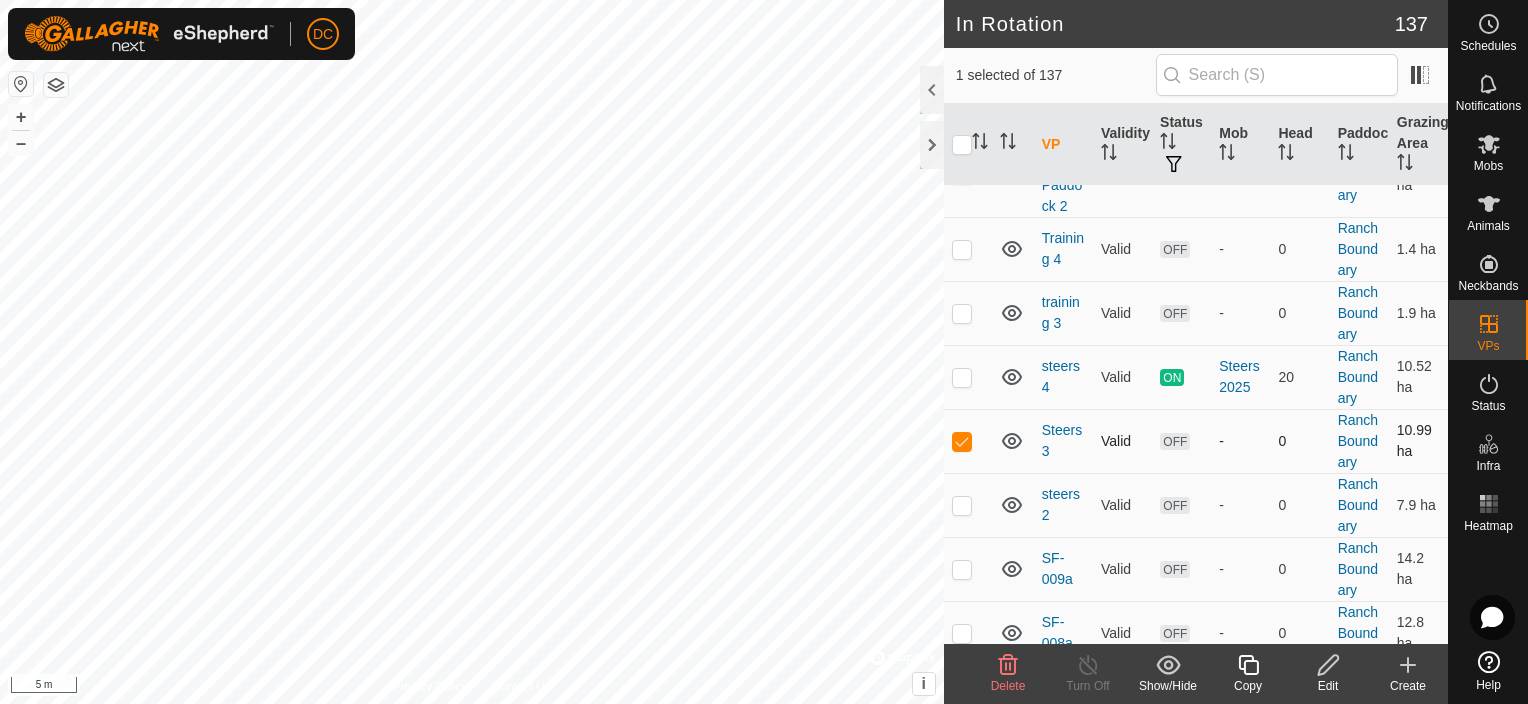 click at bounding box center [962, 441] 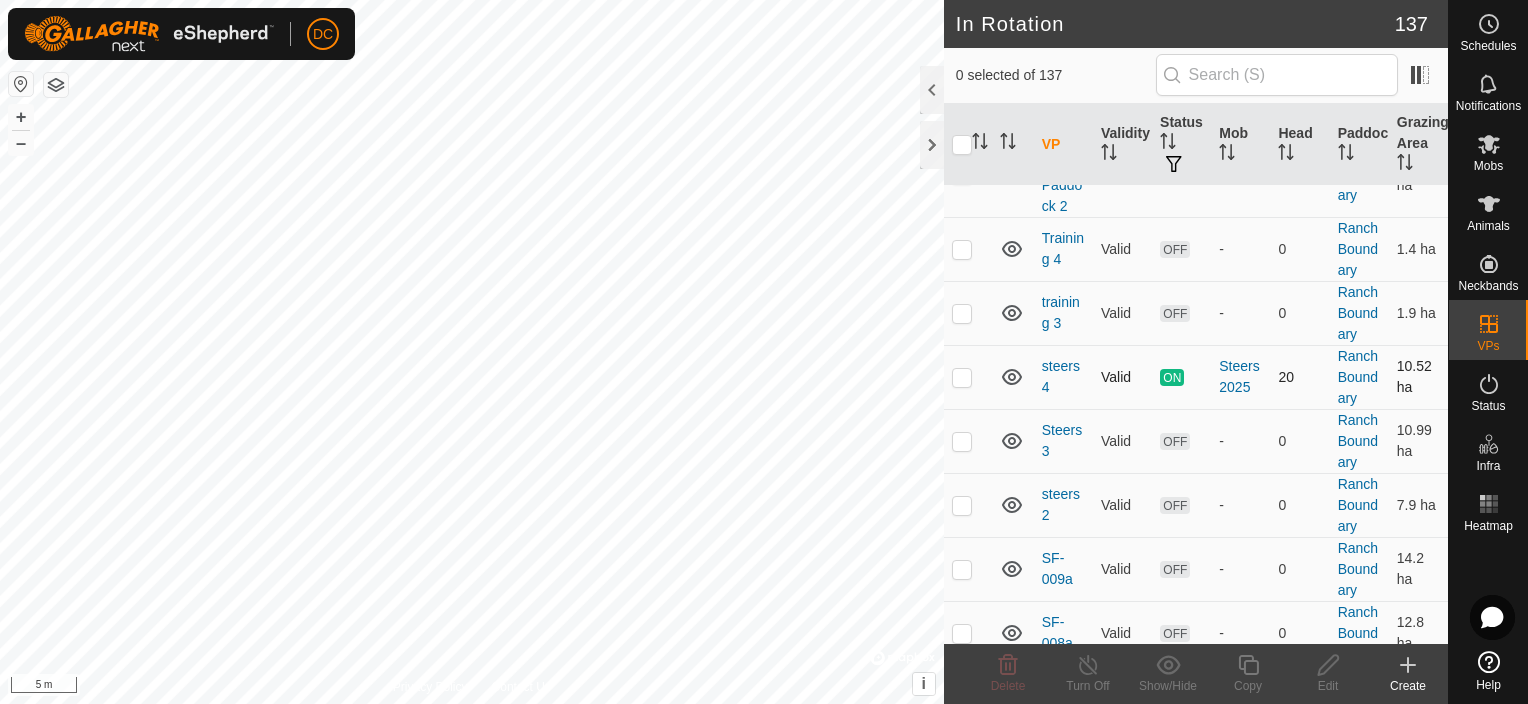 click at bounding box center [962, 377] 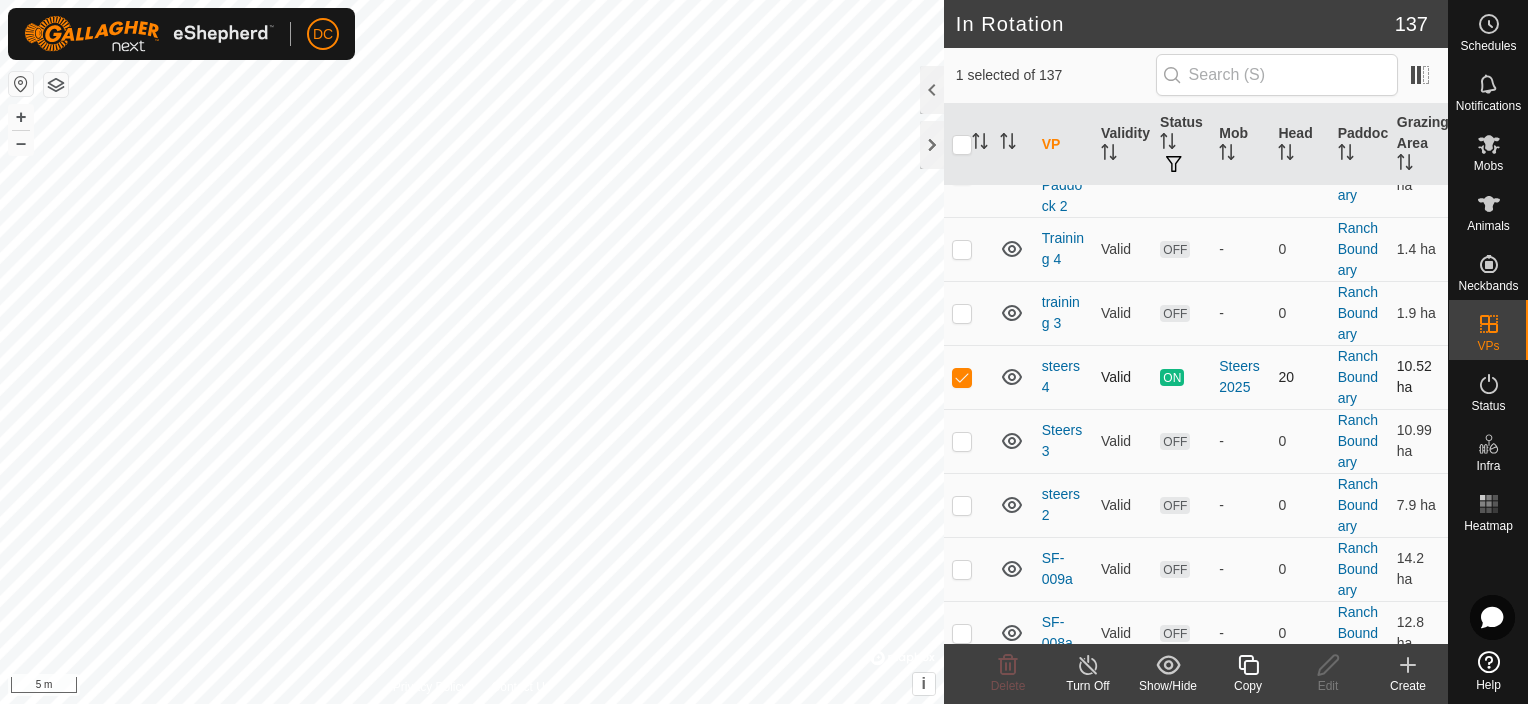 click at bounding box center (962, 377) 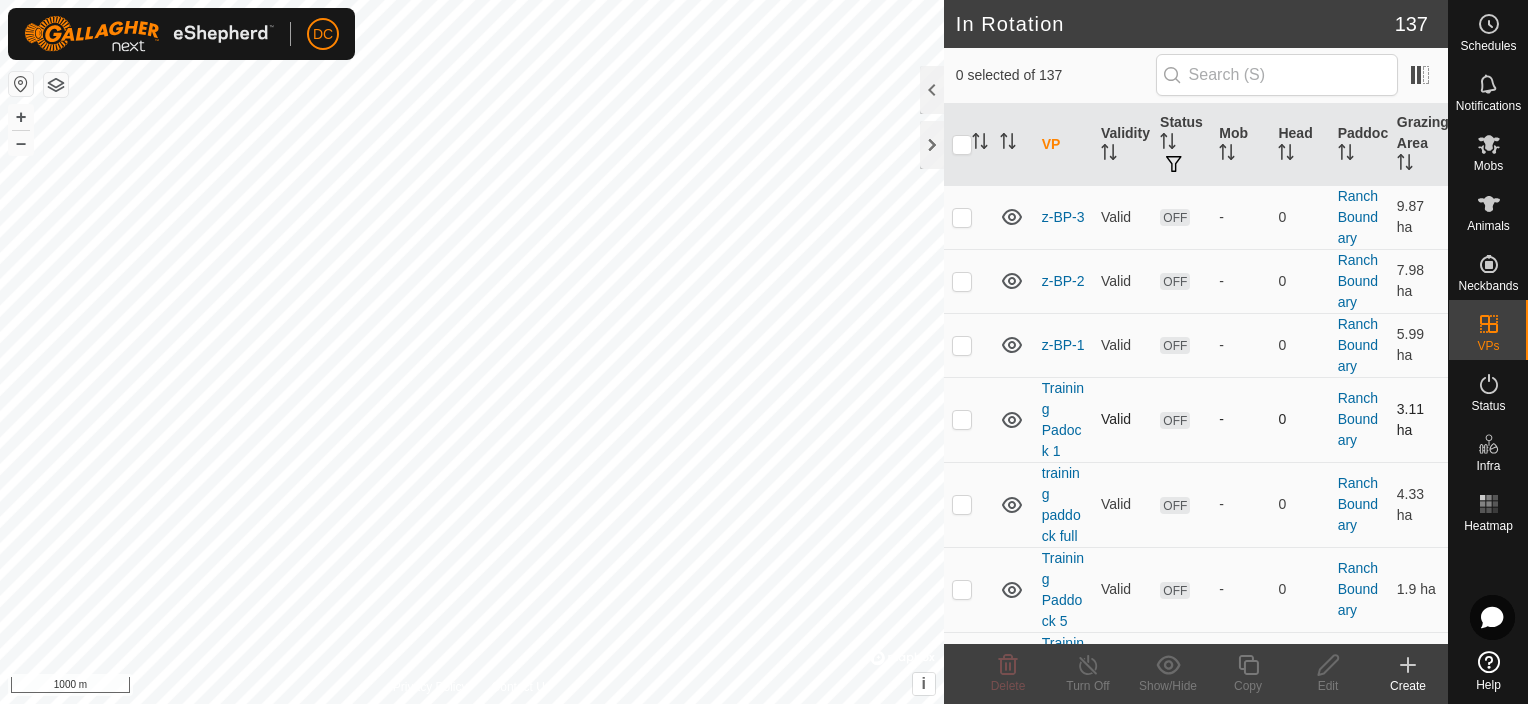 scroll, scrollTop: 0, scrollLeft: 0, axis: both 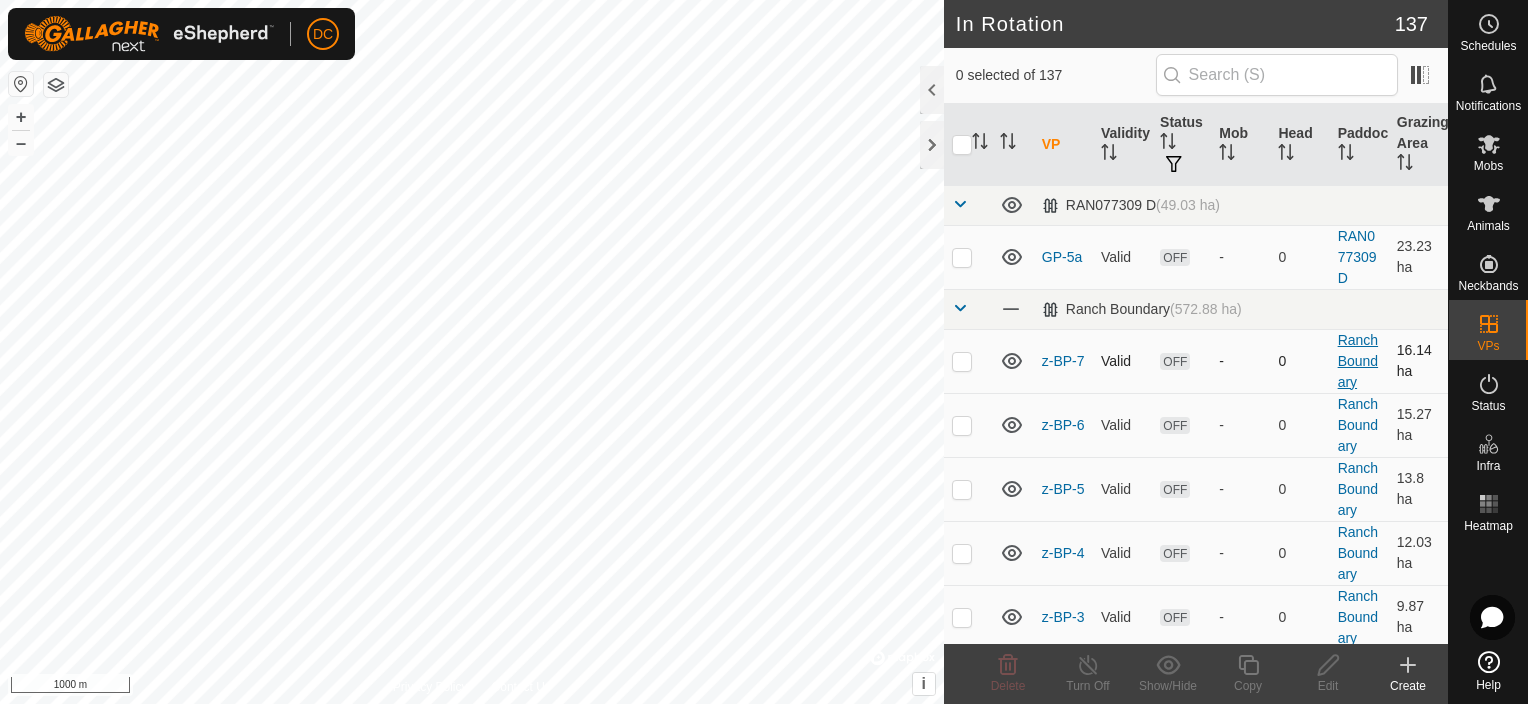 click on "Ranch Boundary" at bounding box center (1358, 361) 